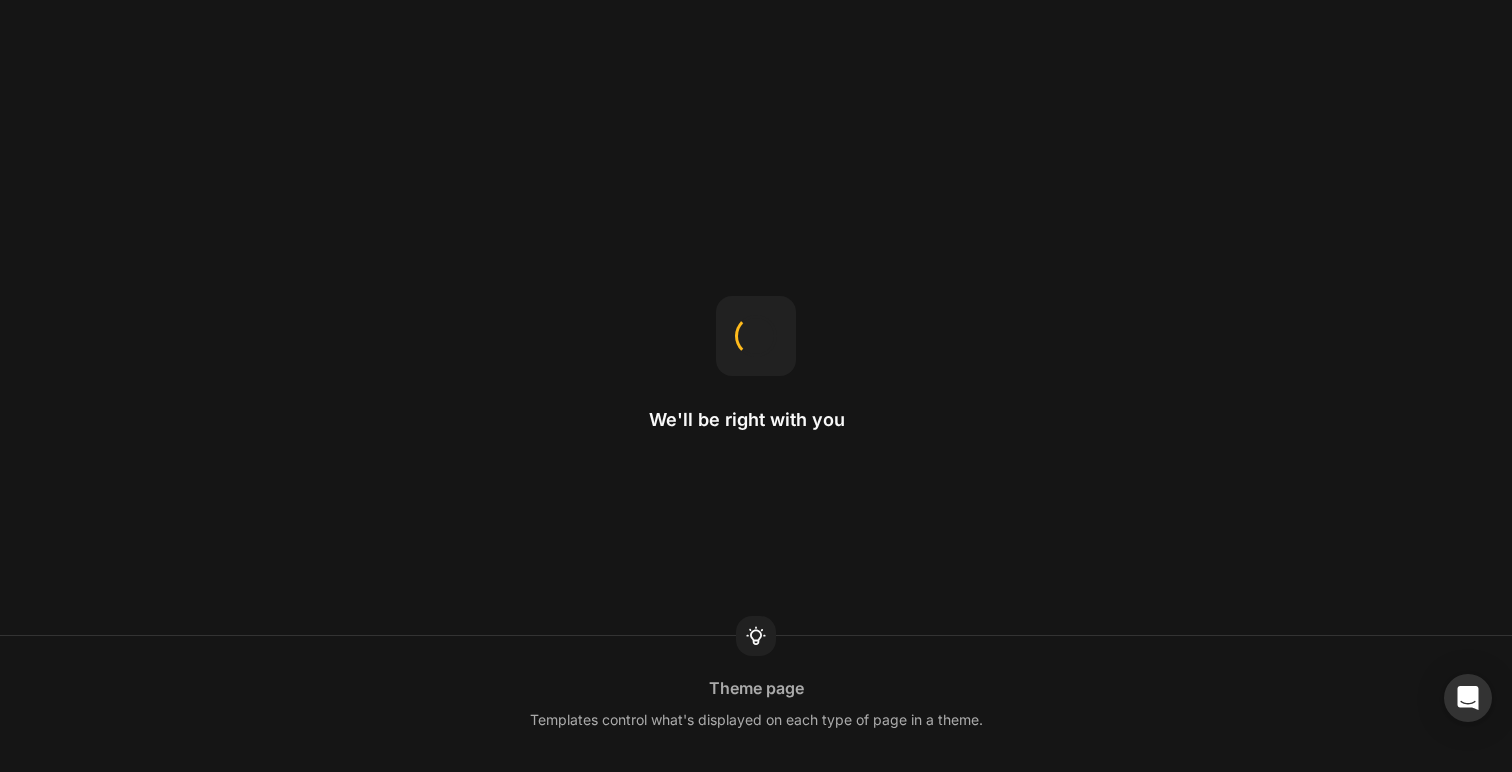 scroll, scrollTop: 0, scrollLeft: 0, axis: both 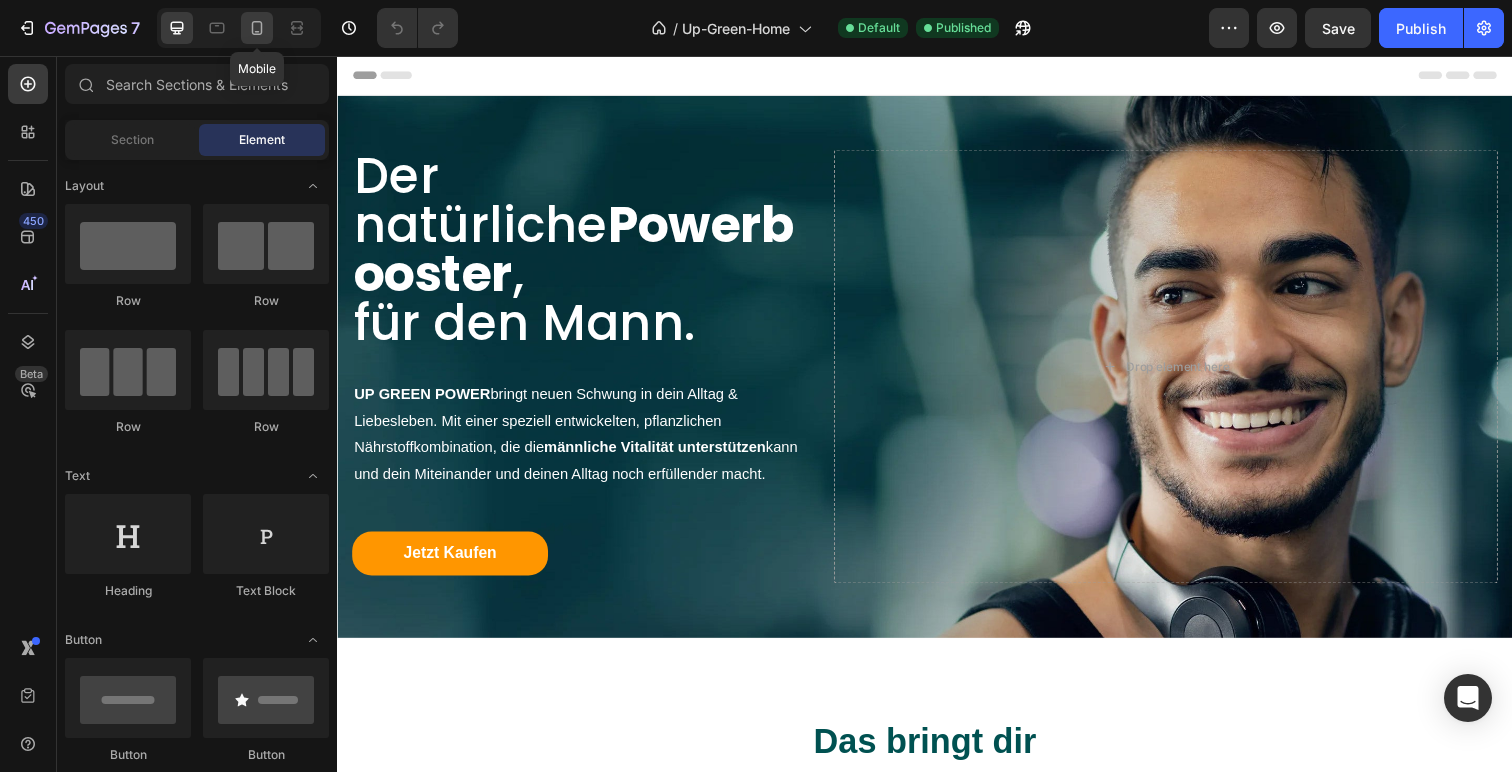 click 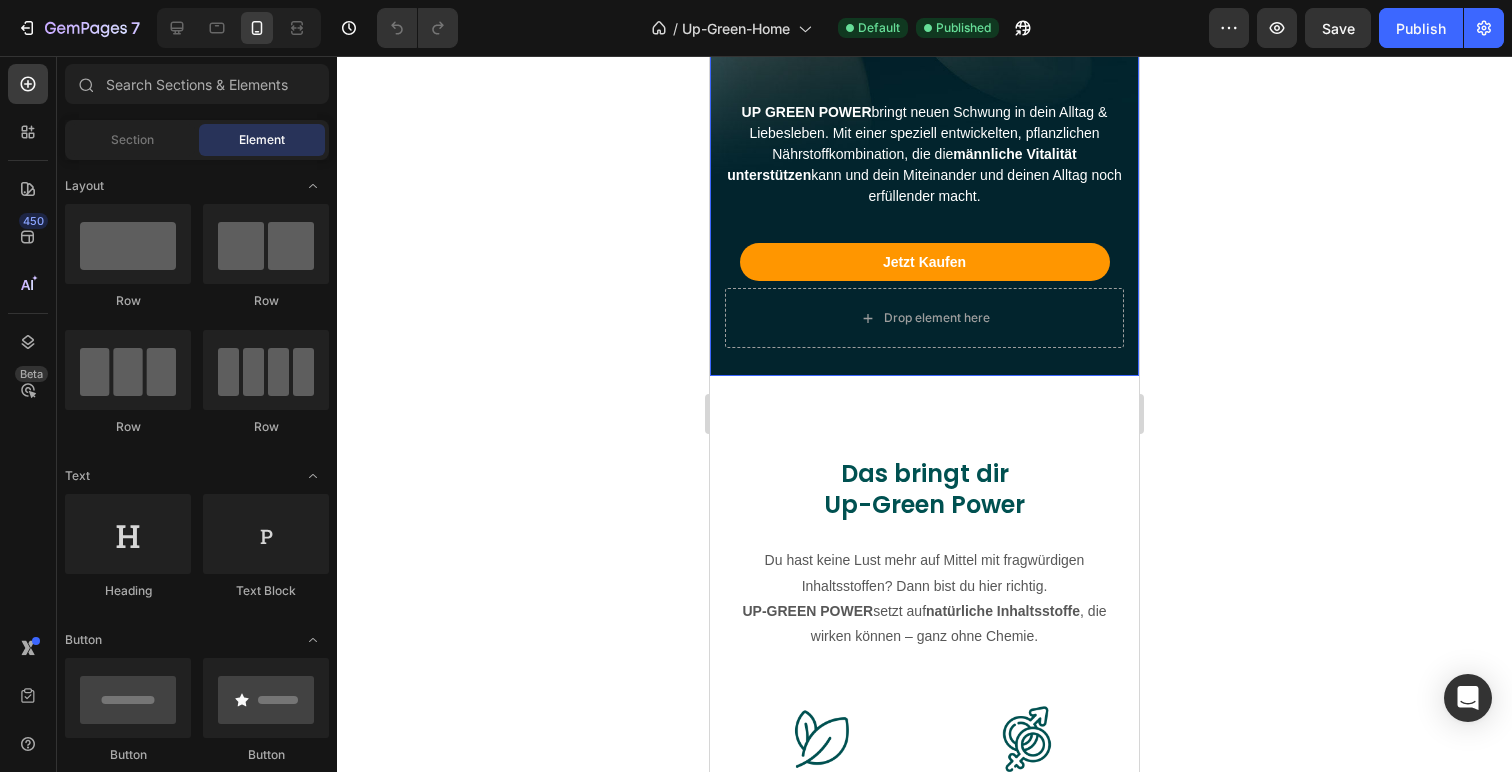 scroll, scrollTop: 694, scrollLeft: 0, axis: vertical 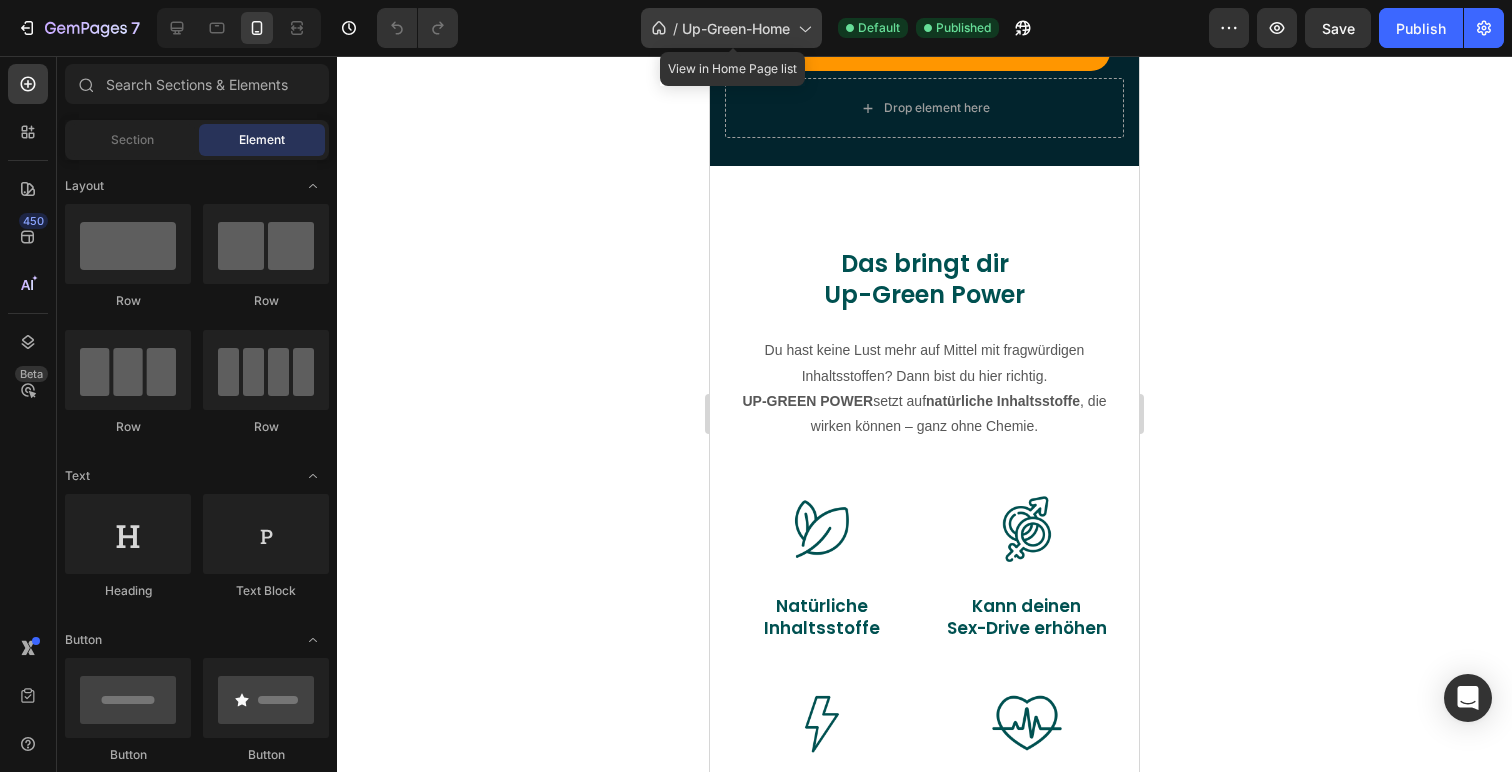 click on "Up-Green-Home" at bounding box center [736, 28] 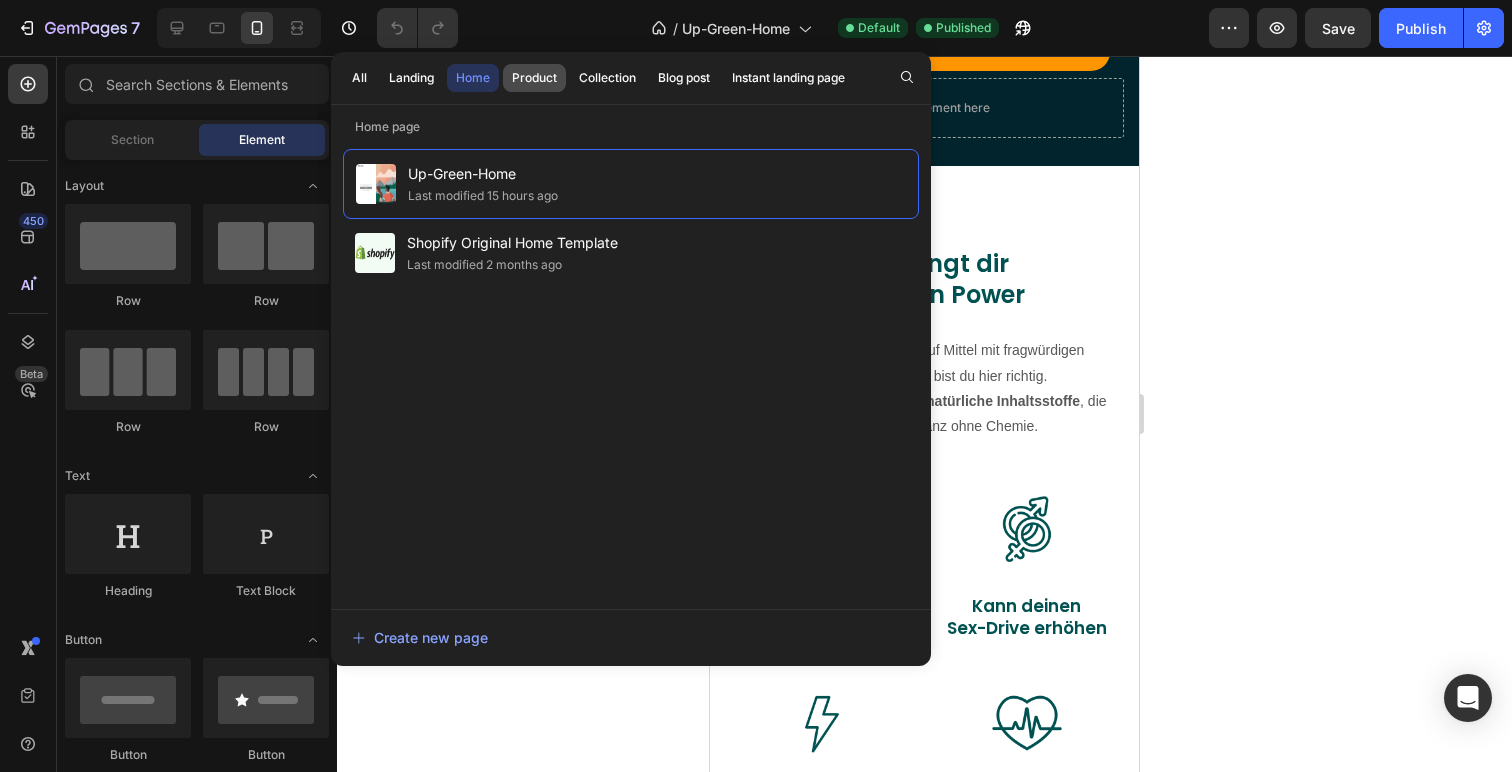 click on "Product" at bounding box center [534, 78] 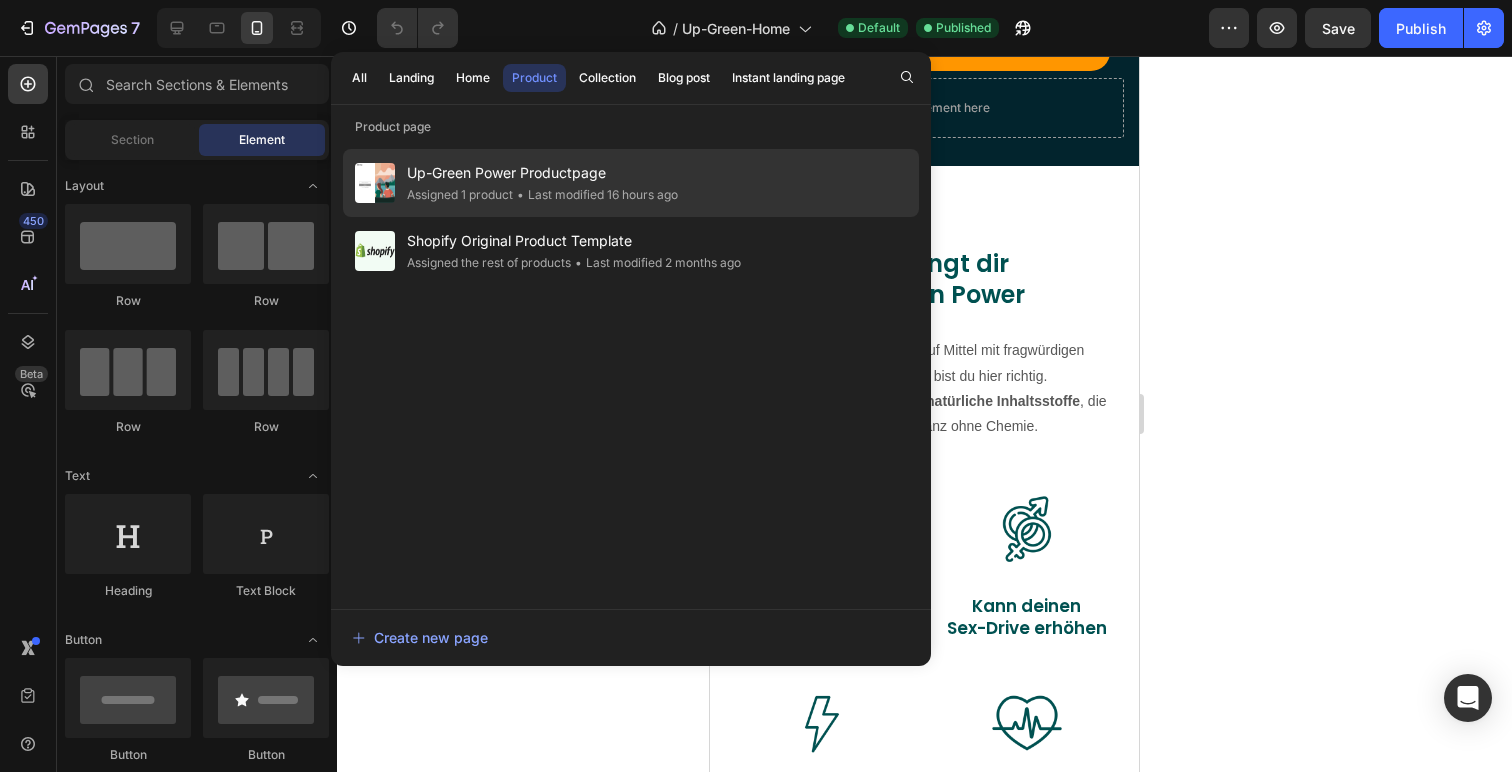 click on "• Last modified 16 hours ago" 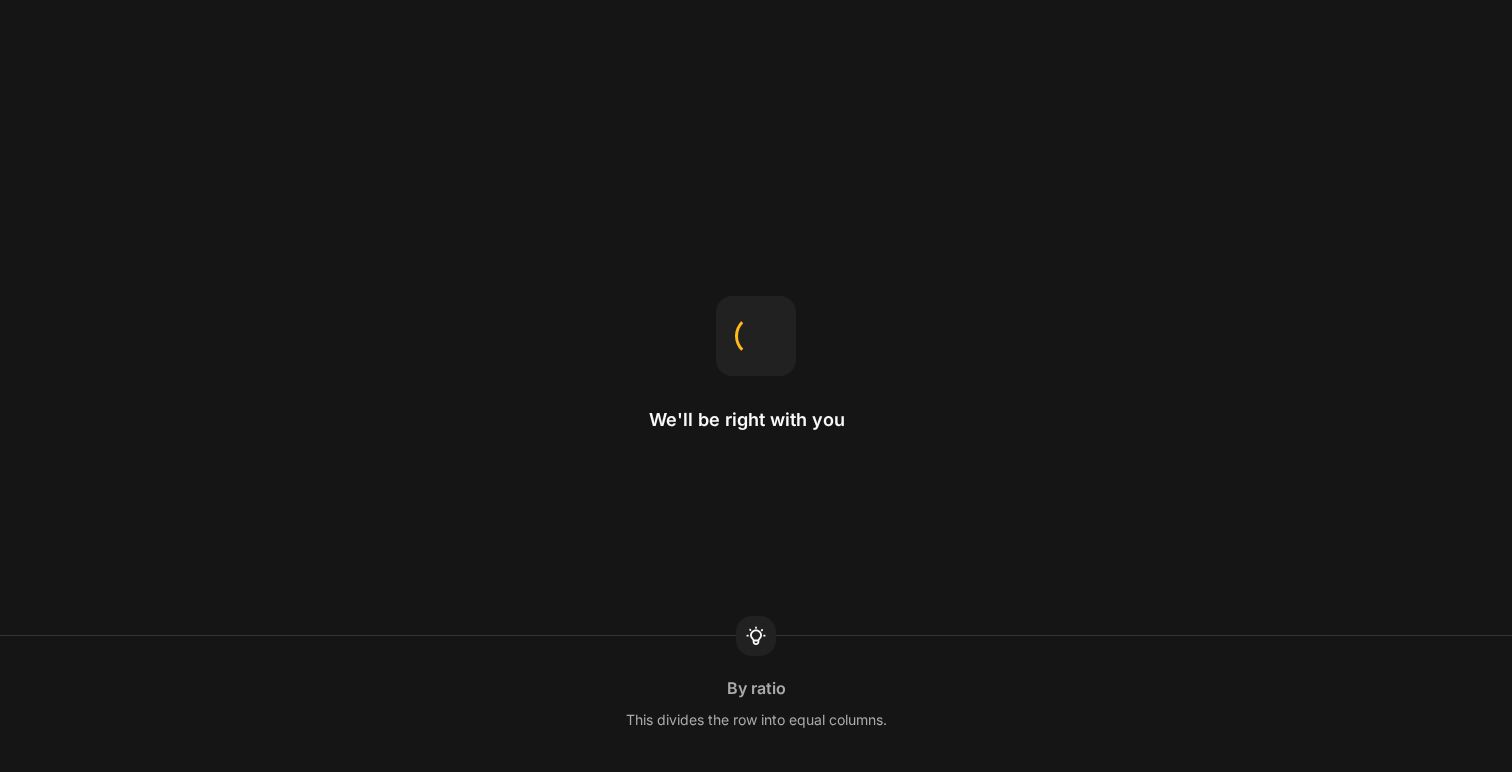 scroll, scrollTop: 0, scrollLeft: 0, axis: both 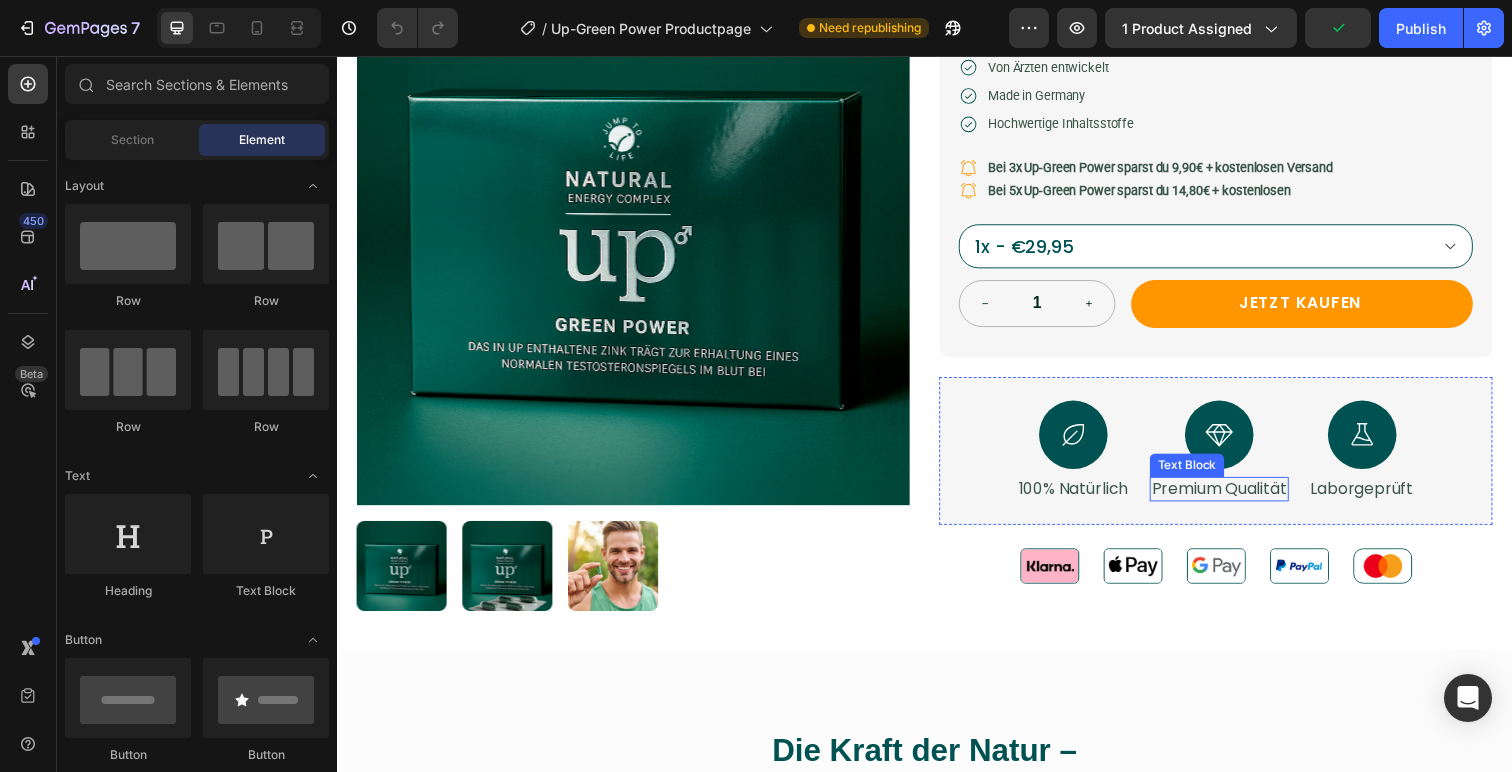 click on "Premium Qualität" at bounding box center [1238, 498] 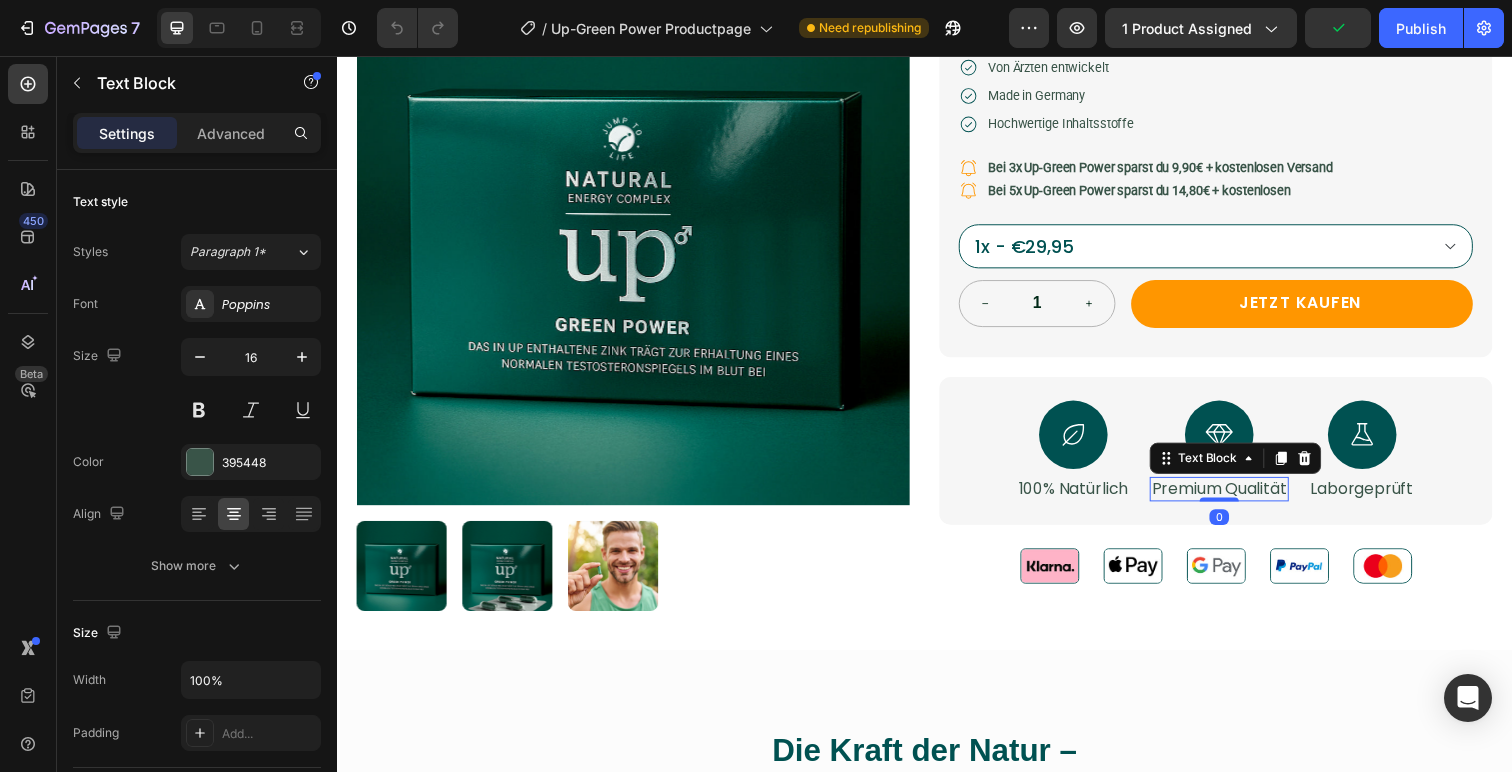 click on "Premium Qualität" at bounding box center [1238, 498] 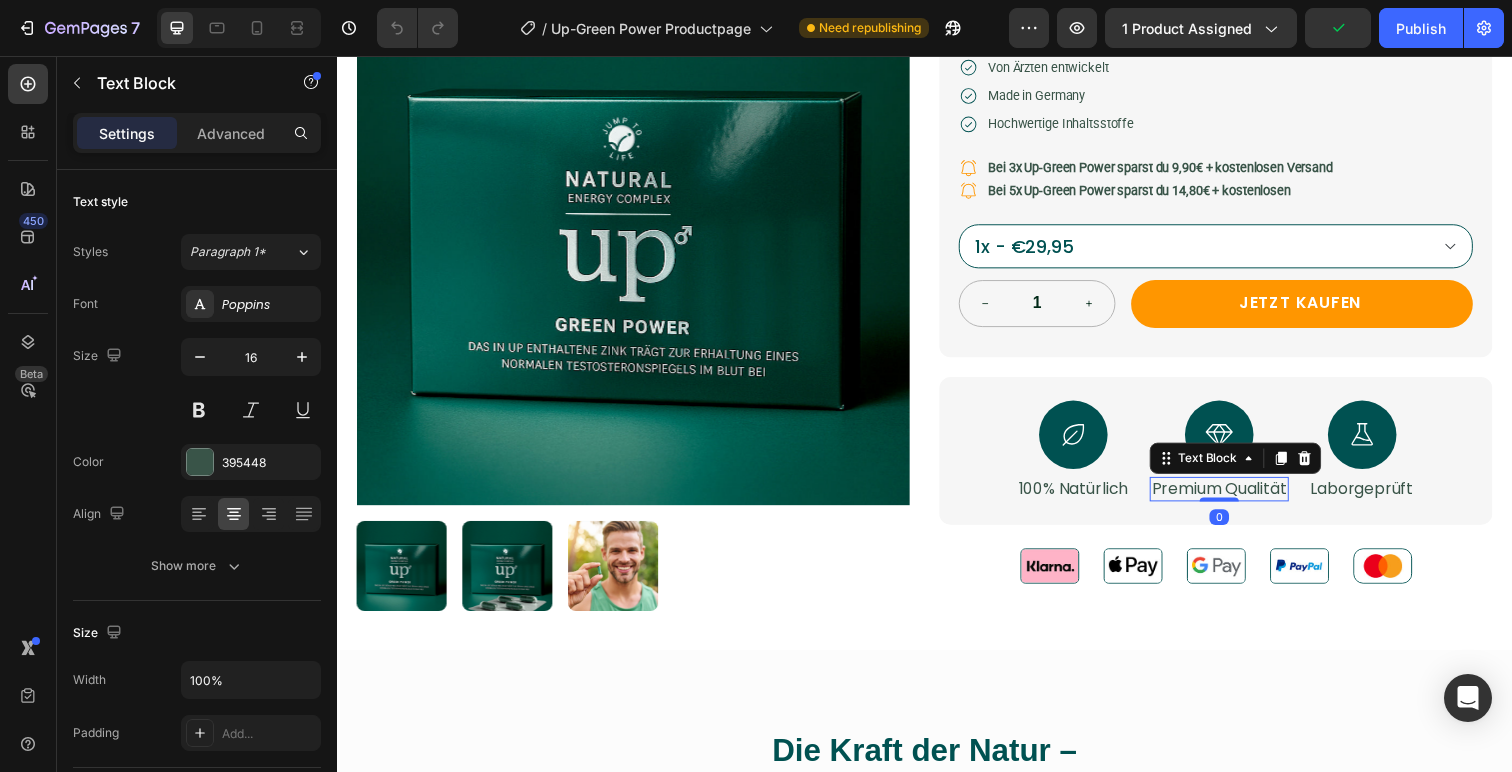 click on "Premium Qualität" at bounding box center [1238, 498] 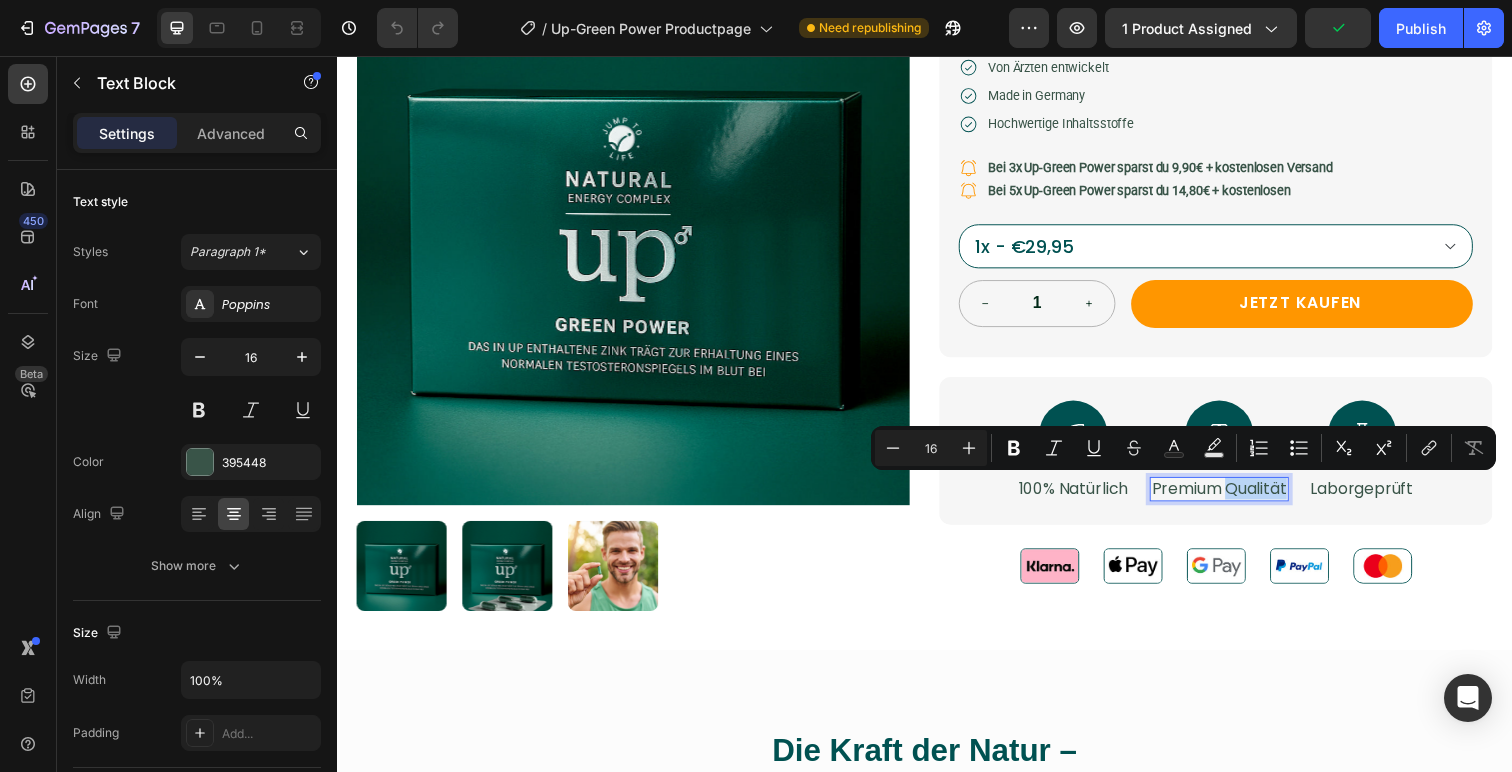 click on "Premium Qualität" at bounding box center (1238, 498) 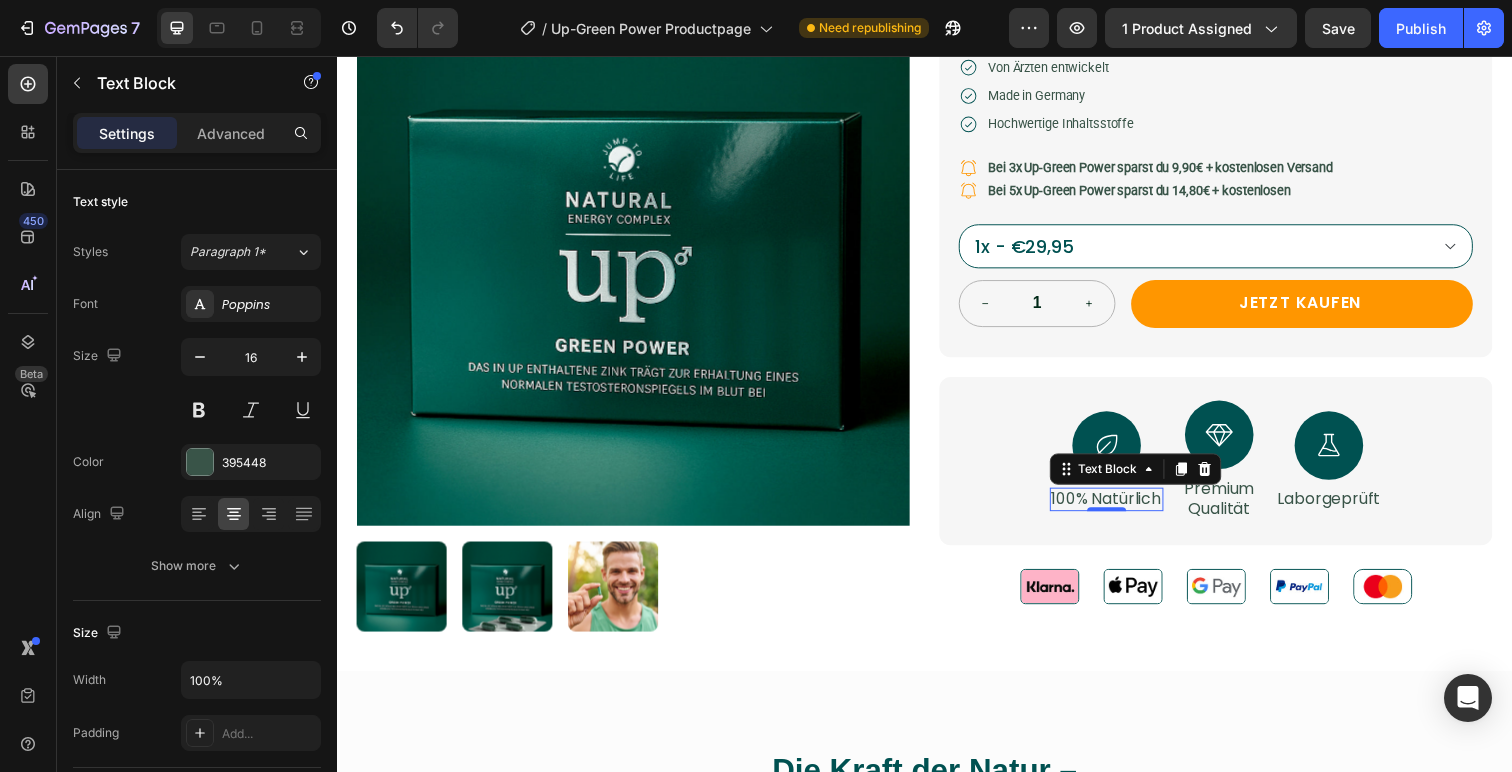 click on "100% Natürlich" at bounding box center (1123, 509) 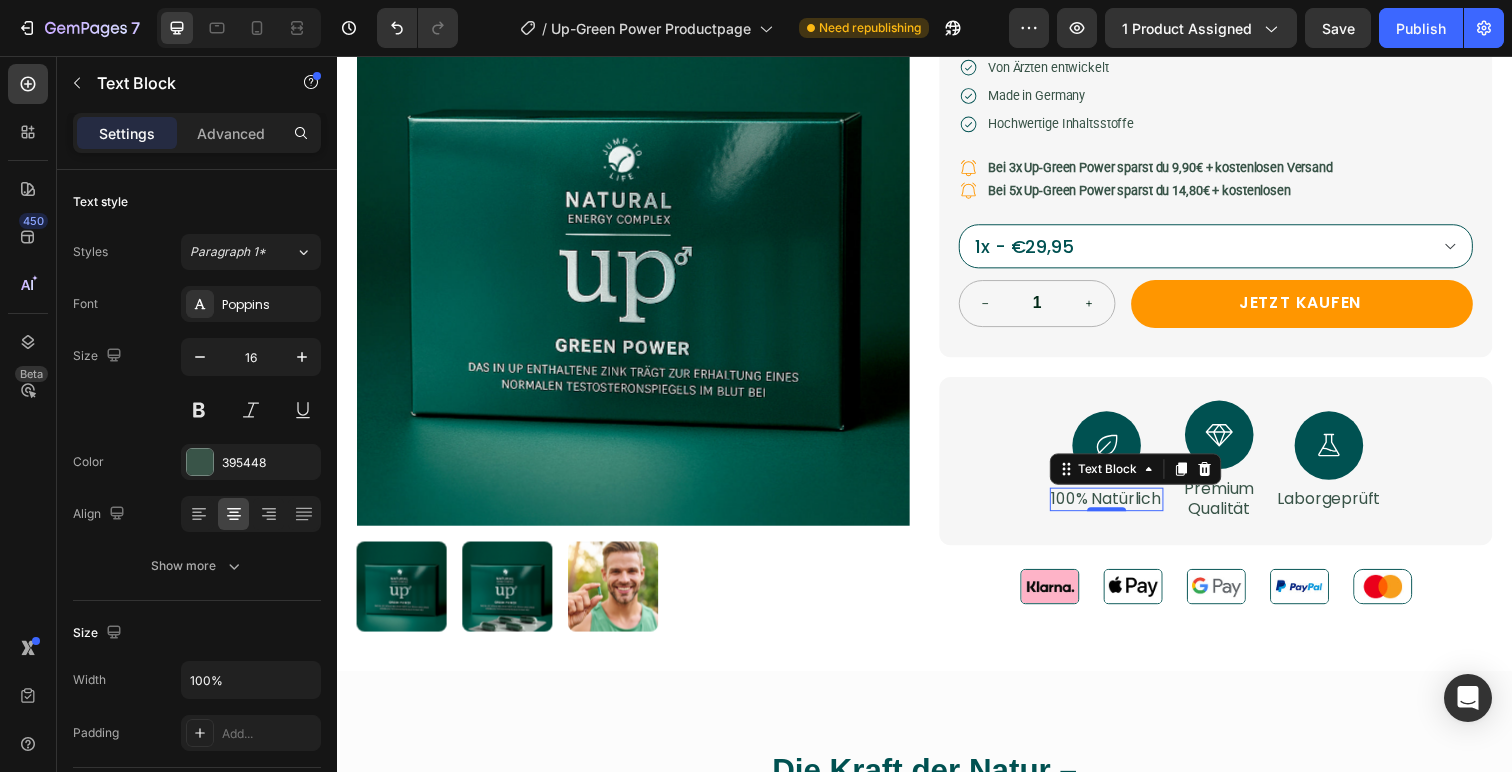 click on "100% Natürlich" at bounding box center (1123, 509) 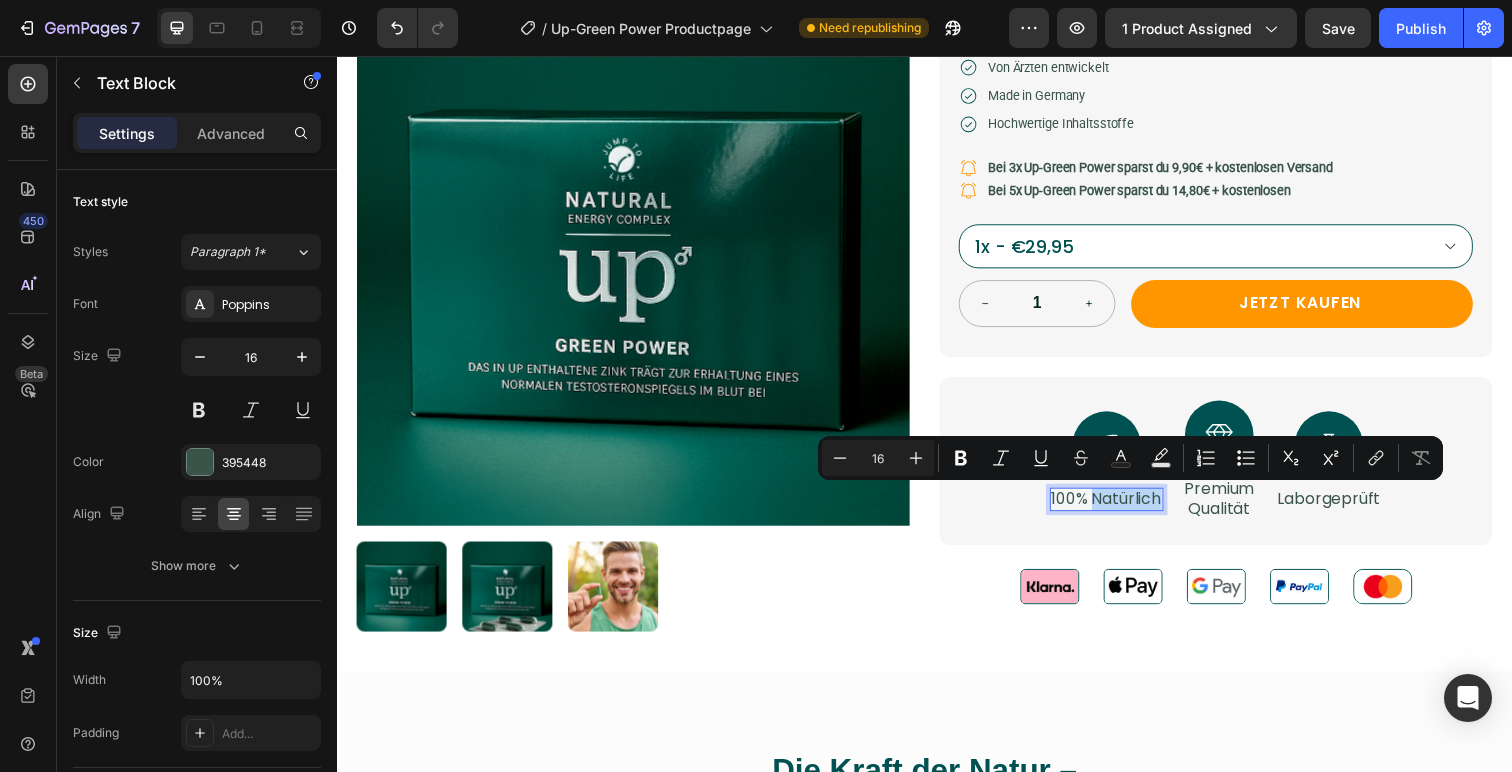 click on "100% Natürlich" at bounding box center (1123, 509) 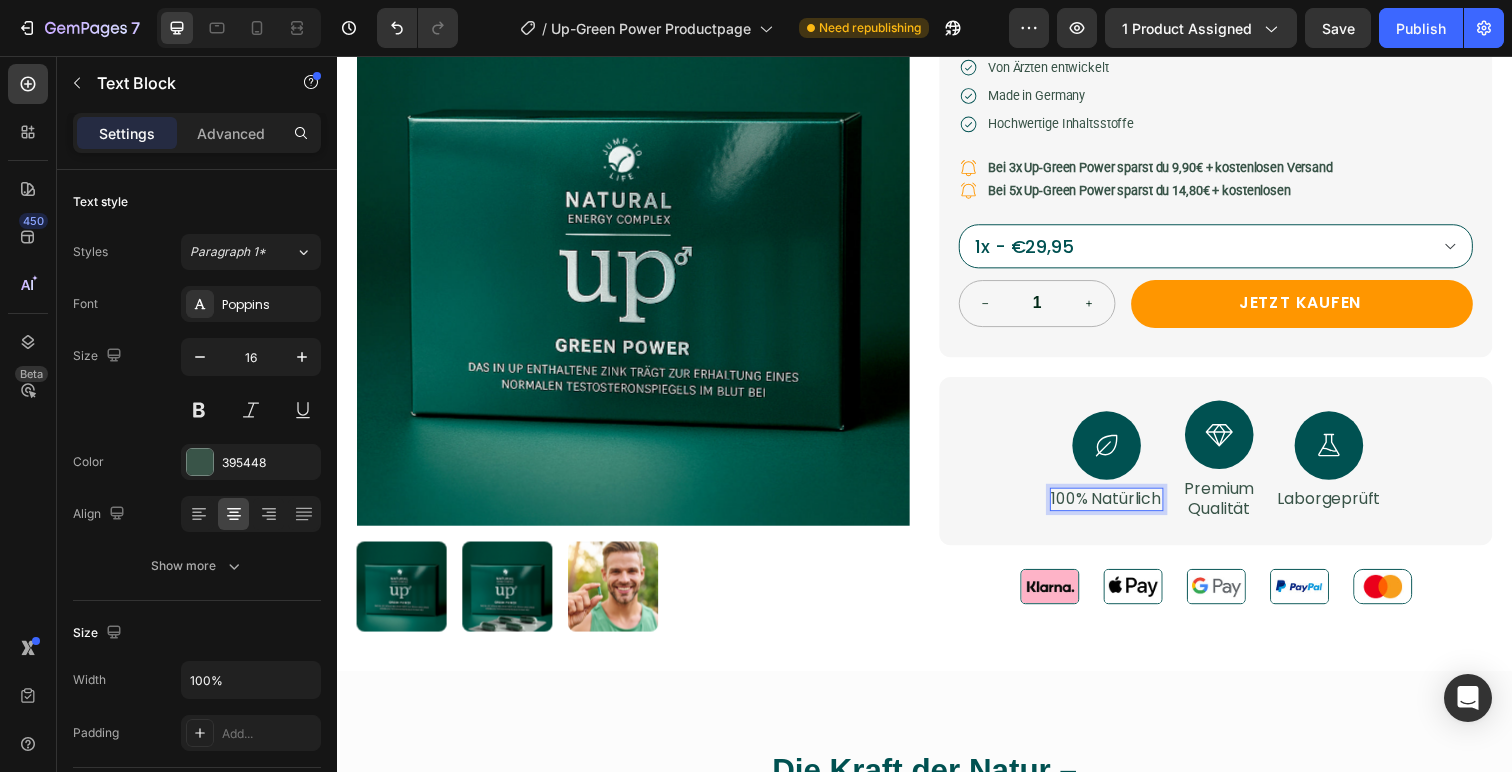 scroll, scrollTop: 380, scrollLeft: 0, axis: vertical 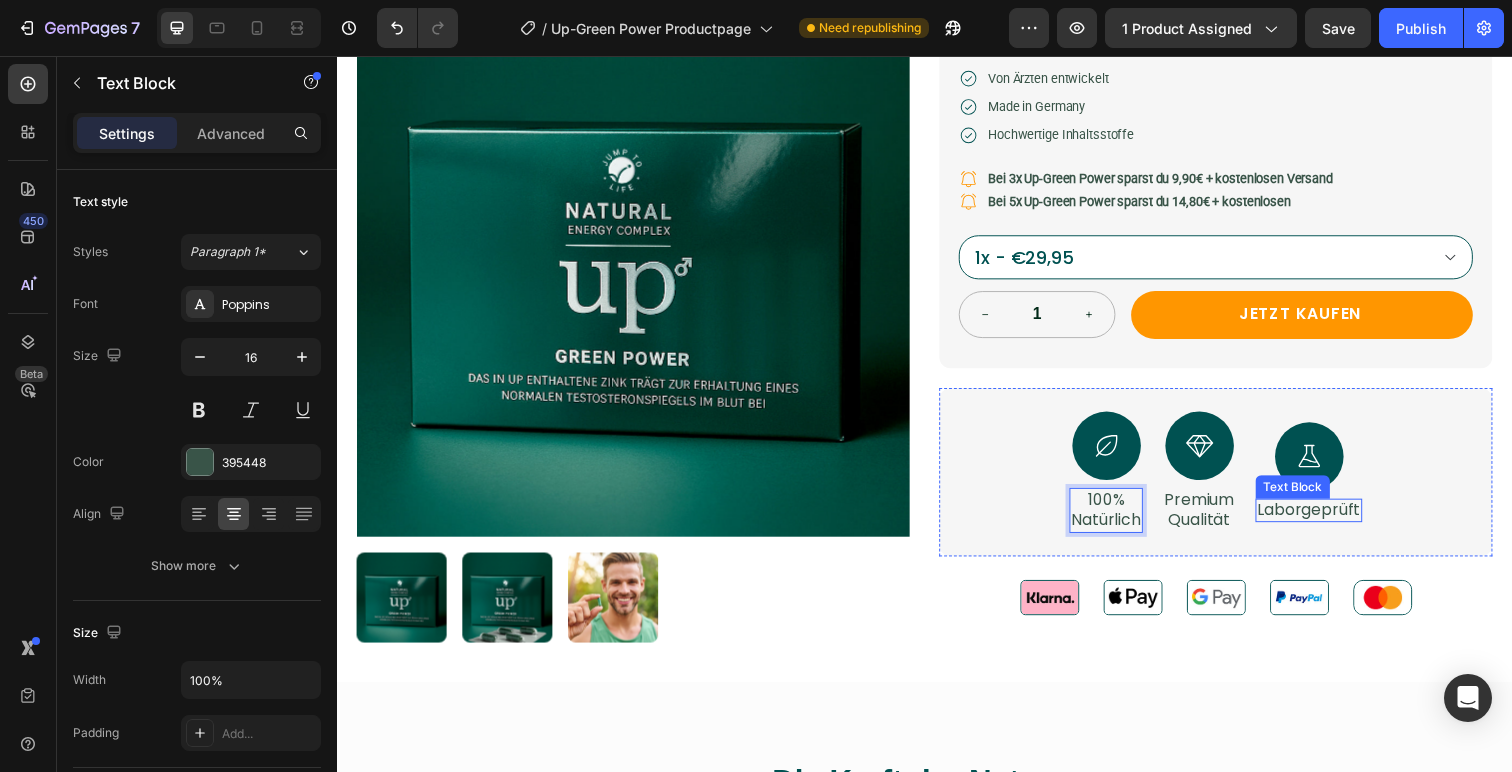 click on "Laborgeprüft" at bounding box center (1329, 520) 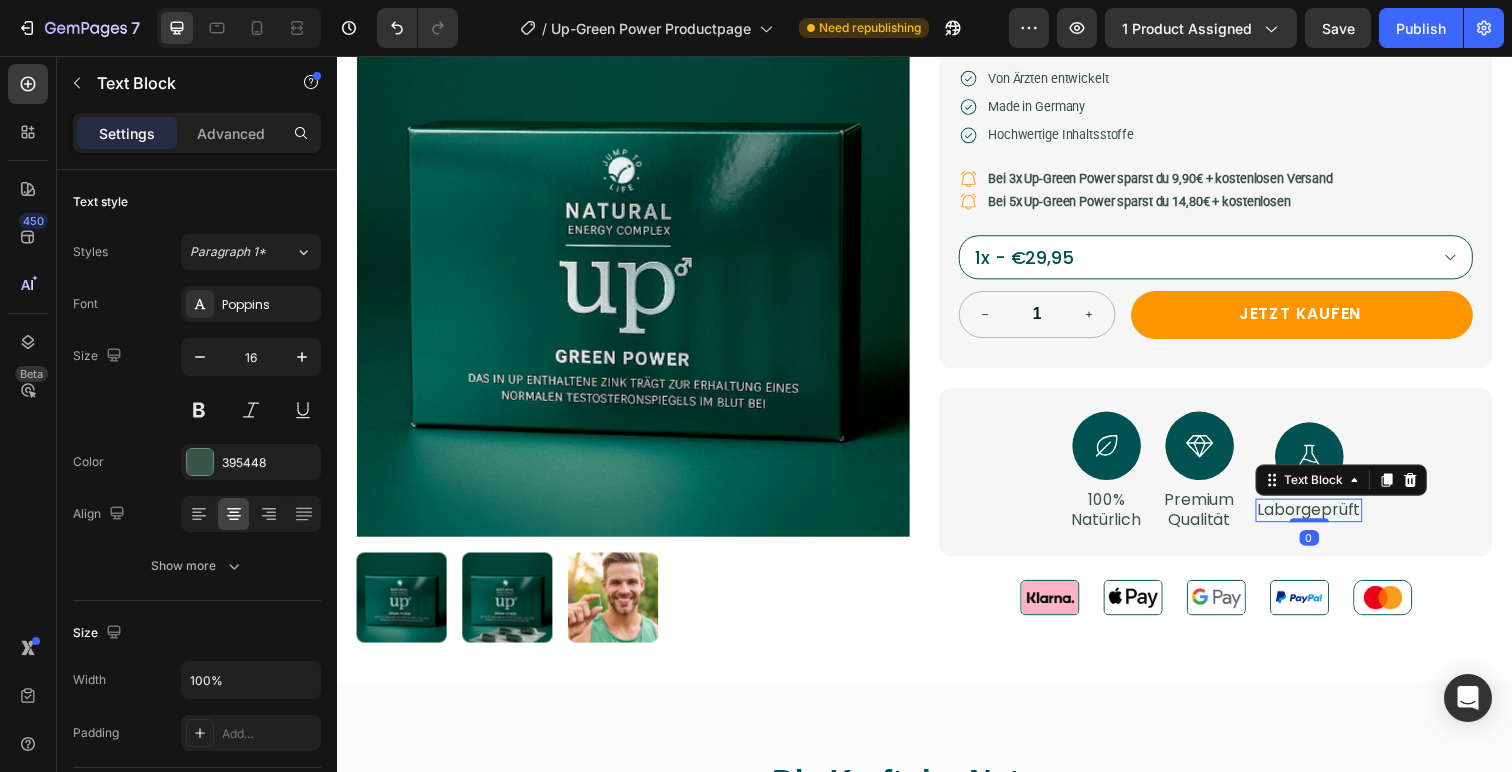 click on "Laborgeprüft" at bounding box center (1329, 520) 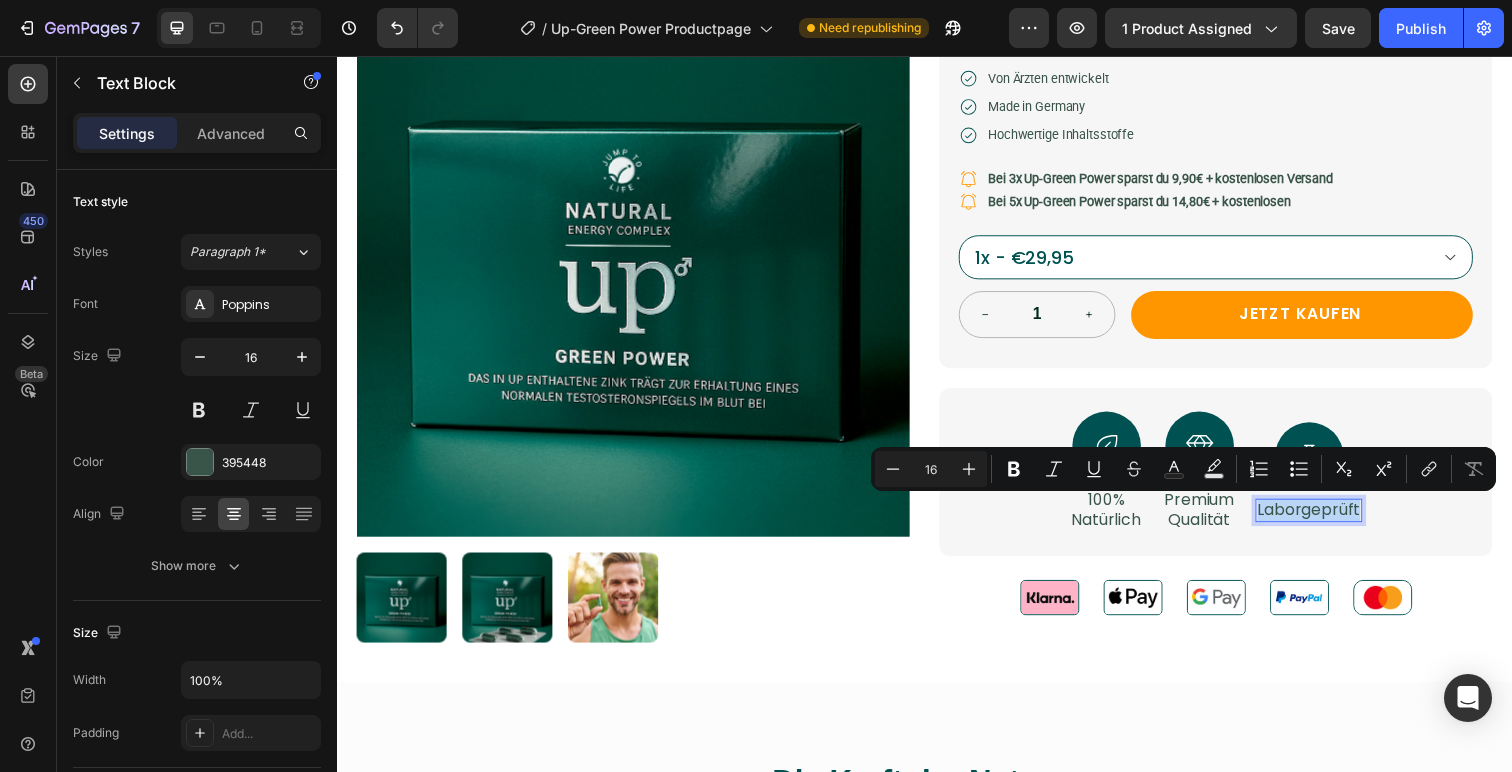 click on "Laborgeprüft" at bounding box center [1329, 520] 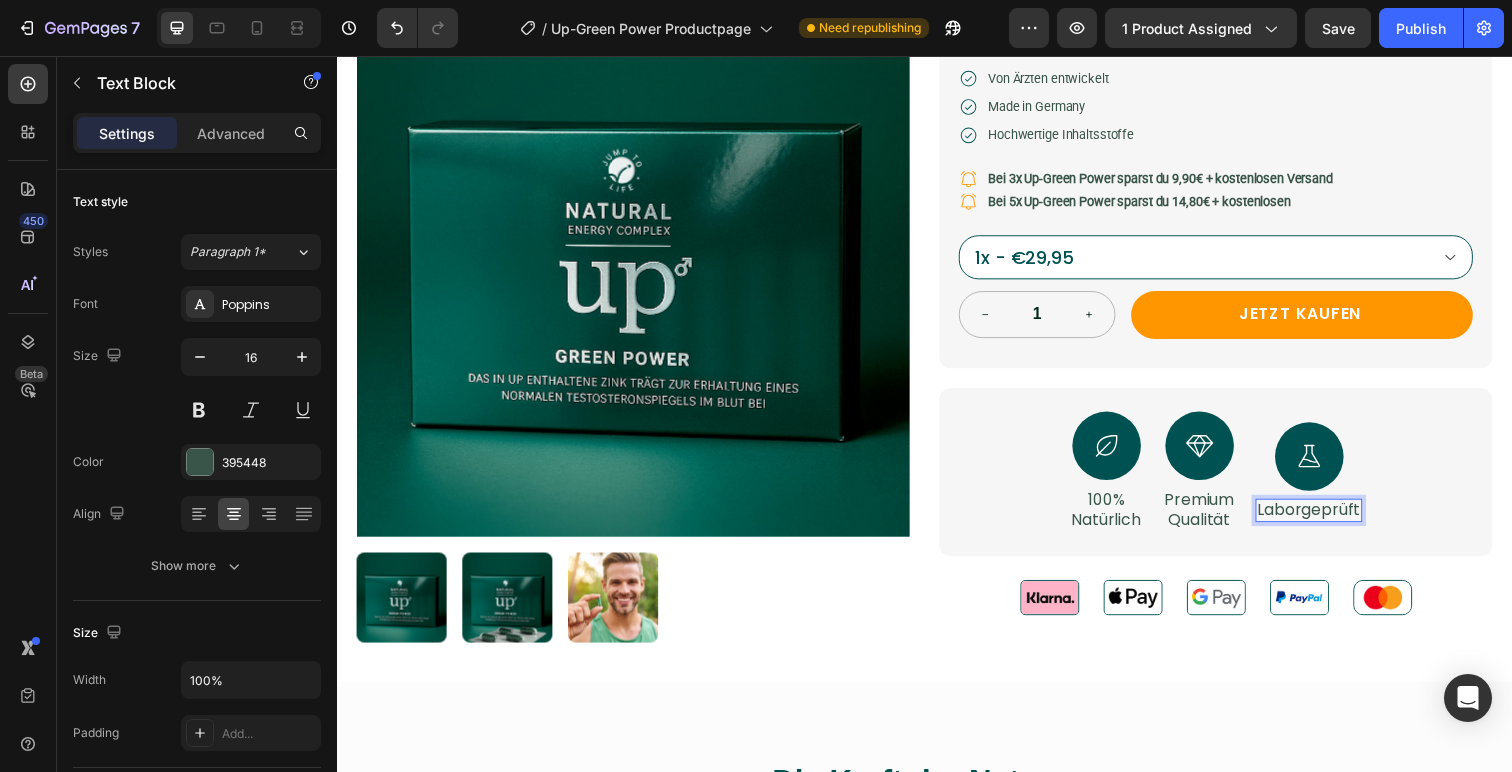 click on "Laborgeprüft" at bounding box center (1329, 520) 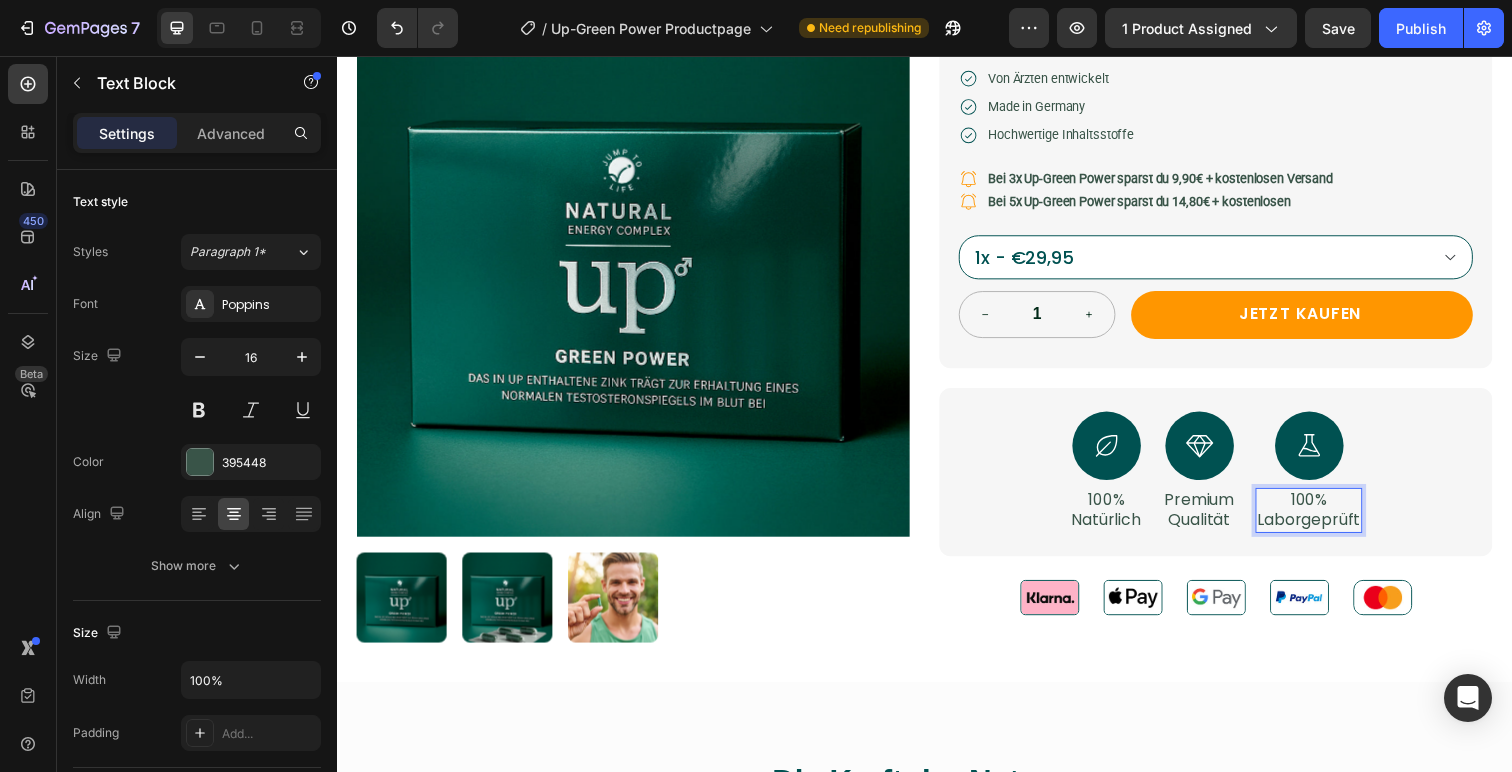 scroll, scrollTop: 370, scrollLeft: 0, axis: vertical 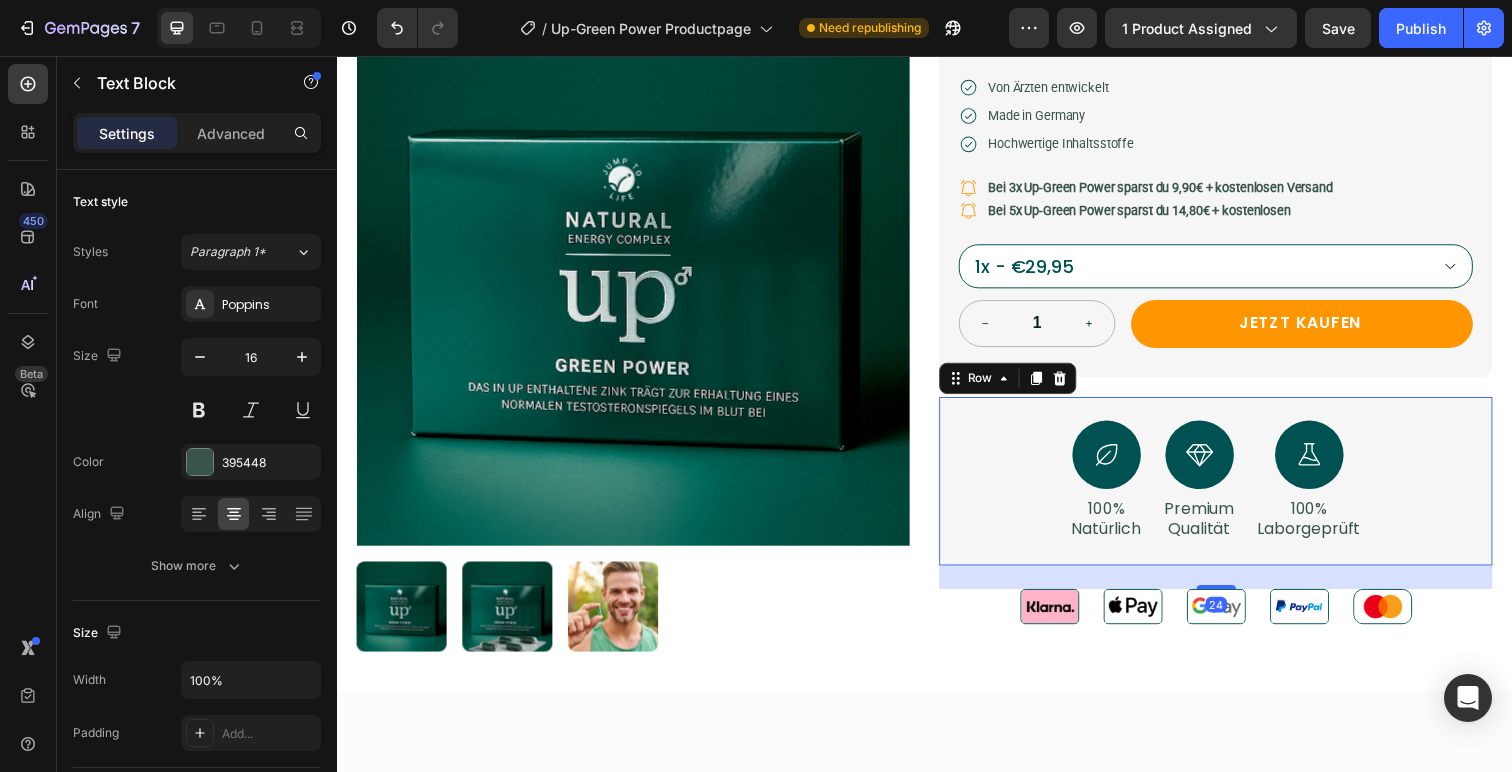 click on "Icon 100%  Natürlich Text Block
Icon Premium  Qualität Text Block
Icon 100% Laborgeprüft Text Block Row   24" at bounding box center [1234, 491] 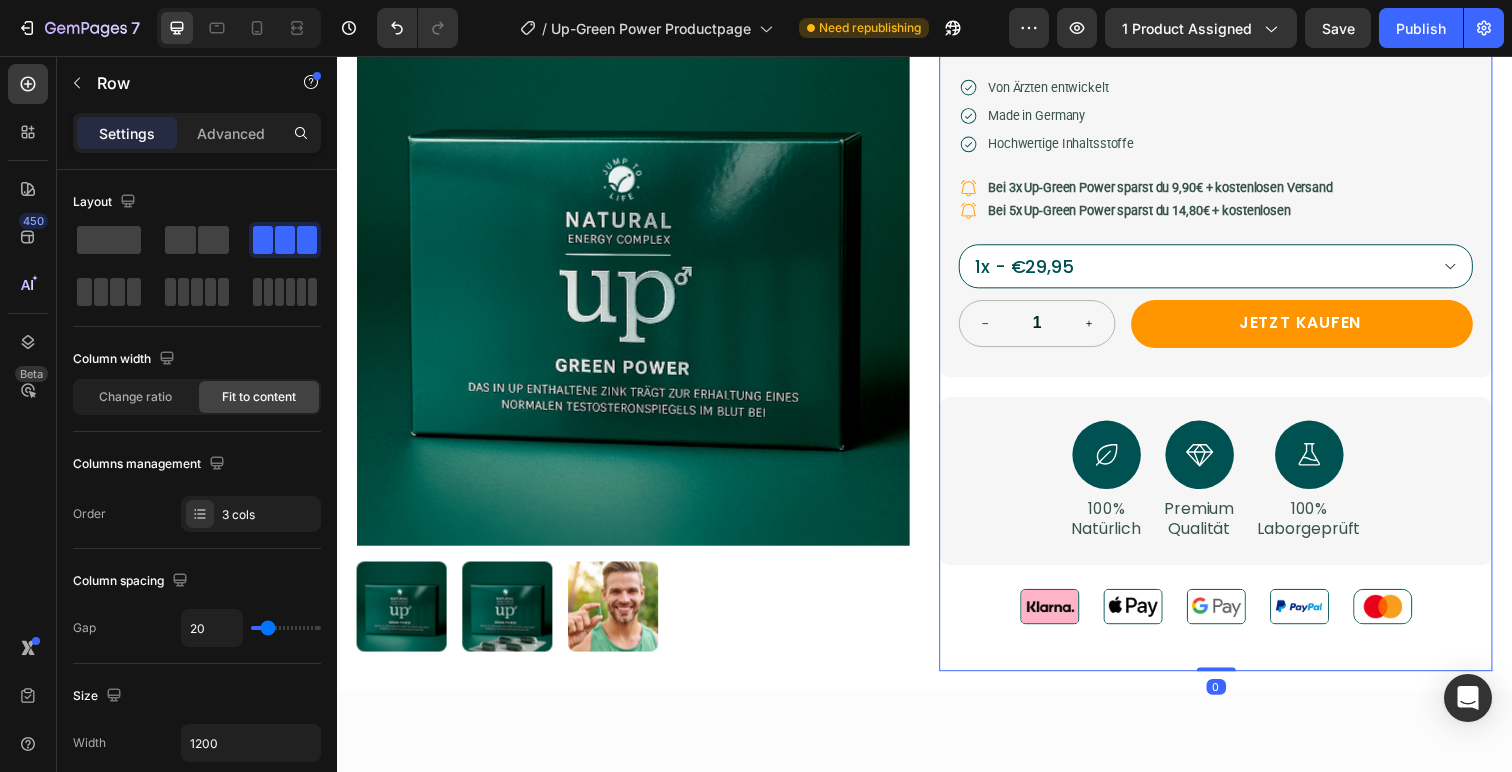click on "Icon Kostenloser Versand ab 70€ Text Block Row Up-Green Power Kapseln Product Title €29,95 Product Price Product Price Inkl. 7% MwSt. zzgl Versand. Text Block
Drop element here Row
Icon
Icon
Icon
Icon
Icon Icon List Mehr als 4.700 Kunden Text Block Row UP-GREEN POWER ist deine pflanzliche Antwort auf müde Momente im Alltag und im Bett. Schluss mit synthetischen Kram – hier kommt geballte Naturkraft: Hochwertige Pflanzenextrakte, Vitamine und essentielle Spurenelemente. Text Block
Icon Von Ärzten entwickelt Text Block Row
Icon Made in Germany Text Block Row
Icon Hochwertige Inhaltsstoffe Text Block Row
Icon Bei 3x Up-Green Power sparst du 9,90€ + kostenlosen Versand Text Block Row
Icon Bei 5x Up-Green Power sparst du 14,80€ + kostenlosen  Text Block Row   1x - €29,95  3x - €79,95  5x - €134,95  1 Row" at bounding box center [1234, 230] 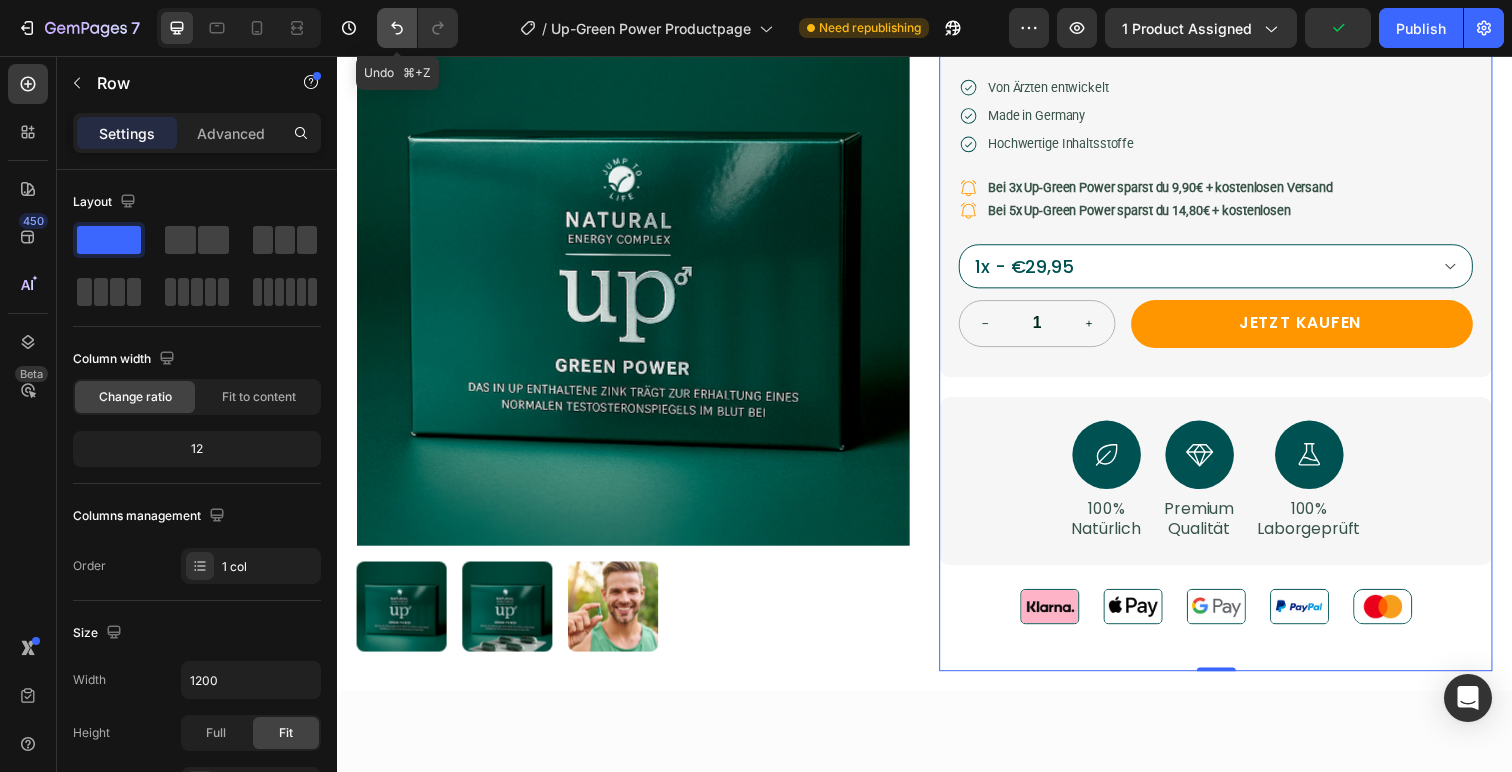 click 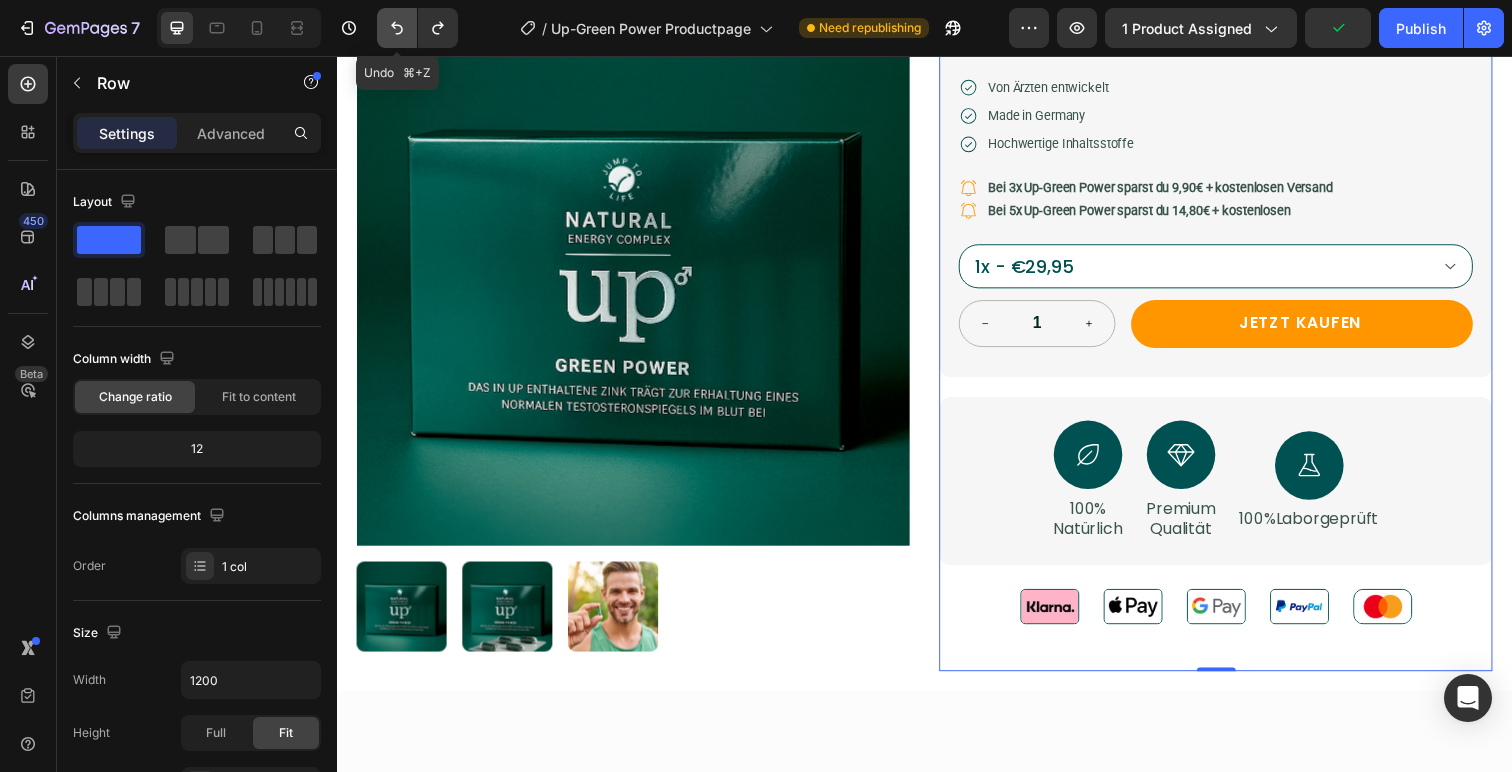 click 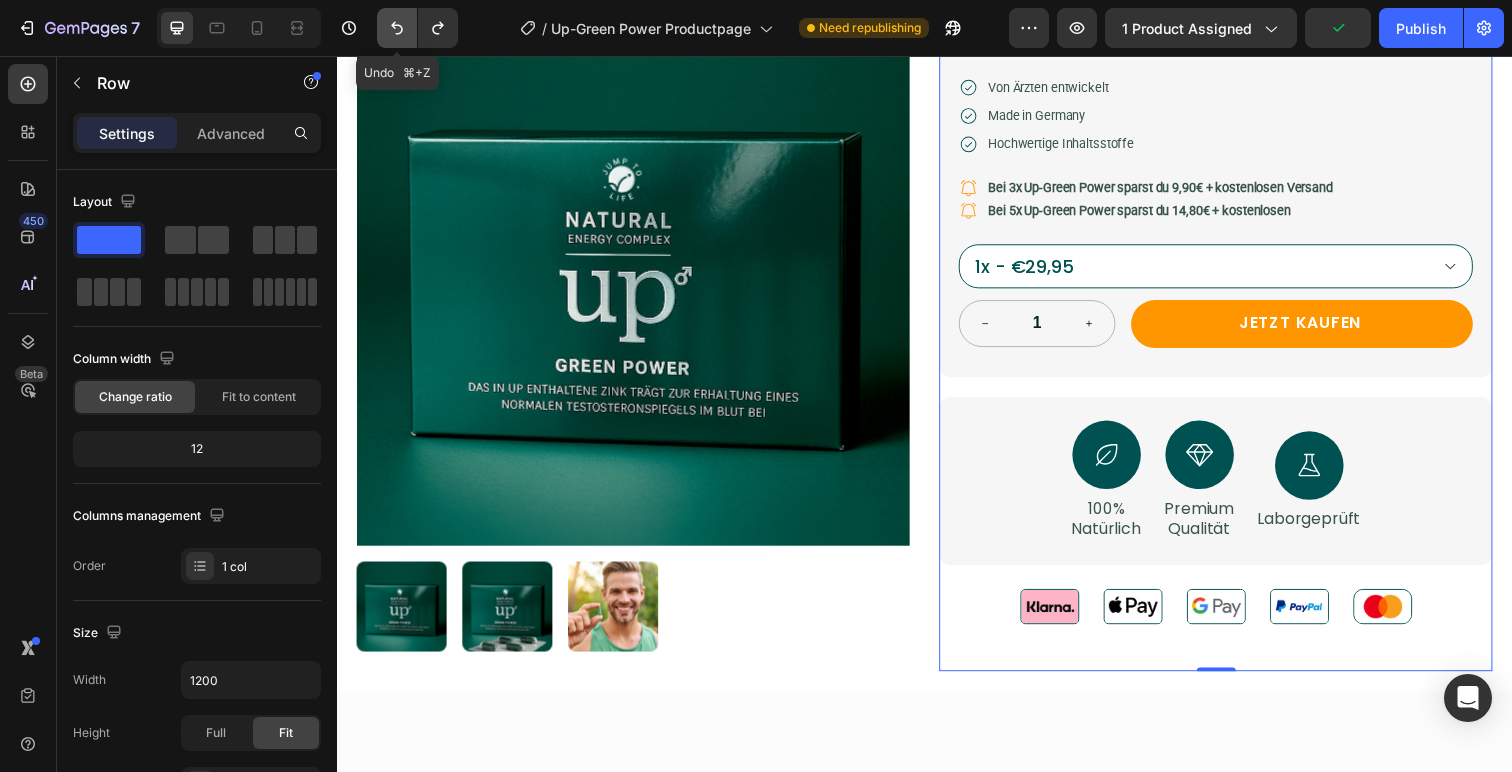 click 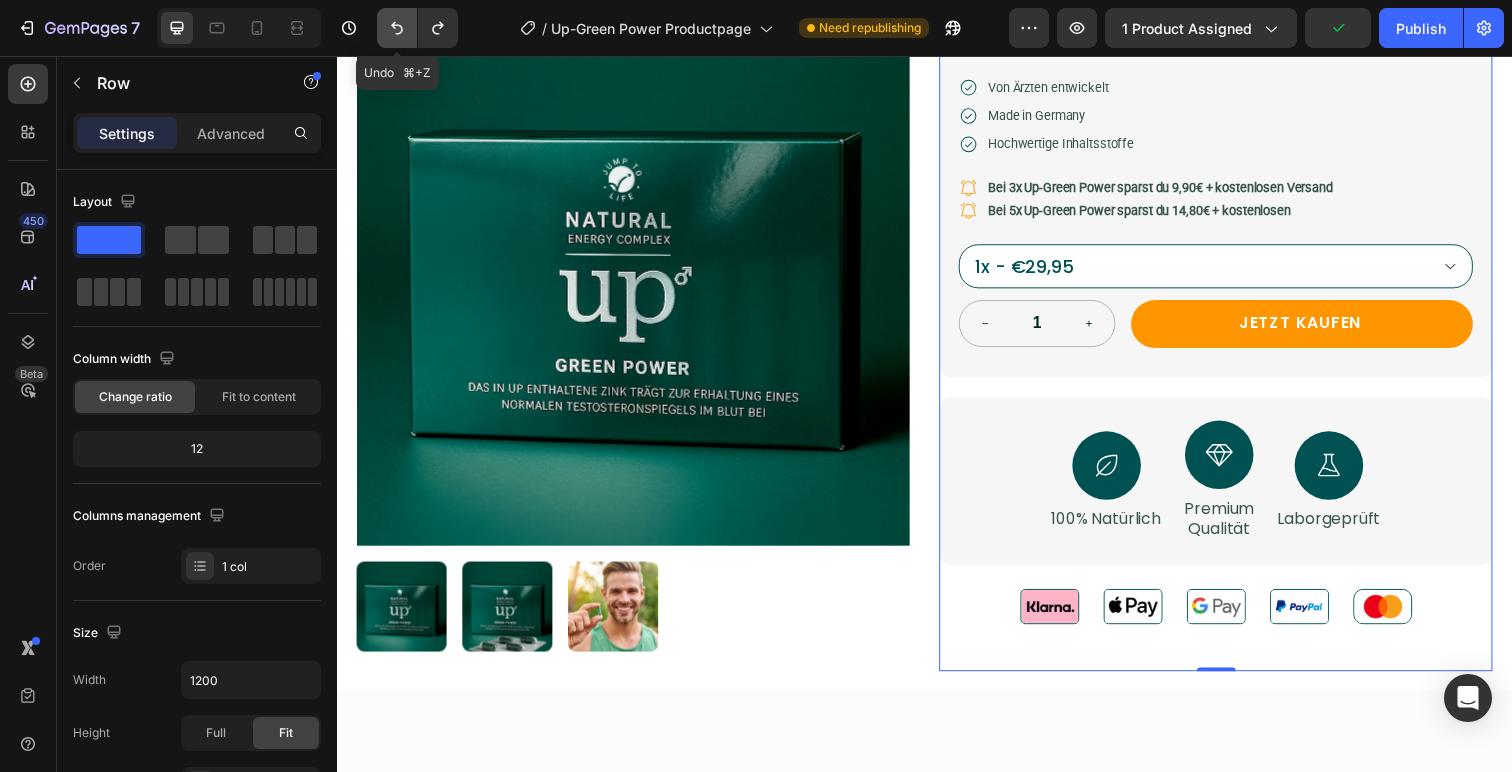 click 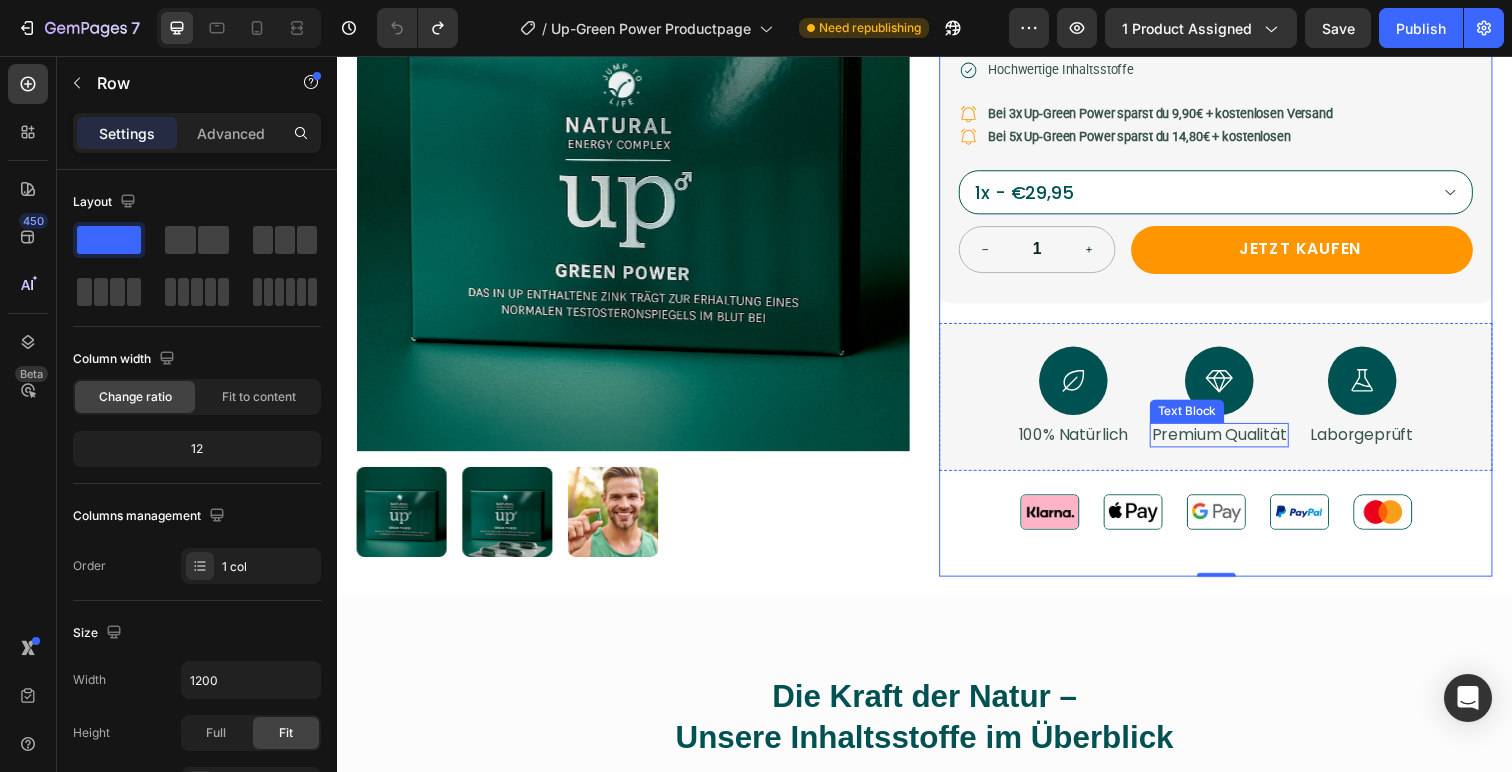 scroll, scrollTop: 472, scrollLeft: 0, axis: vertical 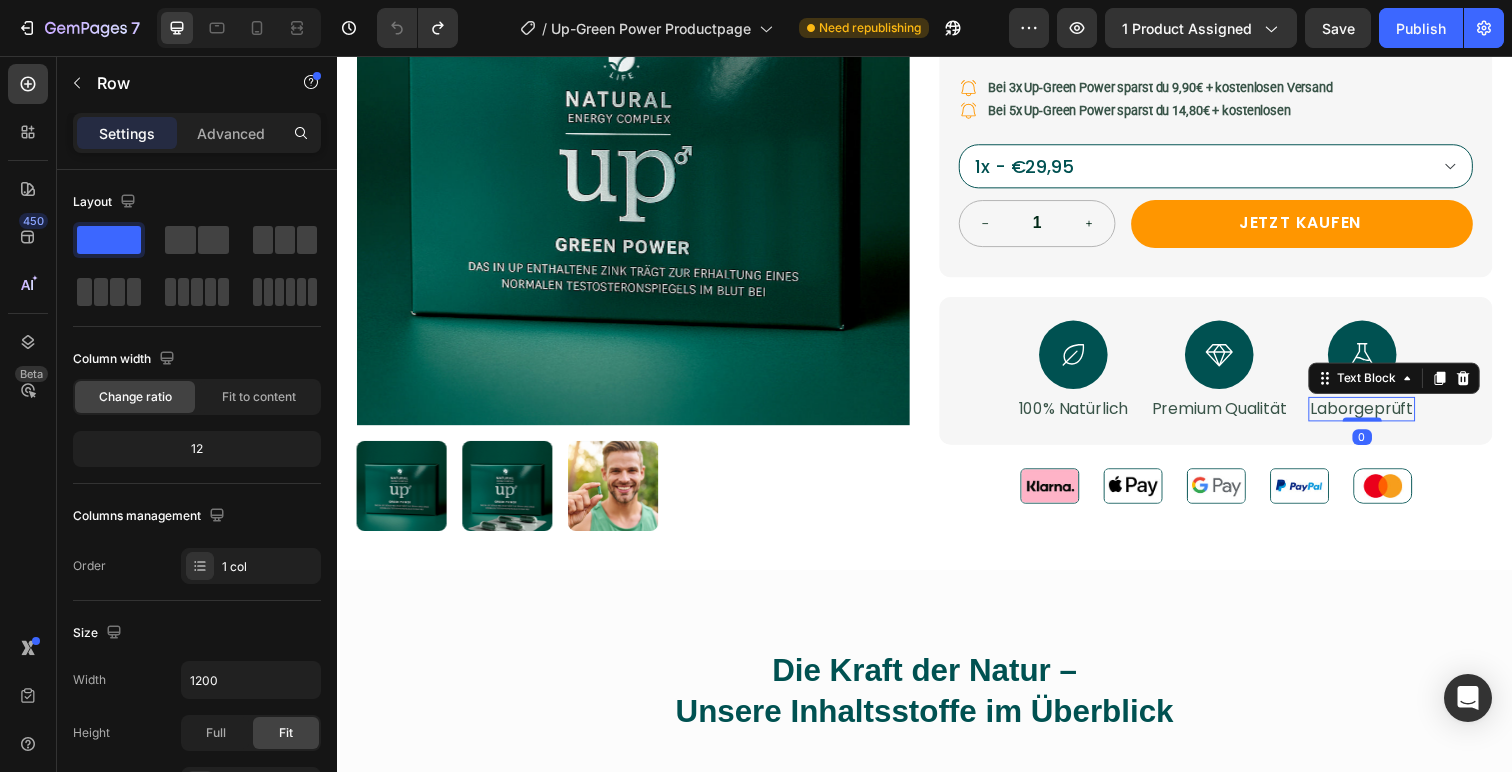 click on "Laborgeprüft" at bounding box center [1383, 417] 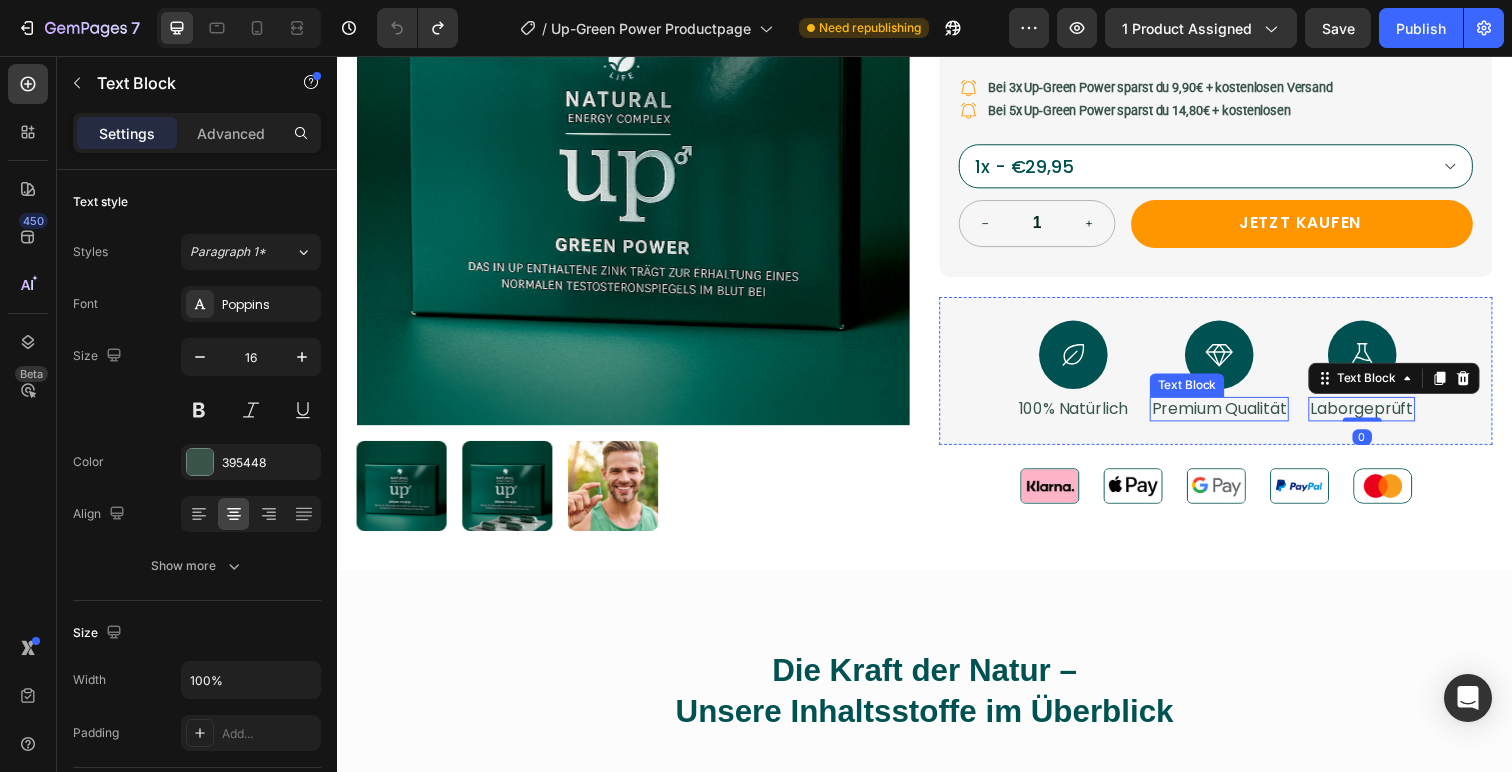 click on "Premium Qualität" at bounding box center (1238, 417) 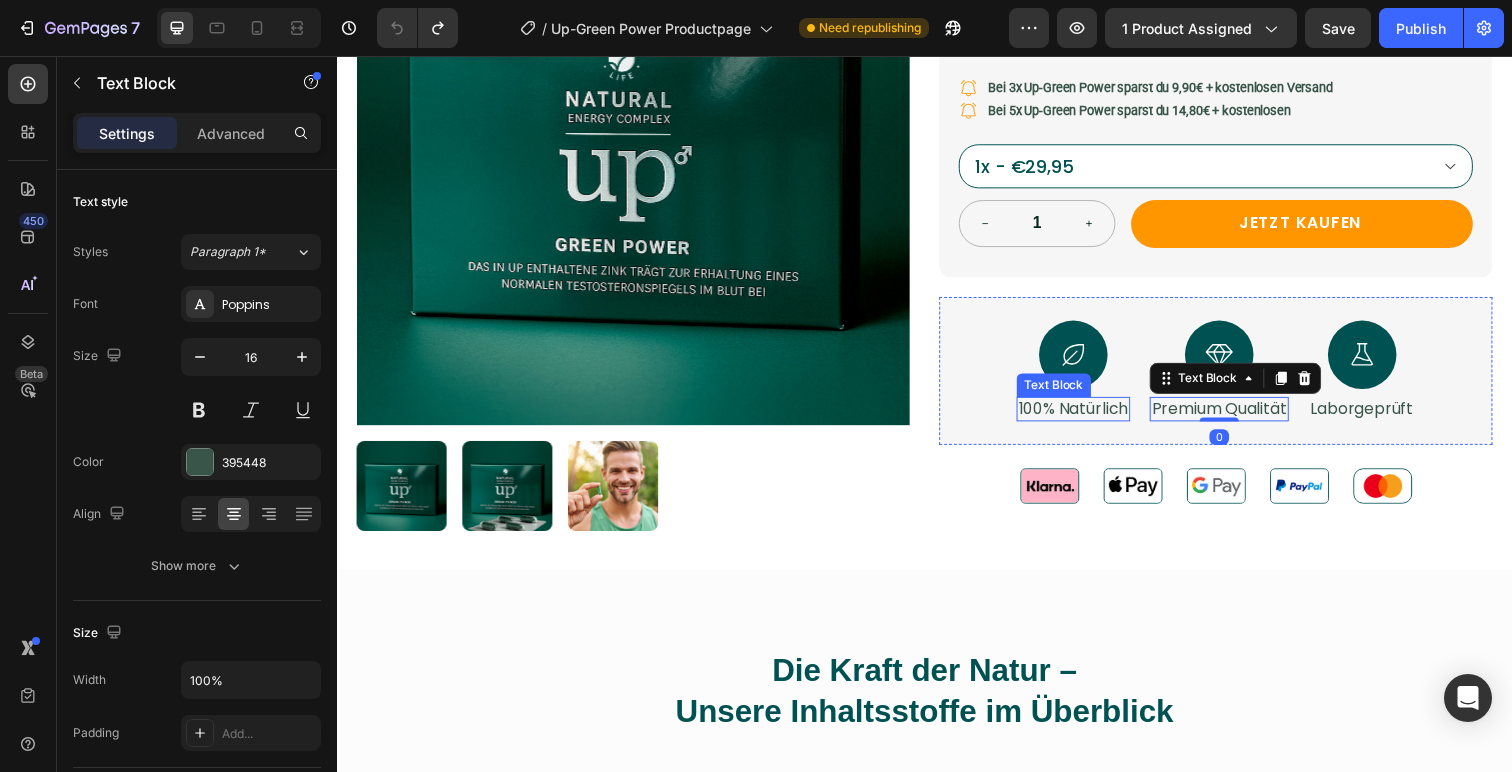 click on "100% Natürlich" at bounding box center (1089, 417) 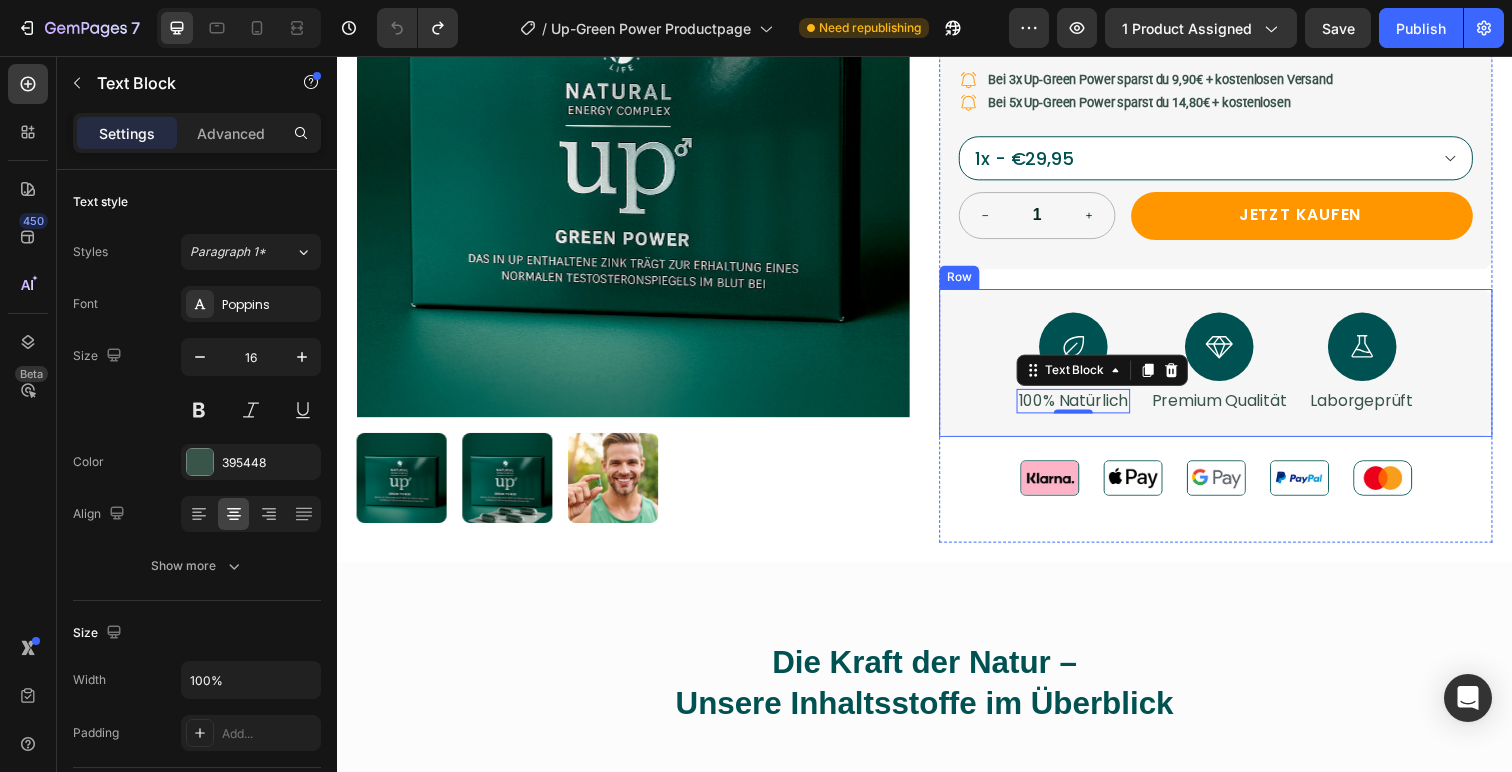 scroll, scrollTop: 468, scrollLeft: 0, axis: vertical 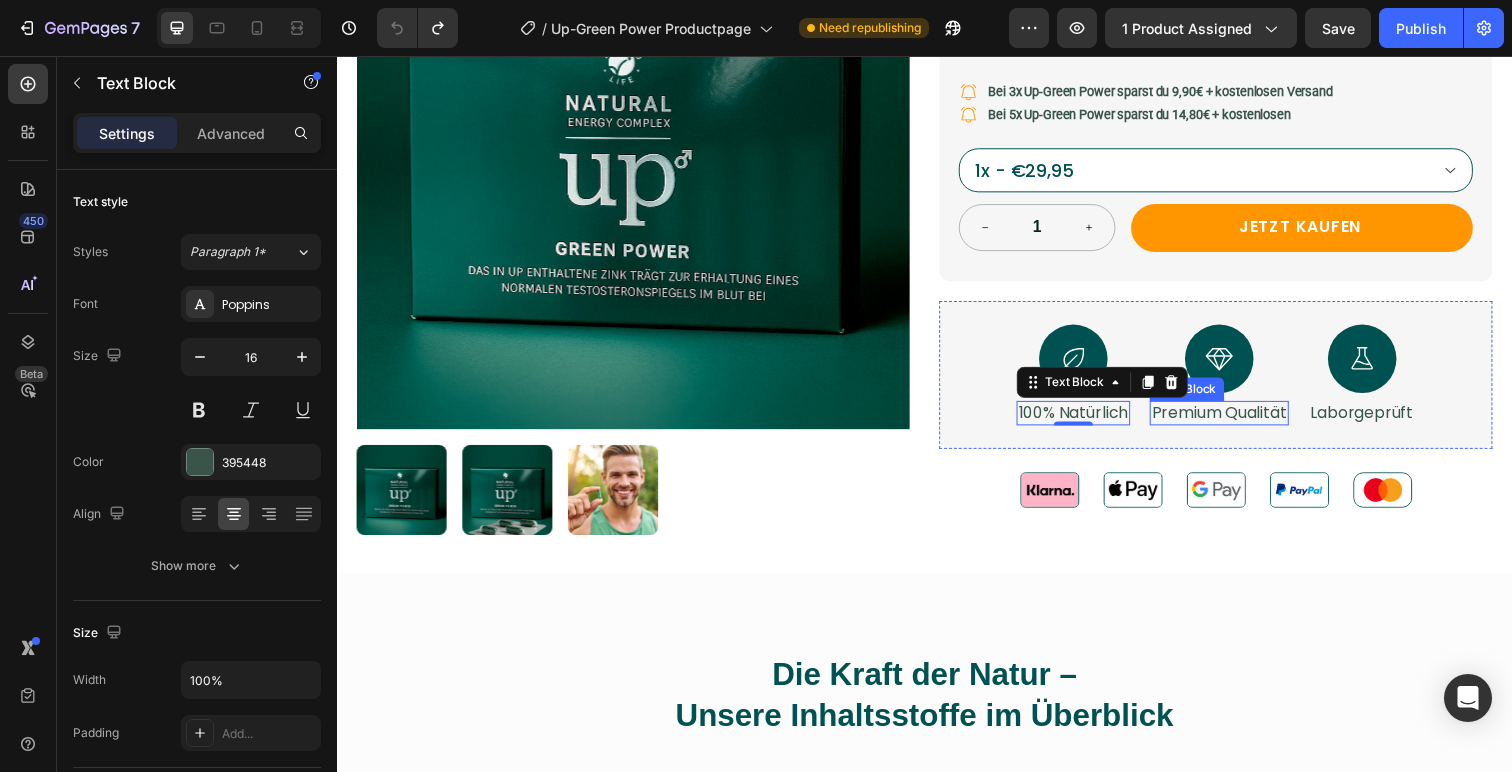 click on "Premium Qualität" at bounding box center [1238, 421] 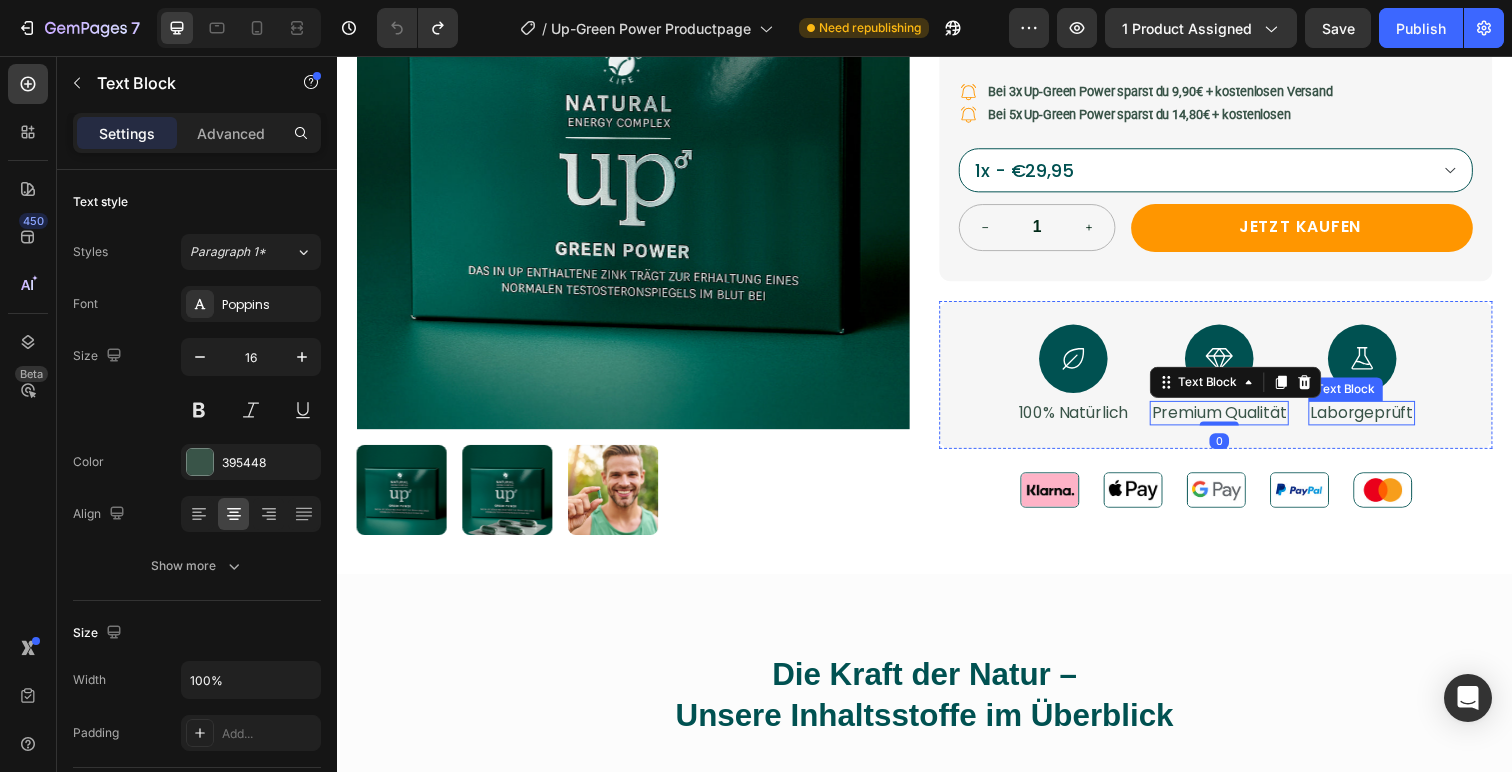 click on "Laborgeprüft" at bounding box center (1383, 421) 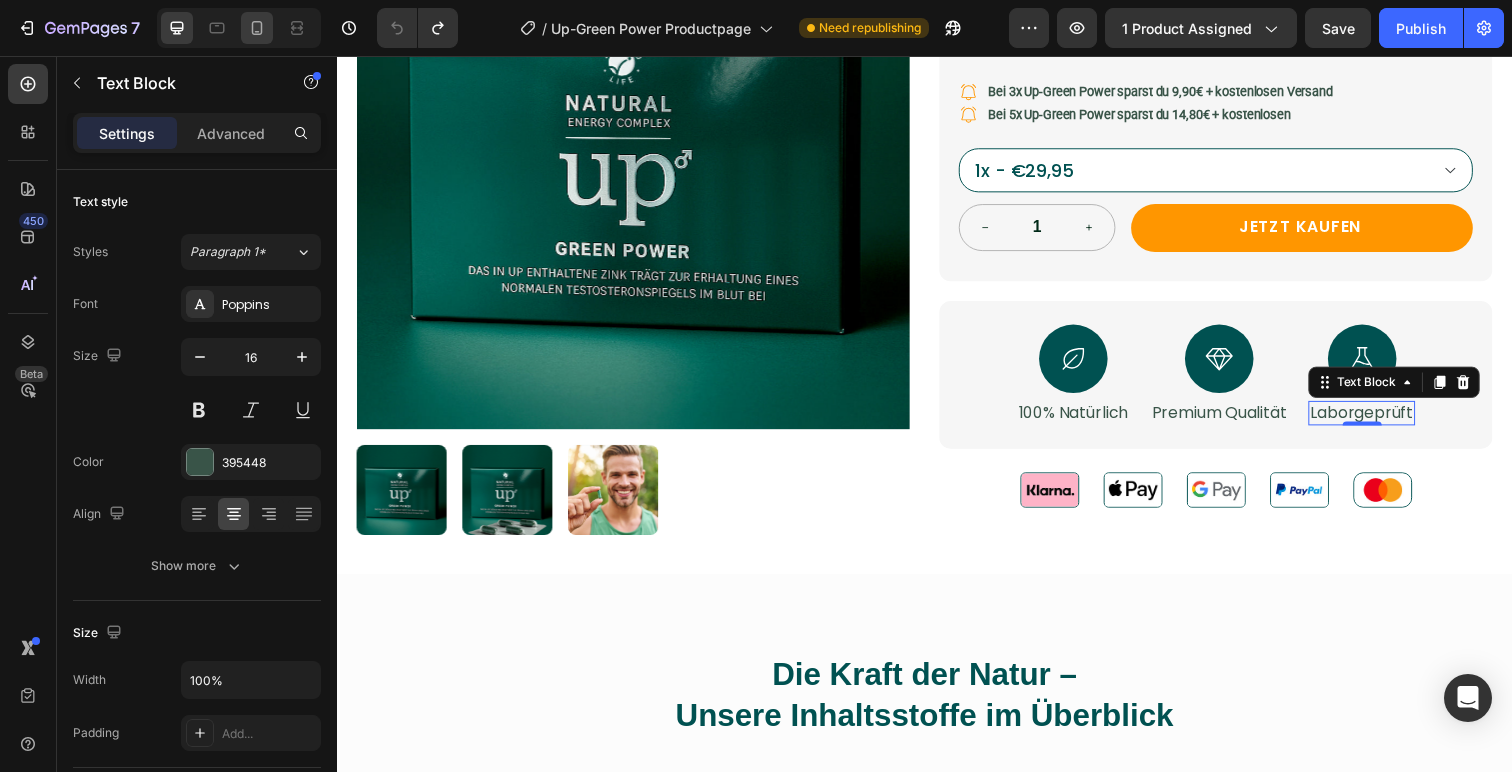 click 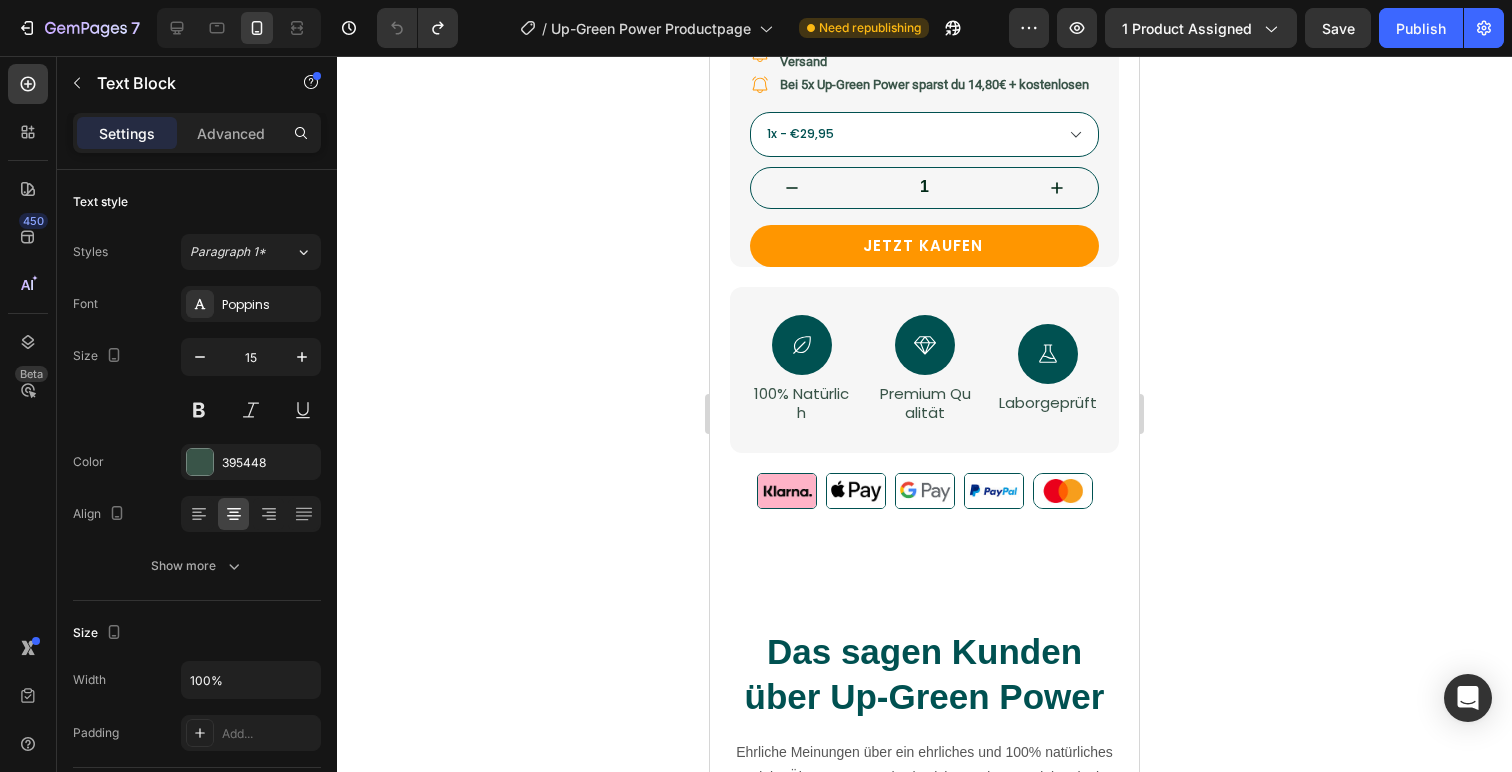 scroll, scrollTop: 948, scrollLeft: 0, axis: vertical 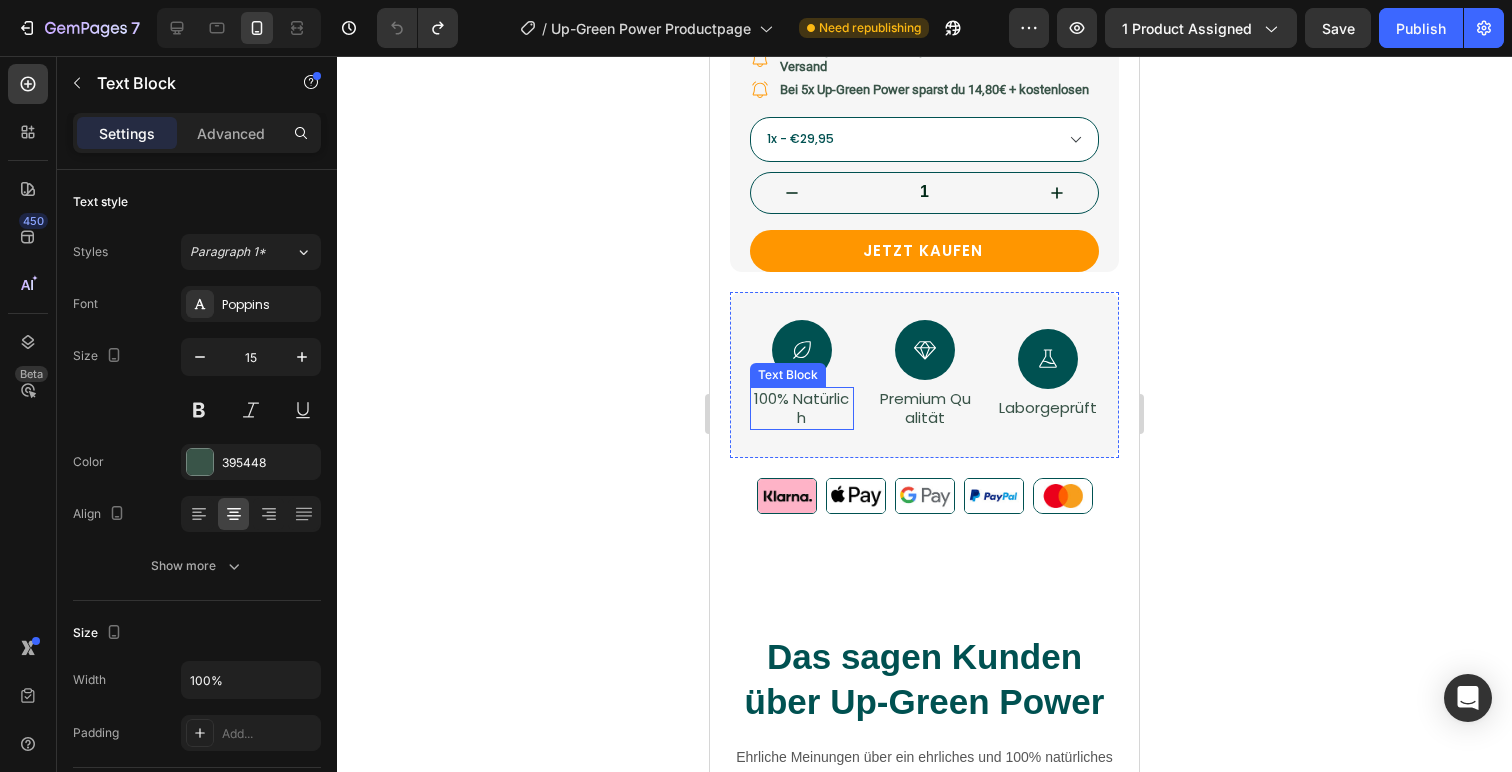 click on "100% Natürlich" at bounding box center [802, 408] 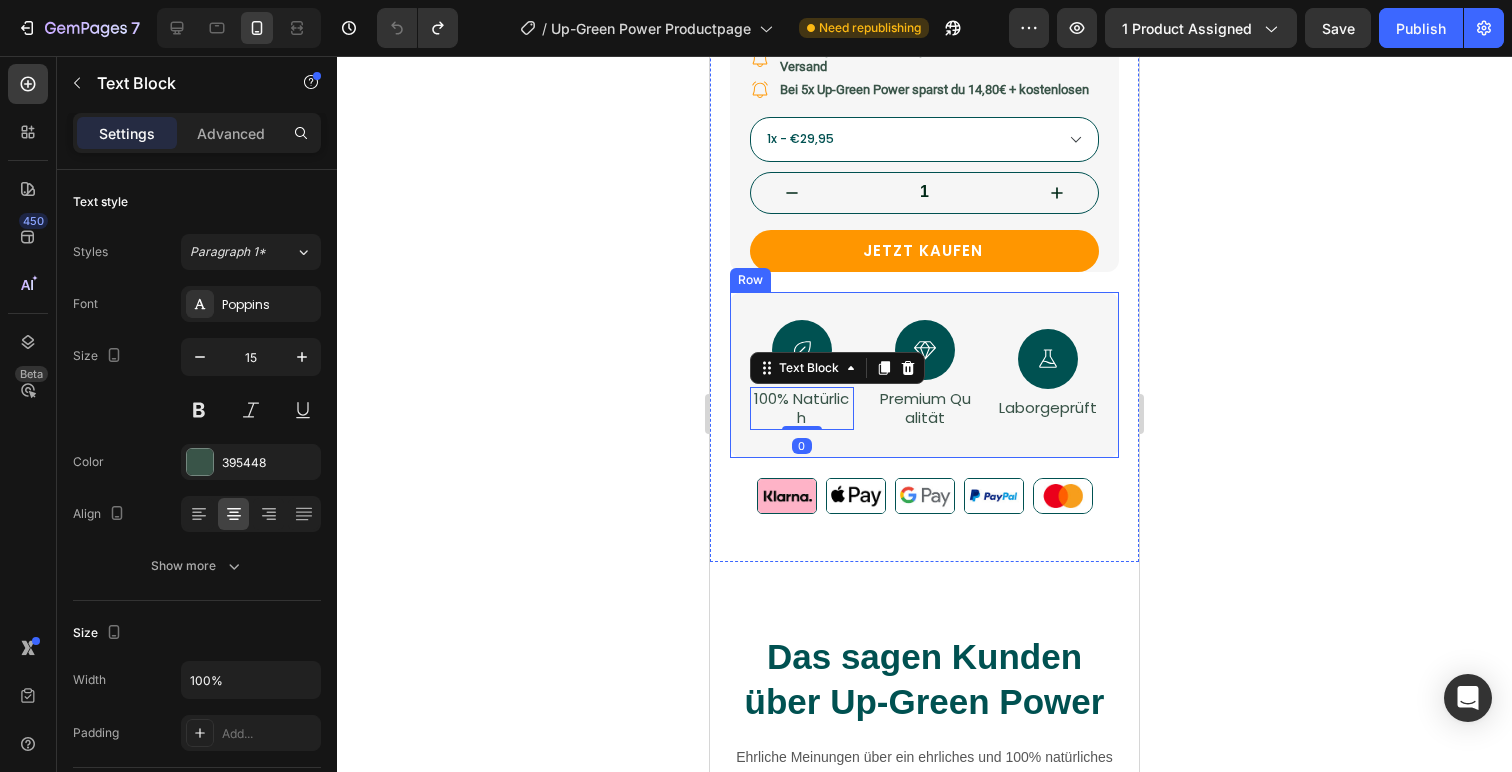 click on "Icon 100% Natürlich Text Block   0
Icon Premium Qualität Text Block
Icon Laborgeprüft Text Block Row" at bounding box center [924, 375] 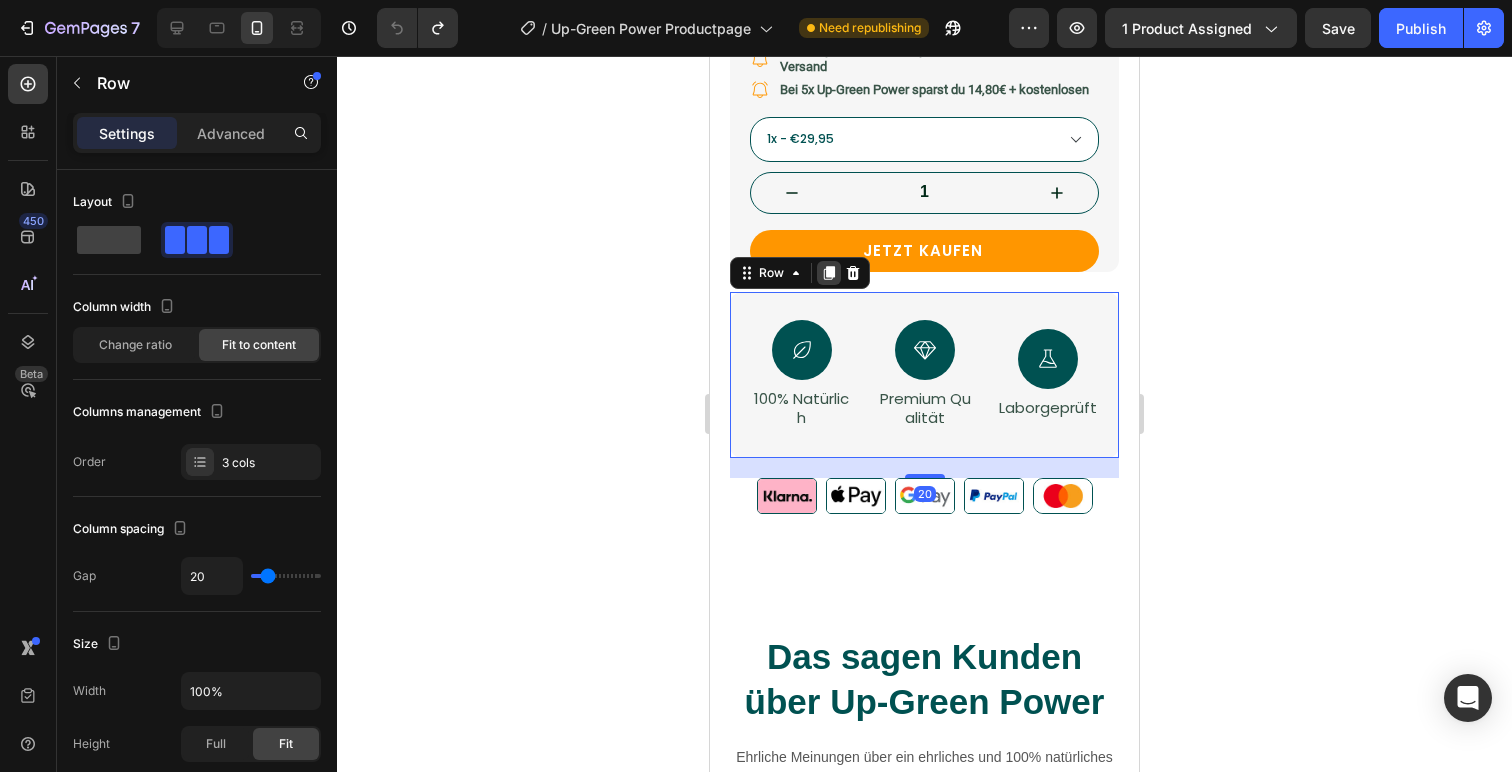 click 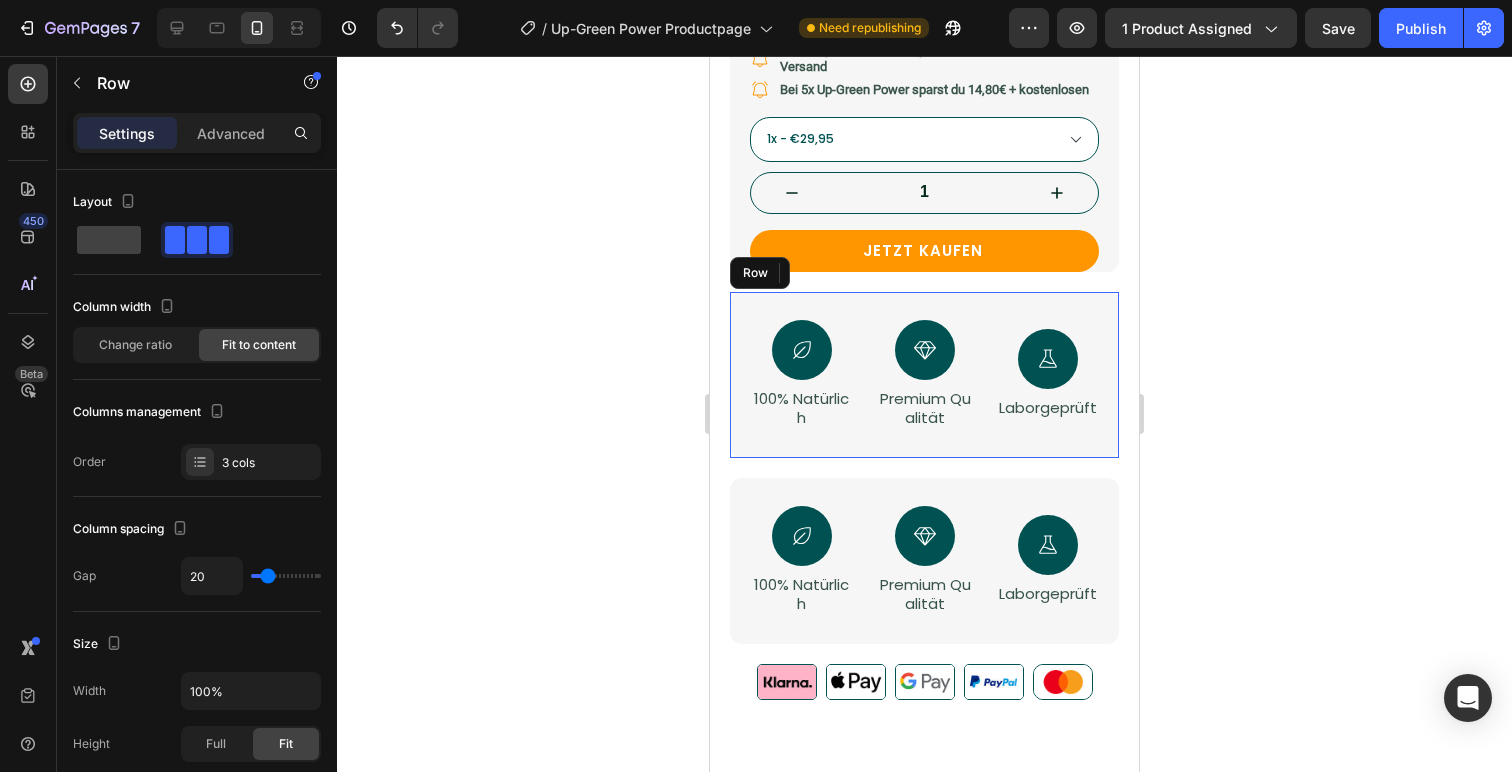 click on "Icon 100% Natürlich Text Block
Icon Premium Qualität Text Block
Icon Laborgeprüft Text Block Row" at bounding box center (924, 375) 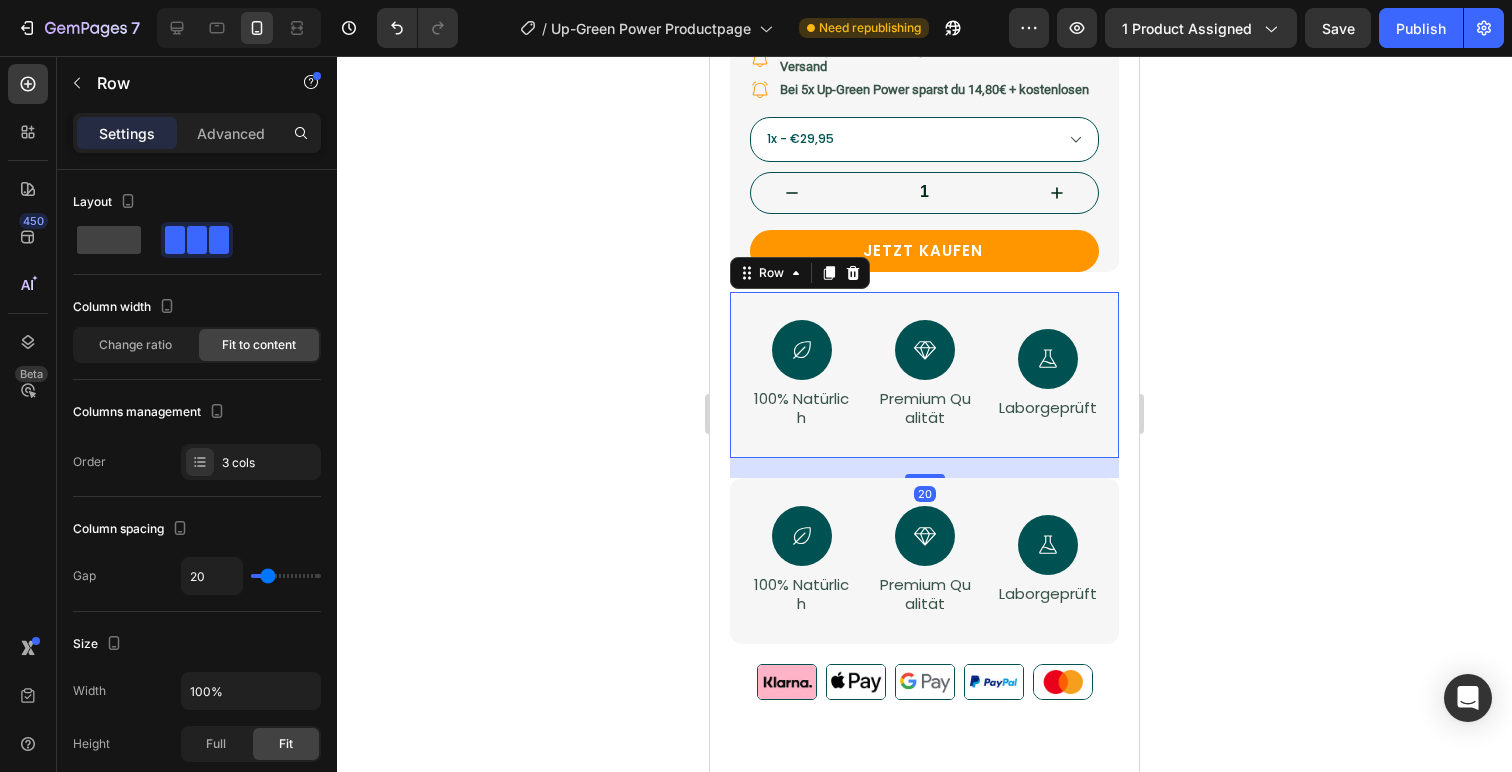 click on "Settings Advanced" at bounding box center (197, 133) 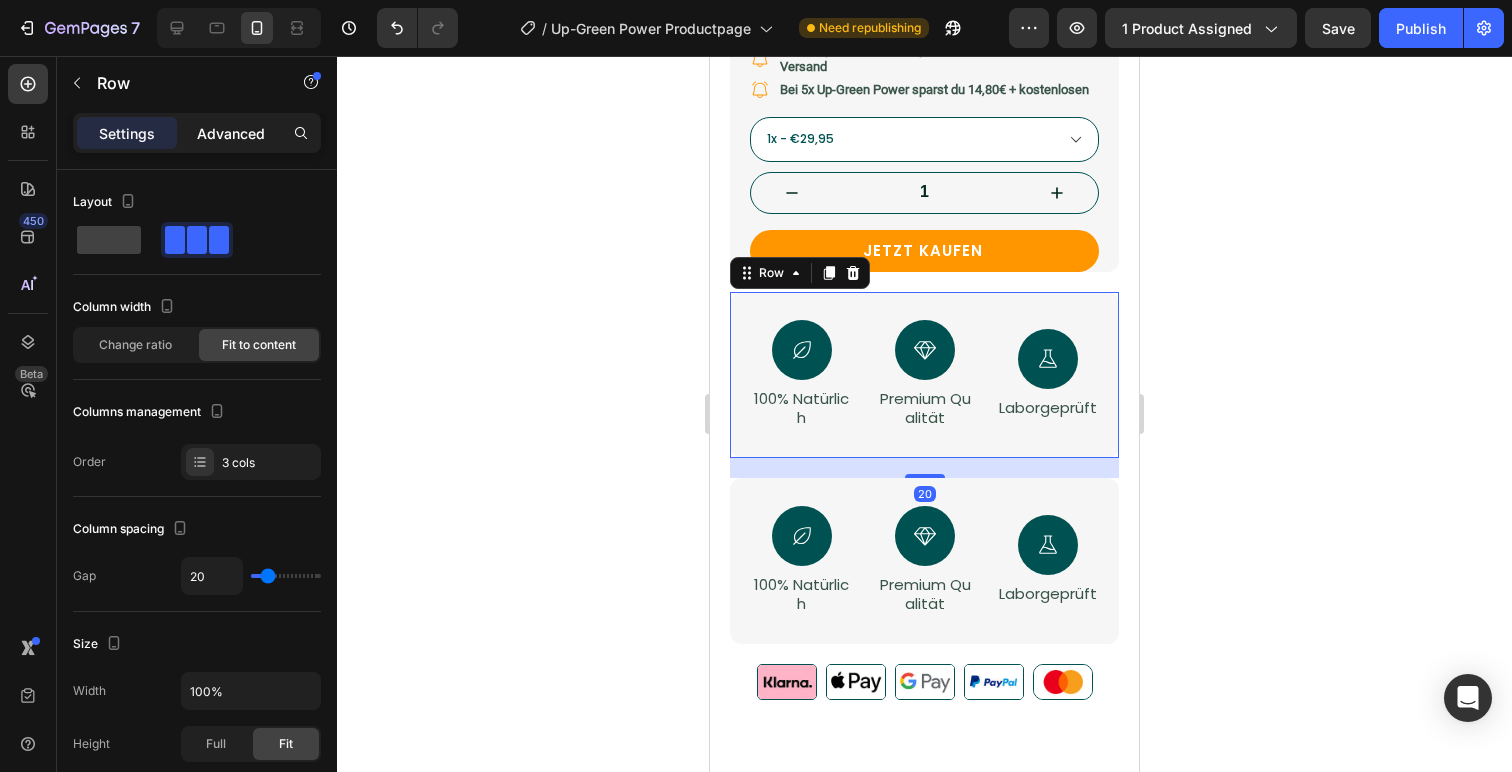 click on "Advanced" at bounding box center (231, 133) 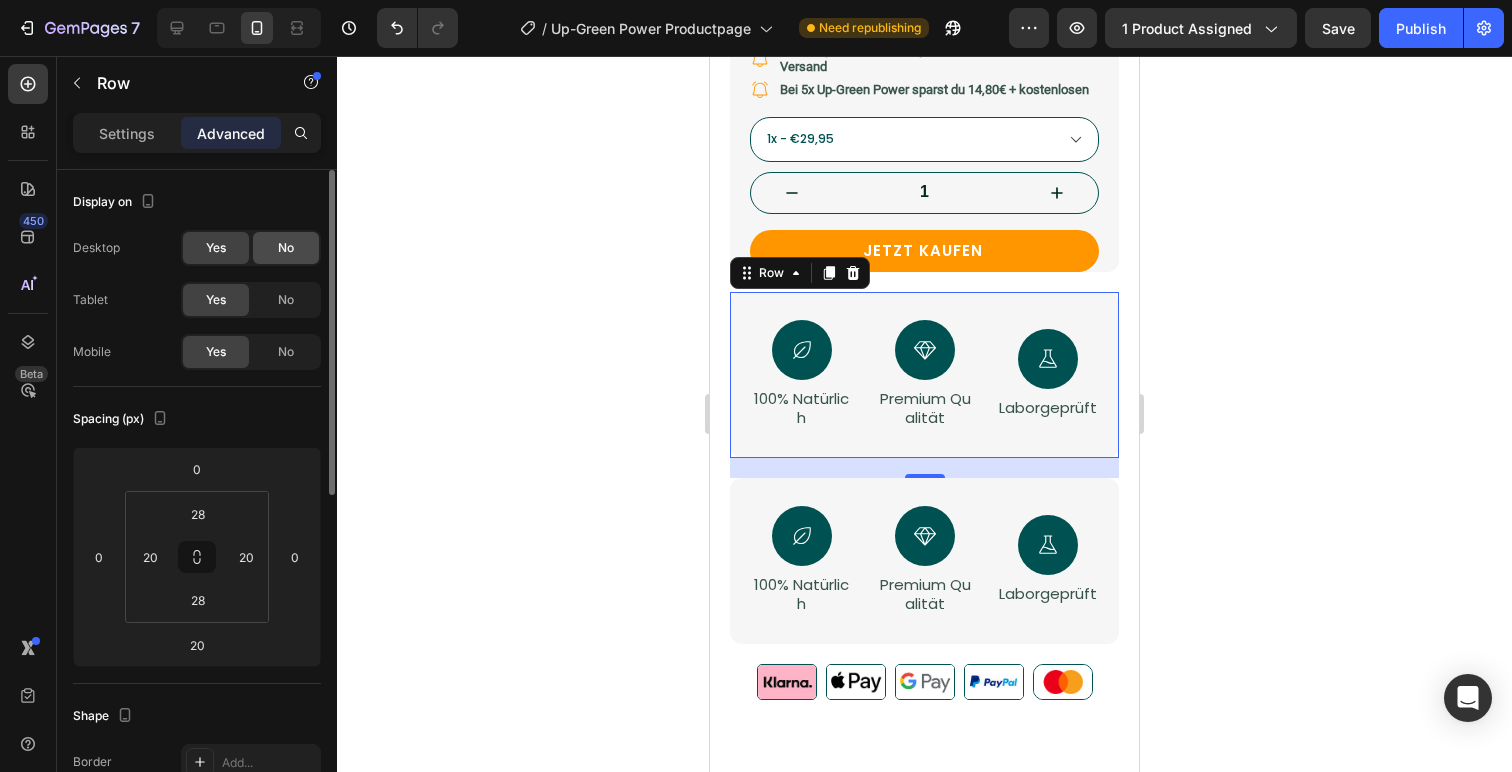 click on "No" 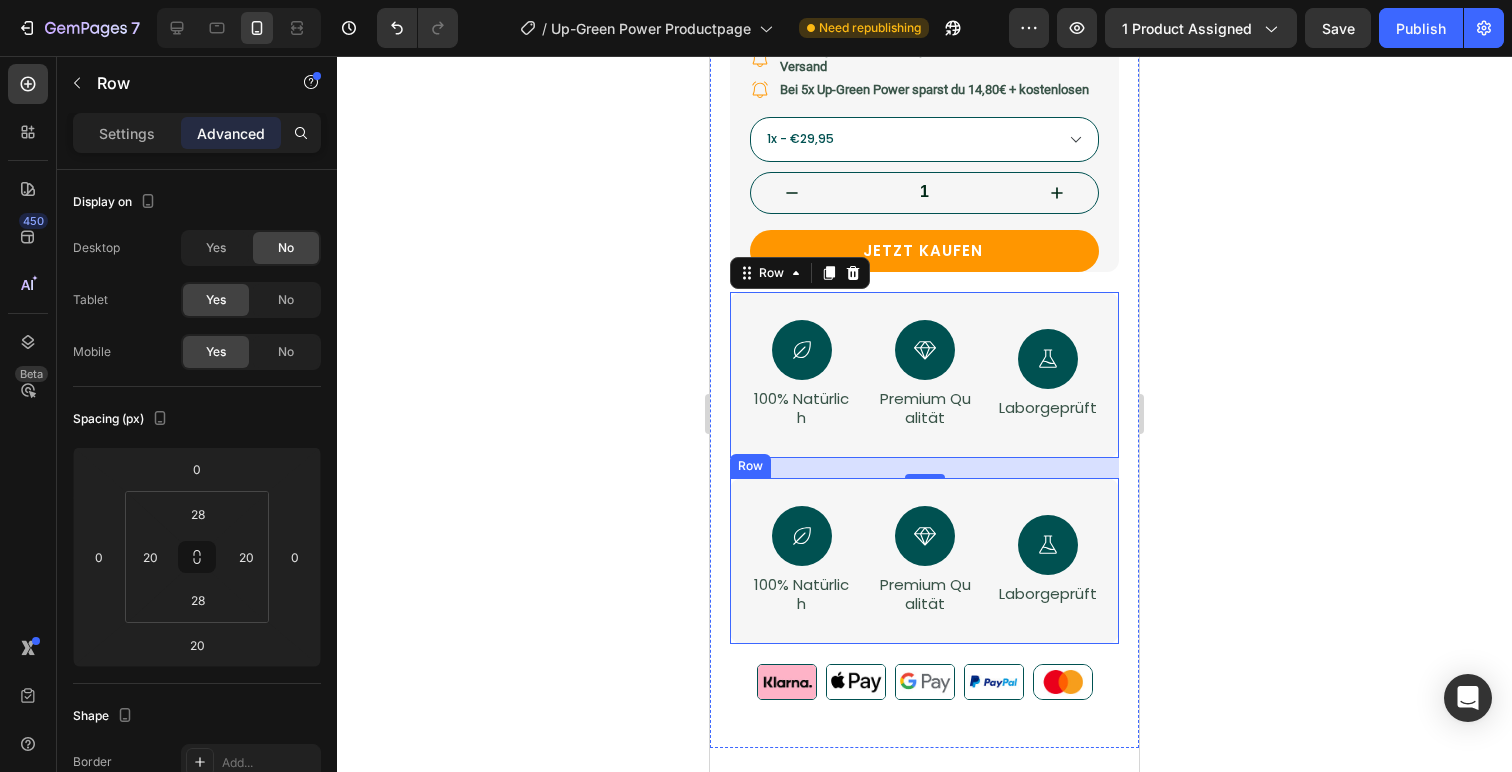 click on "Icon 100% Natürlich Text Block
Icon Premium Qualität Text Block
Icon Laborgeprüft Text Block Row" at bounding box center (924, 561) 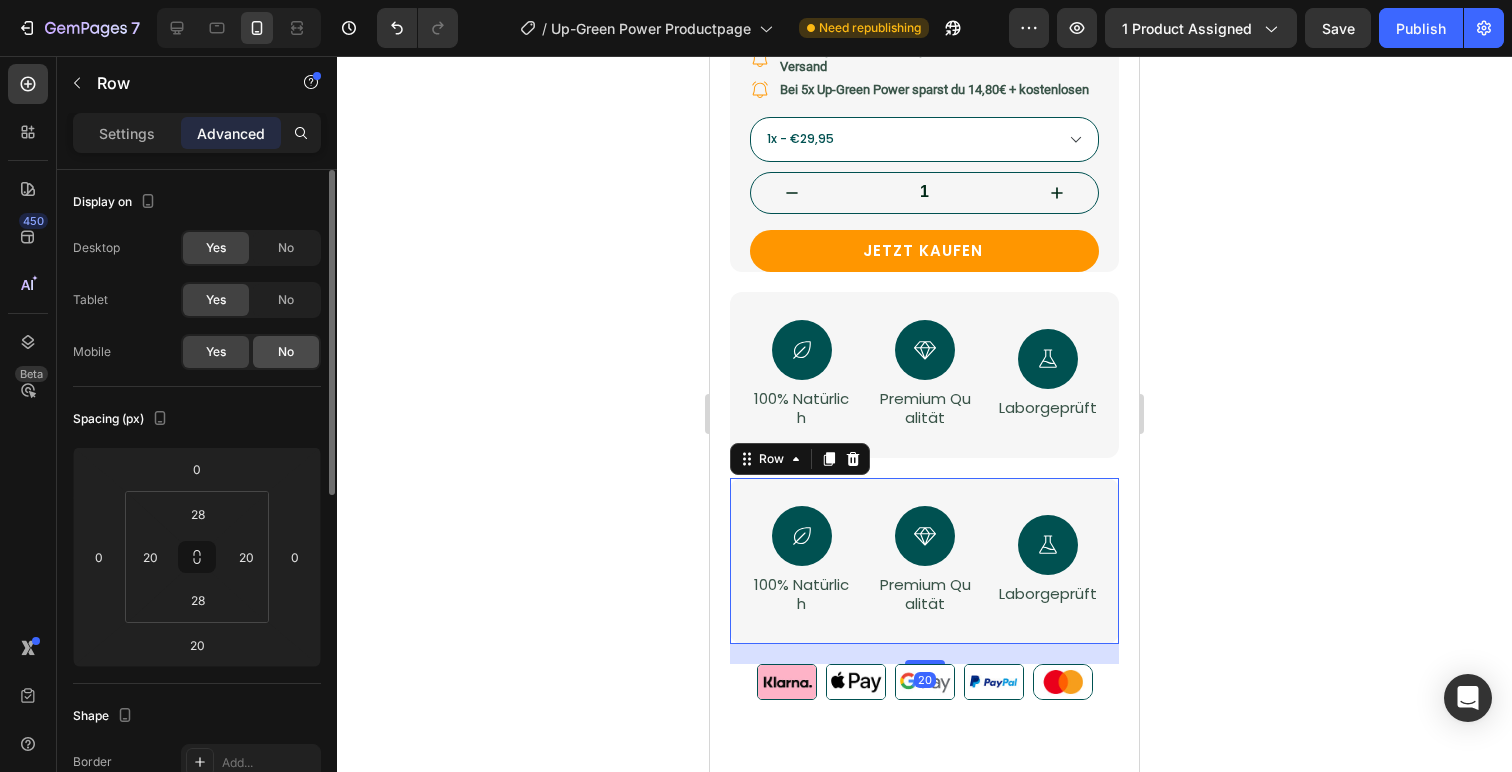 click on "No" 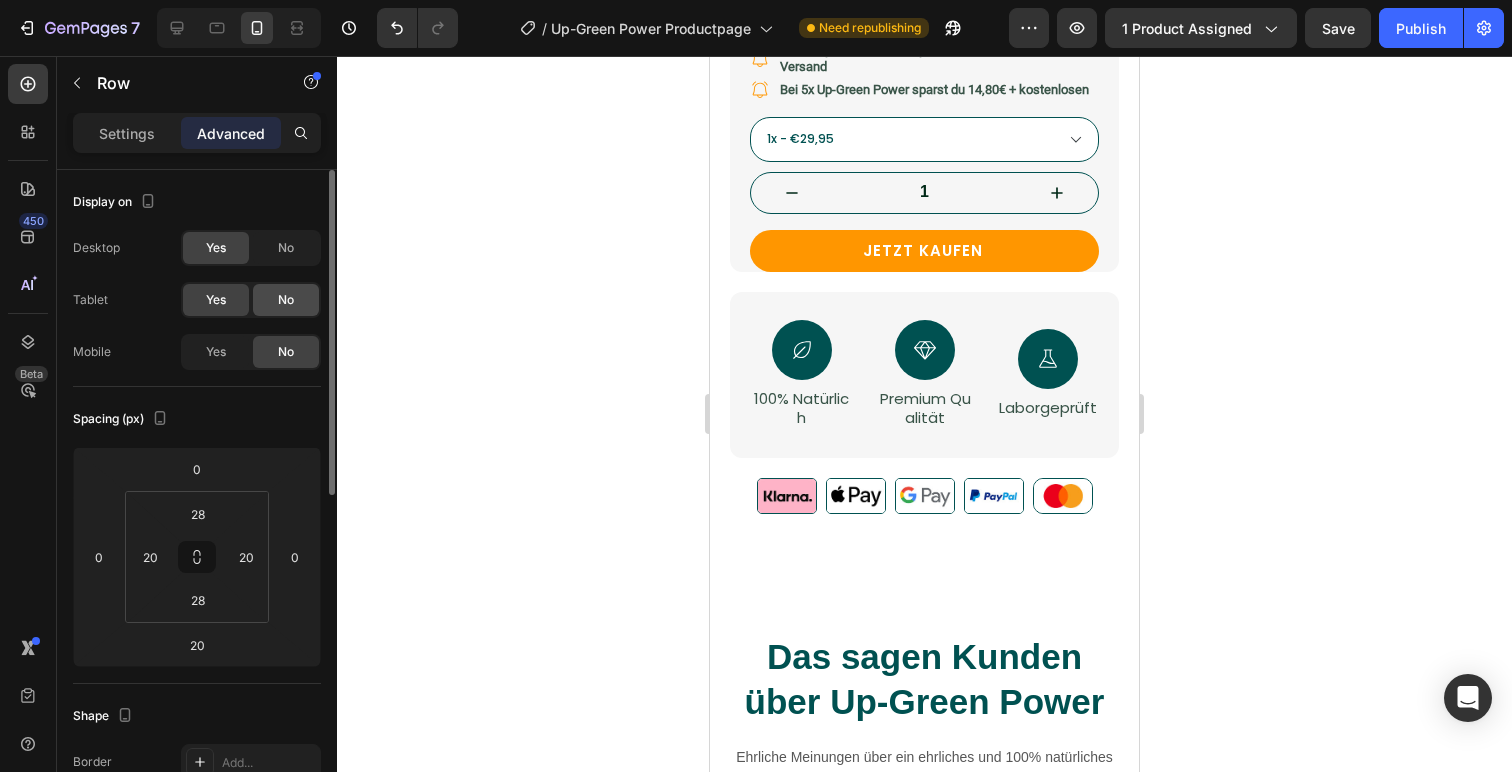 click on "No" 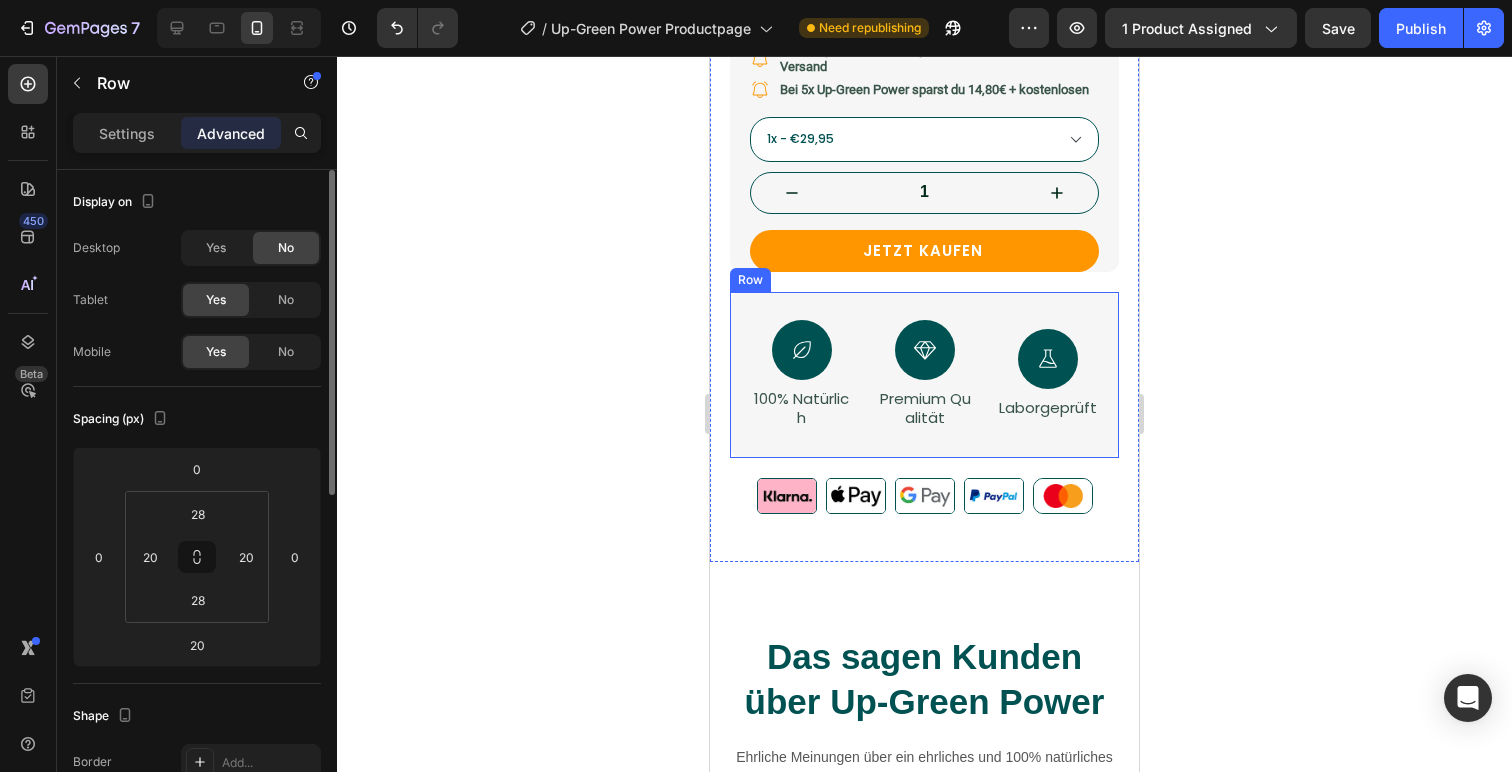 click on "Icon 100% Natürlich Text Block
Icon Premium Qualität Text Block
Icon Laborgeprüft Text Block Row" at bounding box center [924, 375] 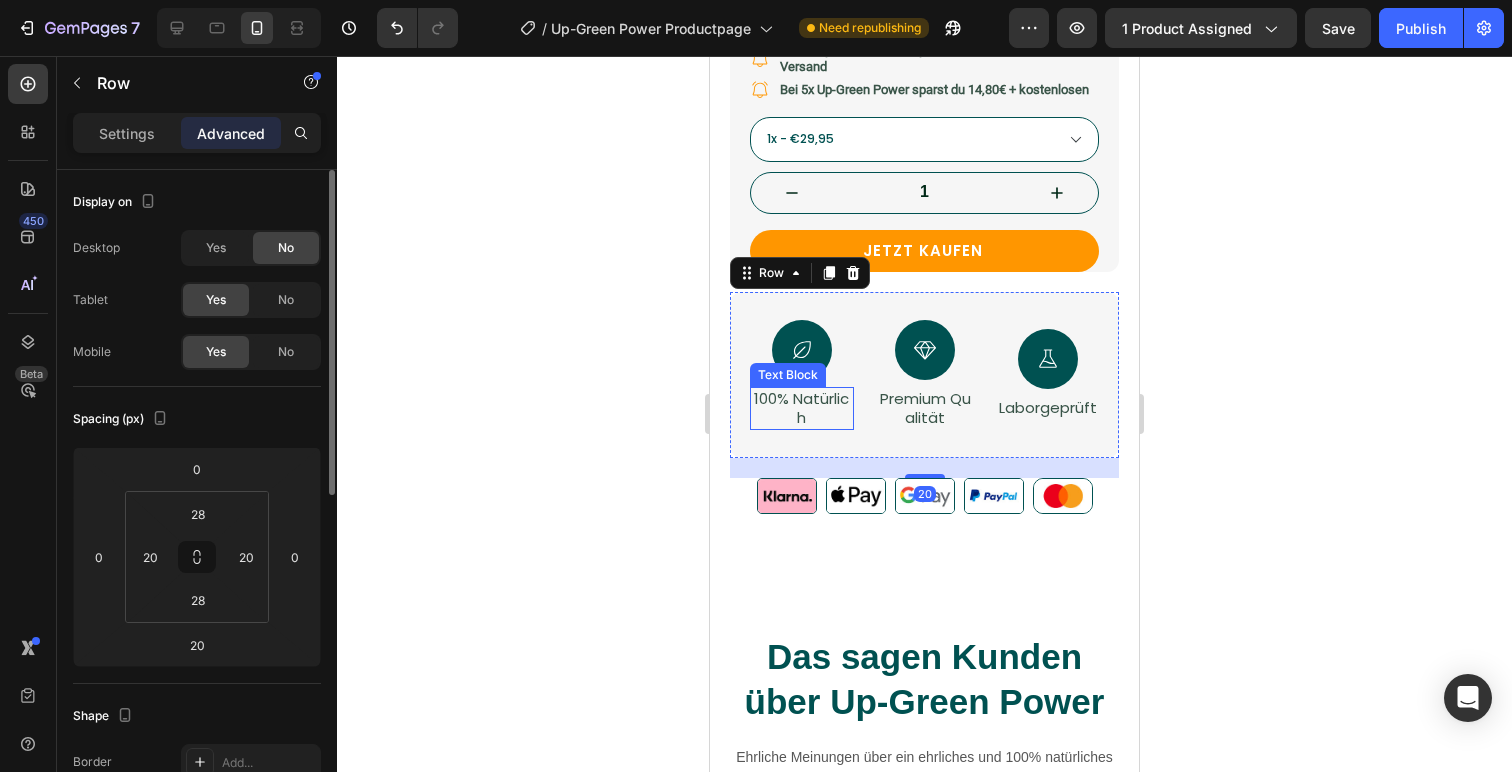 click on "100% Natürlich" at bounding box center (802, 408) 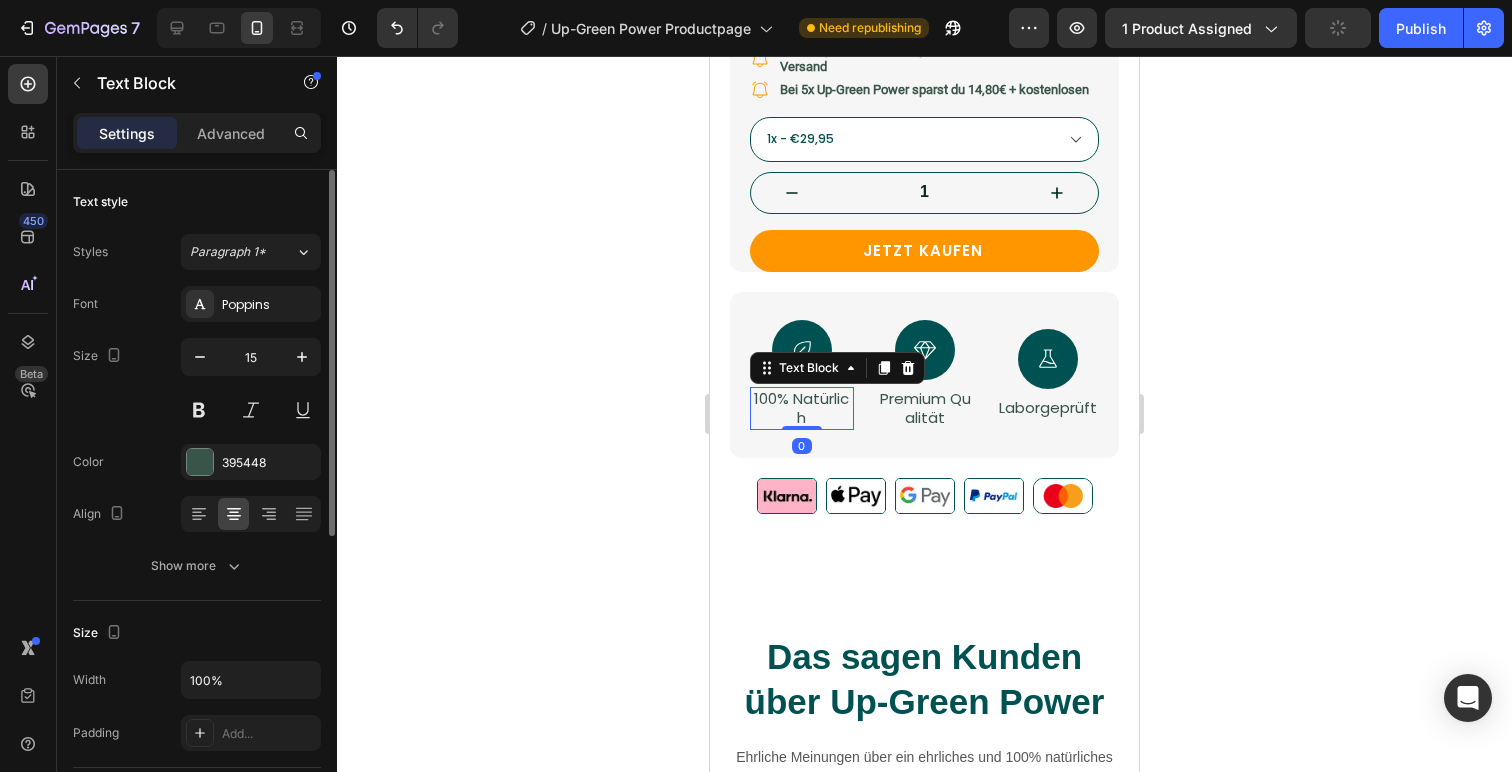 click on "100% Natürlich" at bounding box center (802, 408) 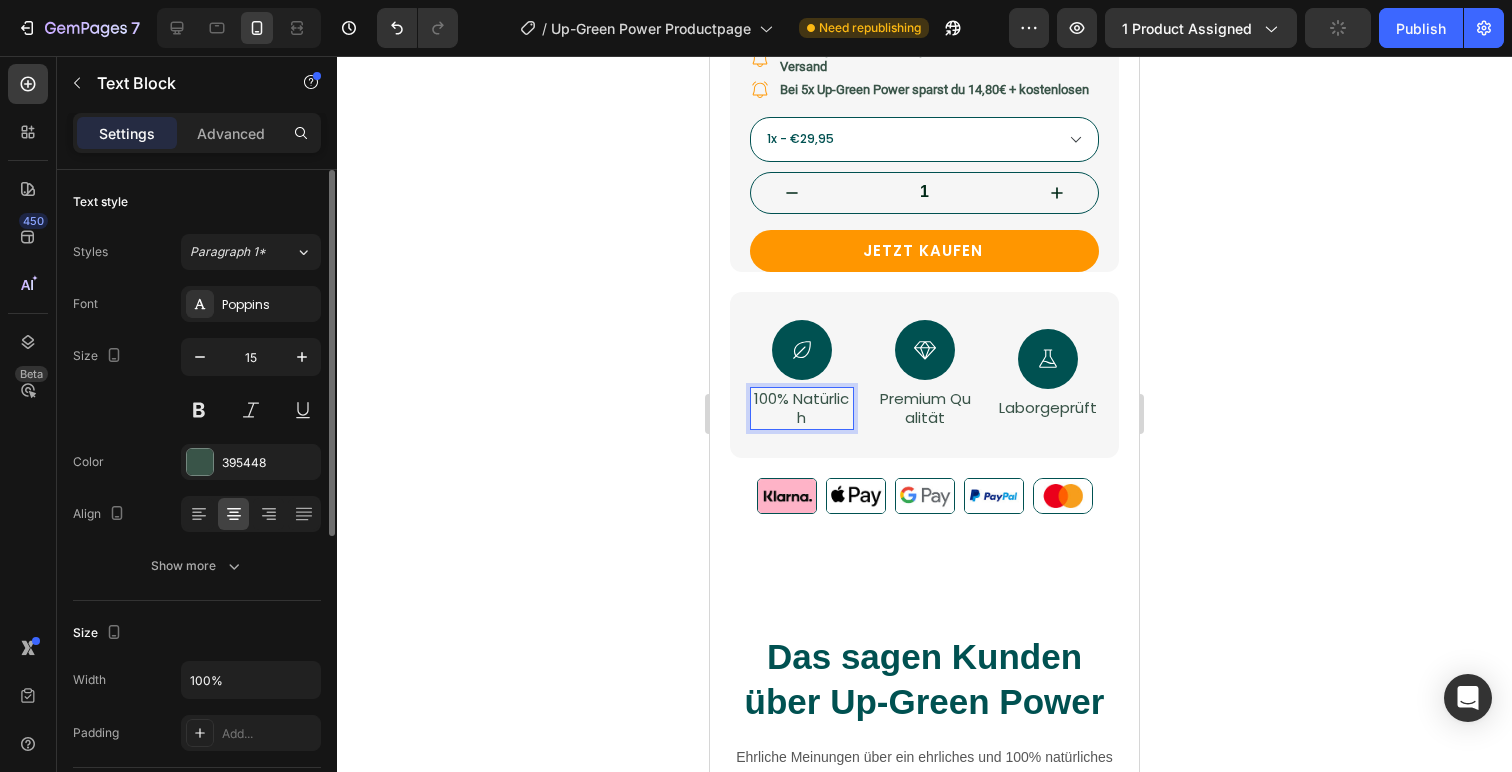 click on "100% Natürlich" at bounding box center (802, 408) 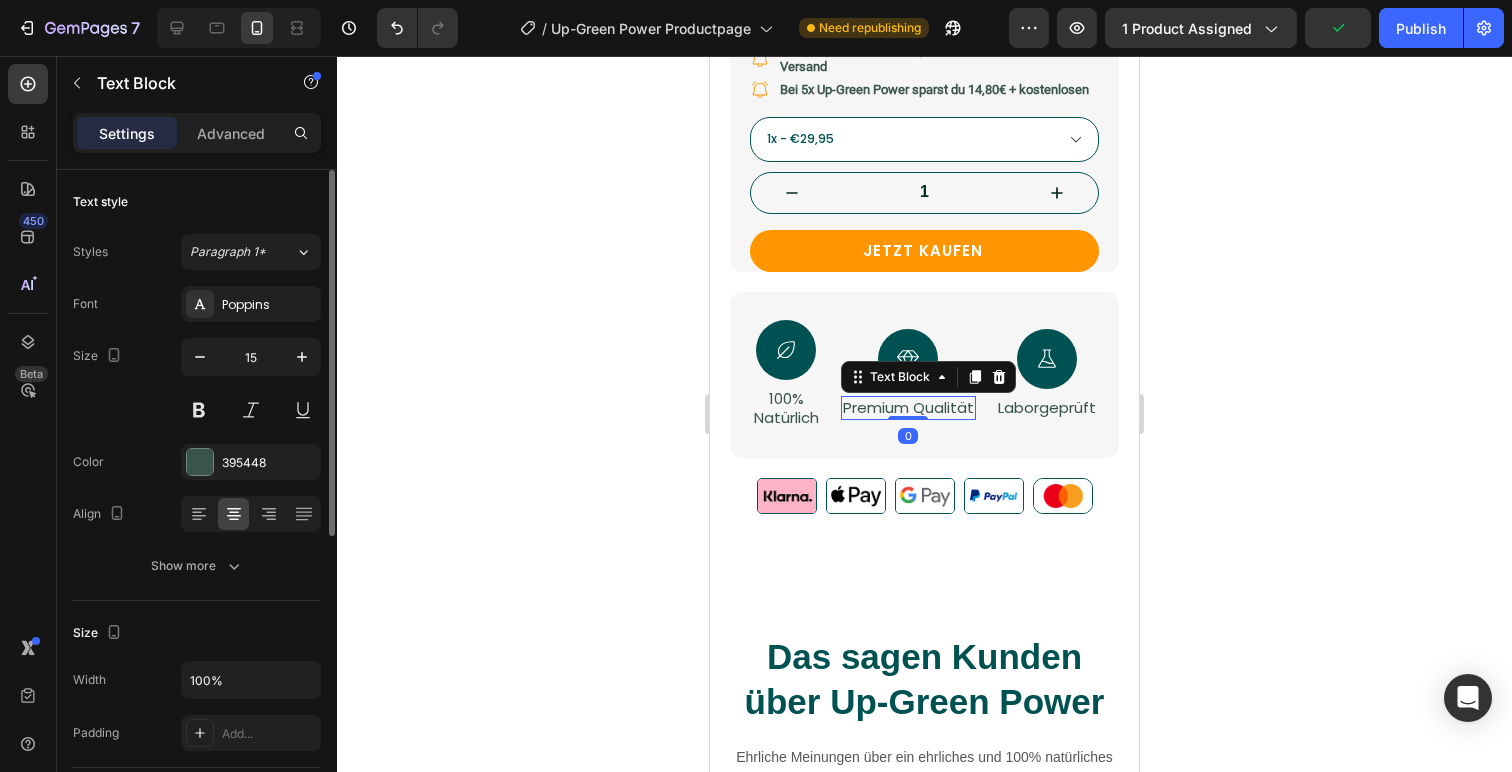 click on "Premium Qualität" at bounding box center [908, 408] 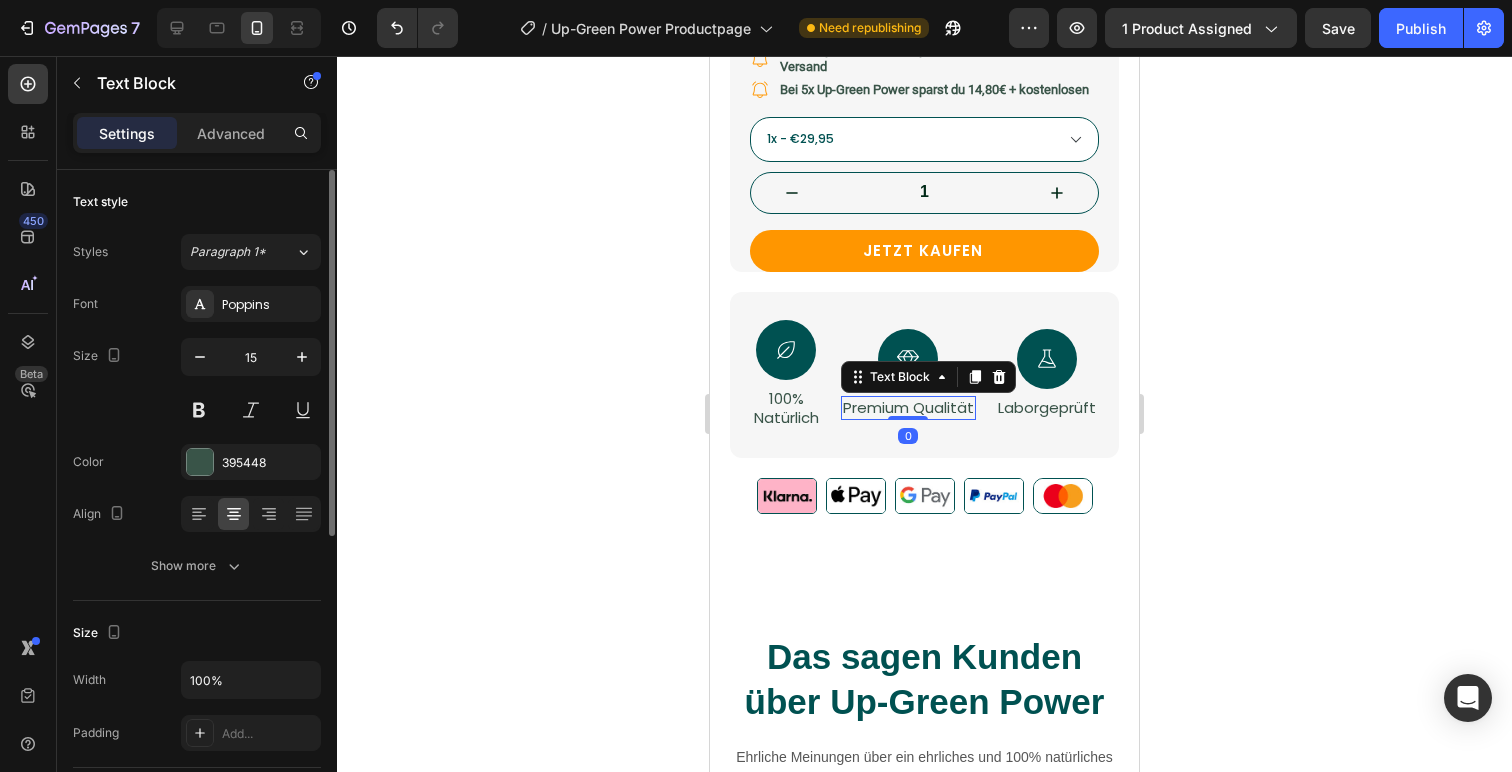 click on "Premium Qualität" at bounding box center (908, 408) 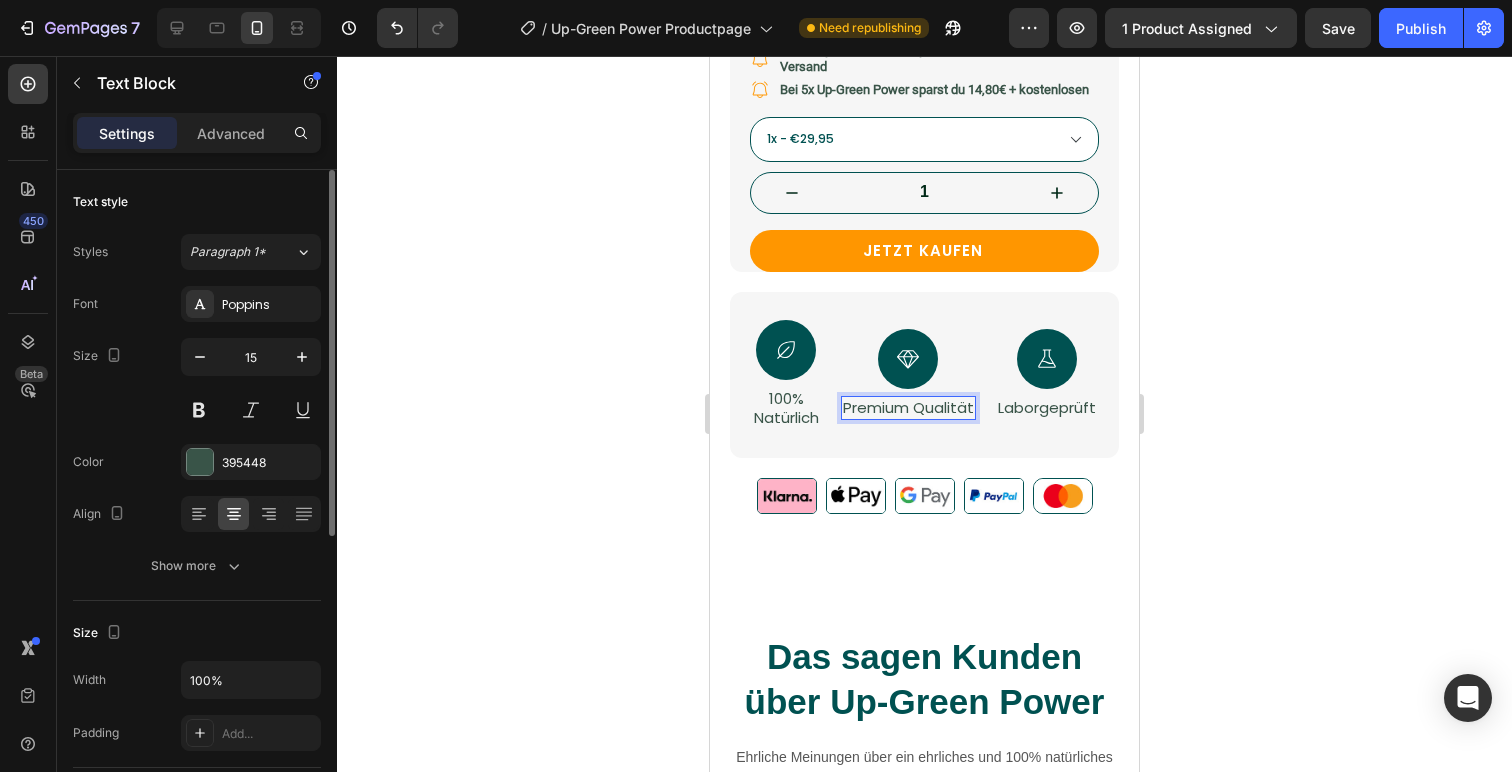 scroll, scrollTop: 938, scrollLeft: 0, axis: vertical 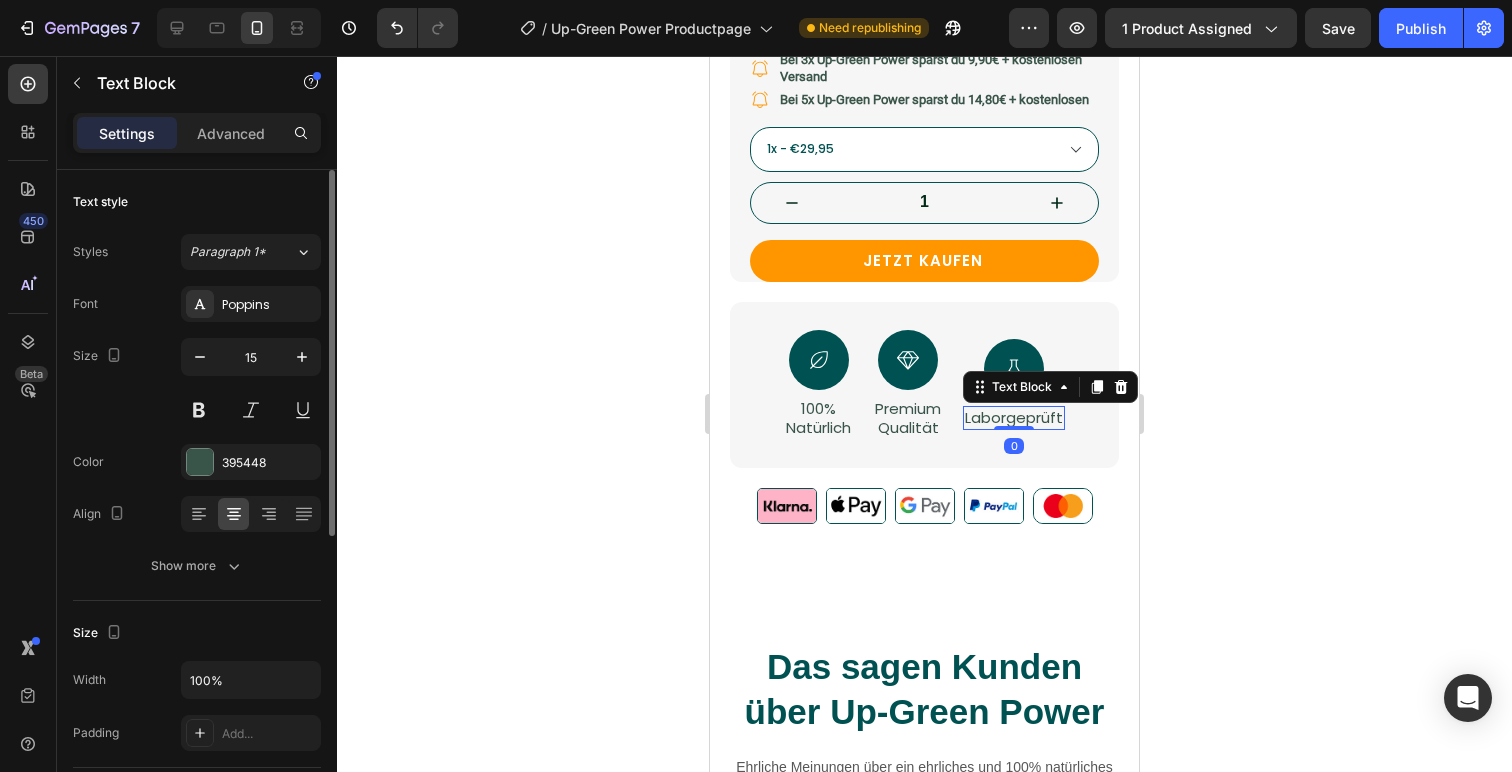 click on "Laborgeprüft" at bounding box center (1014, 418) 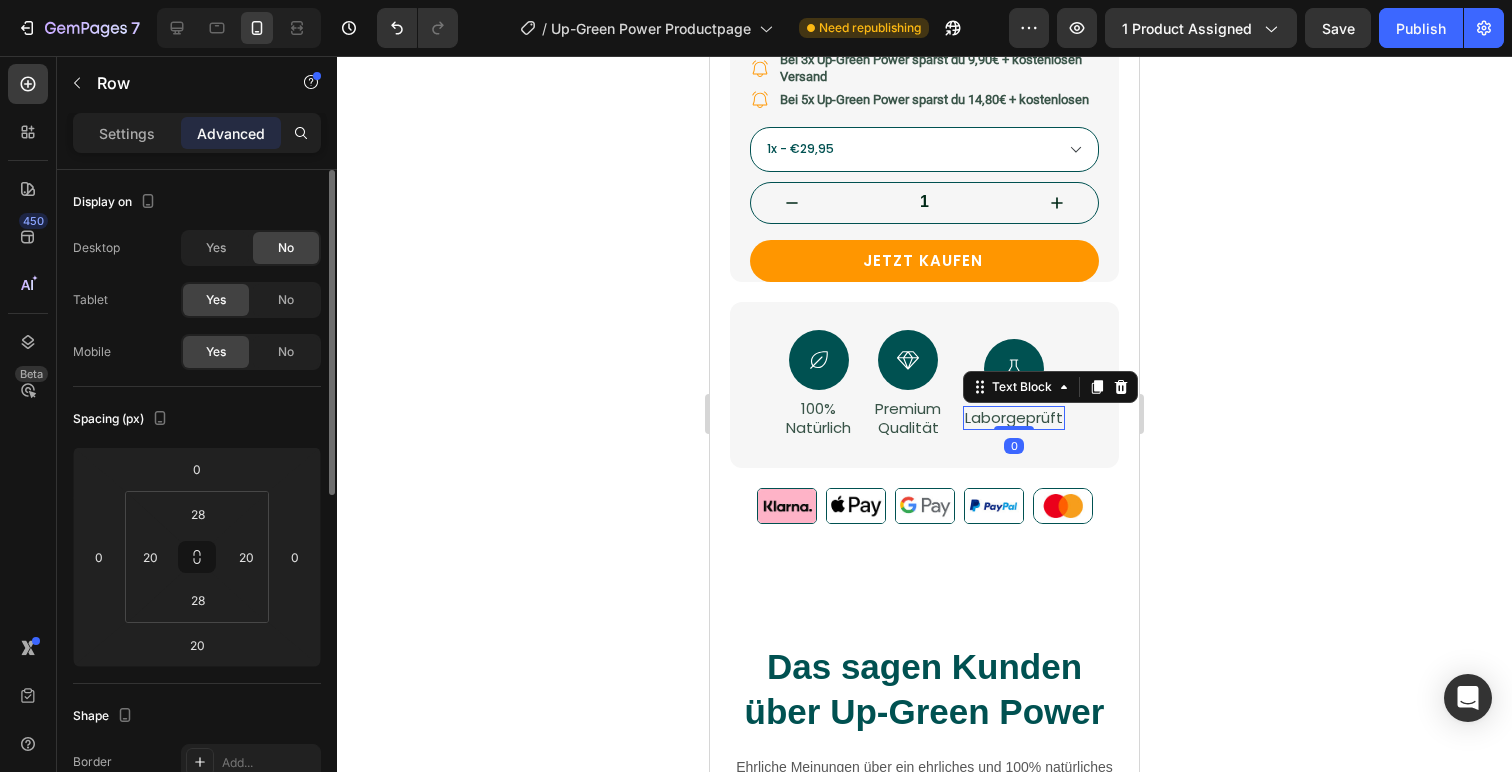 click on "Icon 100%  Natürlich Text Block
Icon Premium  Qualität Text Block
Icon Laborgeprüft Text Block   0 Row" at bounding box center [924, 385] 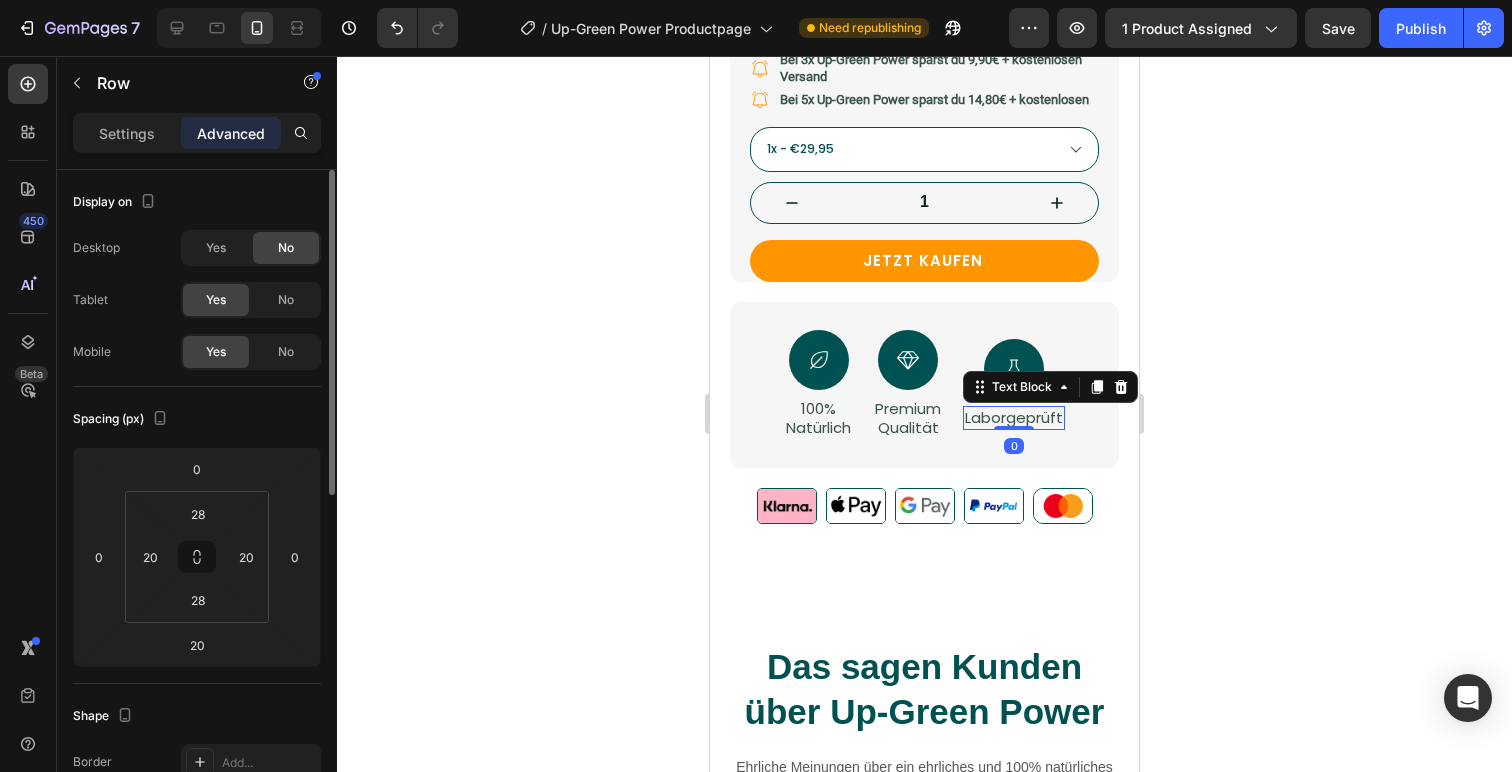 click on "Laborgeprüft" at bounding box center [1014, 418] 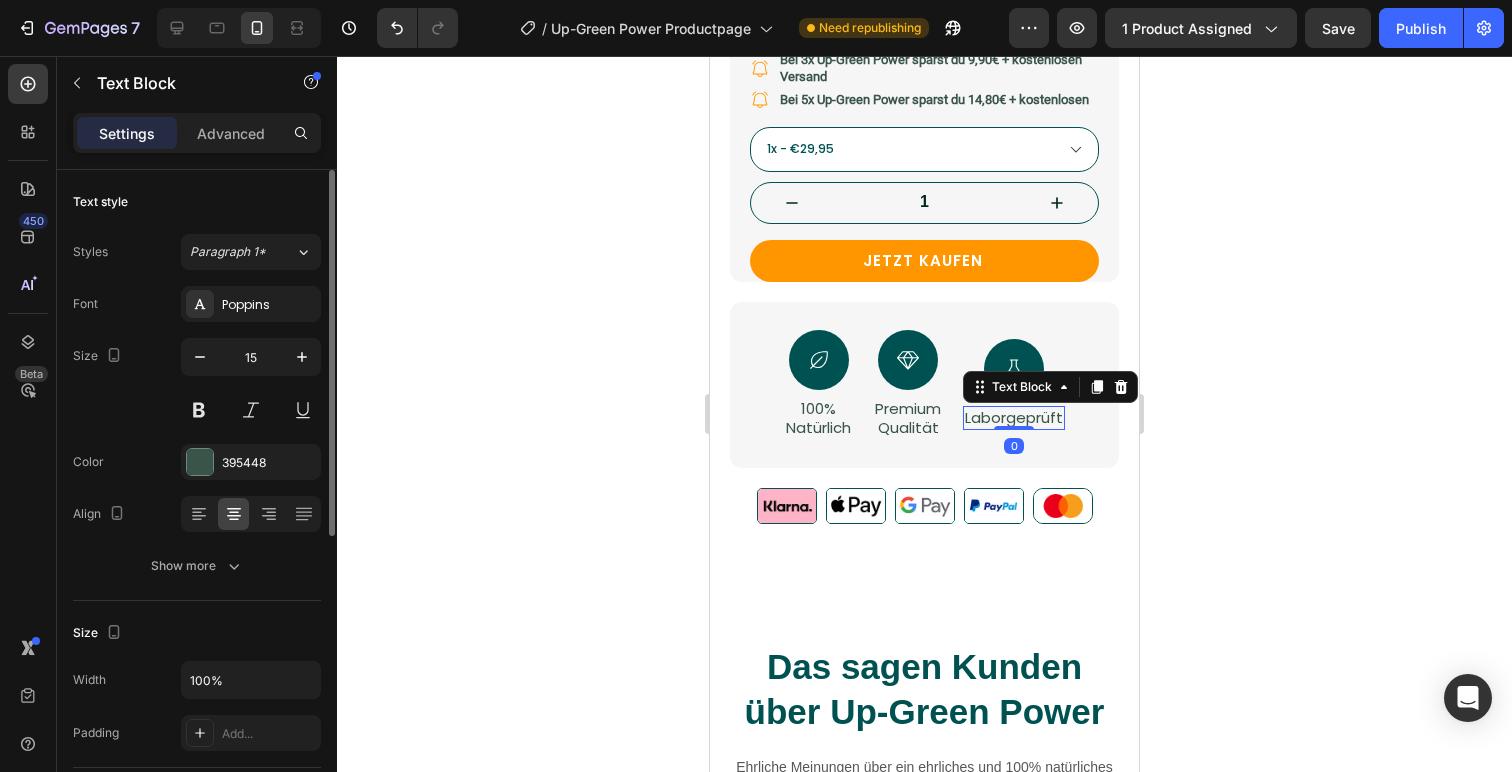 click on "Laborgeprüft" at bounding box center [1014, 418] 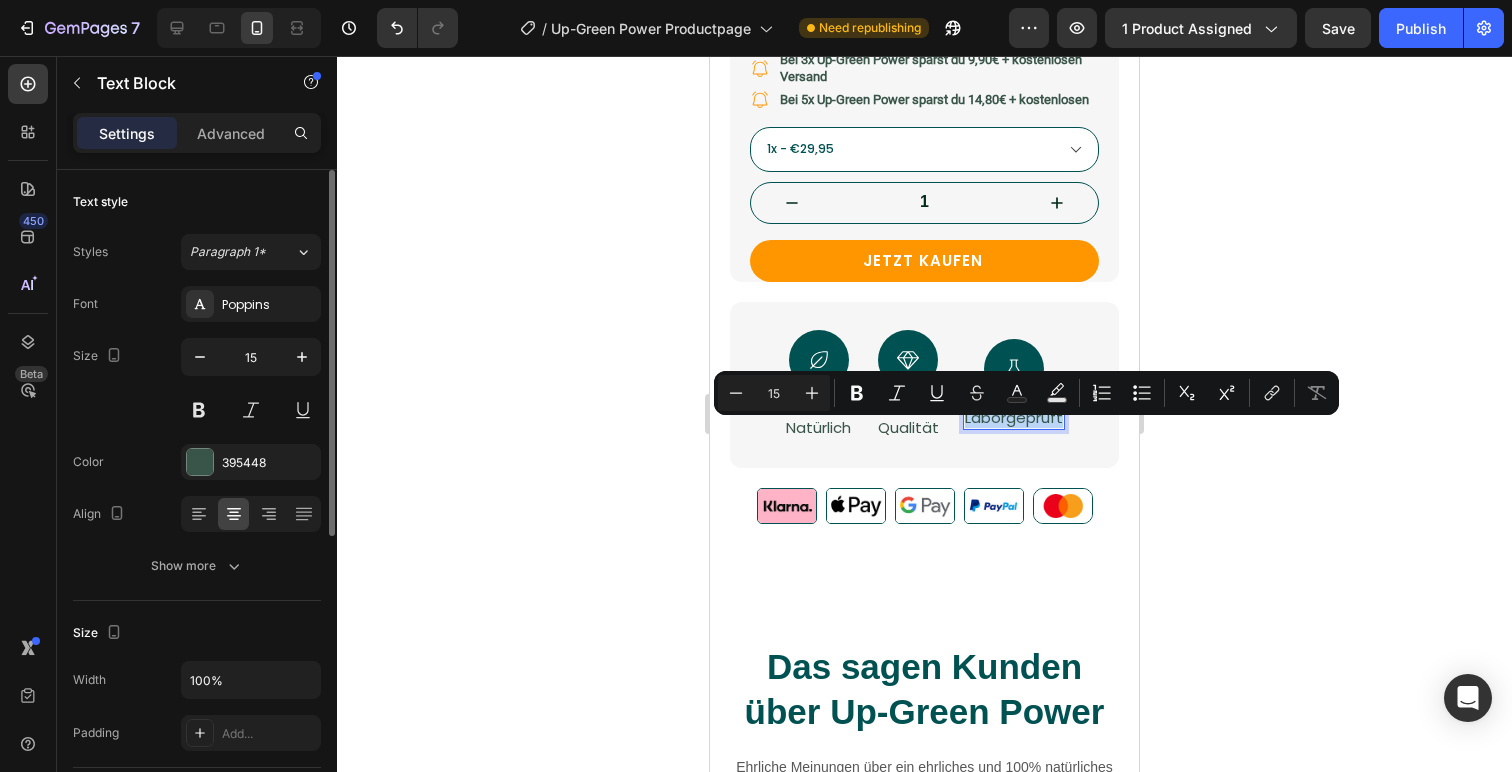 click on "Laborgeprüft" at bounding box center [1014, 418] 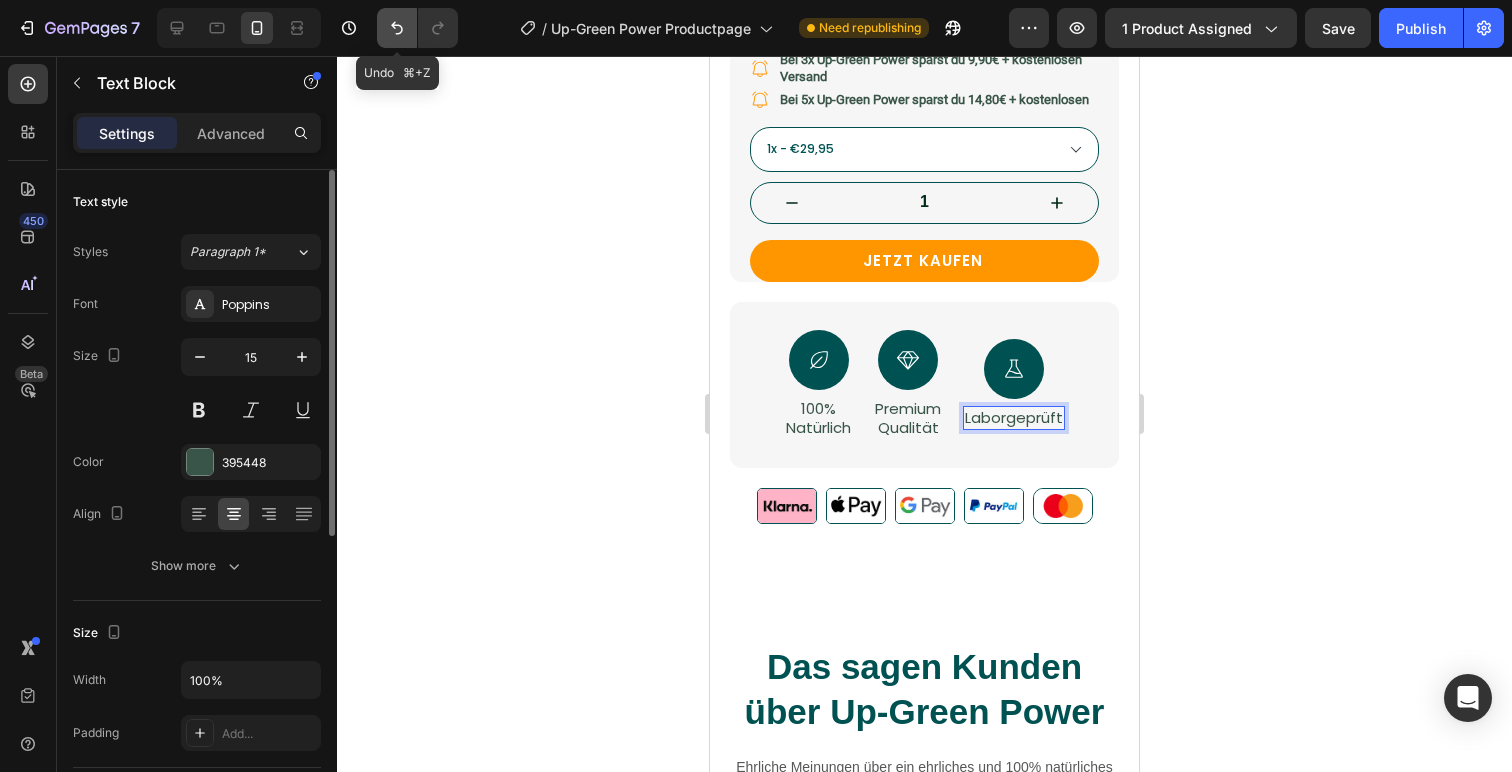 click 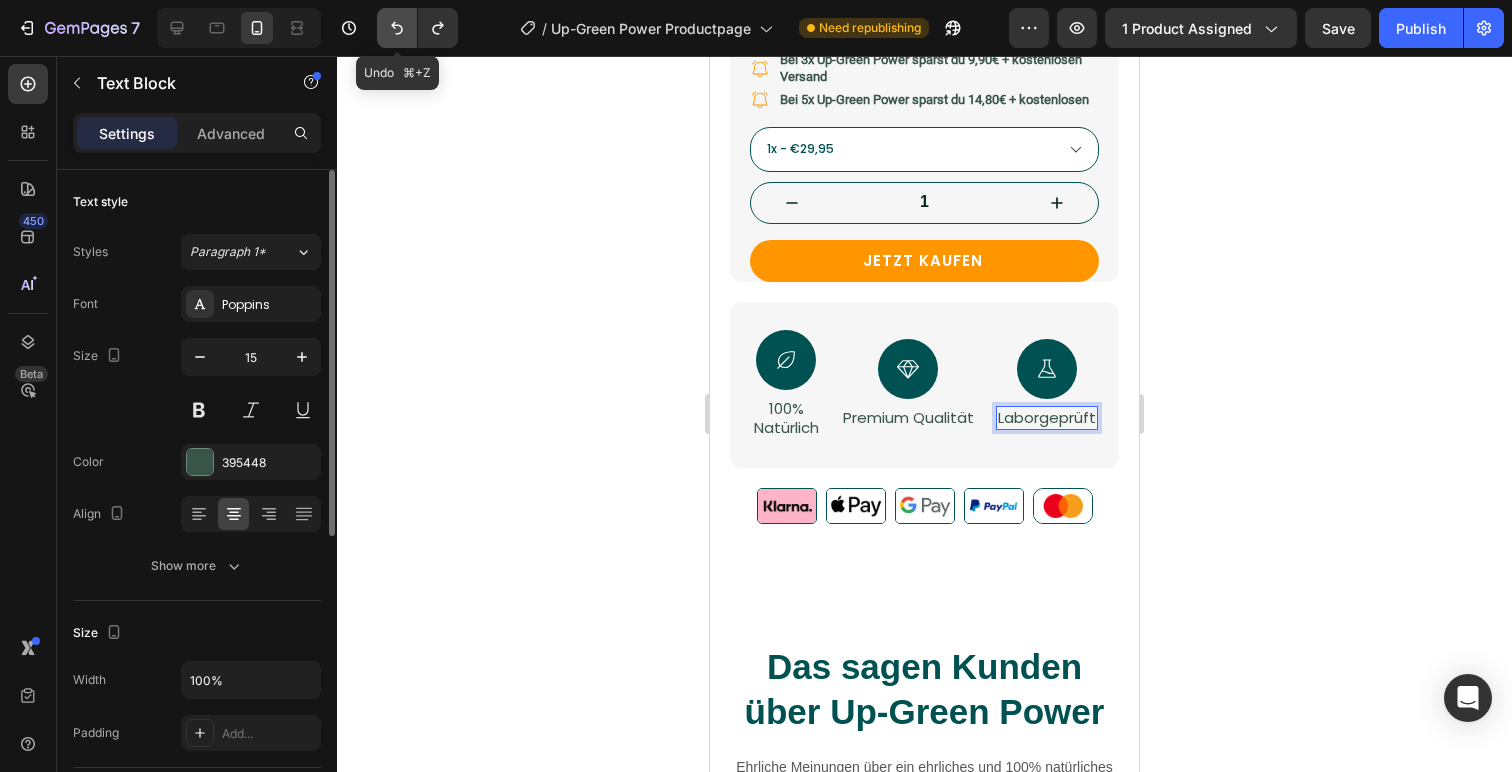 click 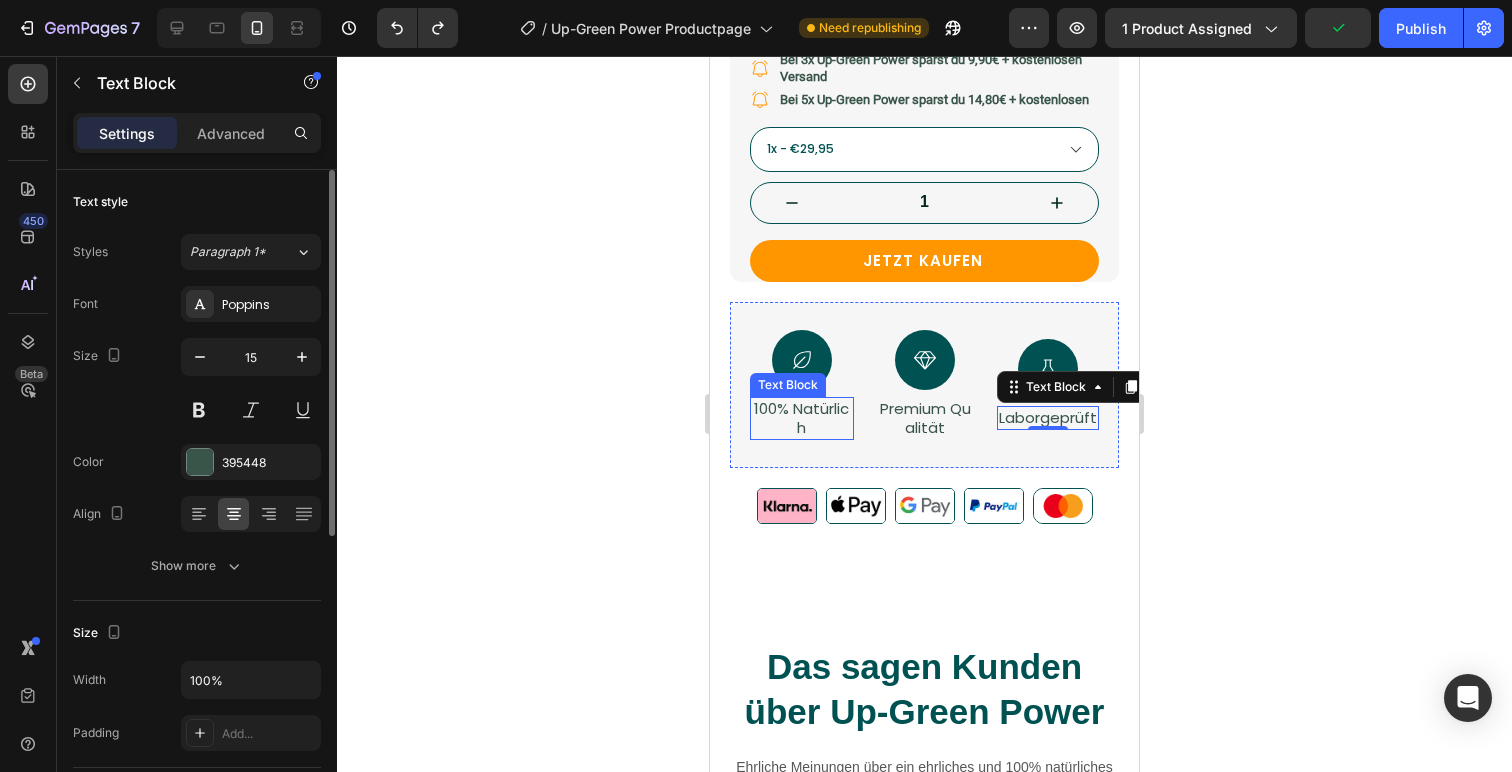 click on "100% Natürlich" at bounding box center [802, 418] 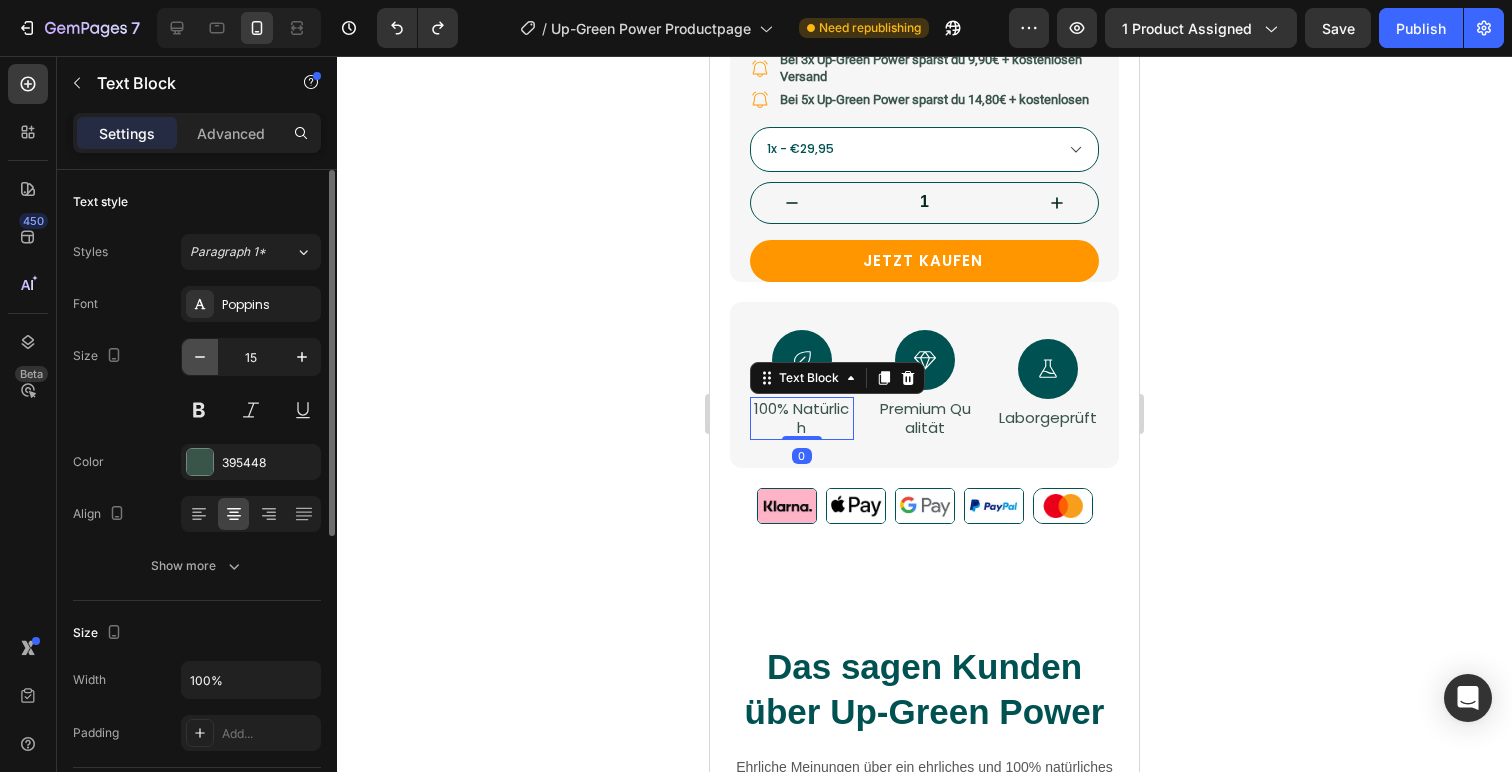 click 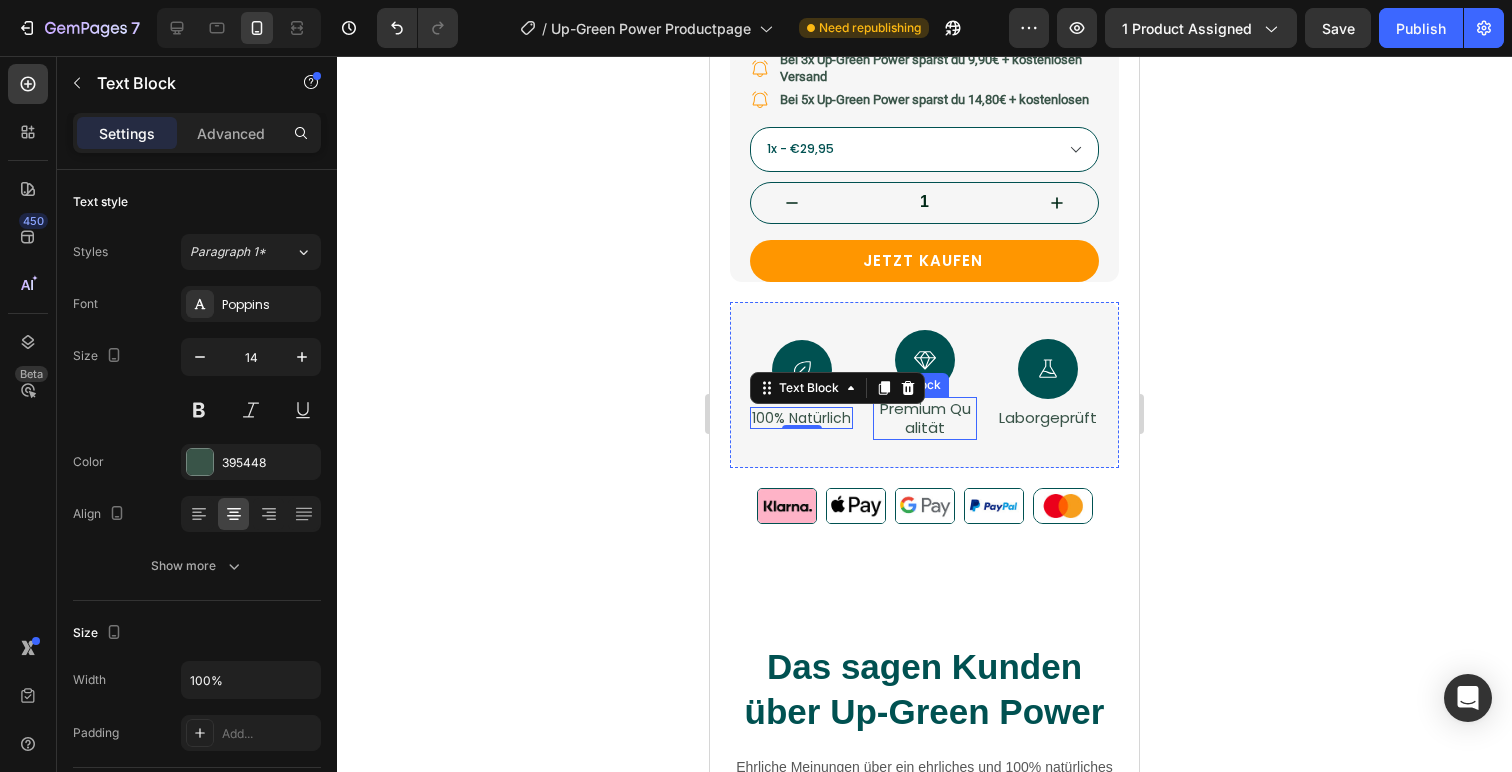 click on "Premium Qualität" at bounding box center [925, 418] 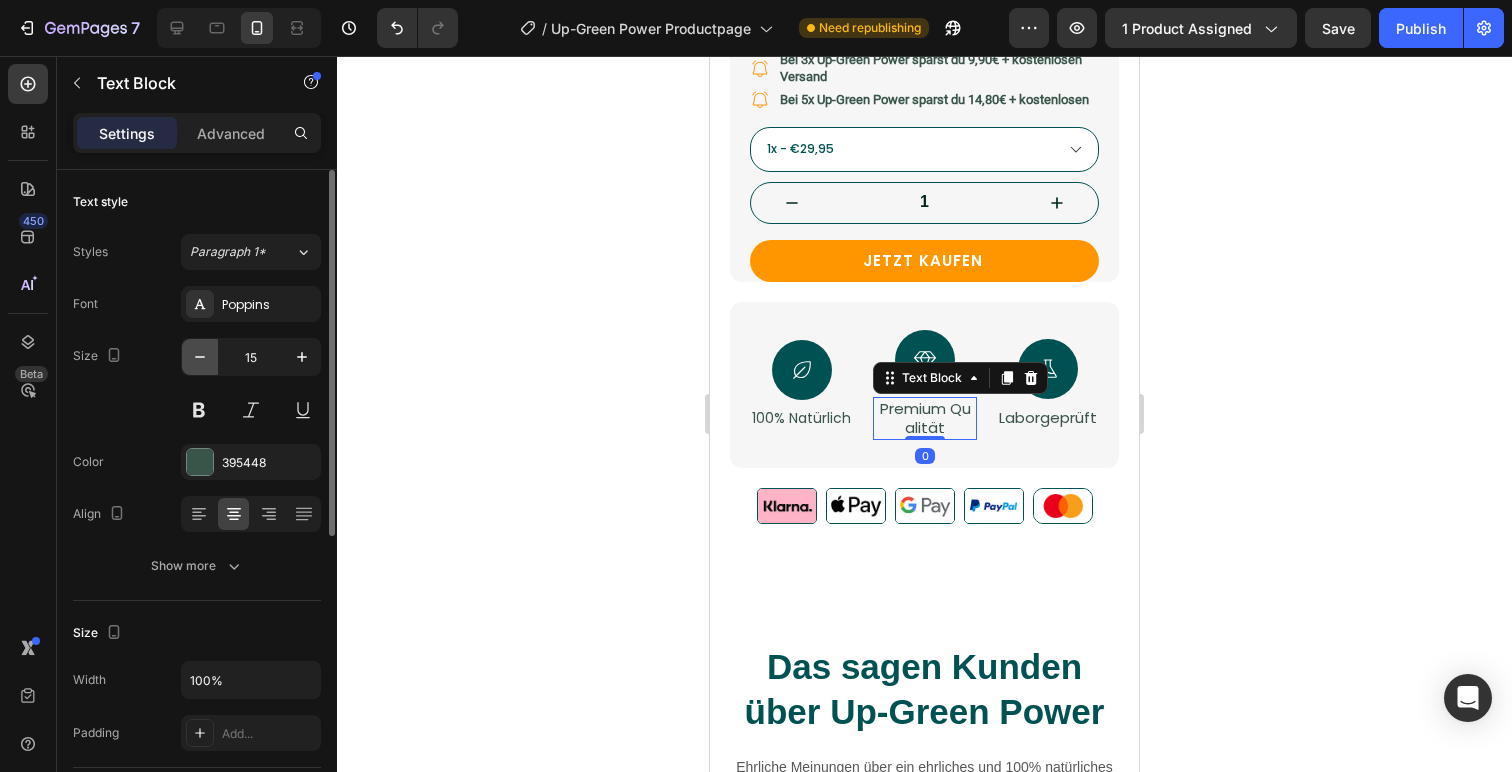 click 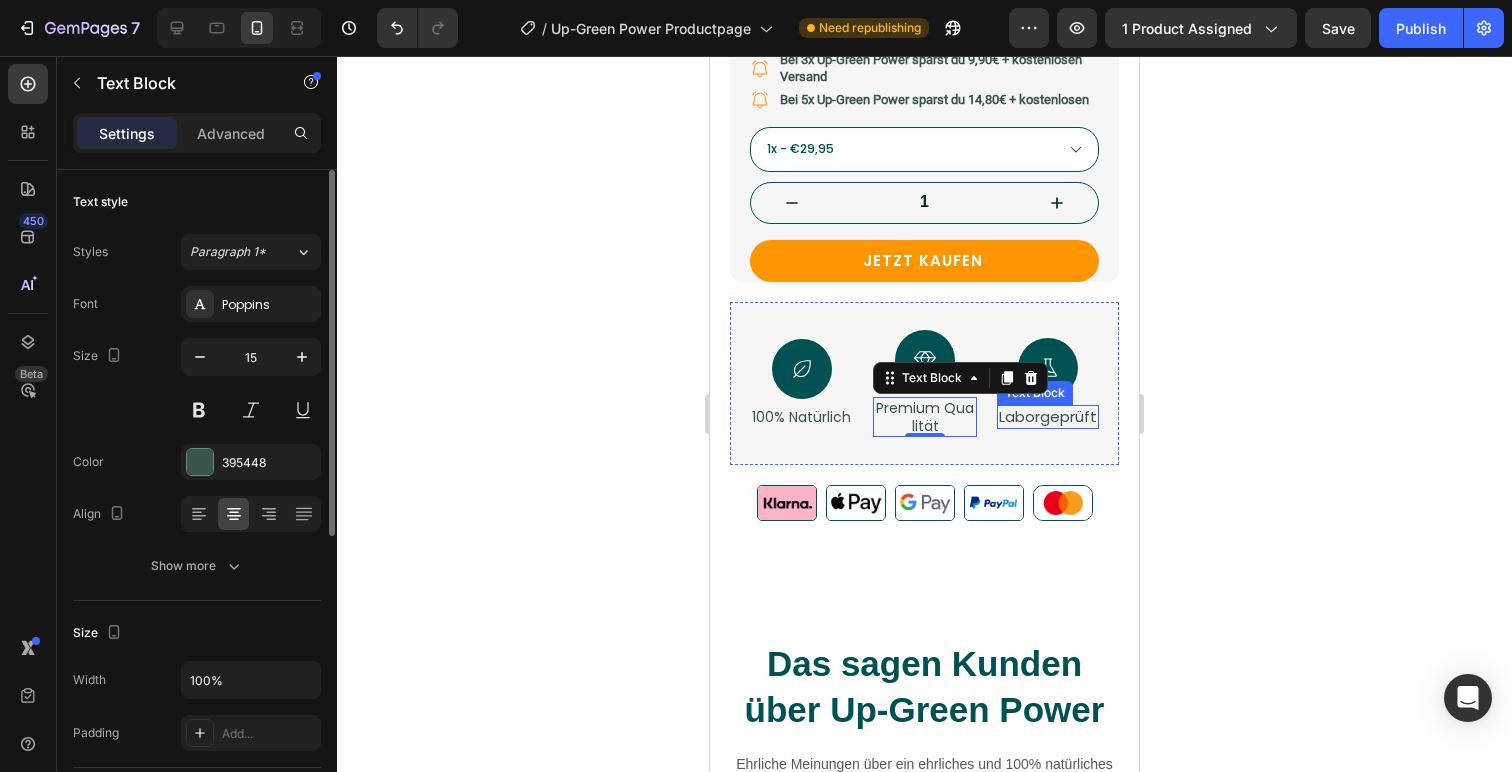 click on "Laborgeprüft" at bounding box center [1048, 417] 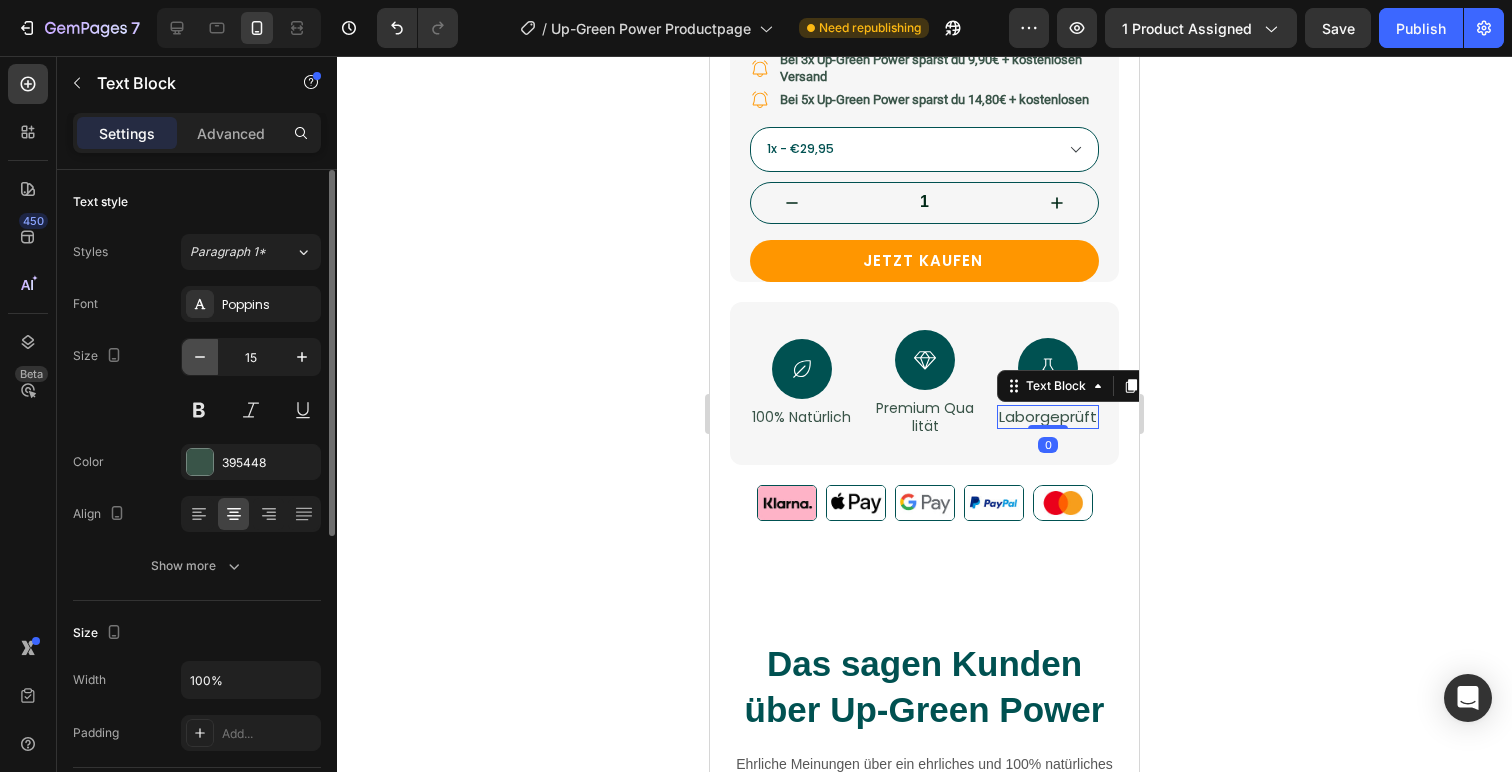 click 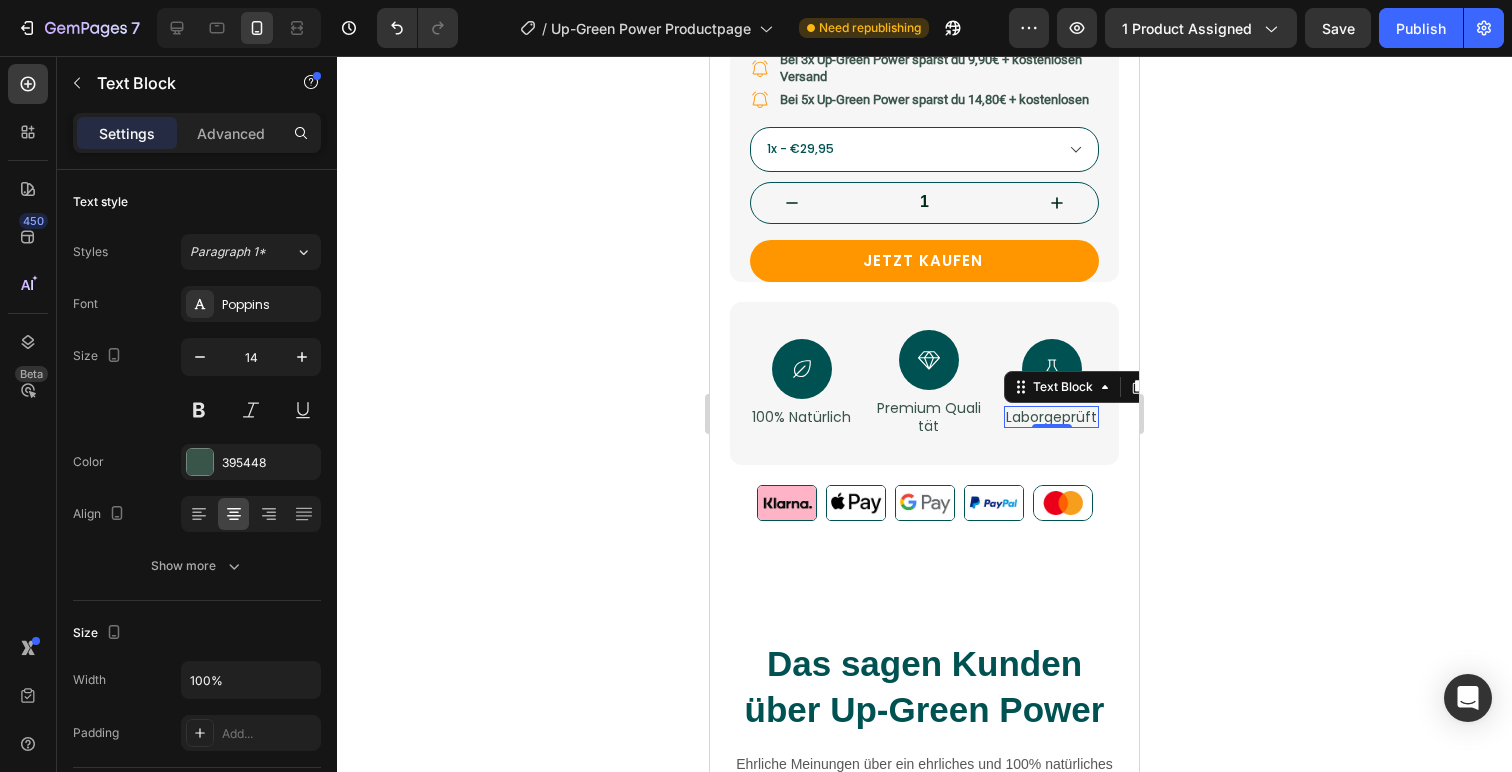 click 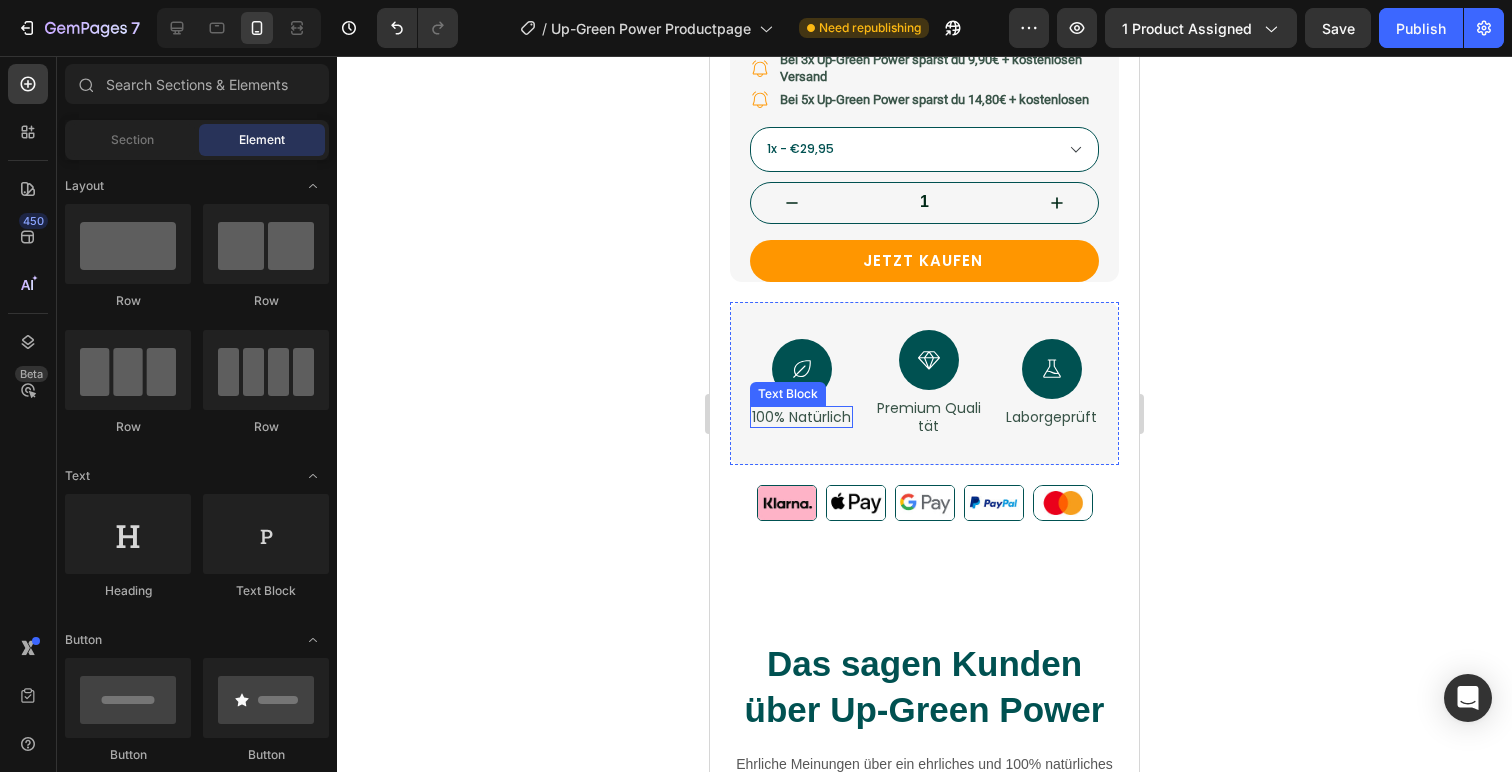 click on "100% Natürlich" at bounding box center [801, 417] 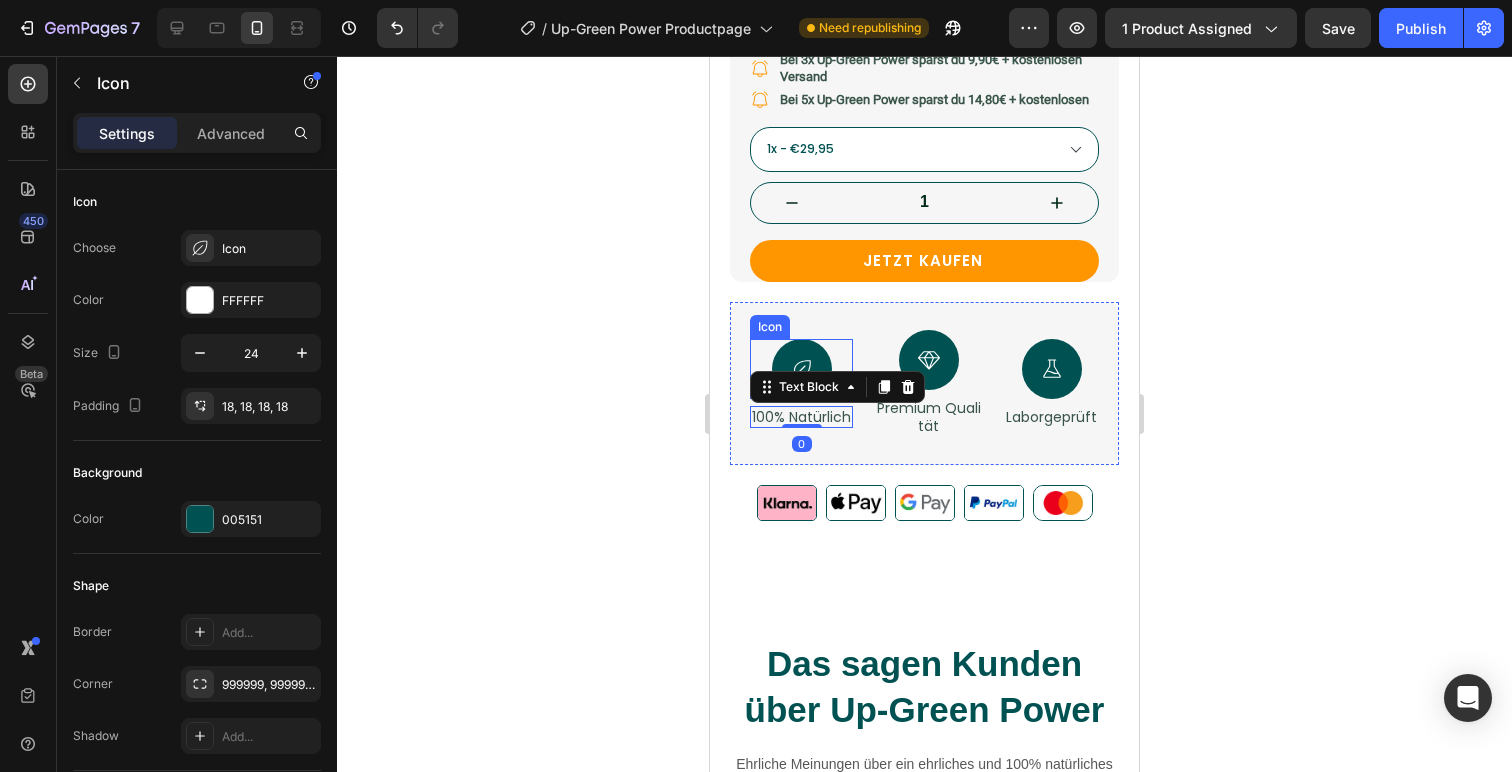 click on "Icon" at bounding box center [801, 369] 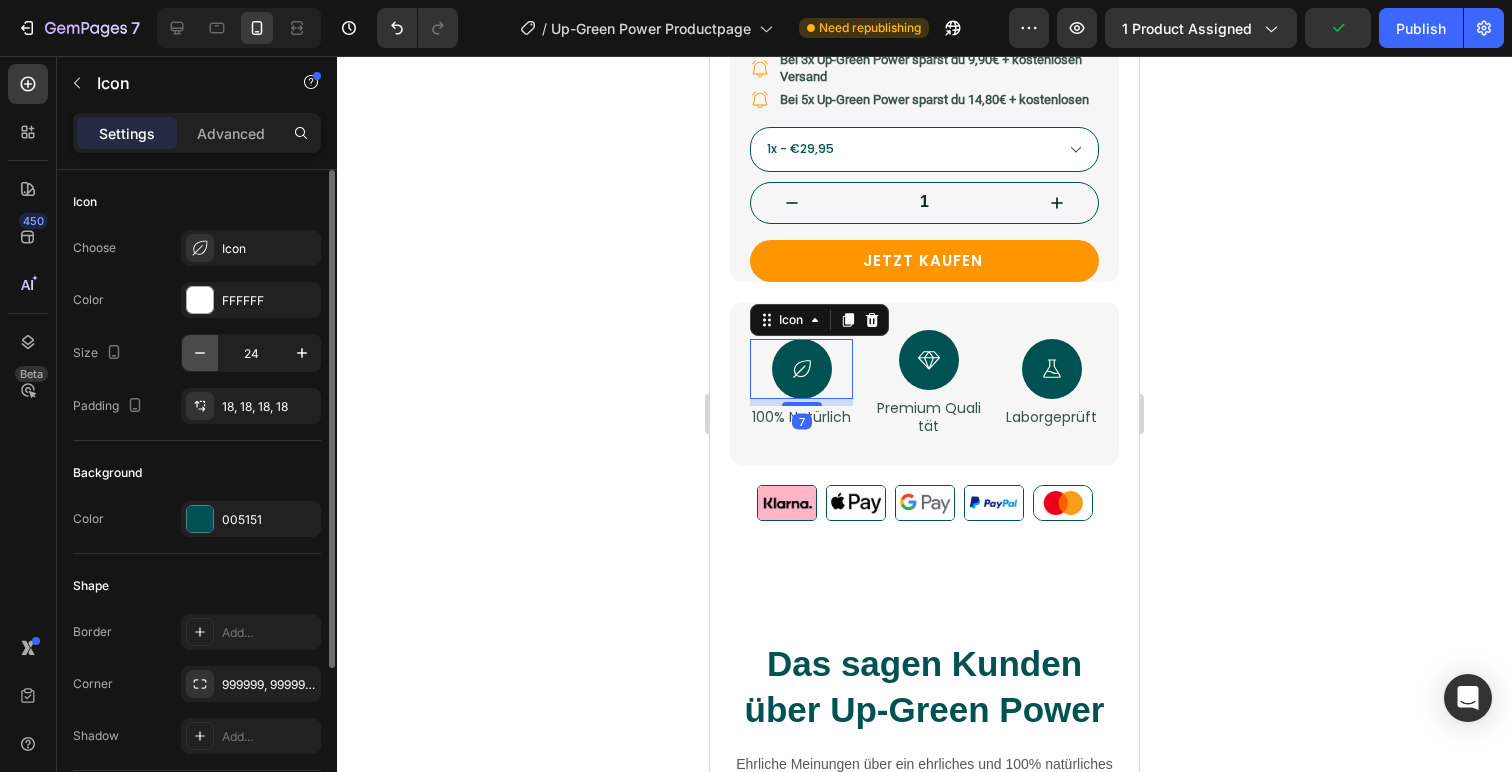 click 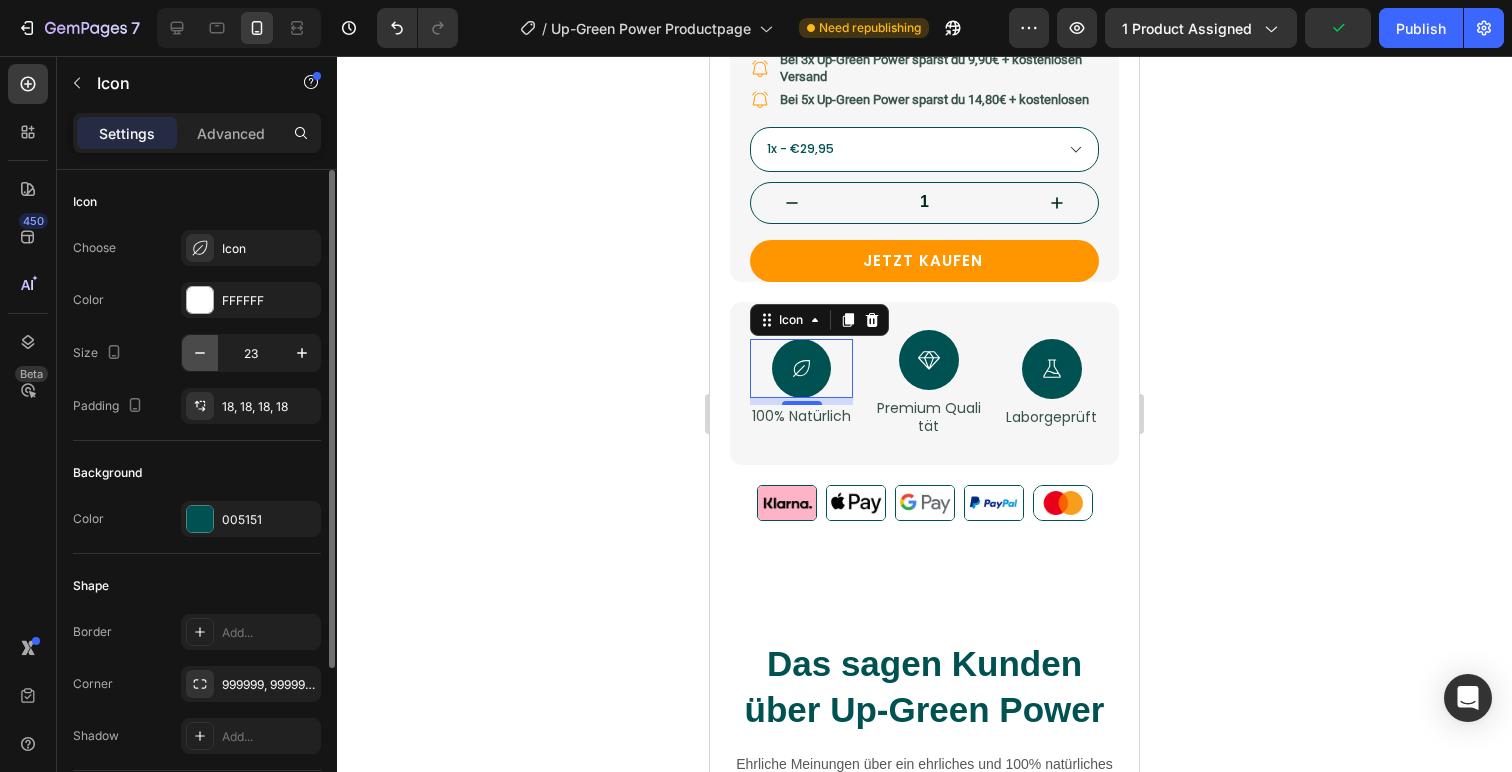 click 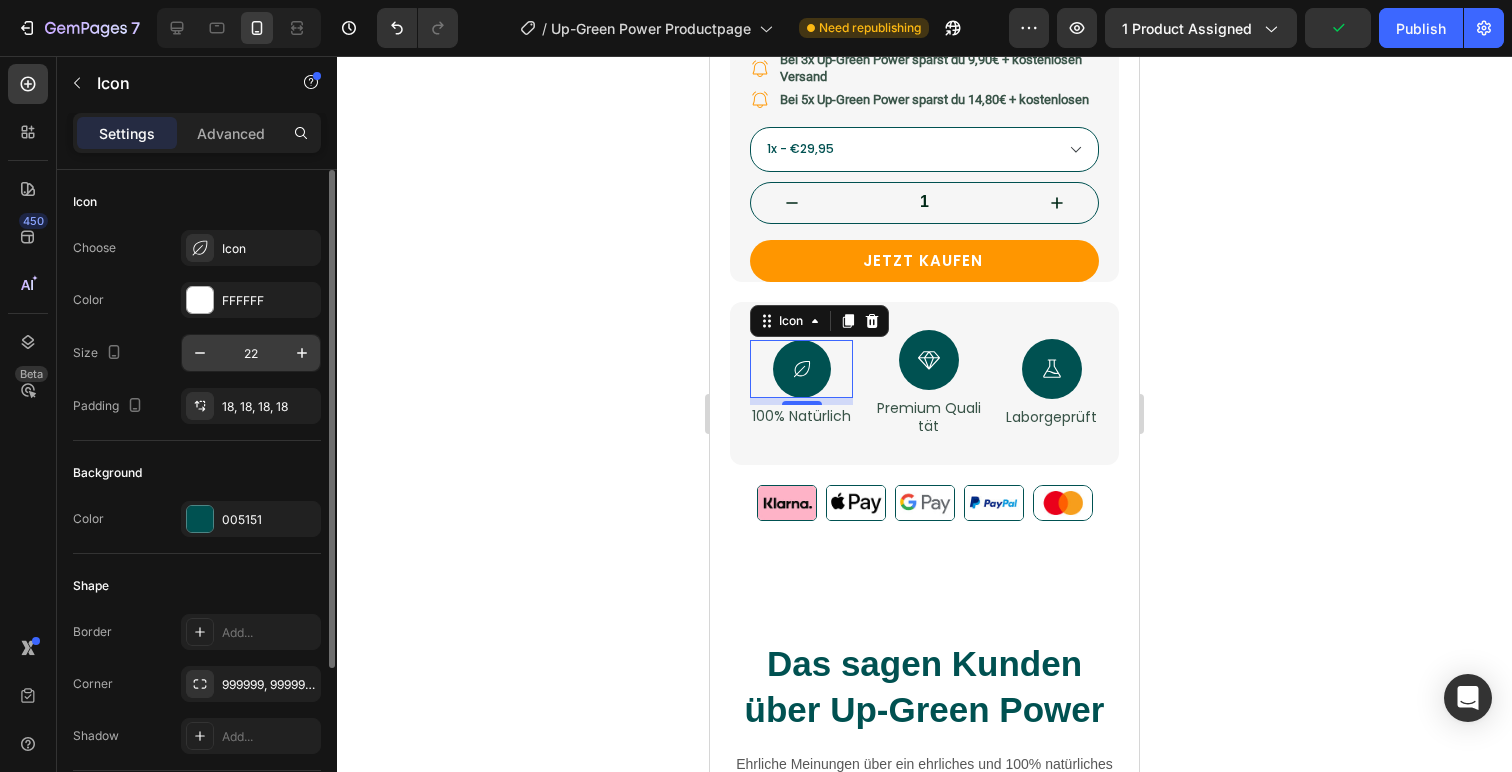 click on "22" at bounding box center (251, 353) 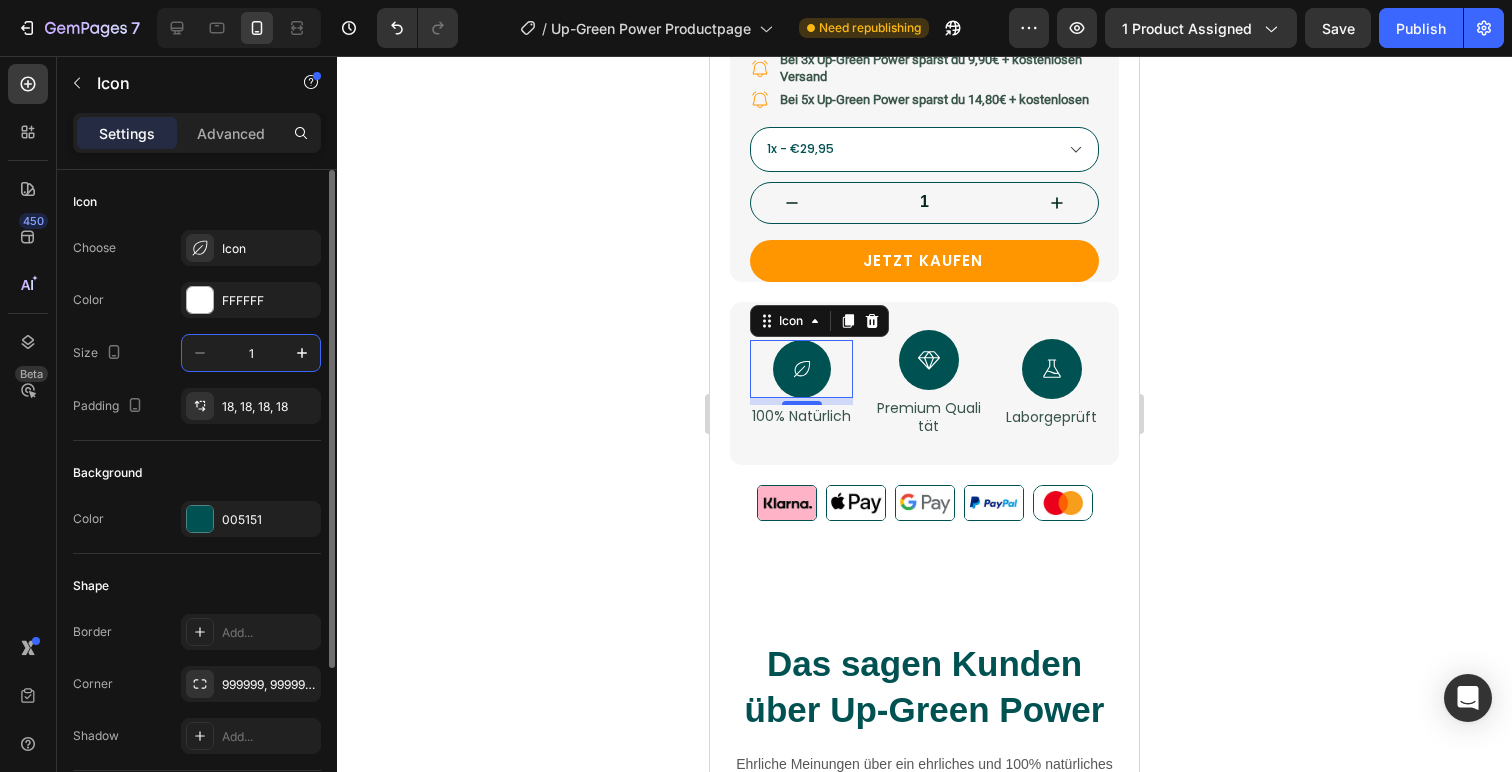 type on "18" 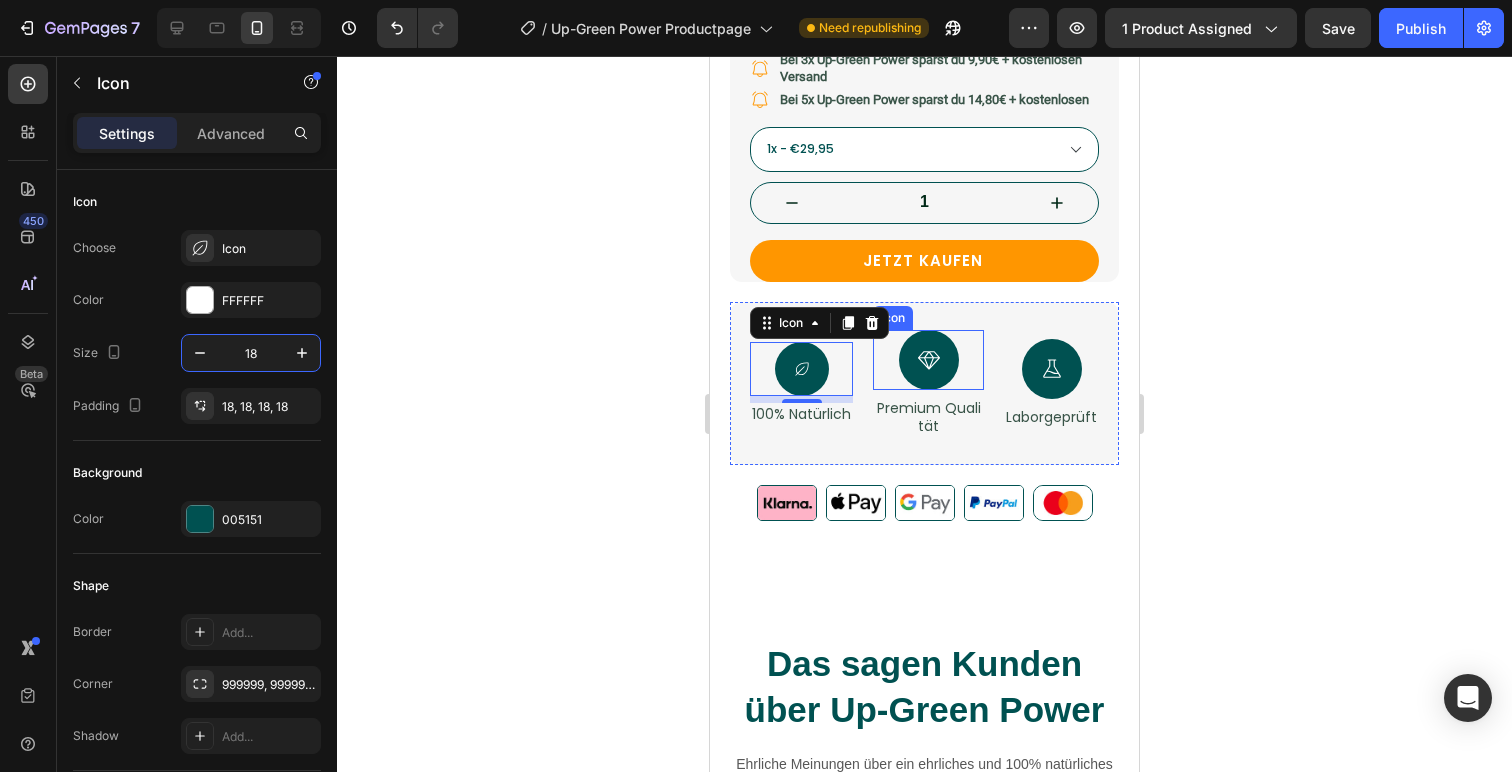 click at bounding box center (929, 360) 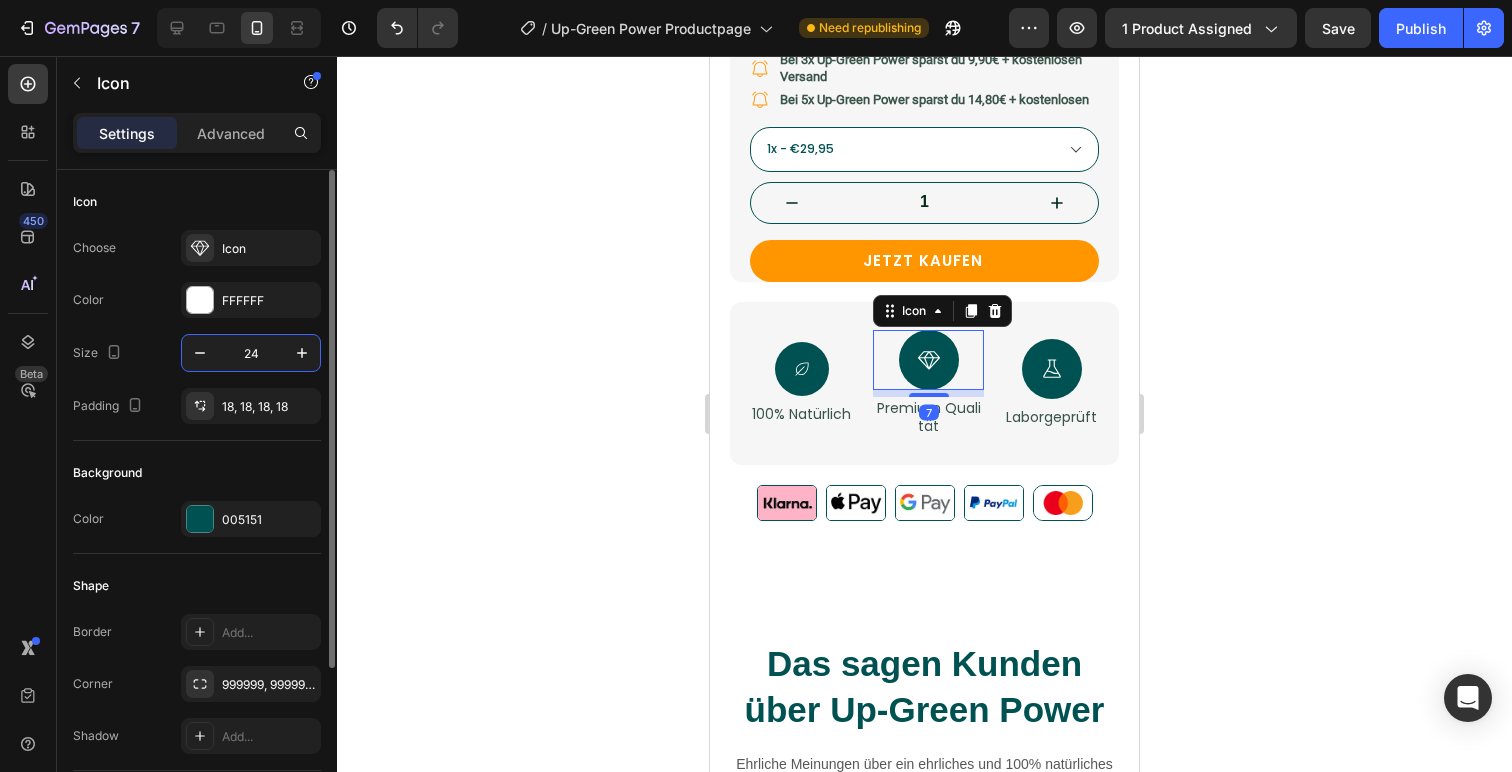 click on "24" at bounding box center (251, 353) 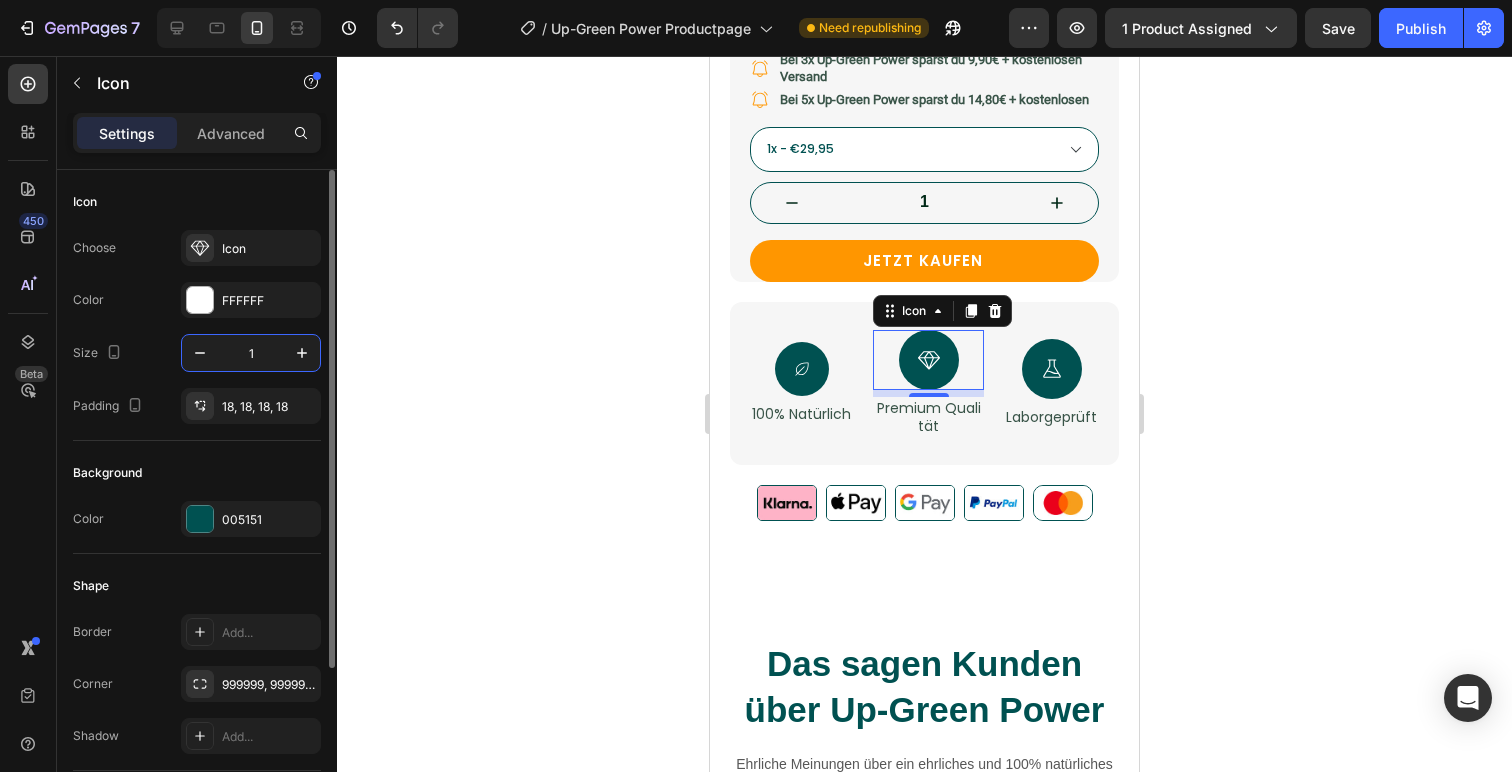 type on "18" 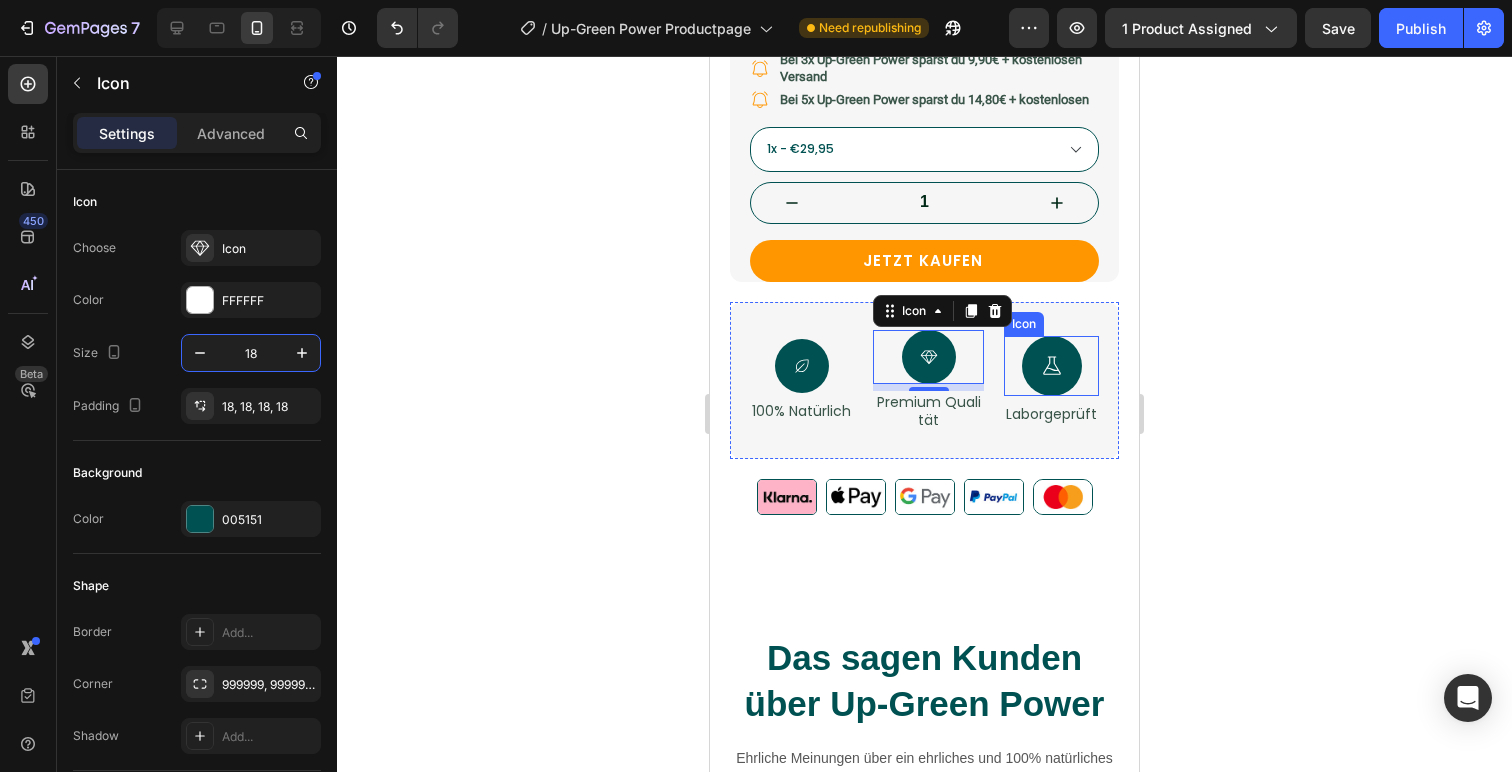 click 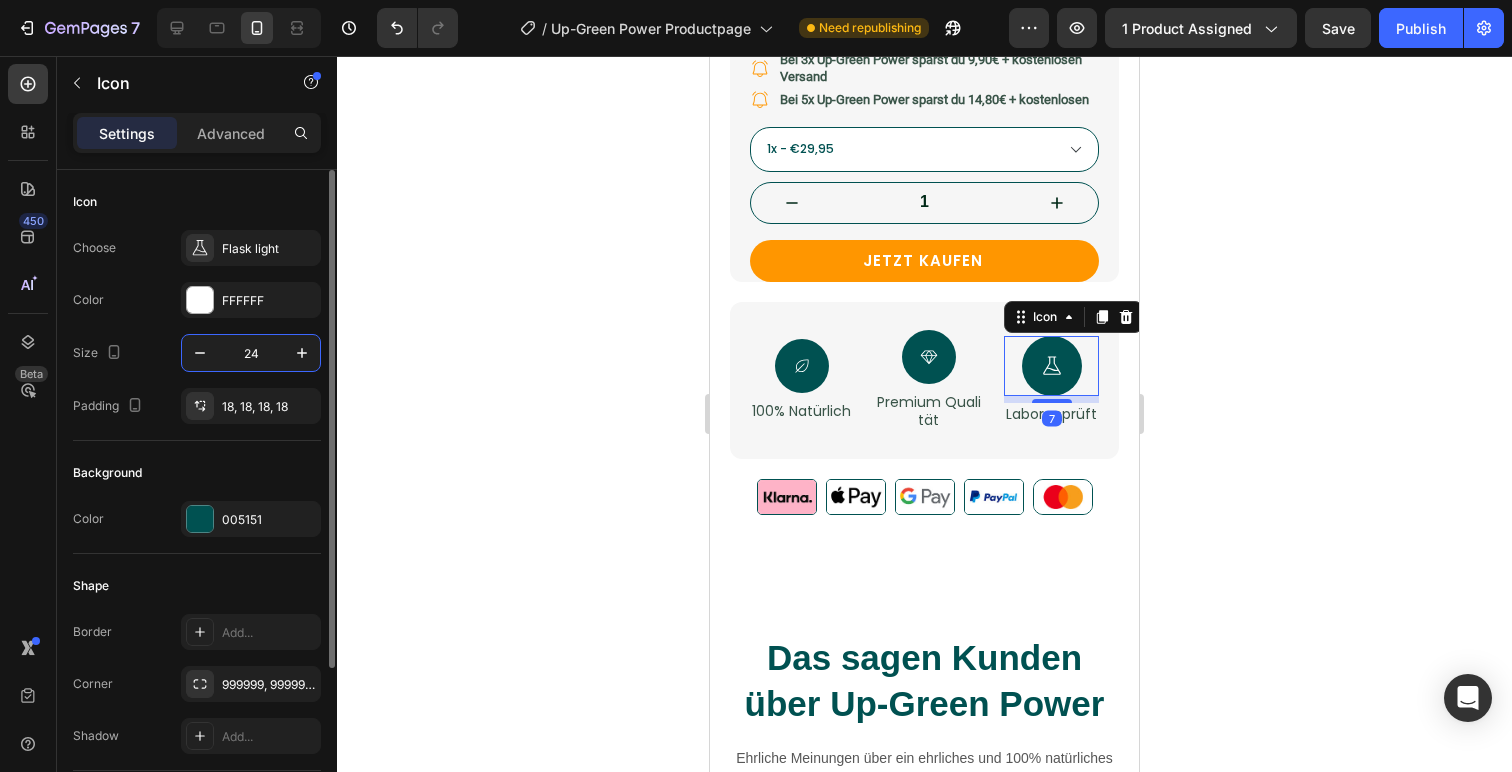 click on "24" at bounding box center (251, 353) 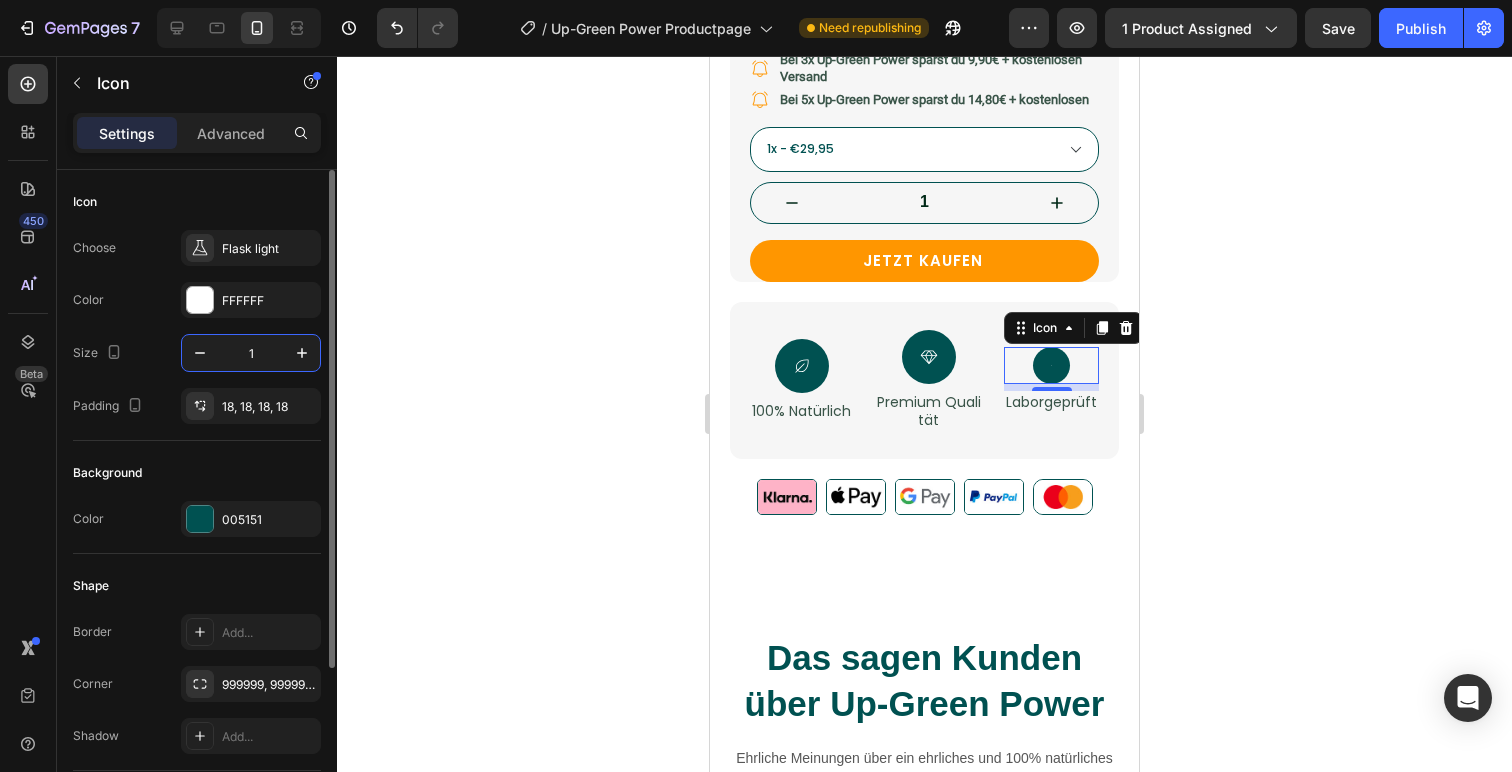 type on "18" 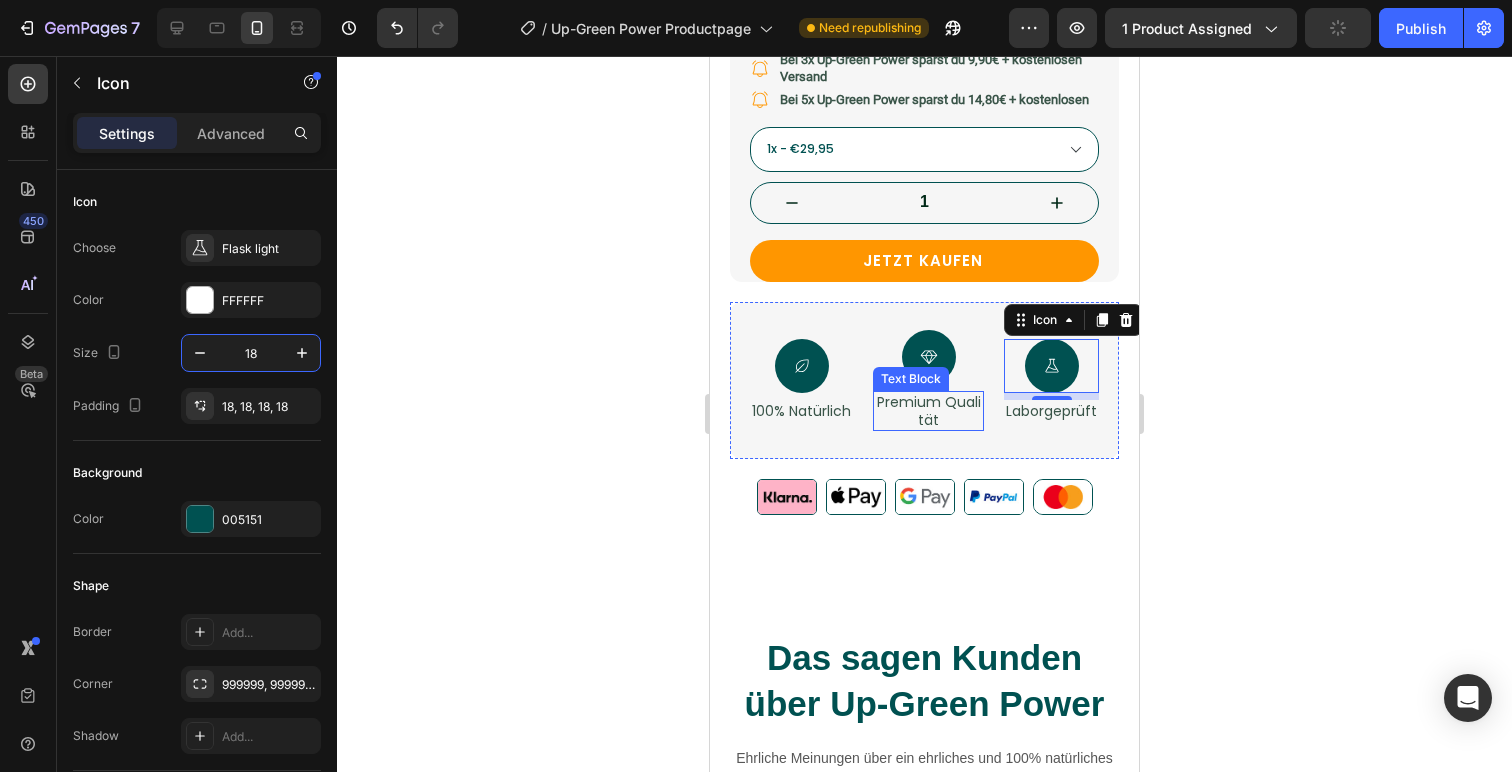click on "Premium Qualität" at bounding box center [928, 411] 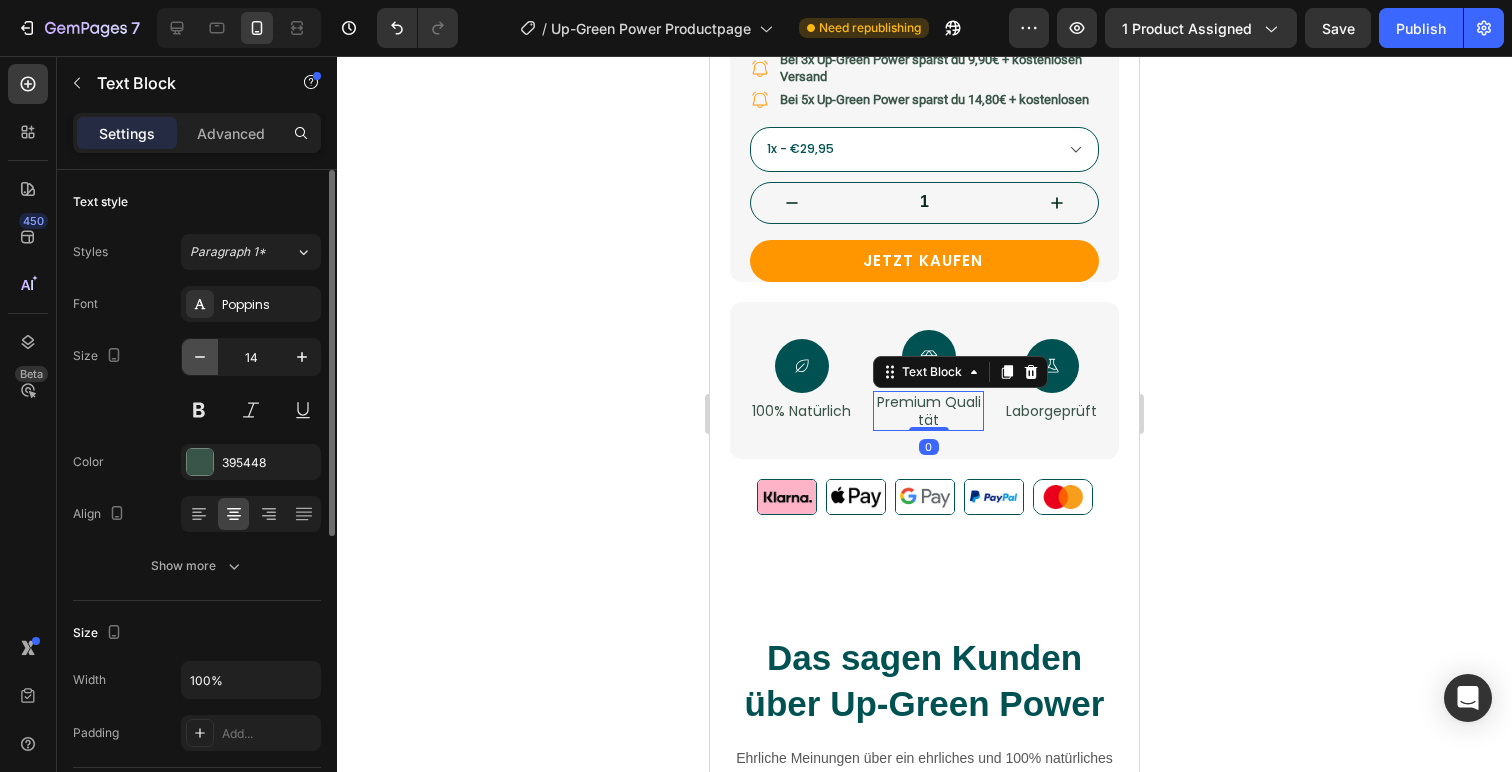 click 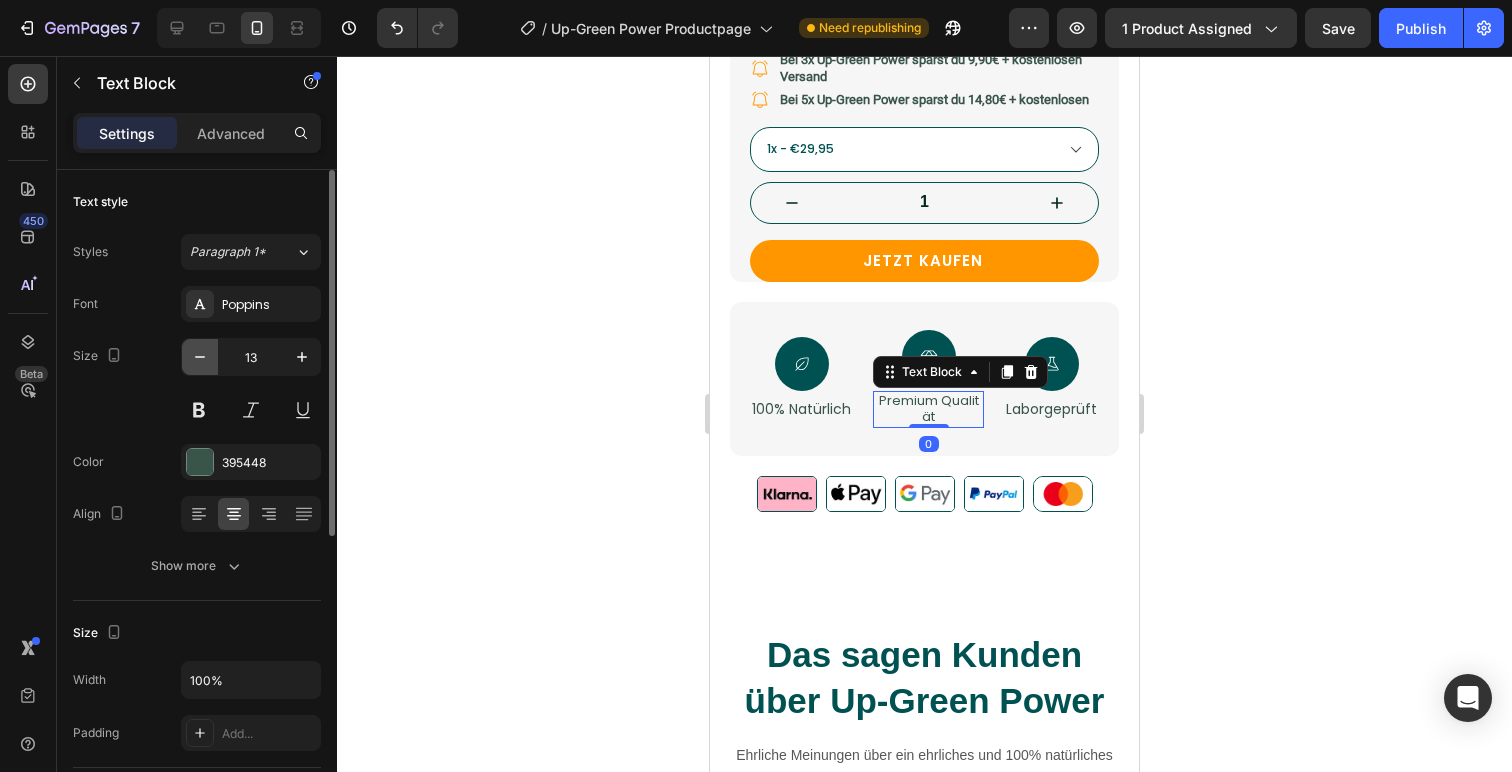 click 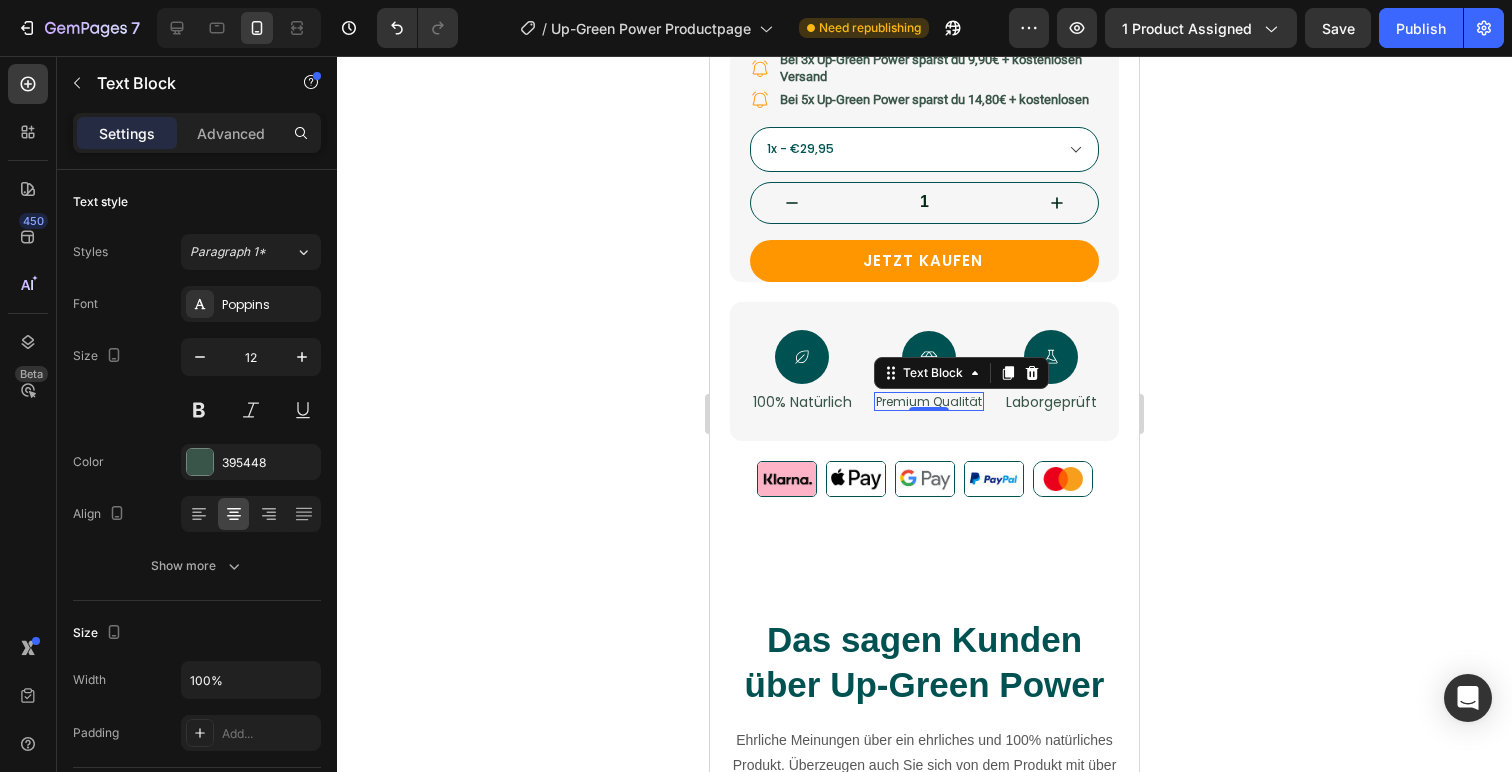 click 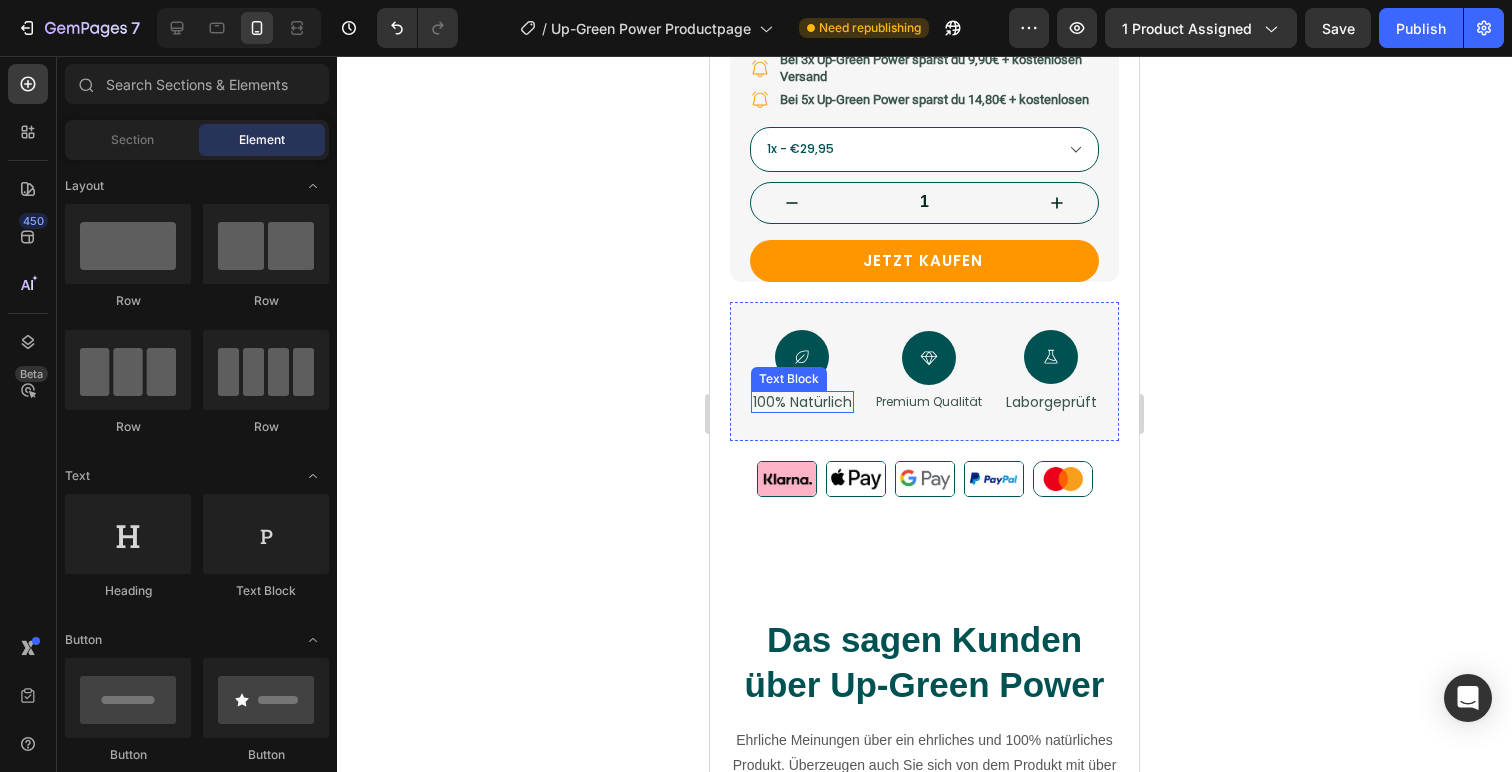click on "100% Natürlich" at bounding box center [802, 402] 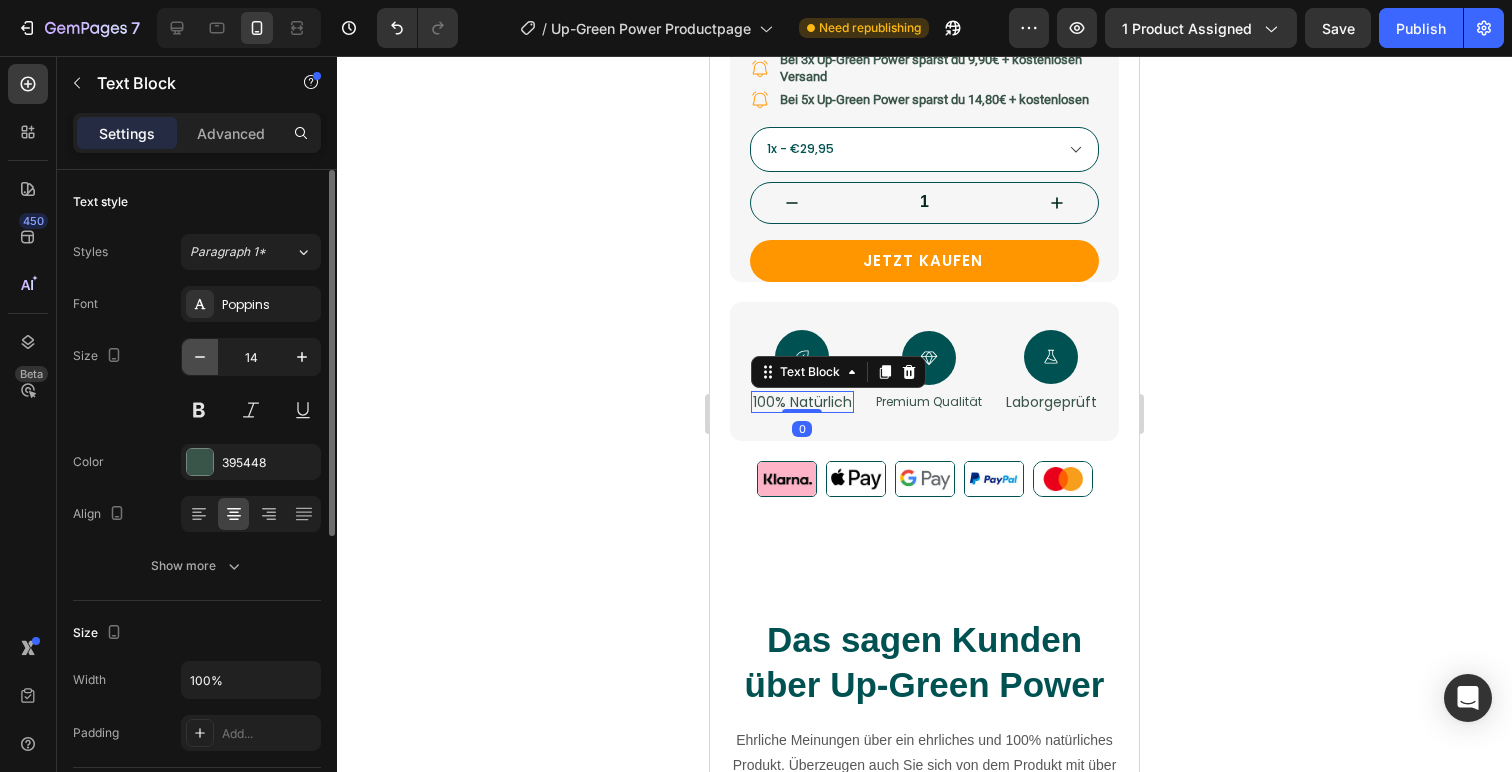 click 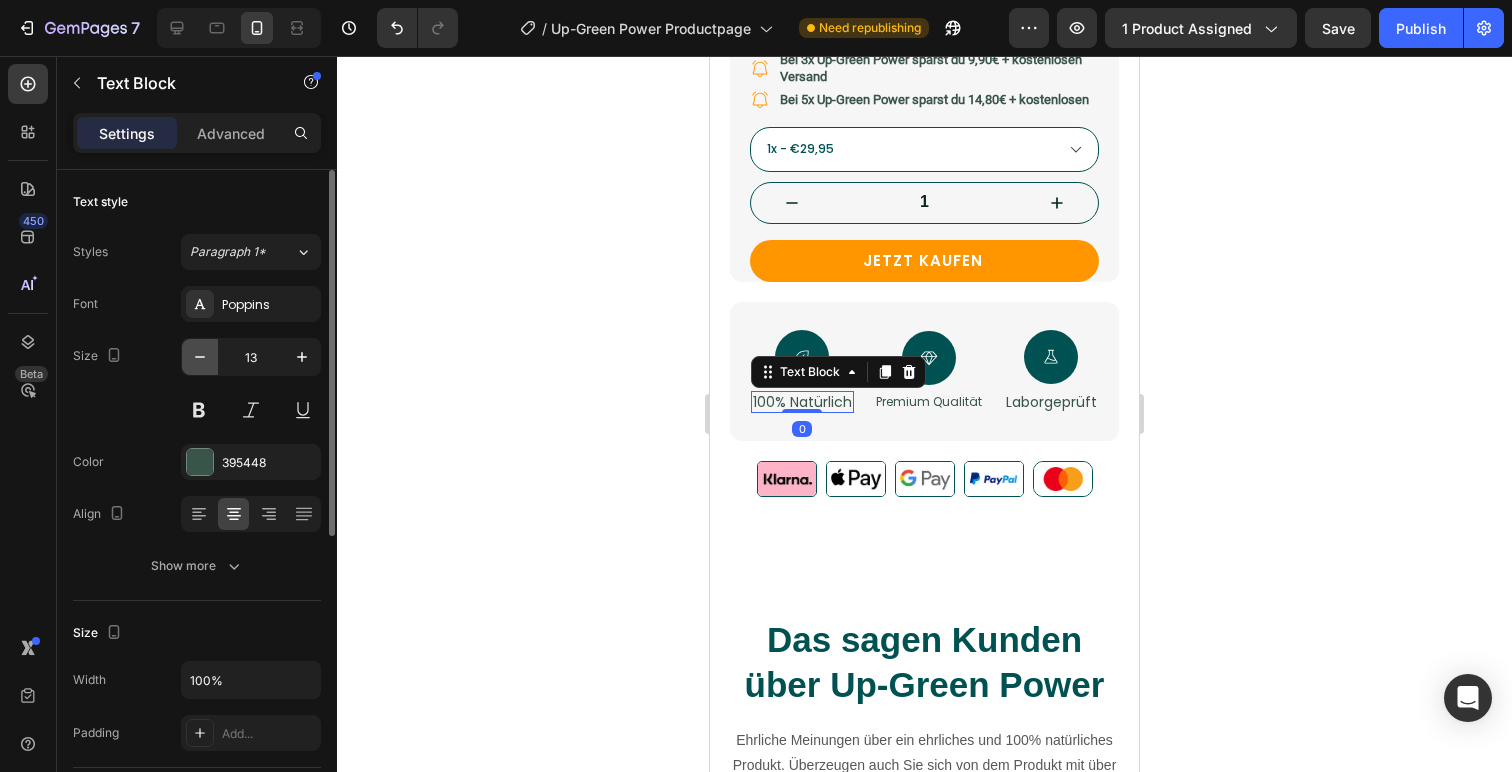 click 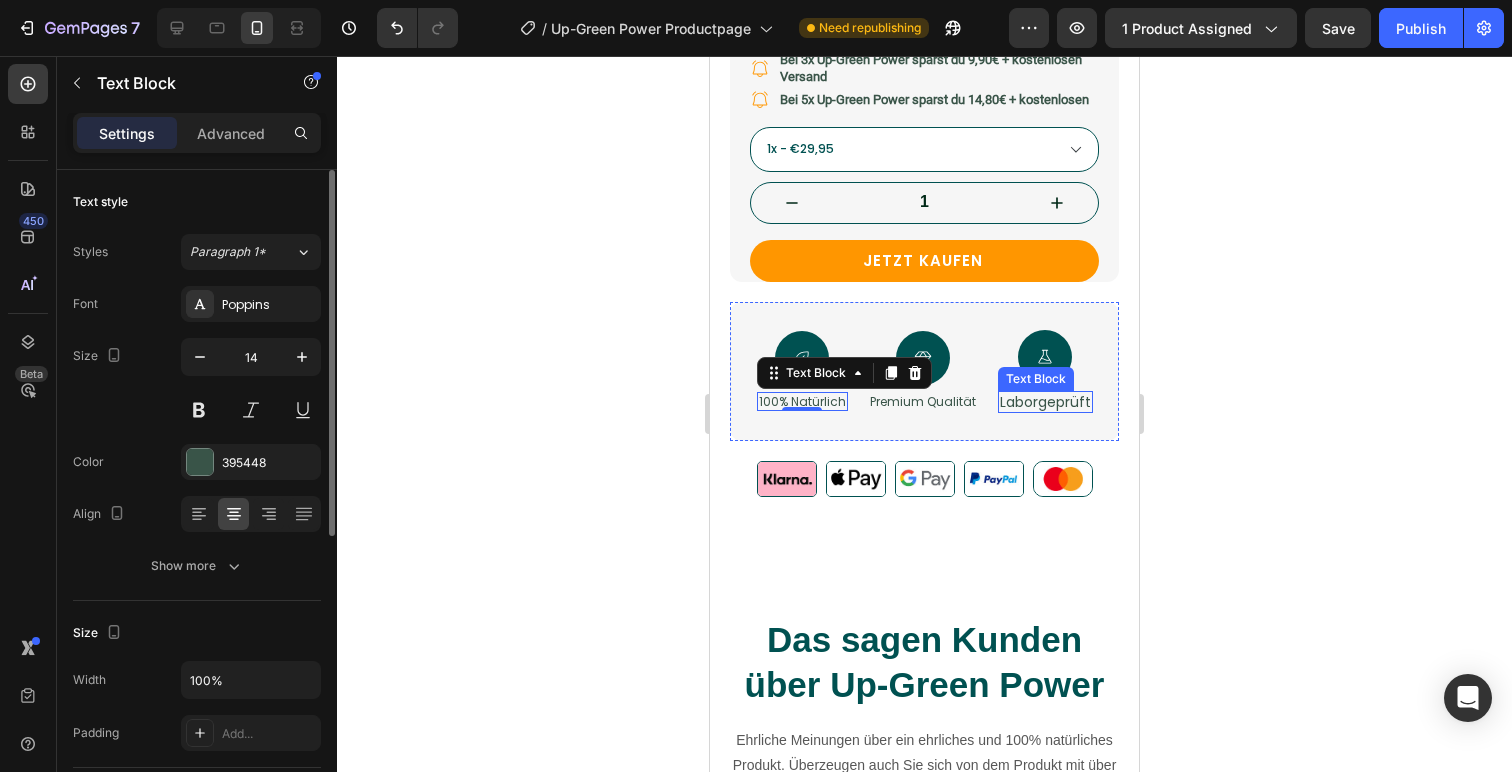 click on "Laborgeprüft" at bounding box center (1045, 402) 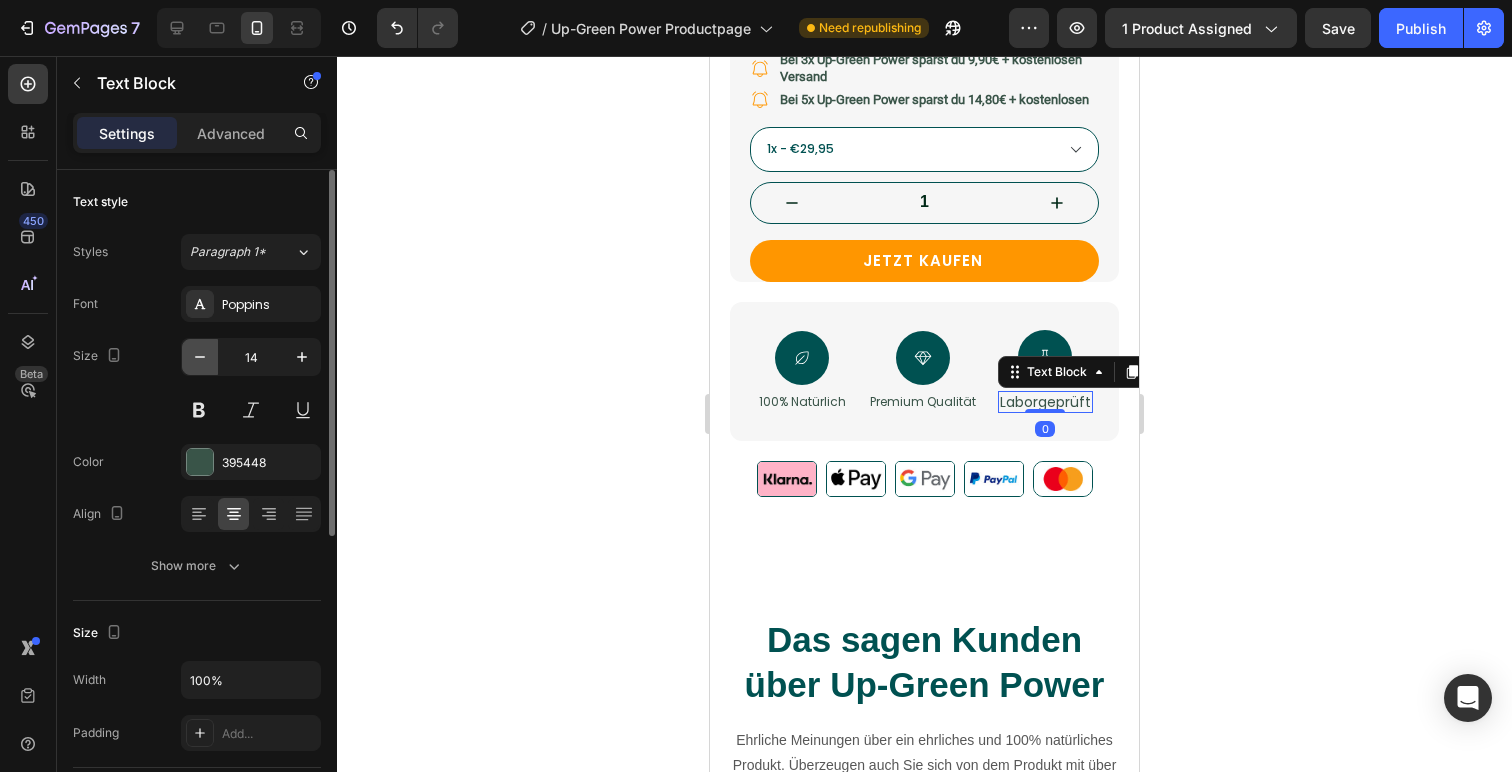 click 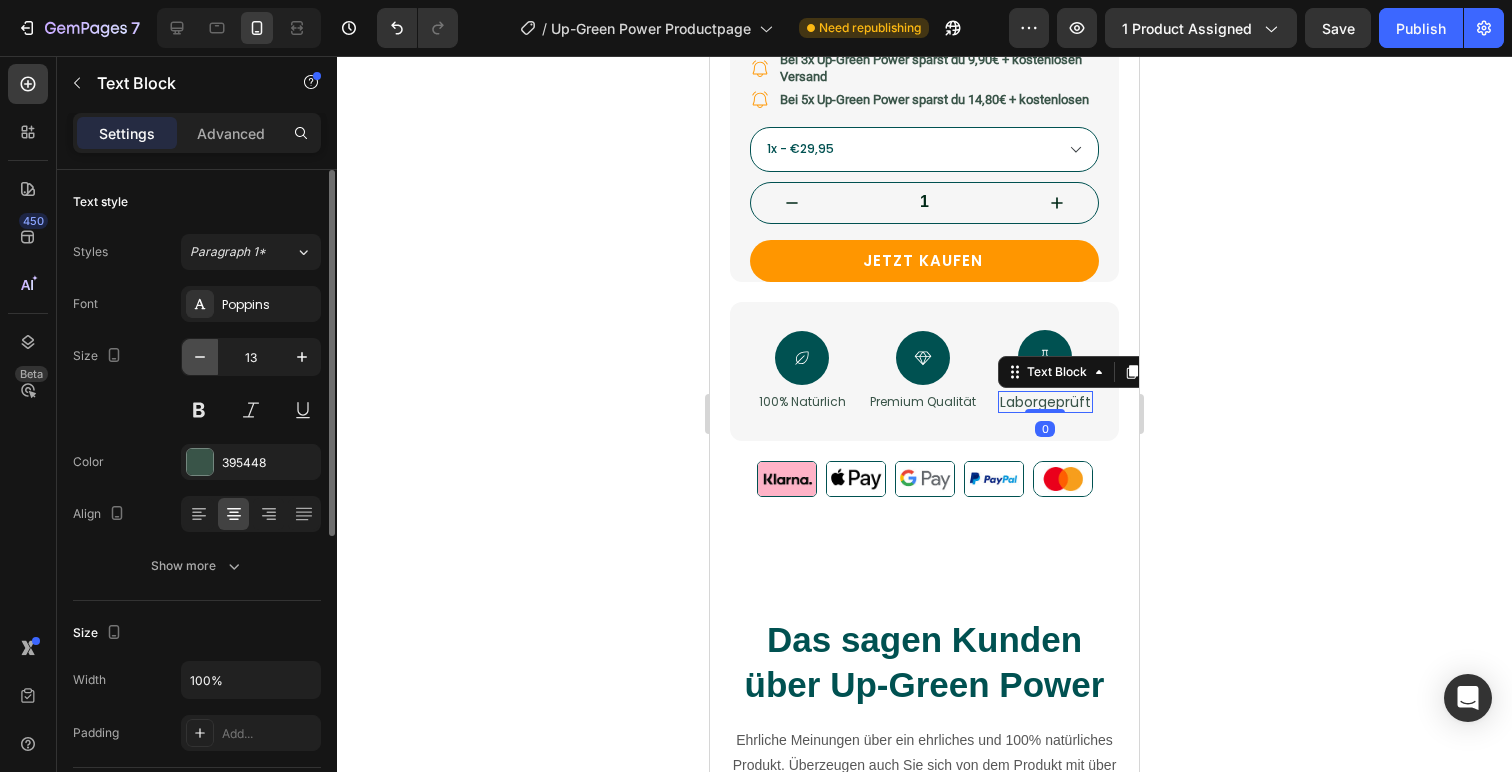 click 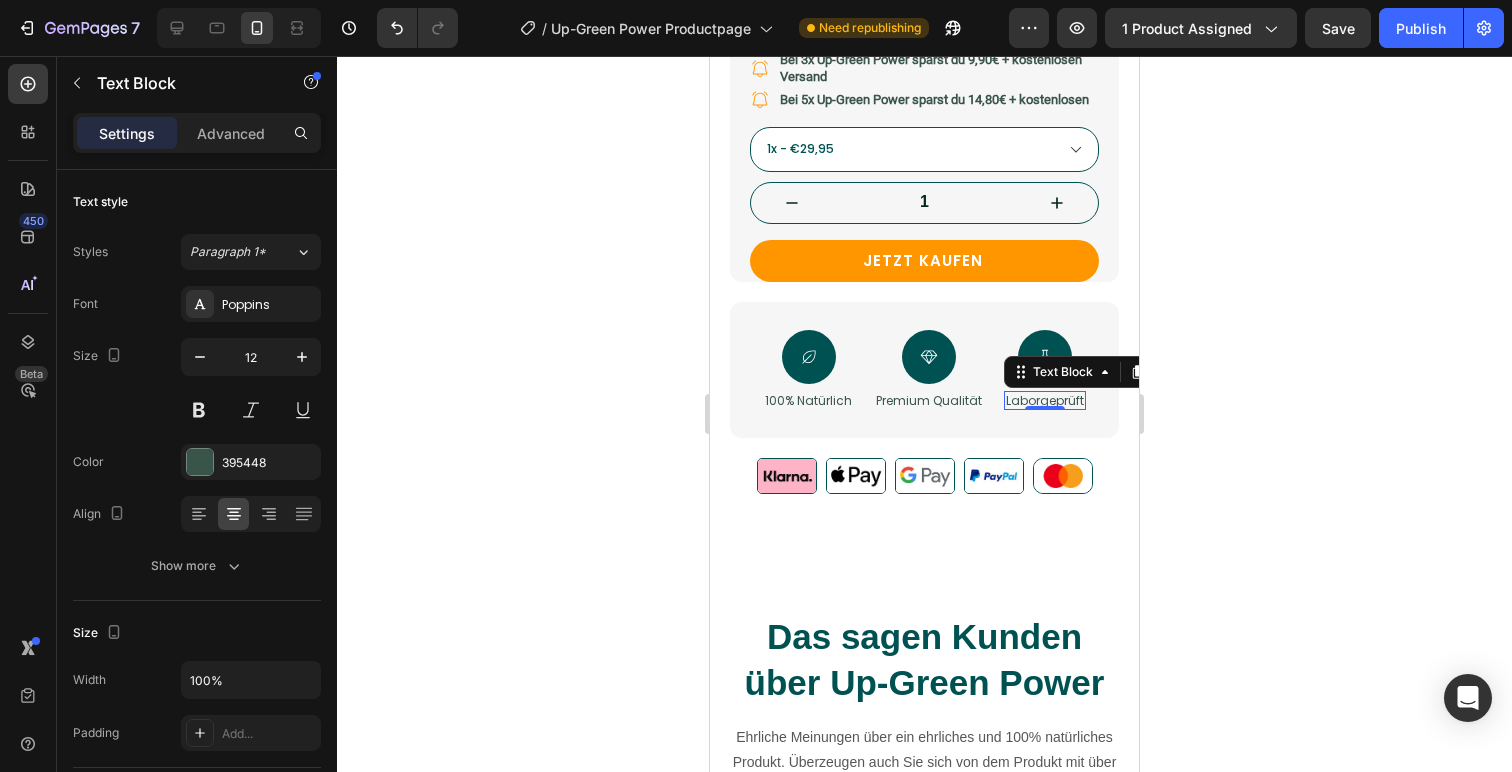 click 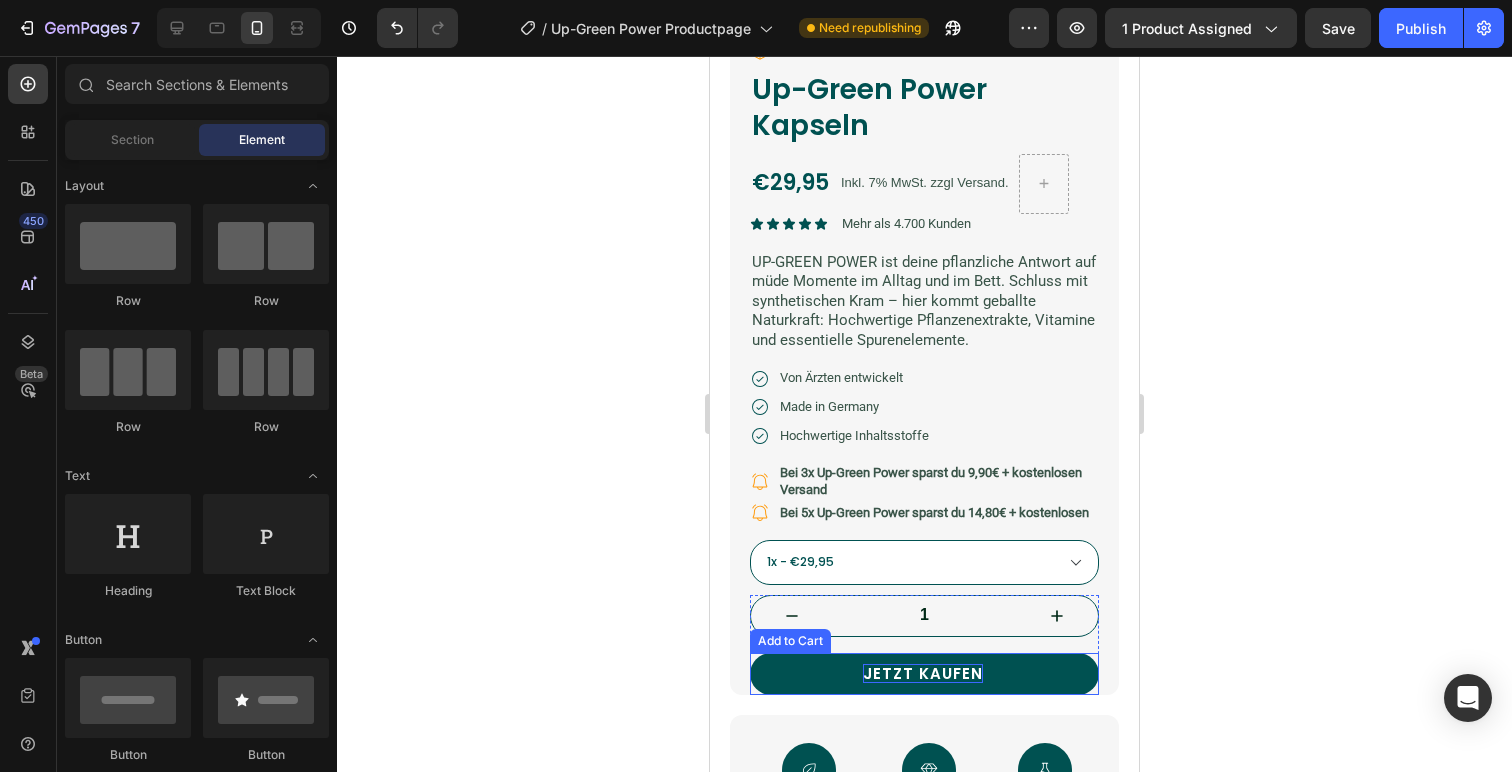 scroll, scrollTop: 565, scrollLeft: 0, axis: vertical 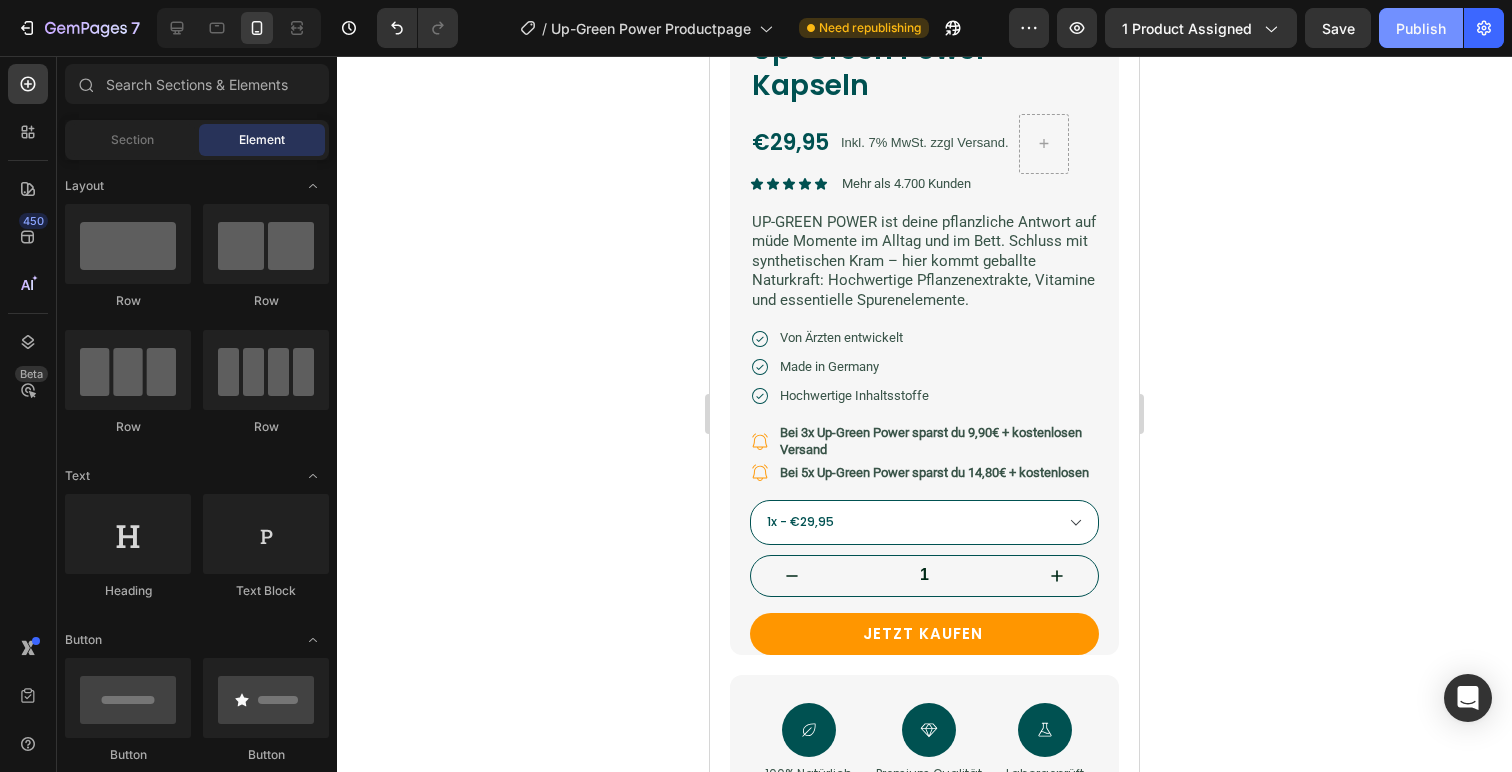 click on "Publish" at bounding box center [1421, 28] 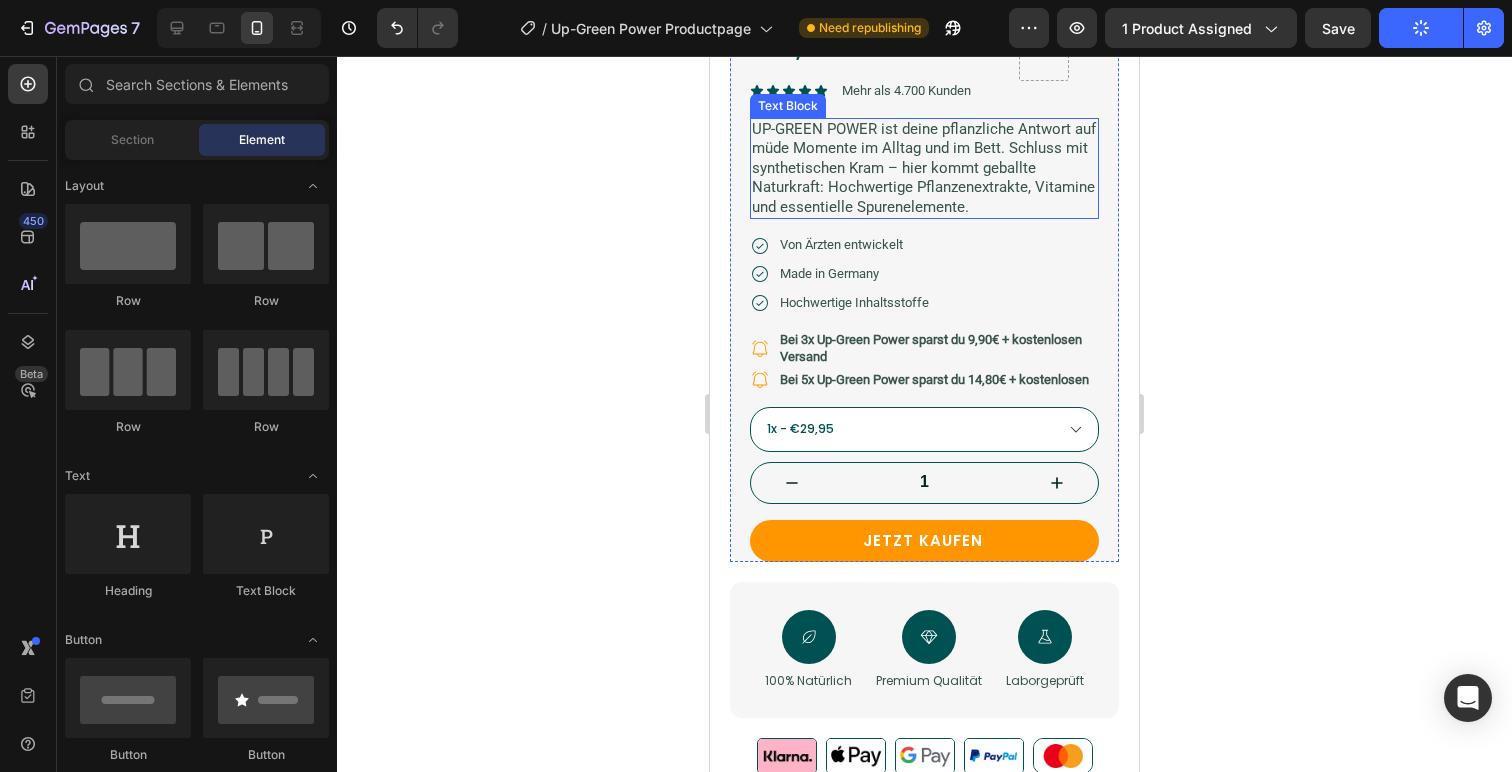 scroll, scrollTop: 659, scrollLeft: 0, axis: vertical 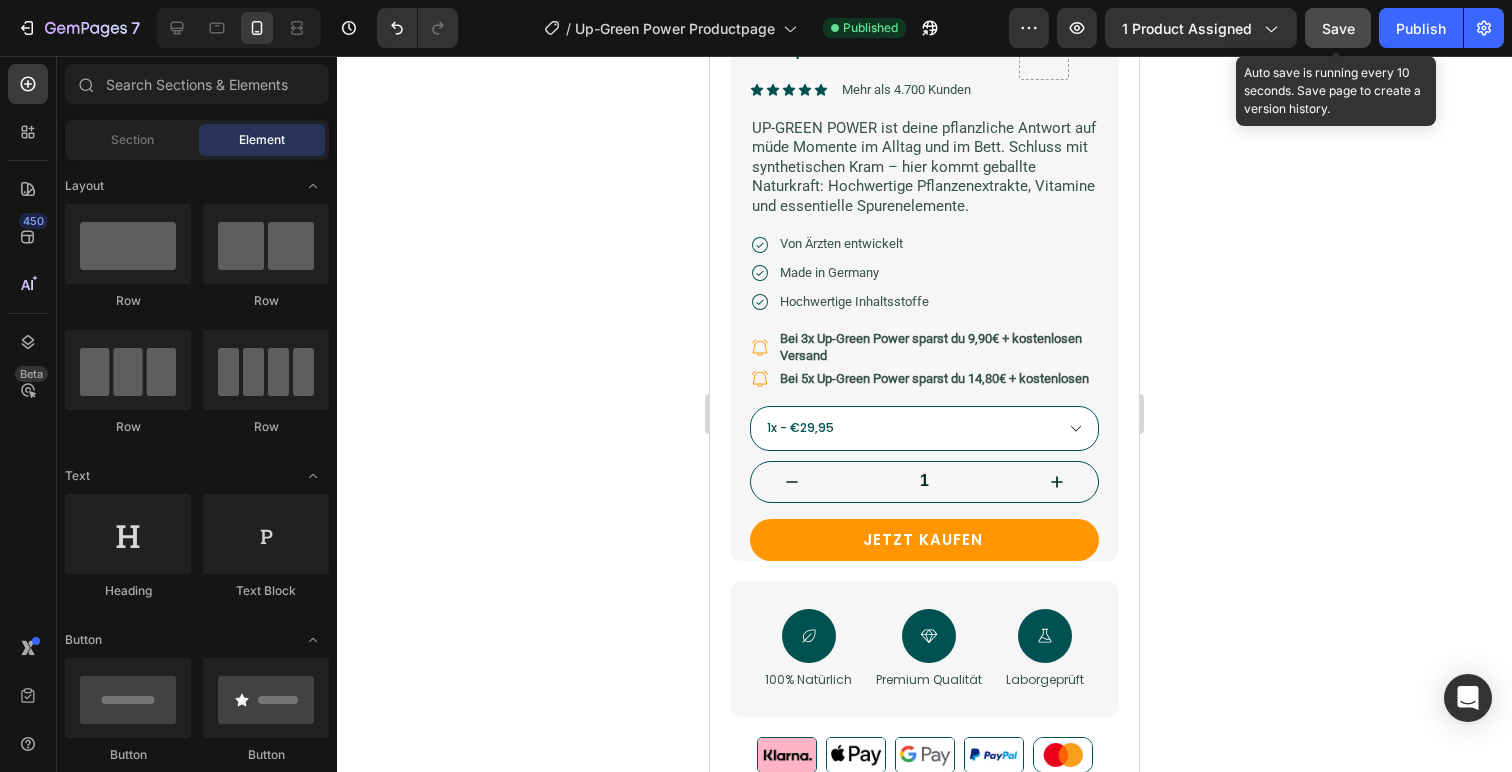 click on "Save" 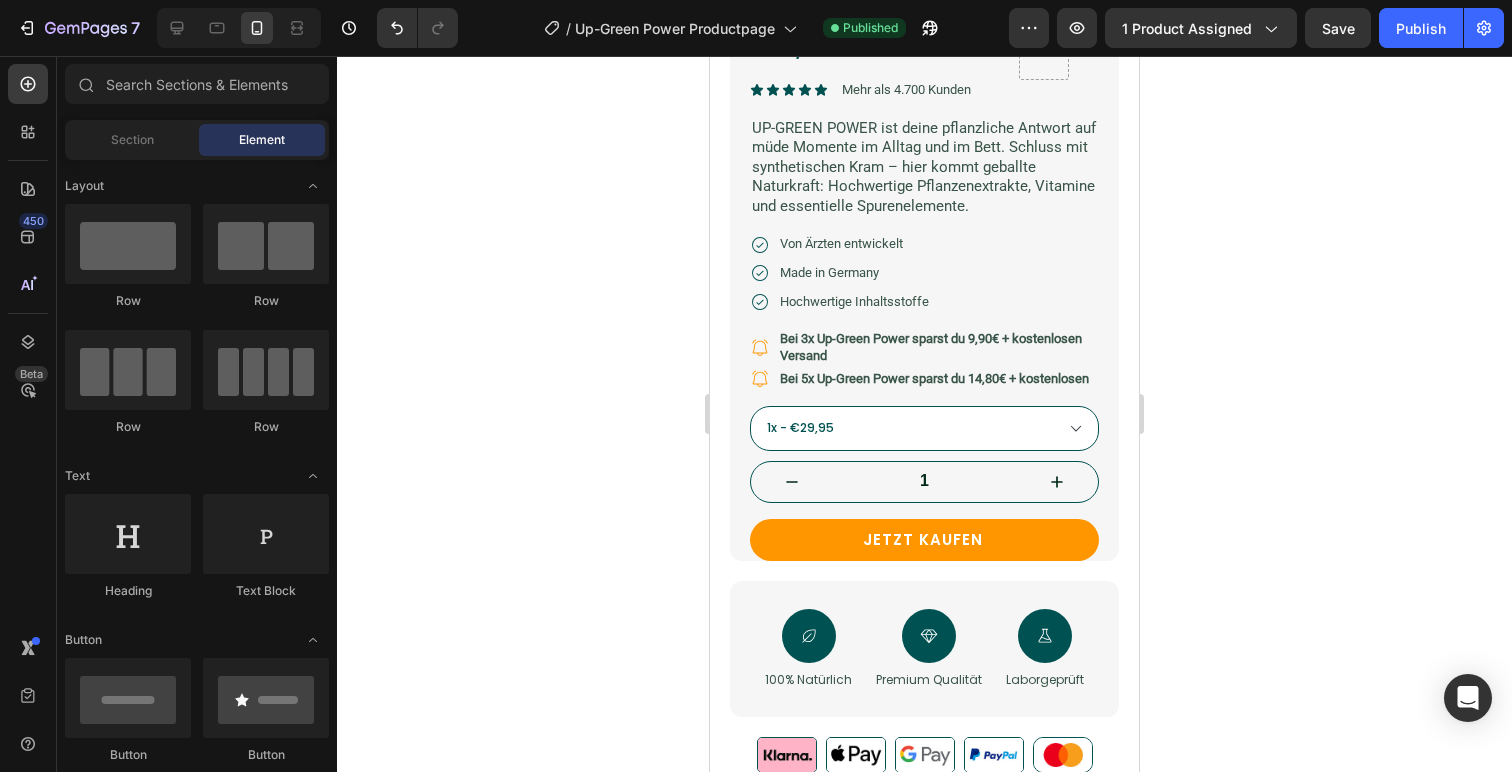 click 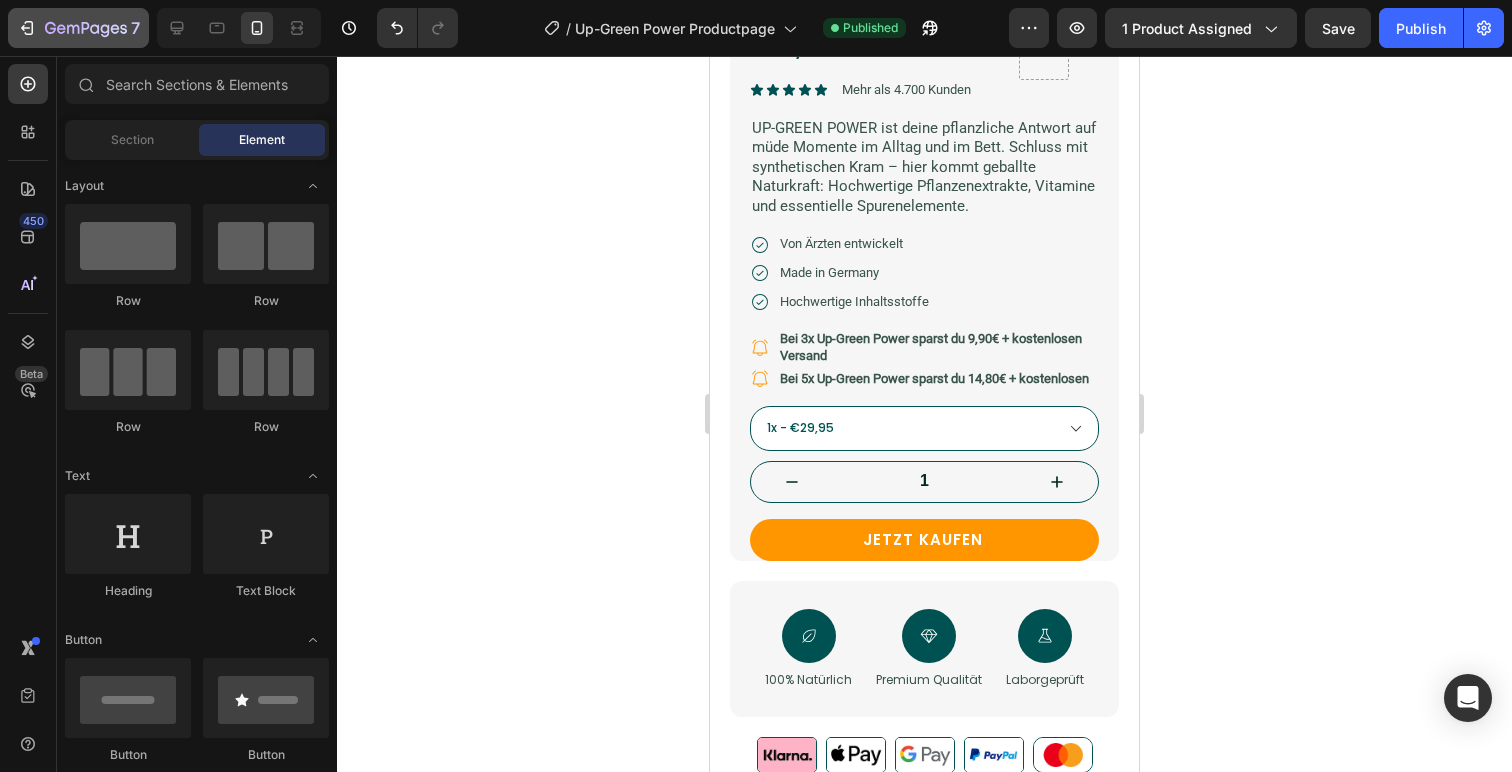 click 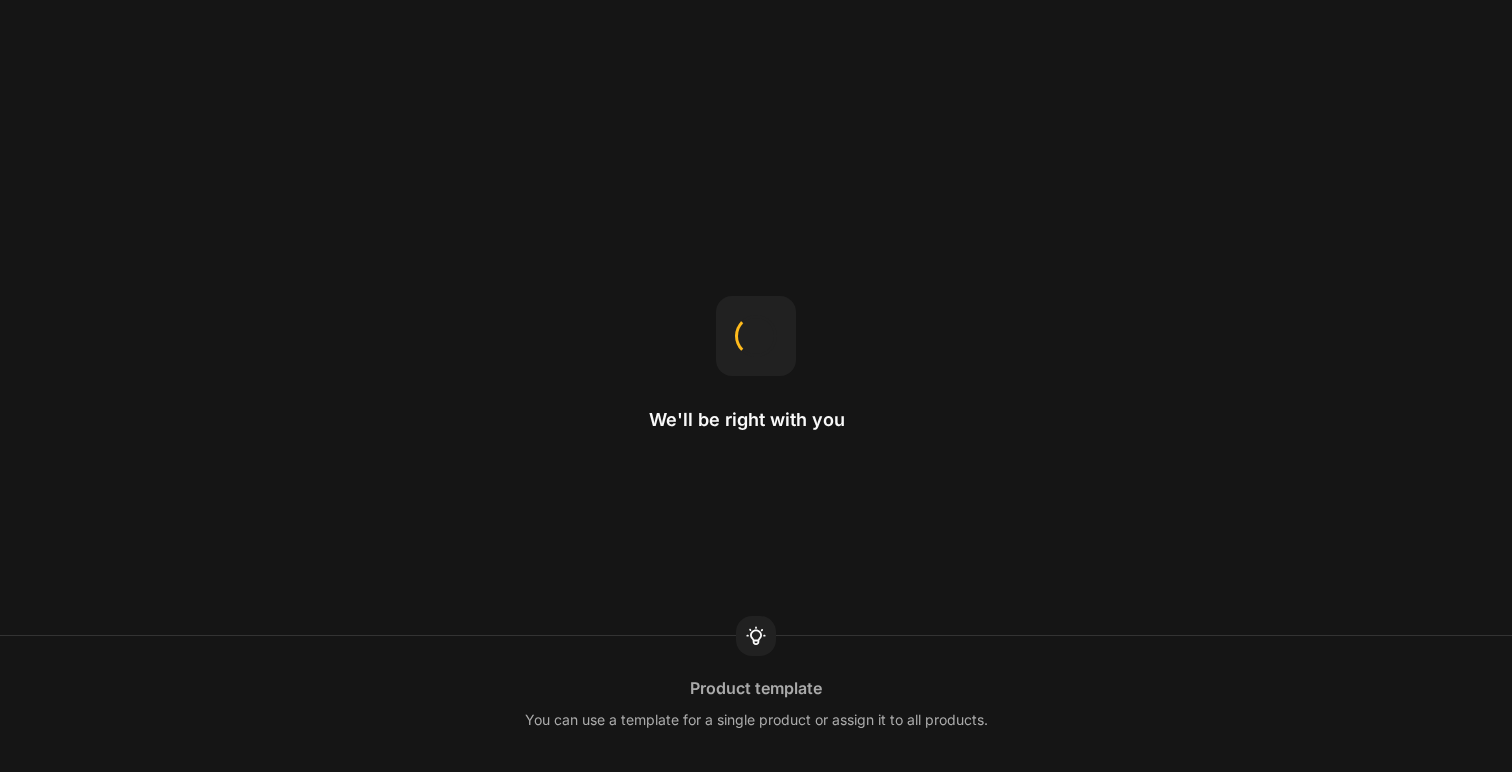 scroll, scrollTop: 0, scrollLeft: 0, axis: both 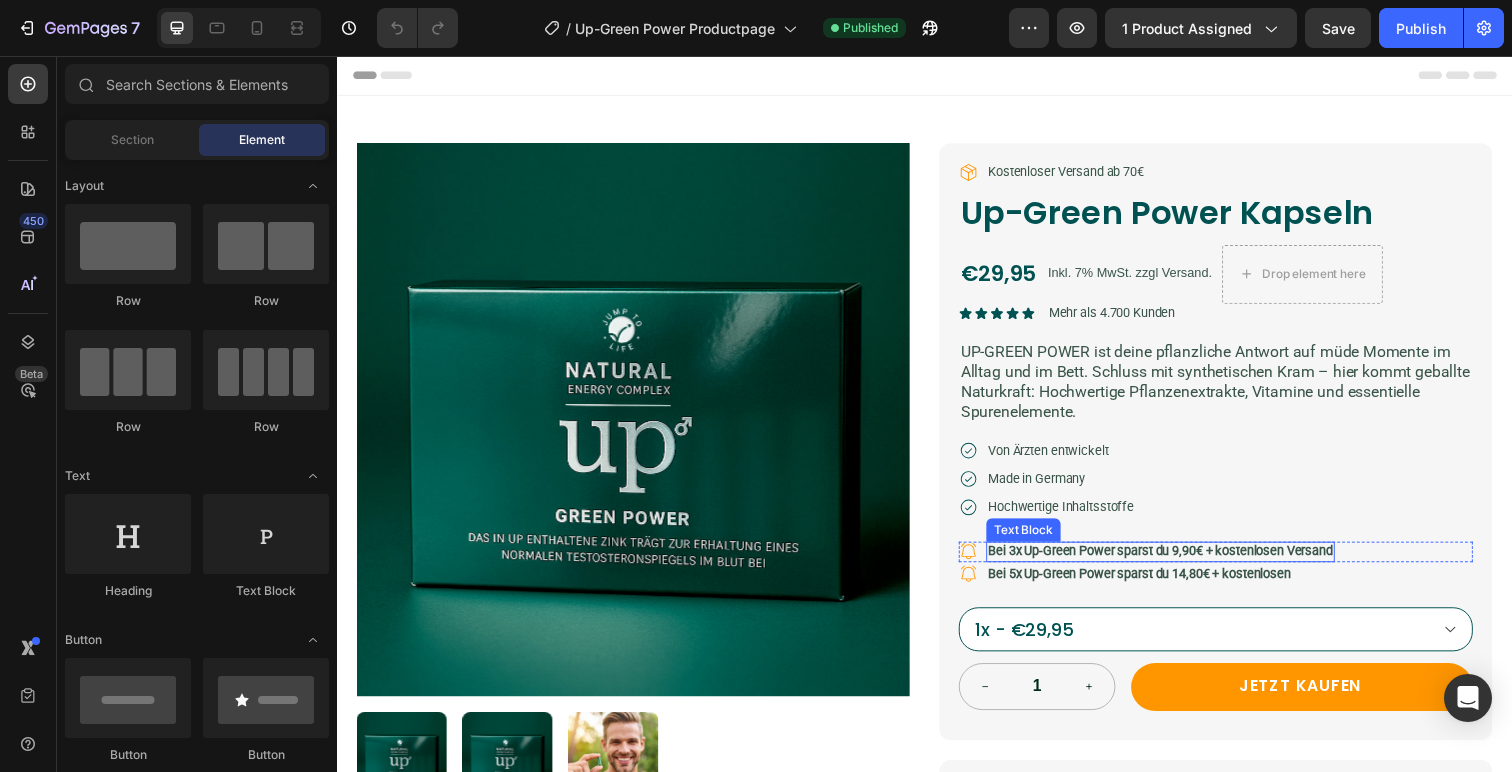 click on "Bei 3x Up-Green Power sparst du 9,90€ + kostenlosen Versand" at bounding box center [1178, 561] 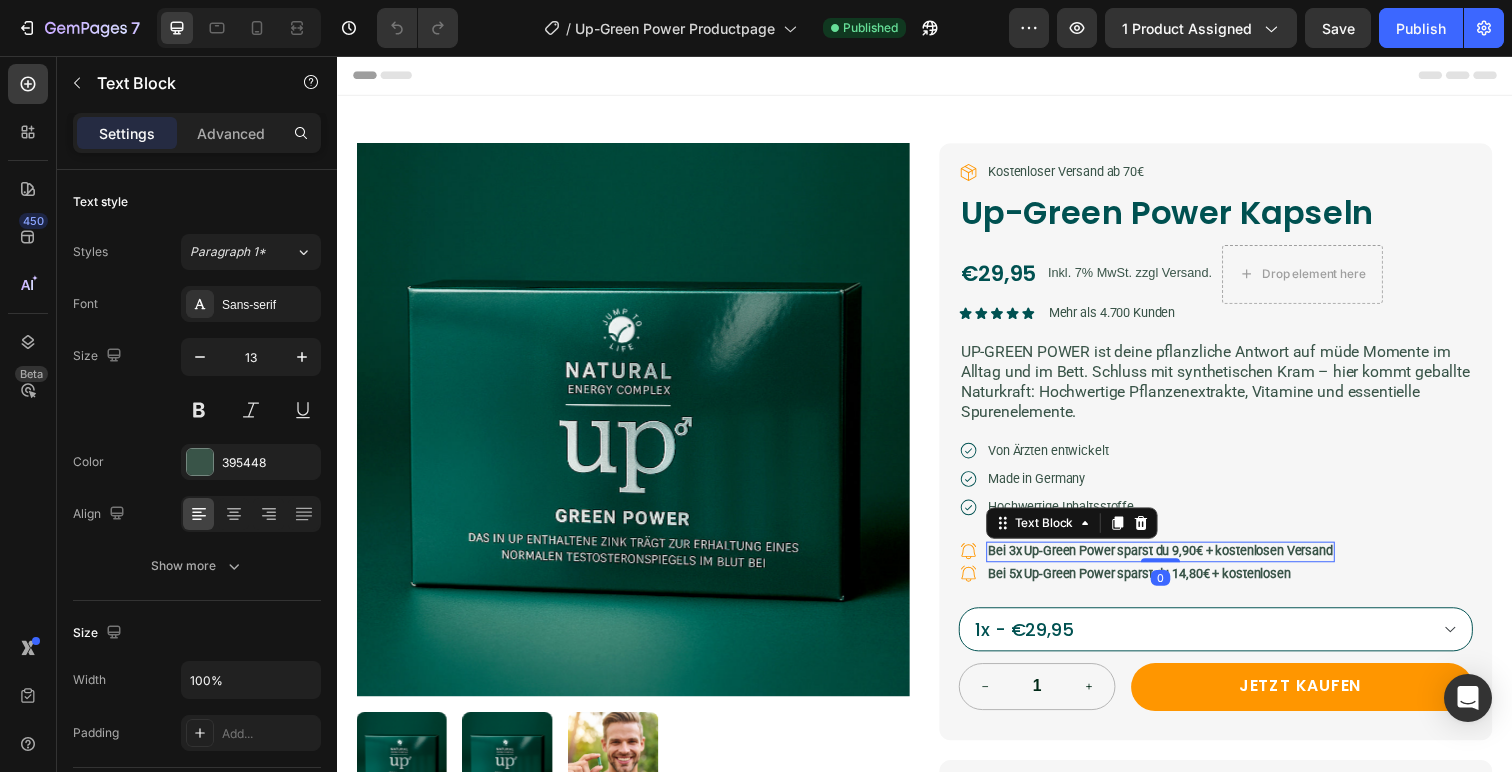 click on "Bei 3x Up-Green Power sparst du 9,90€ + kostenlosen Versand" at bounding box center (1178, 561) 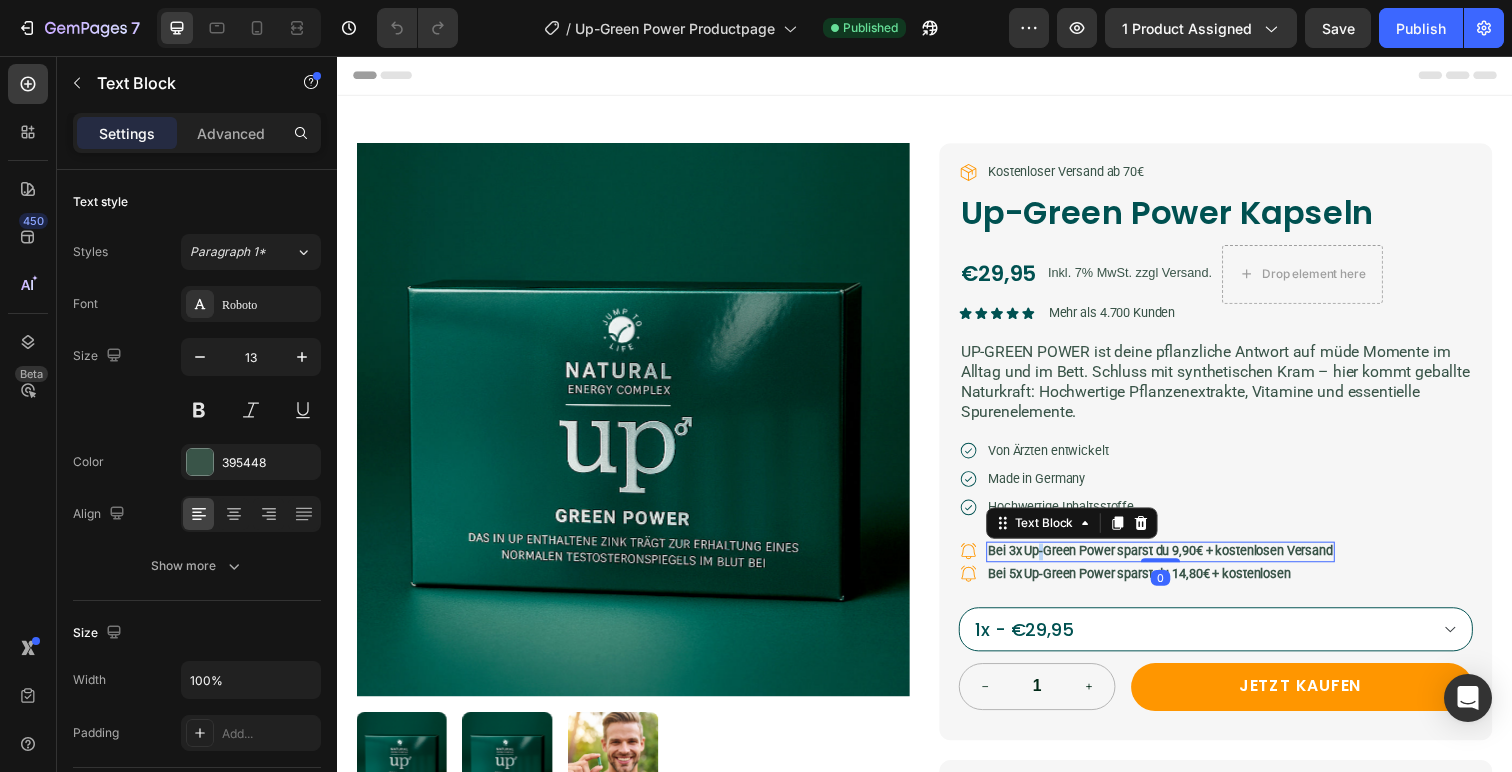 scroll, scrollTop: 0, scrollLeft: 0, axis: both 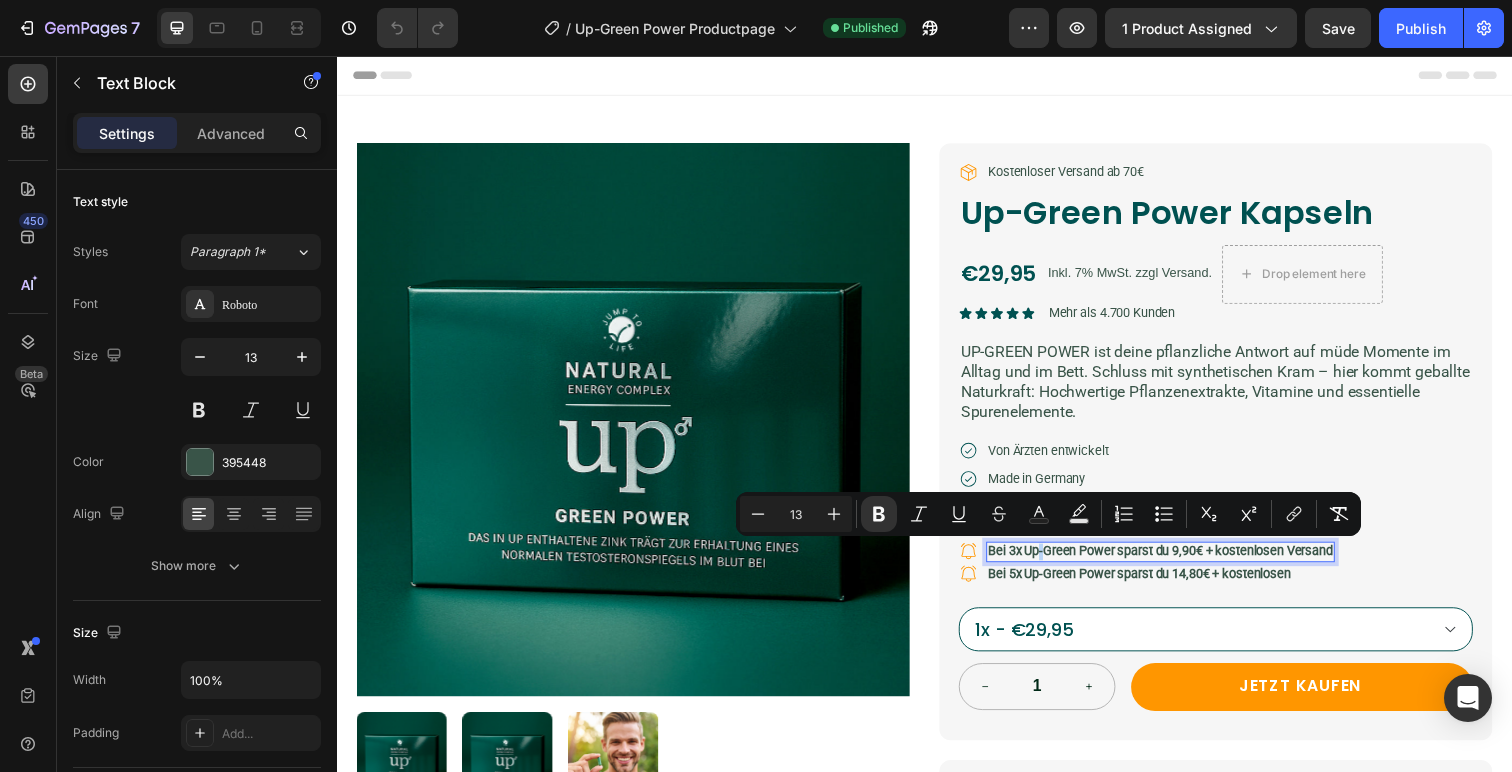 click on "Bei 3x Up-Green Power sparst du 9,90€ + kostenlosen Versand" at bounding box center (1178, 561) 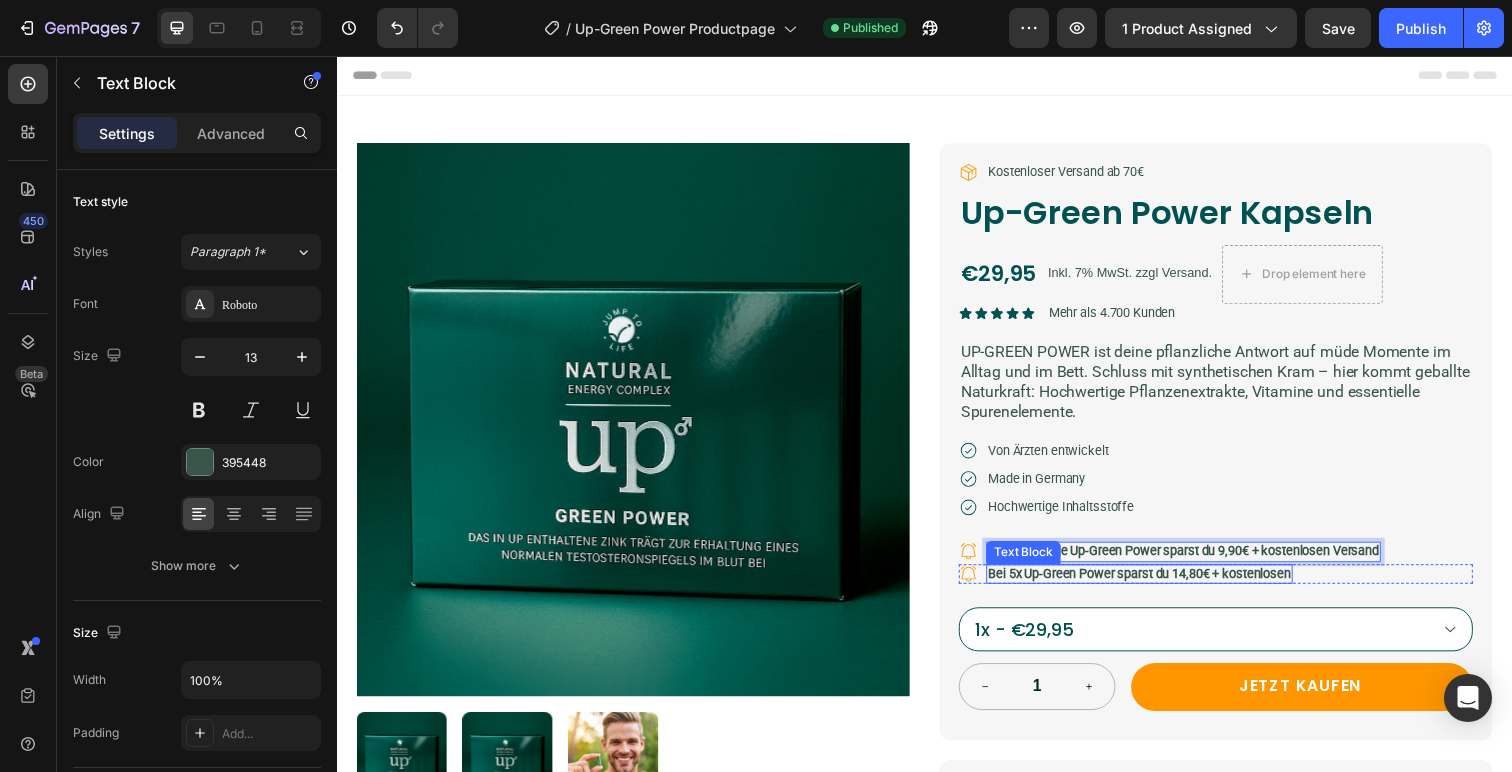 click on "Bei 5x Up-Green Power sparst du 14,80€ + kostenlosen" at bounding box center [1156, 584] 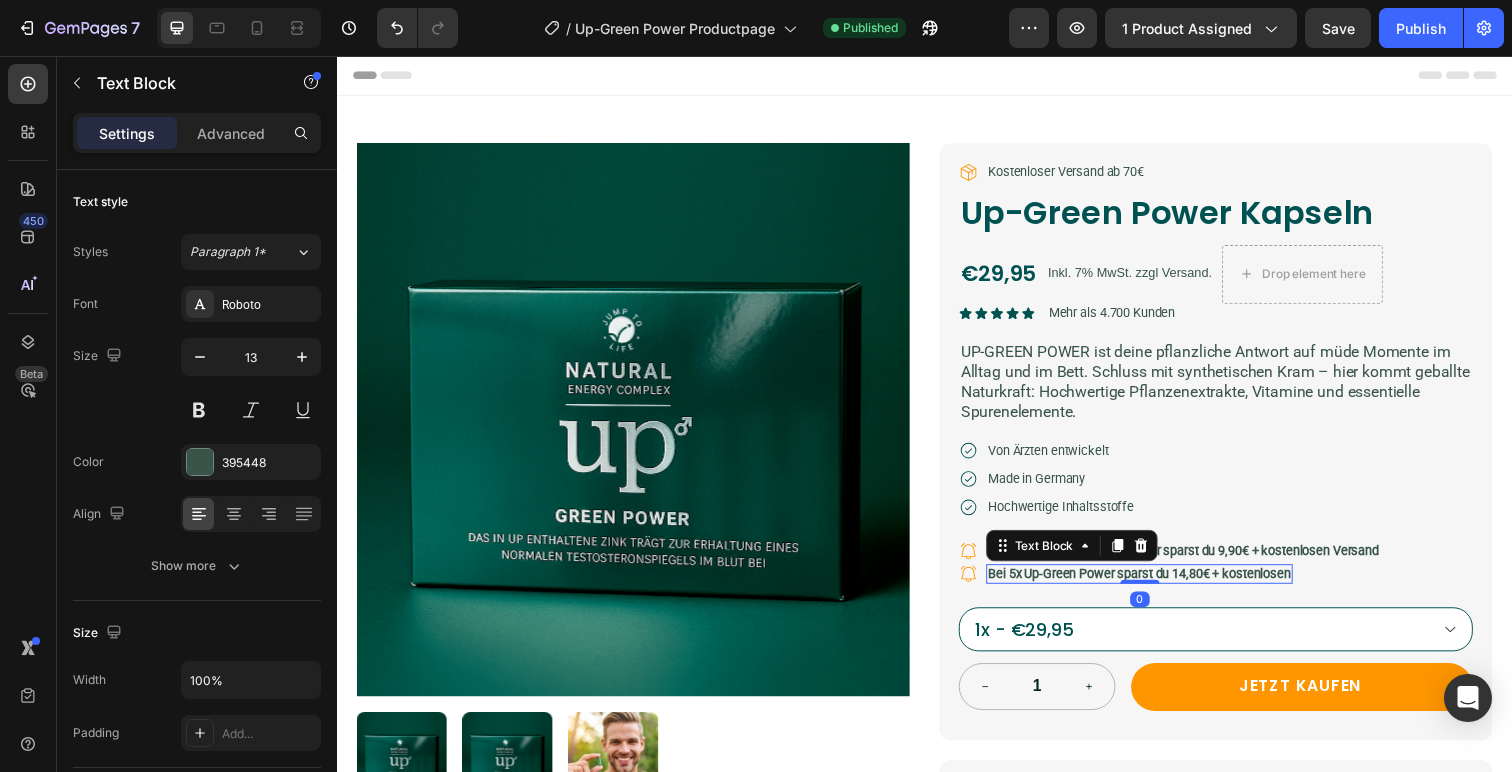click on "Bei 5x Up-Green Power sparst du 14,80€ + kostenlosen" at bounding box center (1156, 584) 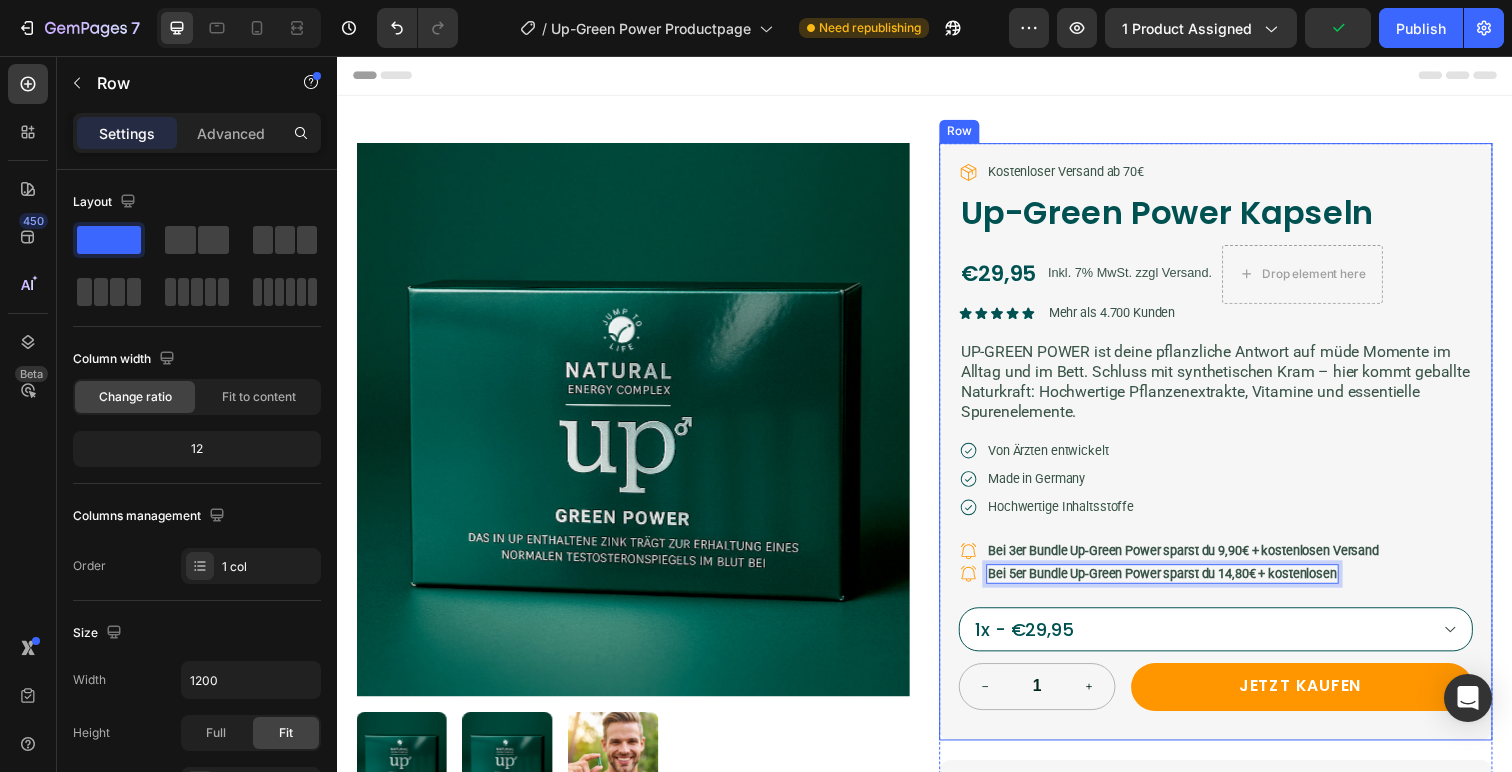click on "Icon Kostenloser Versand ab 70€ Text Block Row Up-Green Power Kapseln Product Title €29,95 Product Price Product Price Inkl. 7% MwSt. zzgl Versand. Text Block
Drop element here Row
Icon
Icon
Icon
Icon
Icon Icon List Mehr als 4.700 Kunden Text Block Row UP-GREEN POWER ist deine pflanzliche Antwort auf müde Momente im Alltag und im Bett. Schluss mit synthetischen Kram – hier kommt geballte Naturkraft: Hochwertige Pflanzenextrakte, Vitamine und essentielle Spurenelemente. Text Block
Icon Von Ärzten entwickelt Text Block Row
Icon Made in Germany Text Block Row
Icon Hochwertige Inhaltsstoffe Text Block Row
Icon Bei 3er Bundle Up-Green Power sparst du 9,90€ + kostenlosen Versand Text Block Row
Icon Bei 5er Bundle Up-Green Power sparst du 14,80€ + kostenlosen  Text Block   0 Row   1x - €29,95  3x - €79,95  1" at bounding box center [1234, 435] 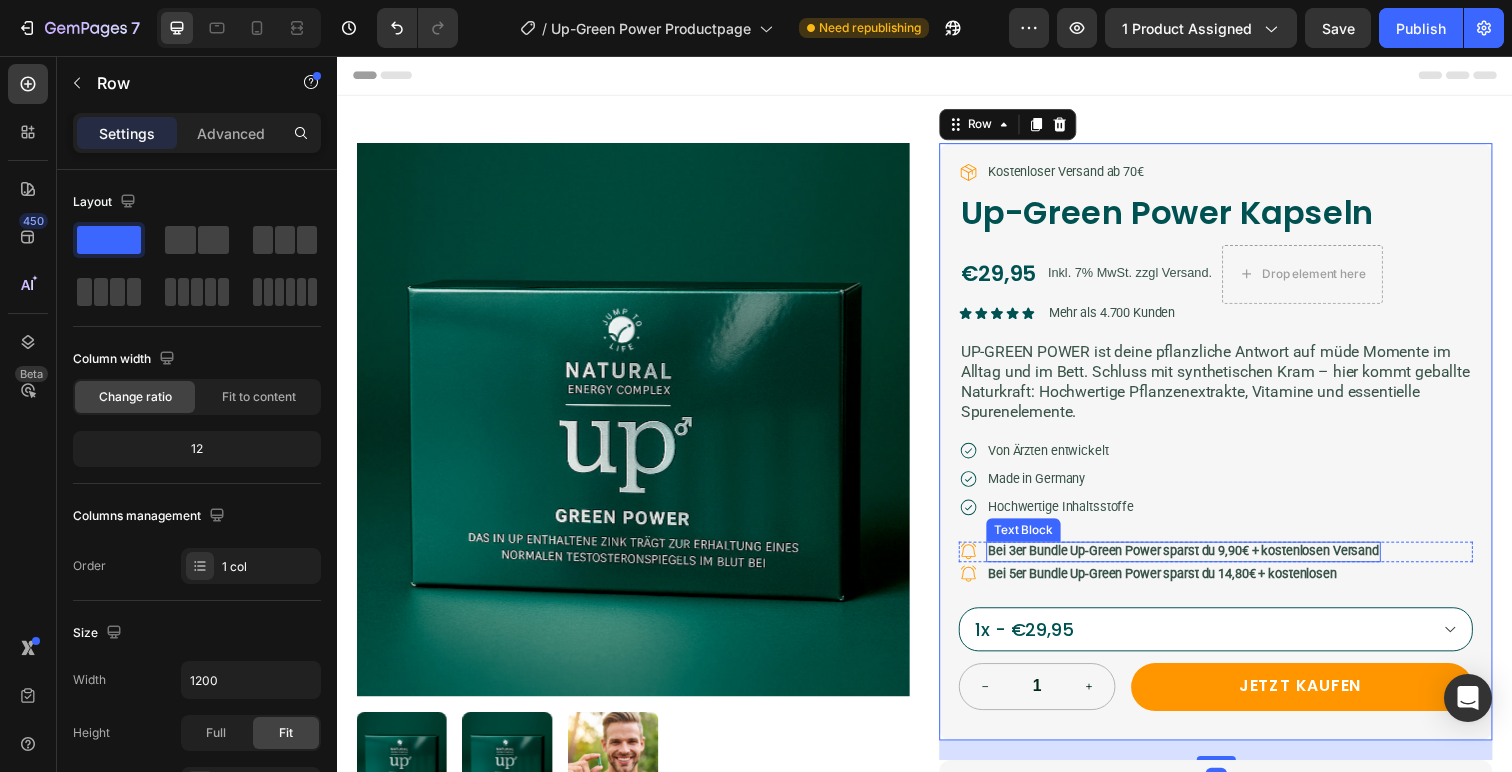 click on "Bei 3er Bundle Up-Green Power sparst du 9,90€ + kostenlosen Versand" at bounding box center (1201, 561) 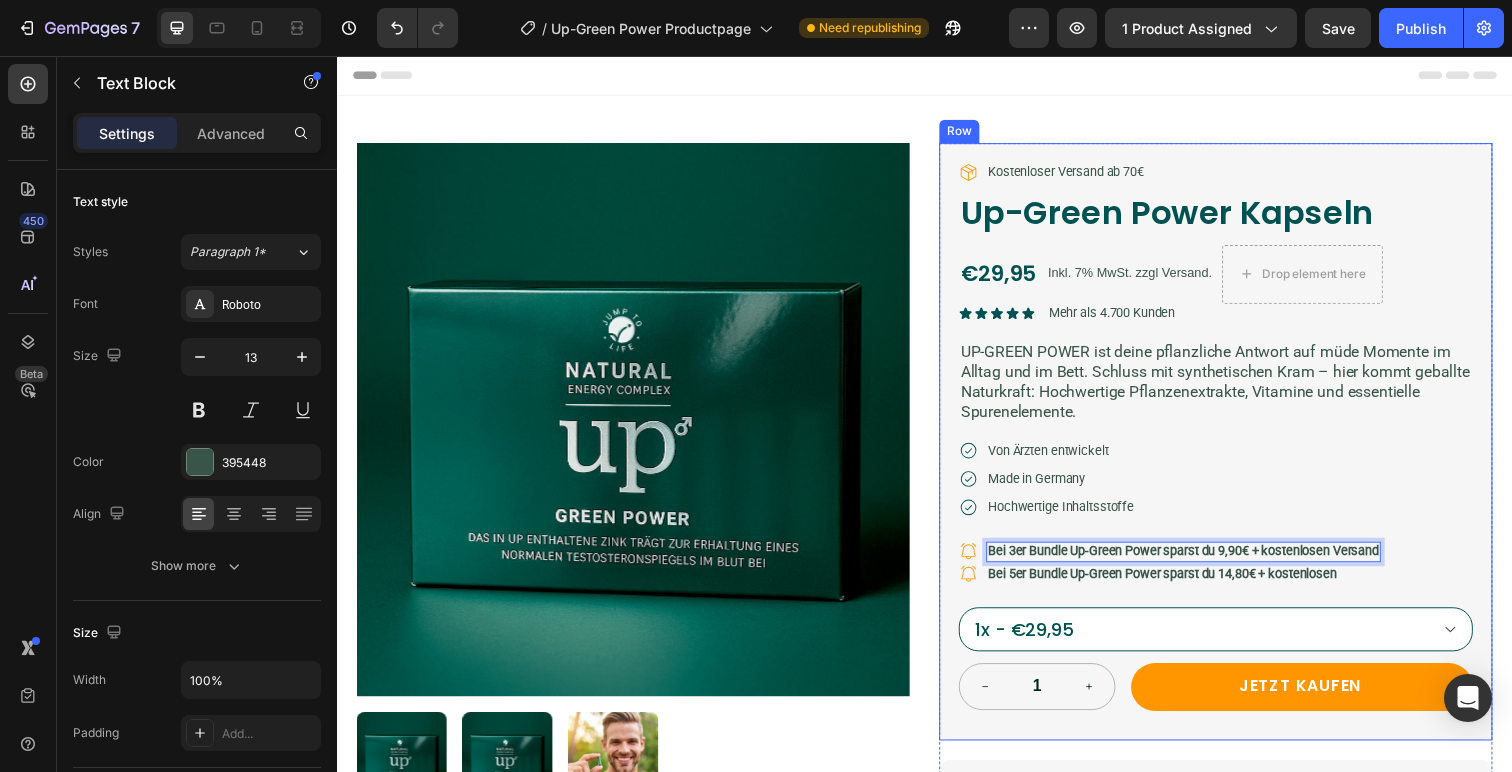 click on "Icon Kostenloser Versand ab 70€ Text Block Row Up-Green Power Kapseln Product Title €29,95 Product Price Product Price Inkl. 7% MwSt. zzgl Versand. Text Block
Drop element here Row
Icon
Icon
Icon
Icon
Icon Icon List Mehr als 4.700 Kunden Text Block Row UP-GREEN POWER ist deine pflanzliche Antwort auf müde Momente im Alltag und im Bett. Schluss mit synthetischen Kram – hier kommt geballte Naturkraft: Hochwertige Pflanzenextrakte, Vitamine und essentielle Spurenelemente. Text Block
Icon Von Ärzten entwickelt Text Block Row
Icon Made in Germany Text Block Row
Icon Hochwertige Inhaltsstoffe Text Block Row
Icon Bei 3er Bundle Up-Green Power sparst du 9,90€ + kostenlosen Versand Text Block   0 Row
Icon Bei 5er Bundle Up-Green Power sparst du 14,80€ + kostenlosen  Text Block Row   1x - €29,95  3x - €79,95  1" at bounding box center [1234, 435] 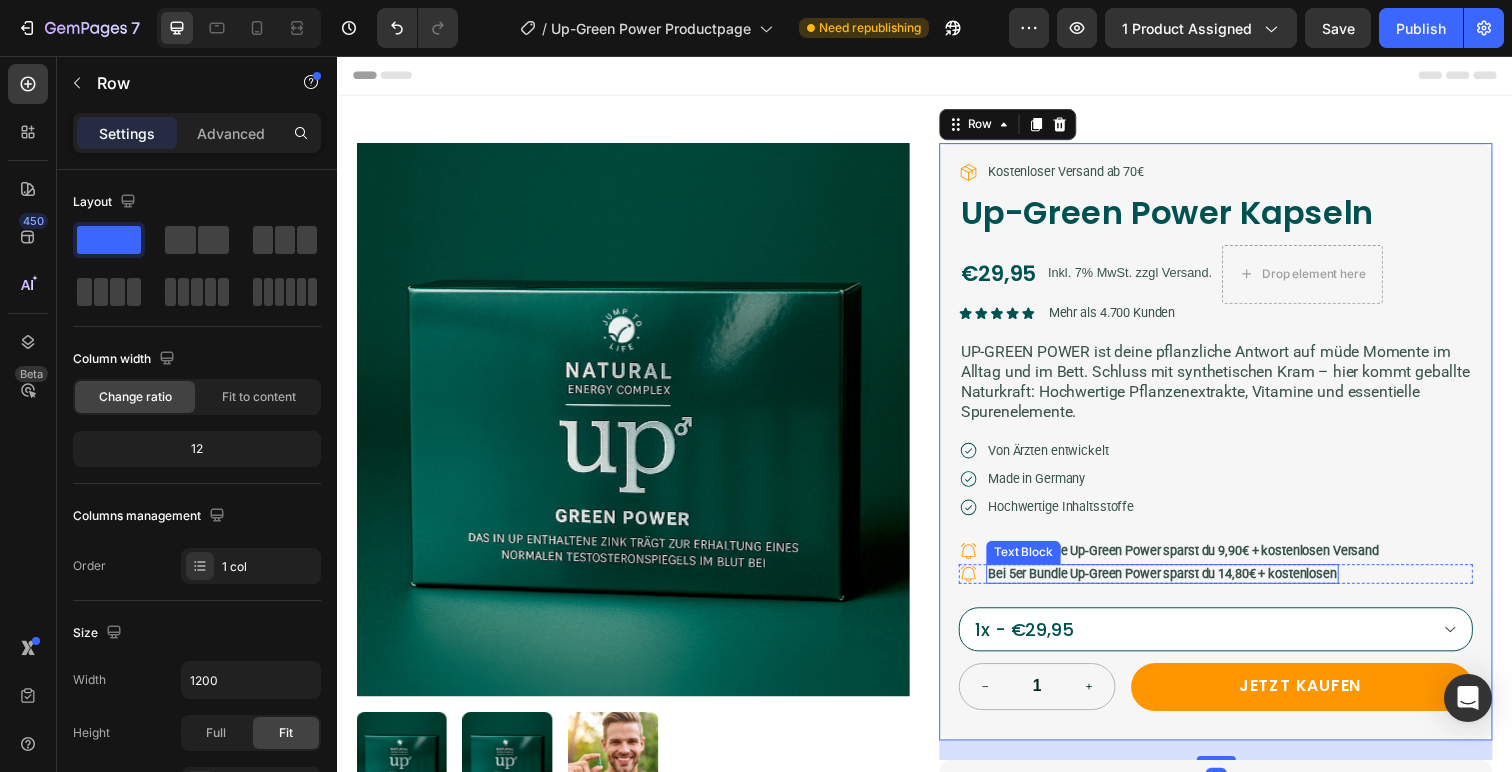 click on "Bei 5er Bundle Up-Green Power sparst du 14,80€ + kostenlosen" at bounding box center (1180, 584) 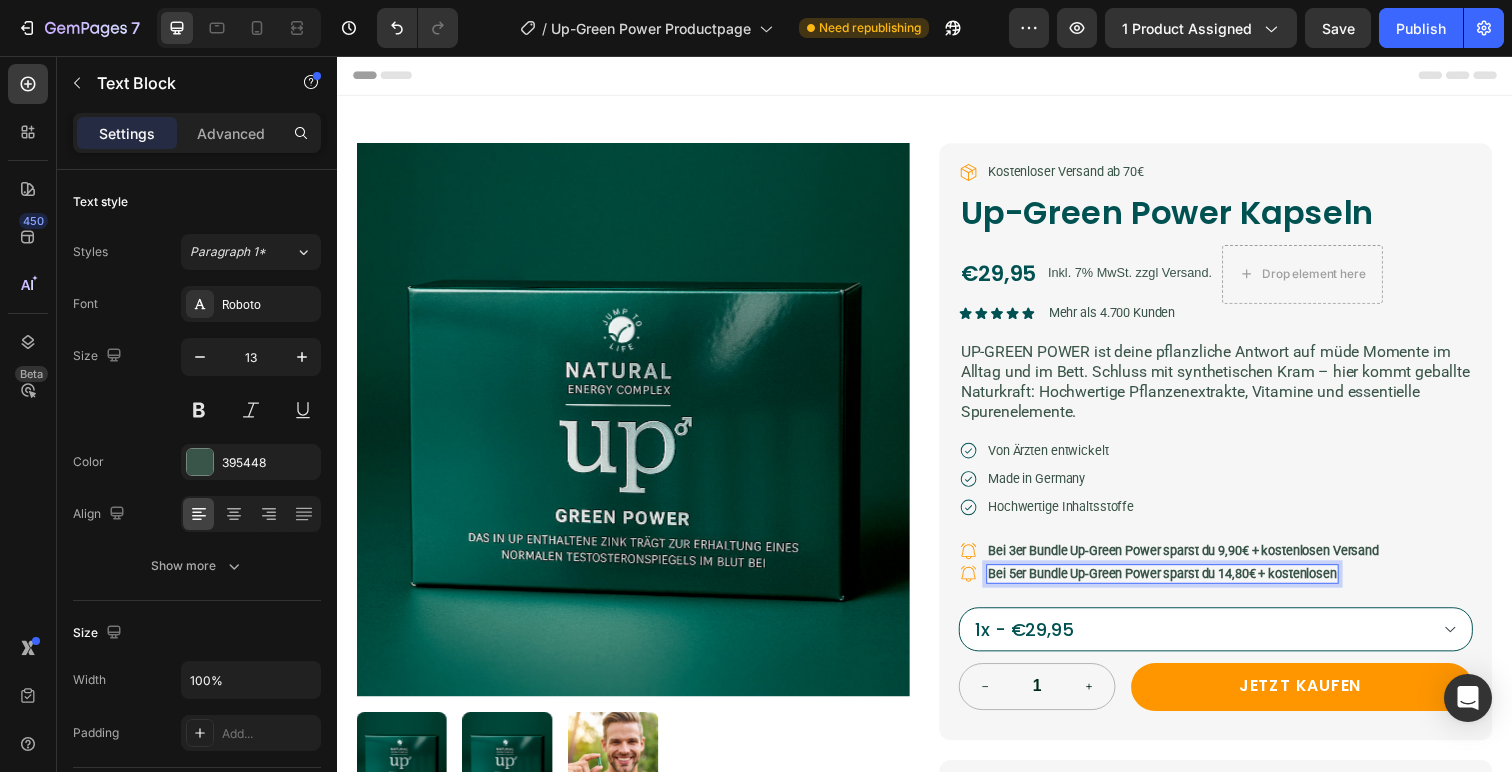 click on "Bei 5er Bundle Up-Green Power sparst du 14,80€ + kostenlosen" at bounding box center [1180, 584] 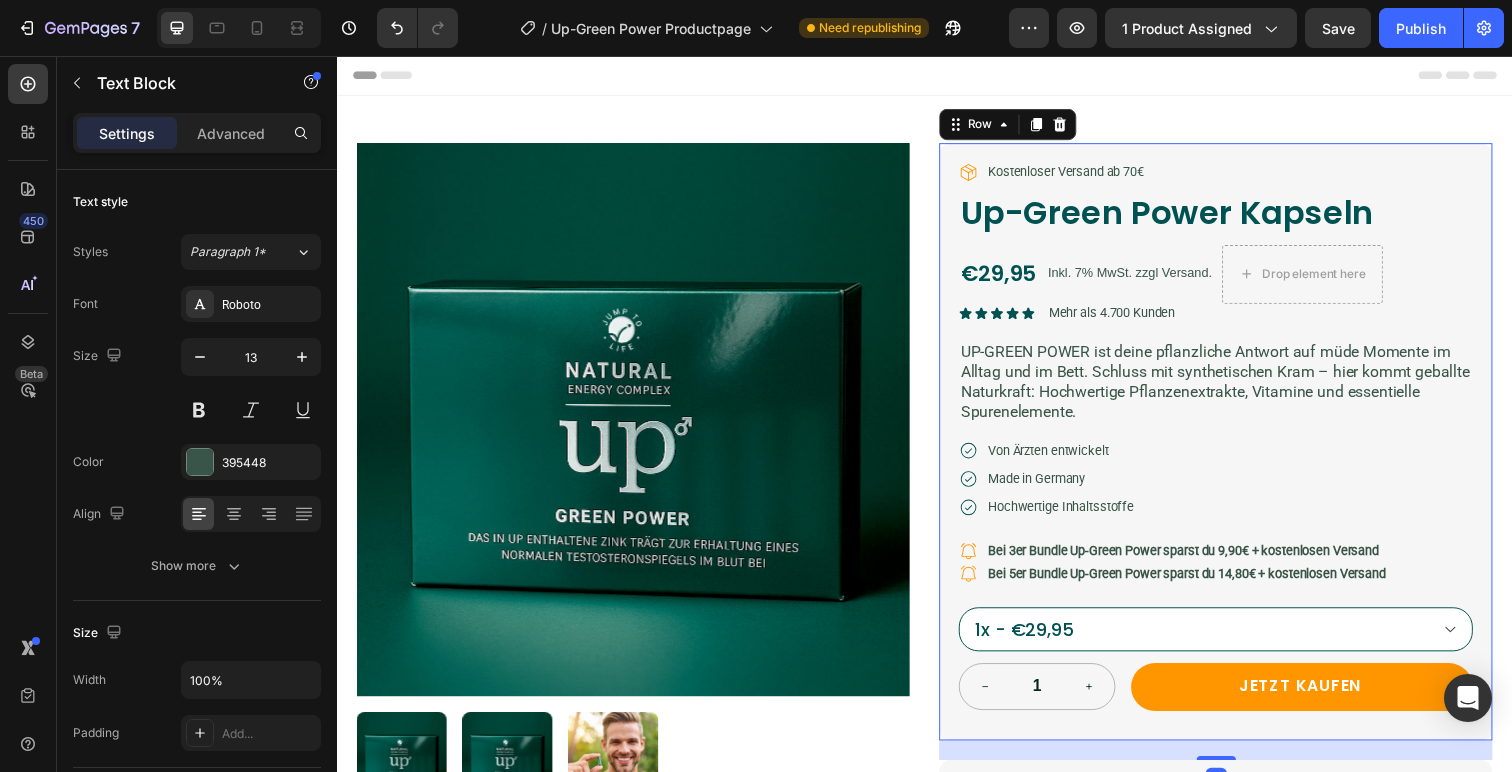 click on "Icon Kostenloser Versand ab 70€ Text Block Row Up-Green Power Kapseln Product Title €29,95 Product Price Product Price Inkl. 7% MwSt. zzgl Versand. Text Block
Drop element here Row
Icon
Icon
Icon
Icon
Icon Icon List Mehr als 4.700 Kunden Text Block Row UP-GREEN POWER ist deine pflanzliche Antwort auf müde Momente im Alltag und im Bett. Schluss mit synthetischen Kram – hier kommt geballte Naturkraft: Hochwertige Pflanzenextrakte, Vitamine und essentielle Spurenelemente. Text Block
Icon Von Ärzten entwickelt Text Block Row
Icon Made in Germany Text Block Row
Icon Hochwertige Inhaltsstoffe Text Block Row
Icon Bei 3er Bundle Up-Green Power sparst du 9,90€ + kostenlosen Versand Text Block Row
Icon Bei 5er Bundle Up-Green Power sparst du 14,80€ + kostenlosen Versand Text Block Row   1x - €29,95  3x - €79,95" at bounding box center (1234, 435) 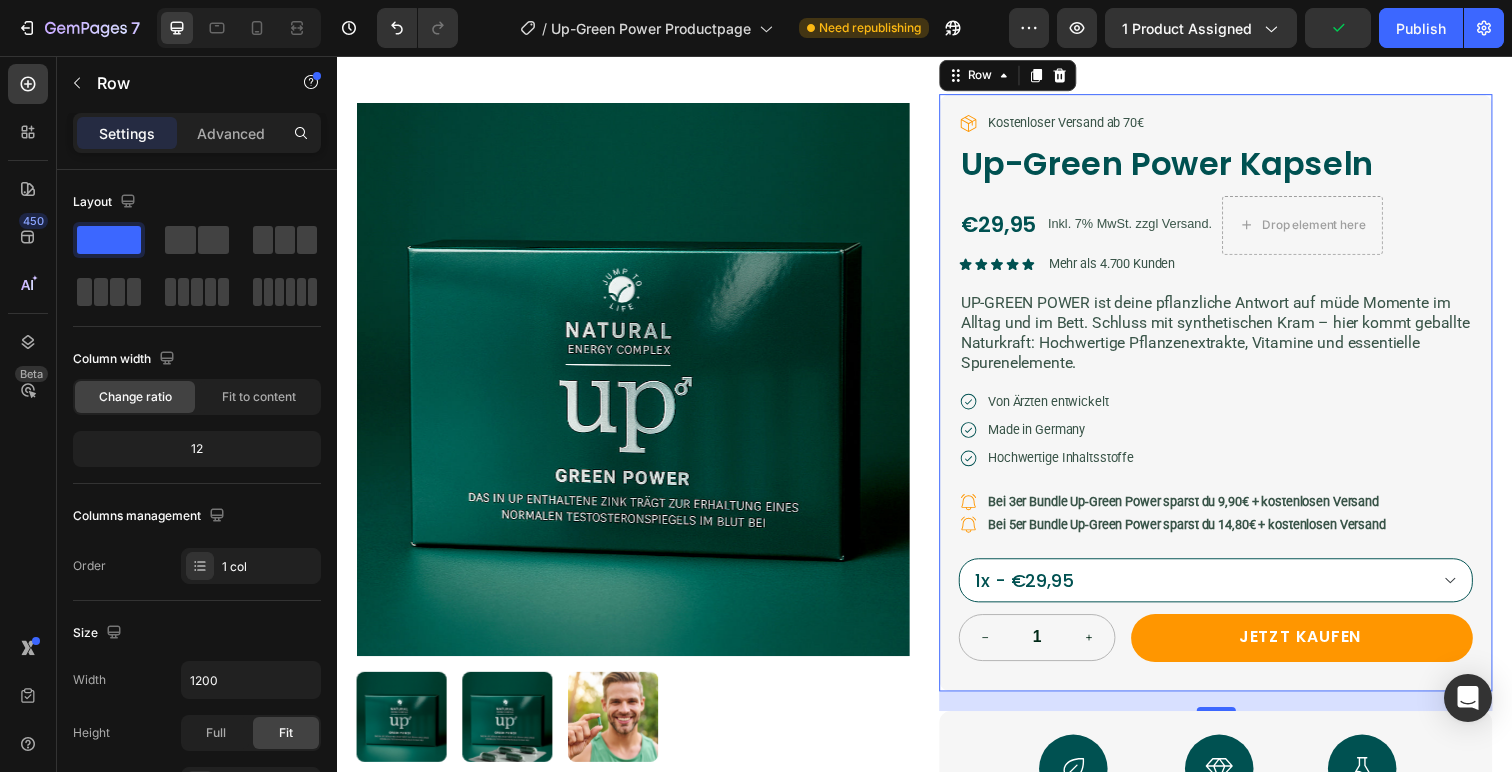 scroll, scrollTop: 38, scrollLeft: 0, axis: vertical 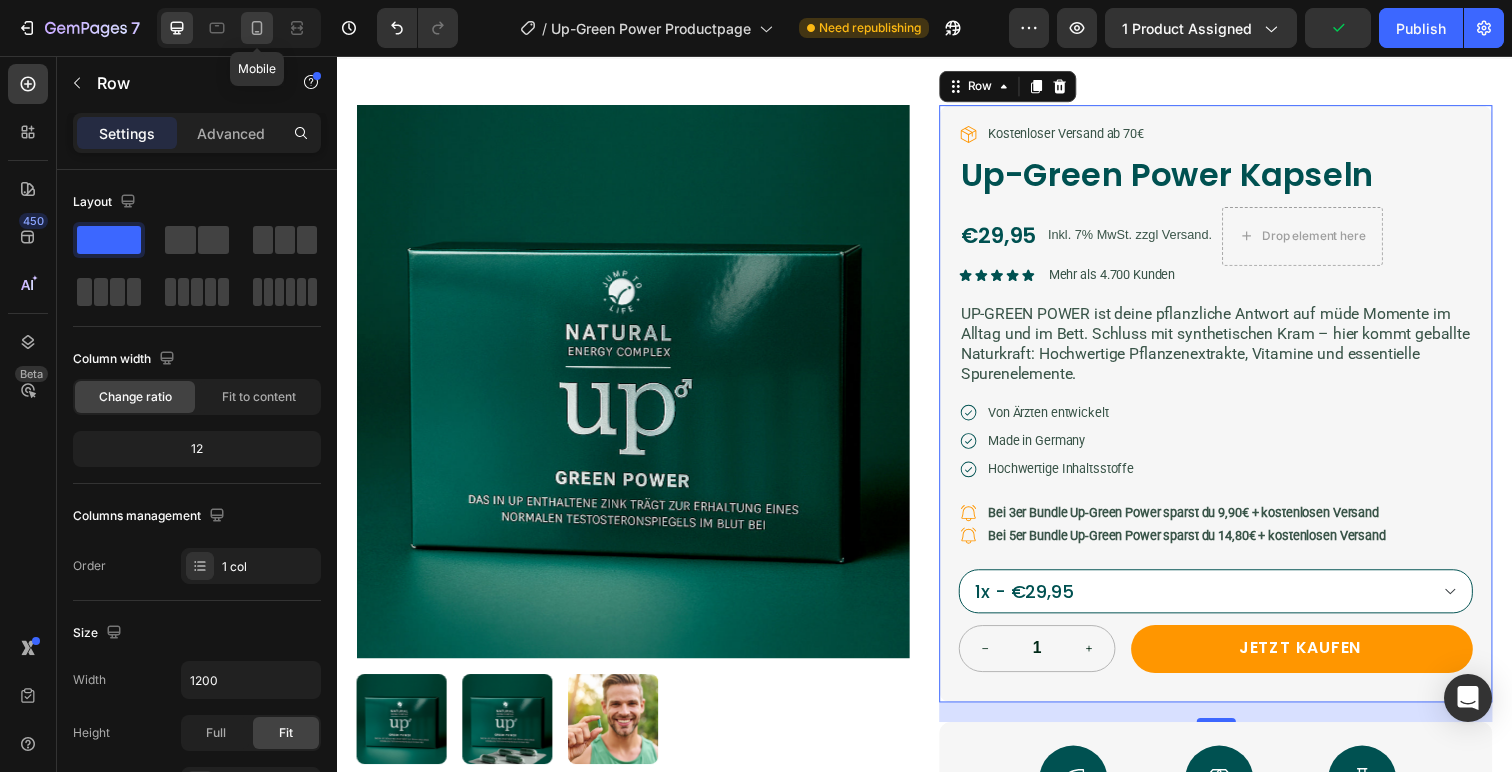 click 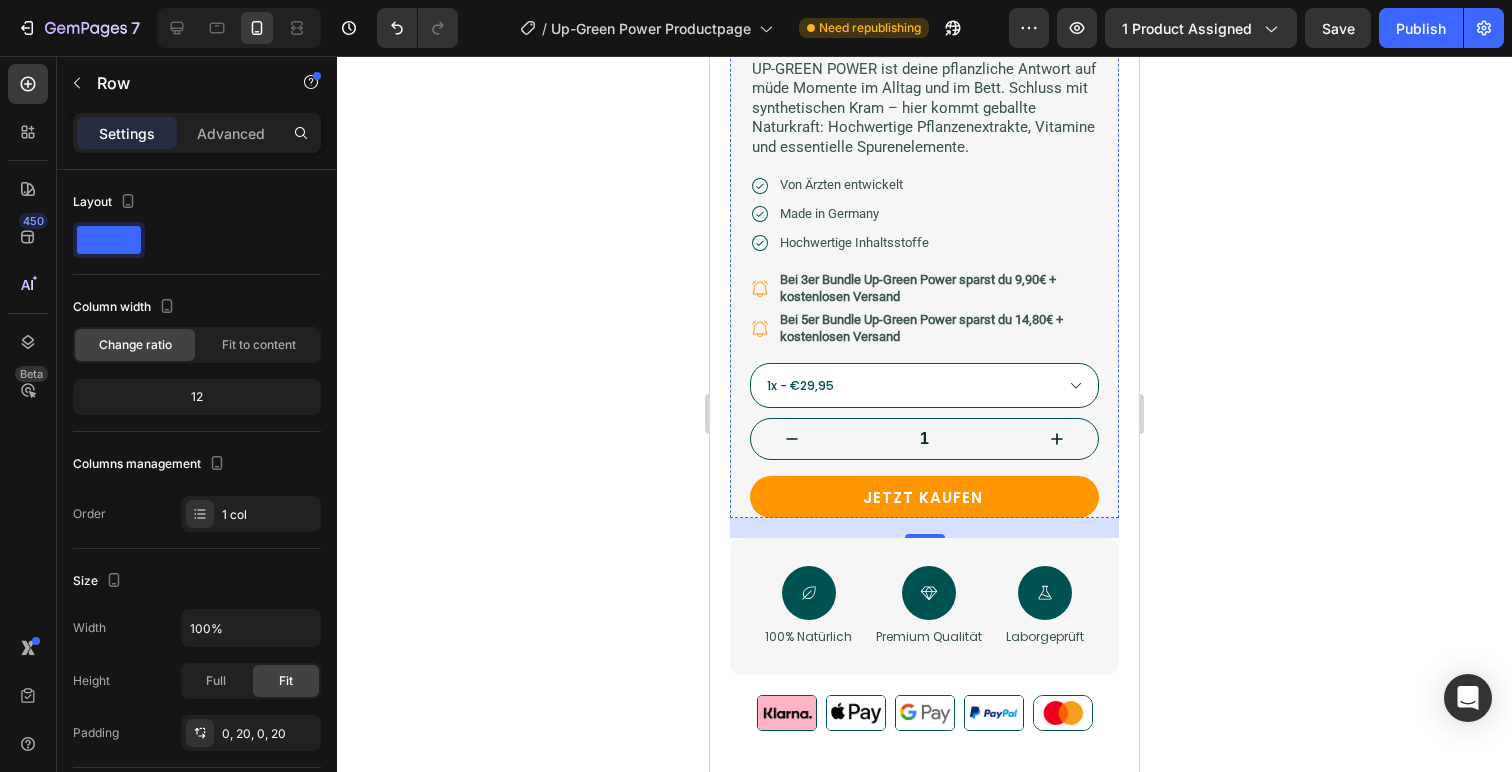 scroll, scrollTop: 634, scrollLeft: 0, axis: vertical 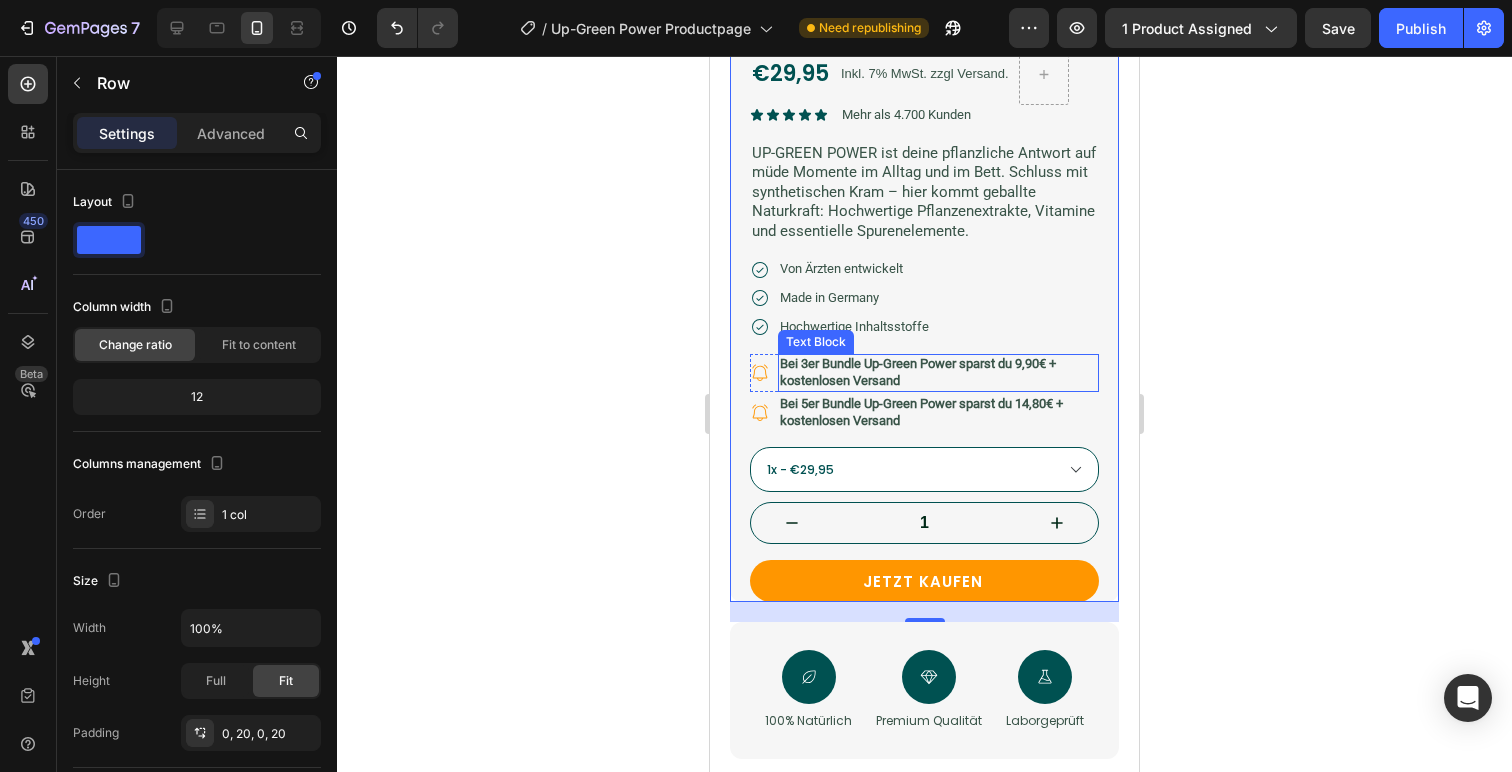 click on "Bei 3er Bundle Up-Green Power sparst du 9,90€ + kostenlosen Versand" at bounding box center [918, 372] 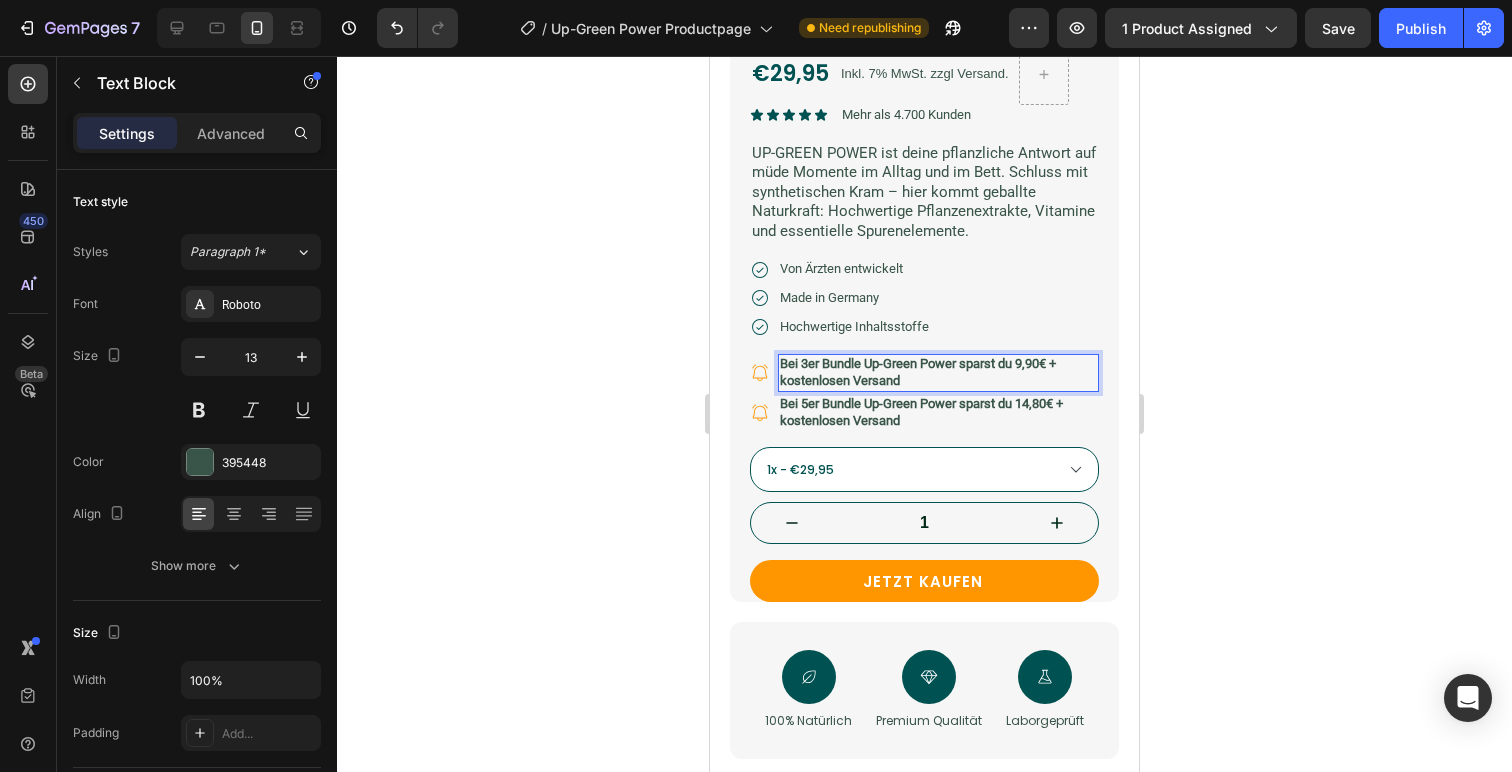 click on "Bei 3er Bundle Up-Green Power sparst du 9,90€ + kostenlosen Versand" at bounding box center (918, 372) 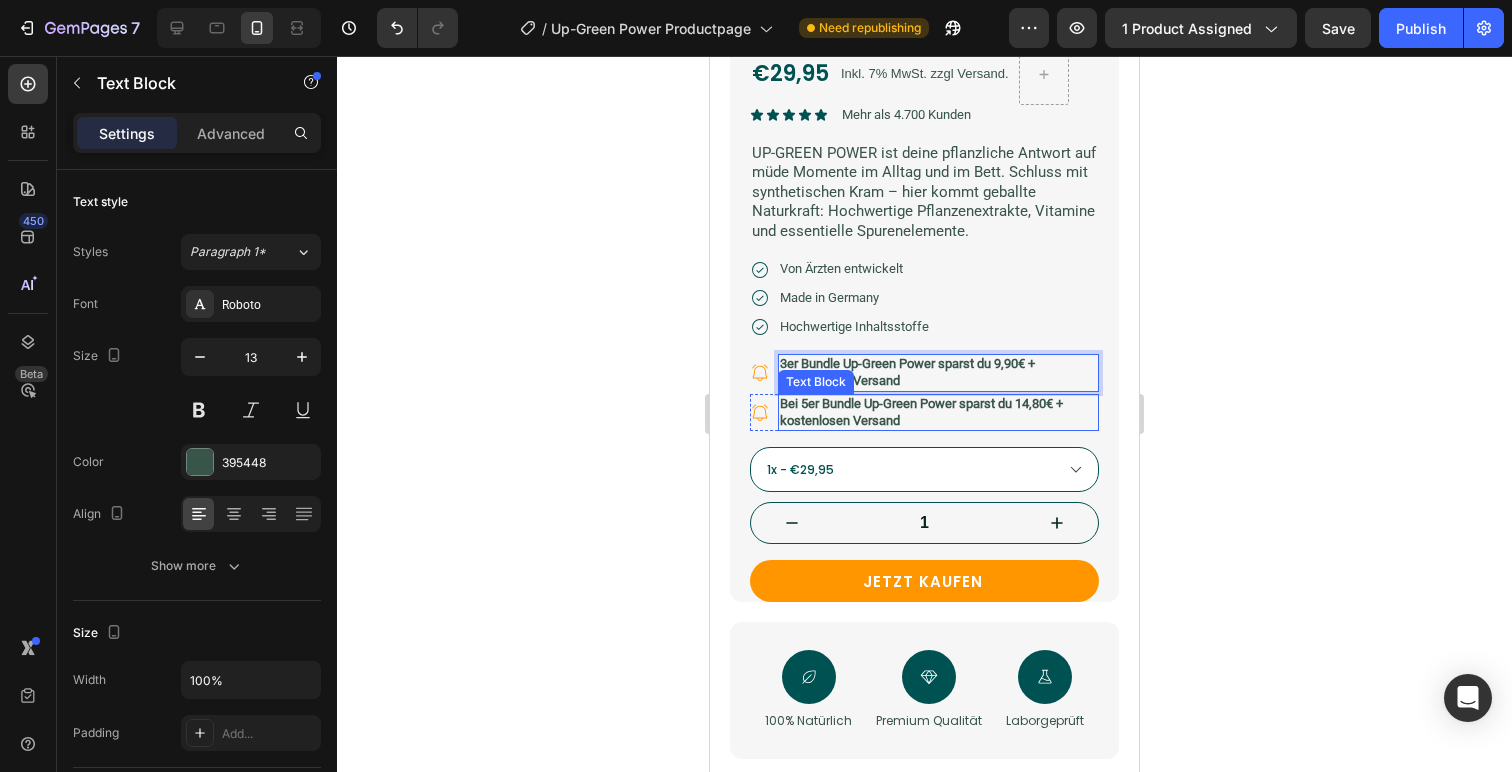 click on "Bei 5er Bundle Up-Green Power sparst du 14,80€ + kostenlosen Versand" at bounding box center (921, 412) 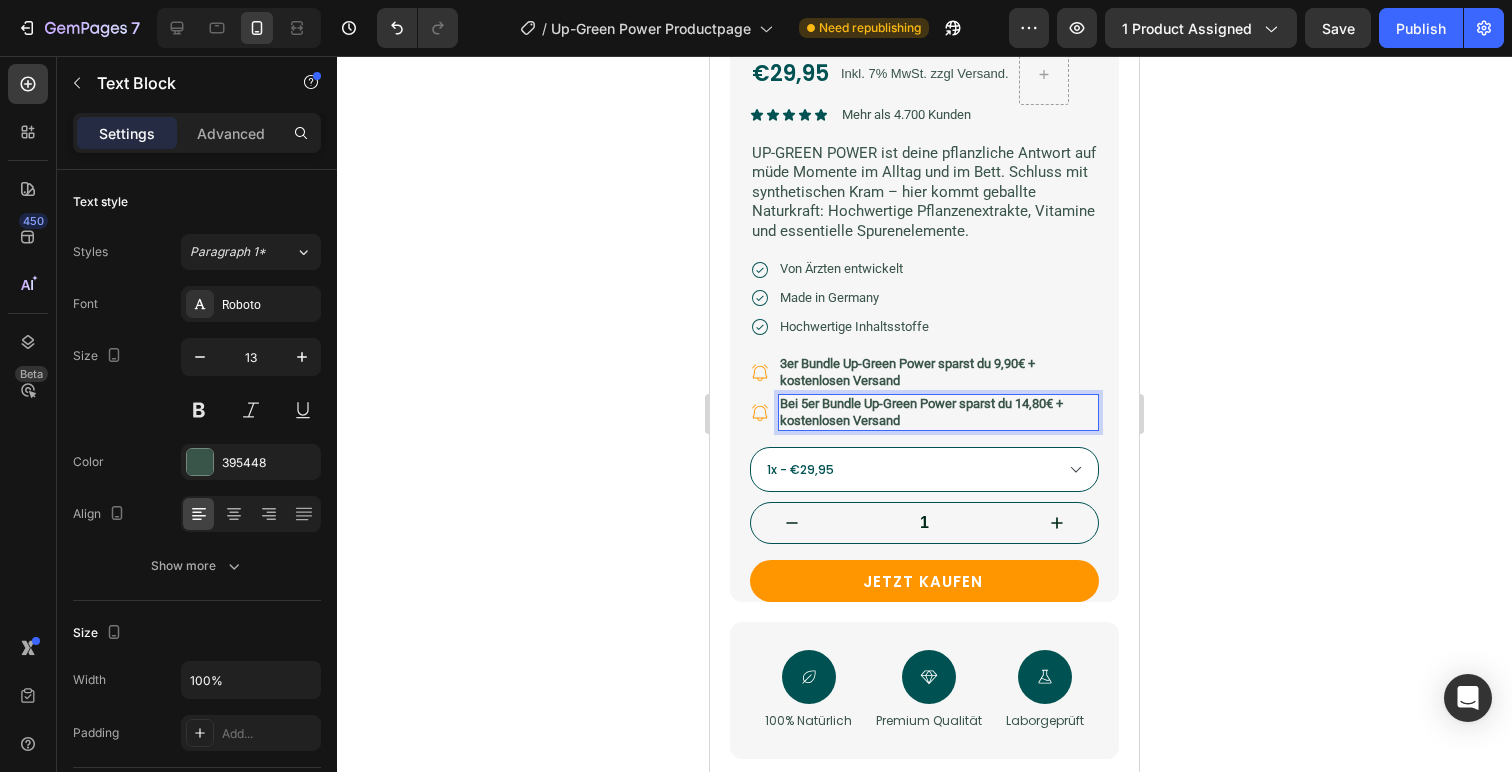 click on "Bei 5er Bundle Up-Green Power sparst du 14,80€ + kostenlosen Versand" at bounding box center [921, 412] 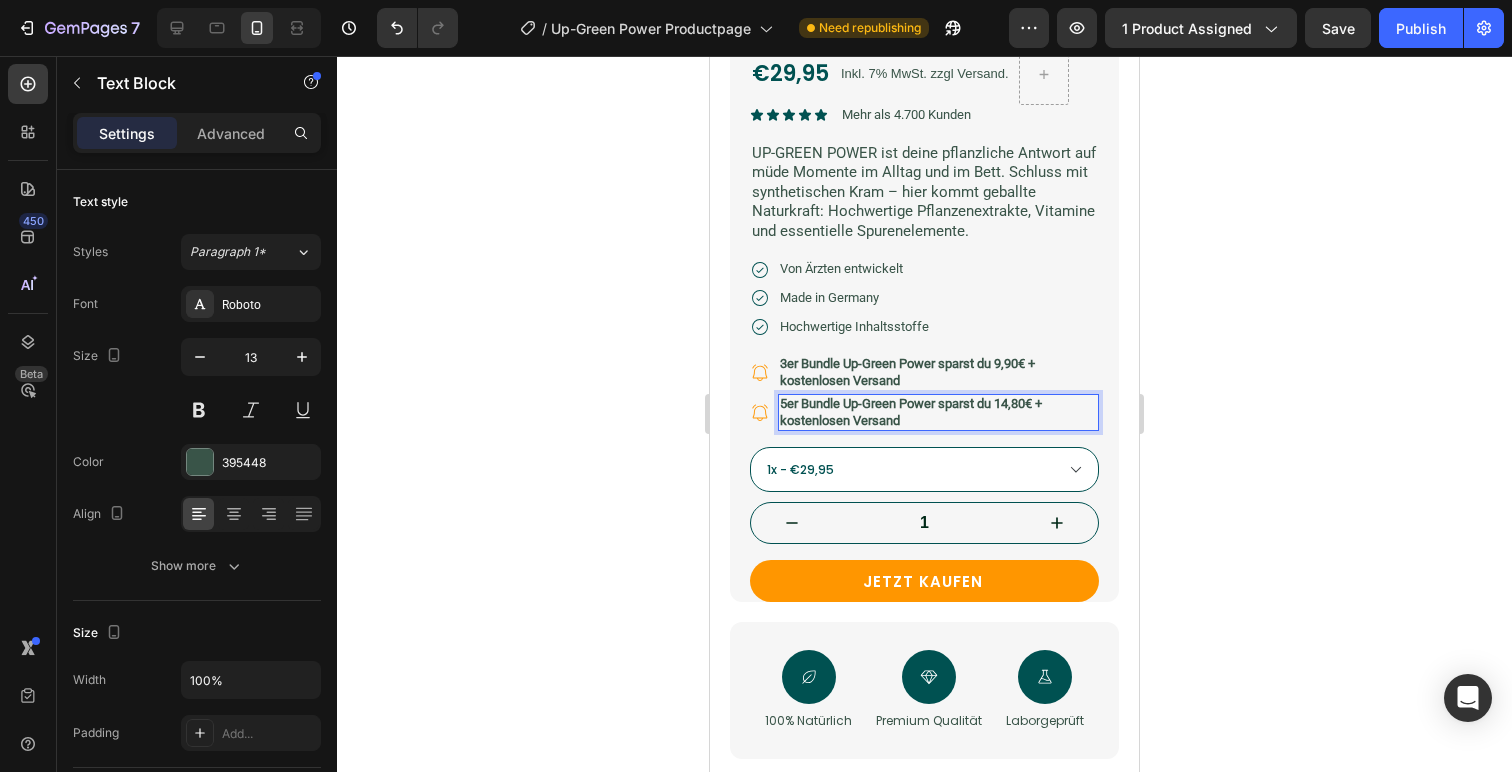 click on "5er Bundle Up-Green Power sparst du 14,80€ + kostenlosen Versand" at bounding box center [911, 412] 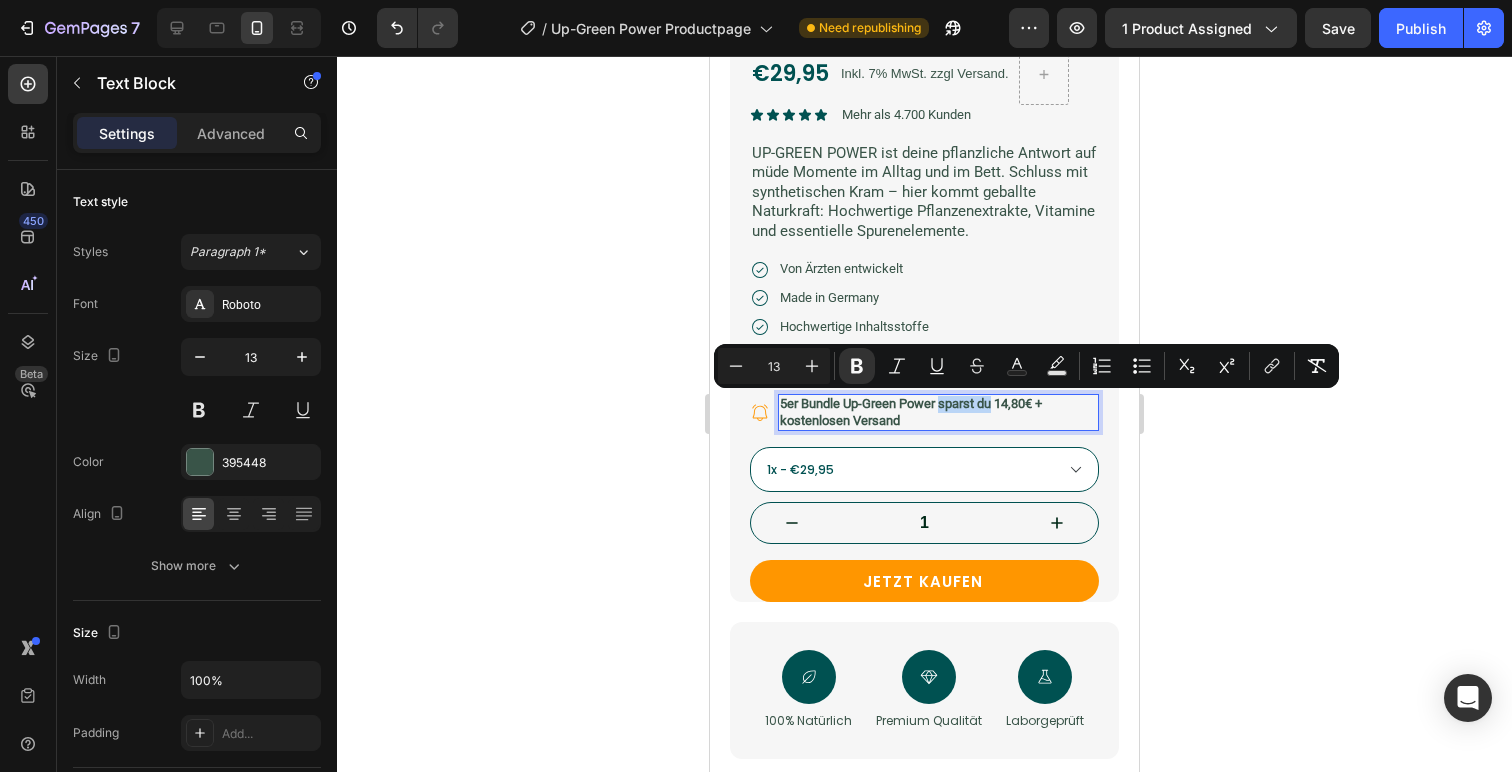 drag, startPoint x: 995, startPoint y: 406, endPoint x: 942, endPoint y: 407, distance: 53.009434 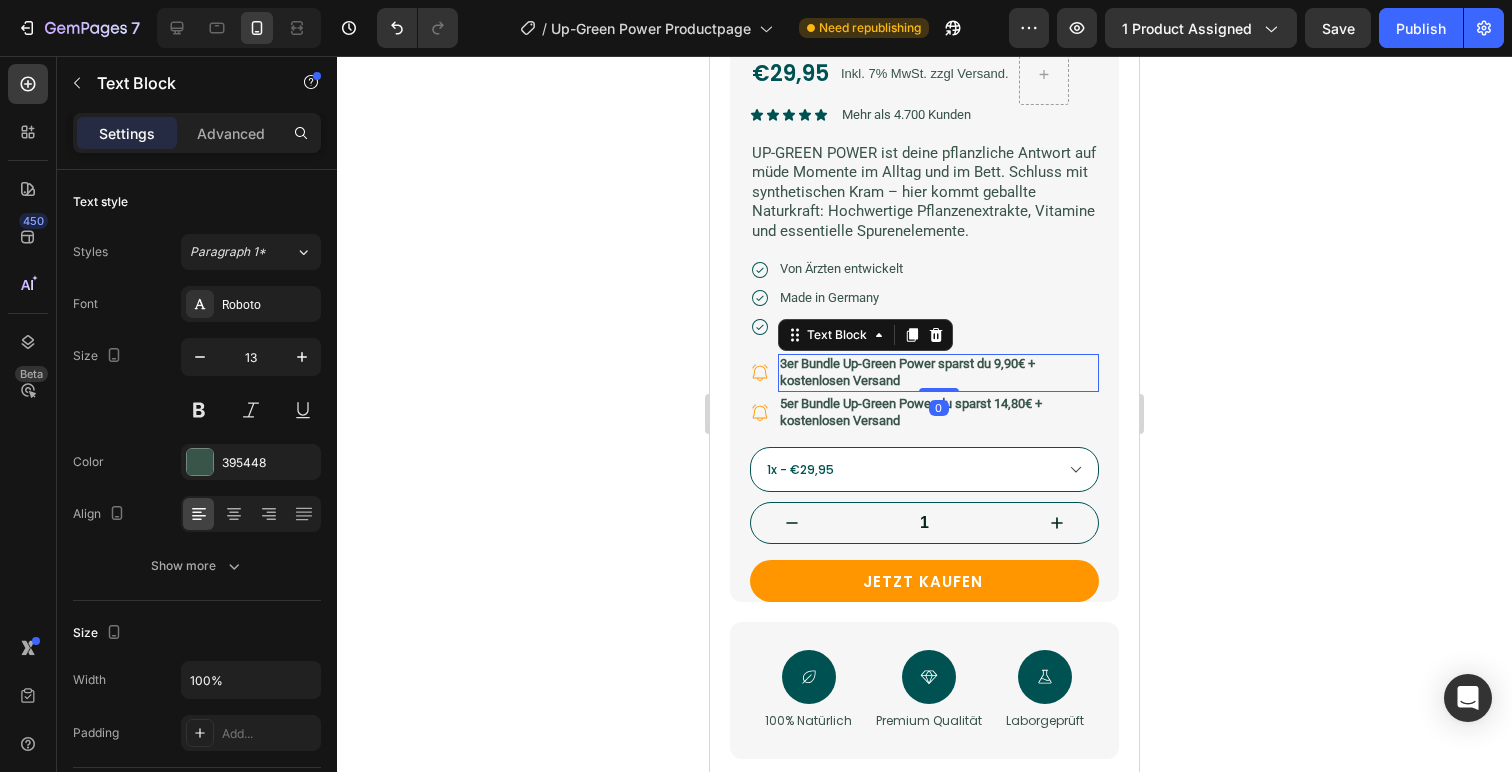 click on "3er Bundle Up-Green Power sparst du 9,90€ + kostenlosen Versand" at bounding box center (907, 372) 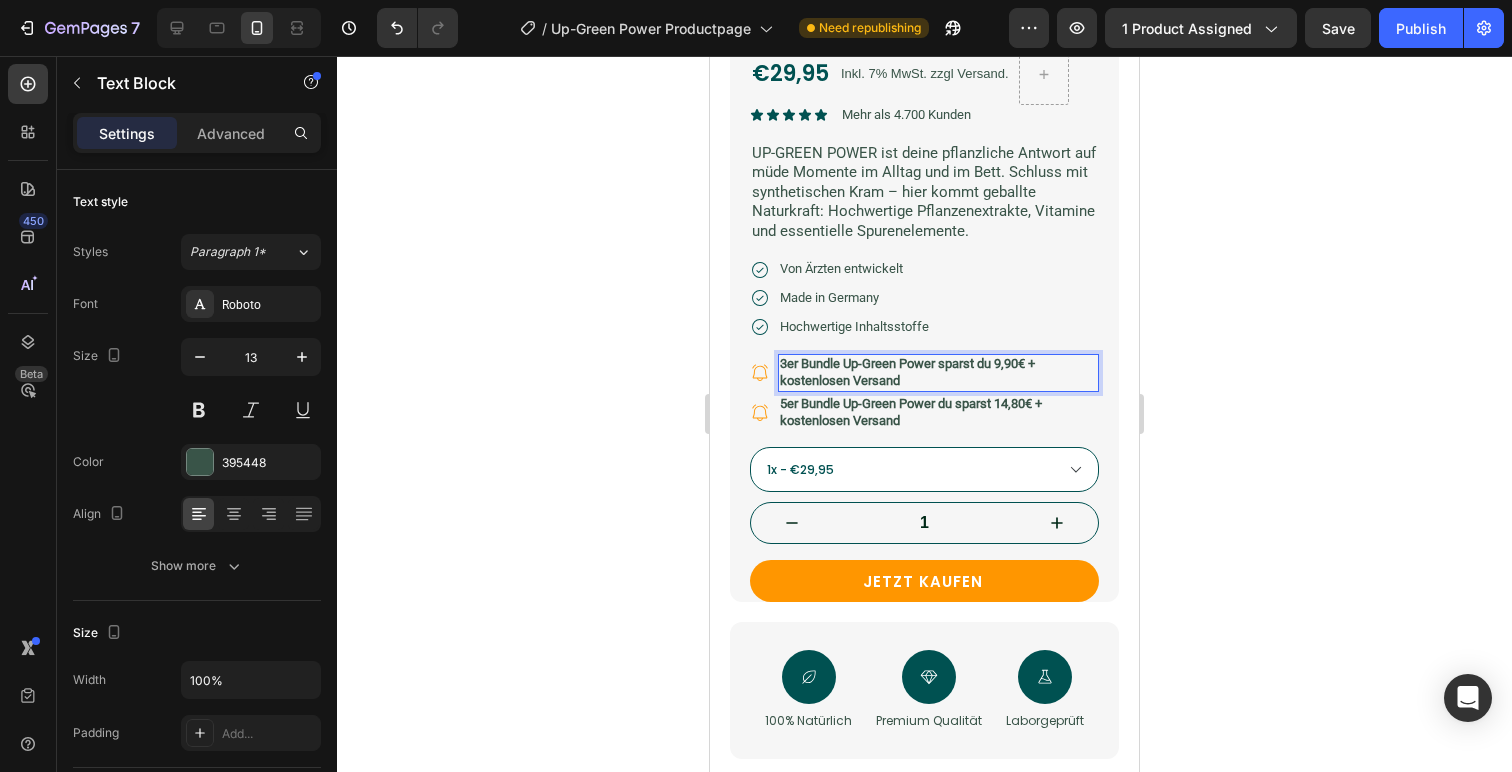 click on "3er Bundle Up-Green Power sparst du 9,90€ + kostenlosen Versand" at bounding box center (907, 372) 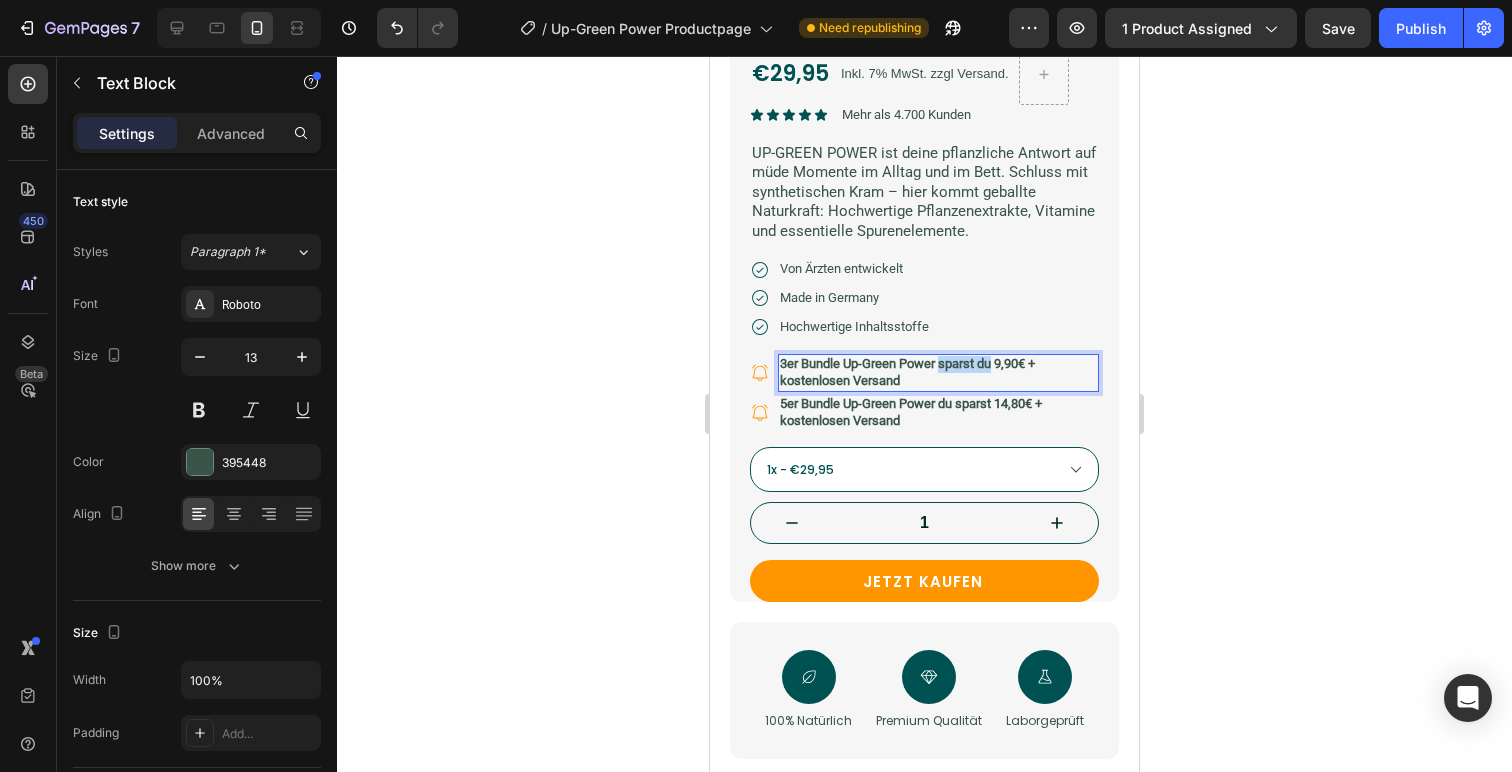 drag, startPoint x: 941, startPoint y: 363, endPoint x: 993, endPoint y: 366, distance: 52.086468 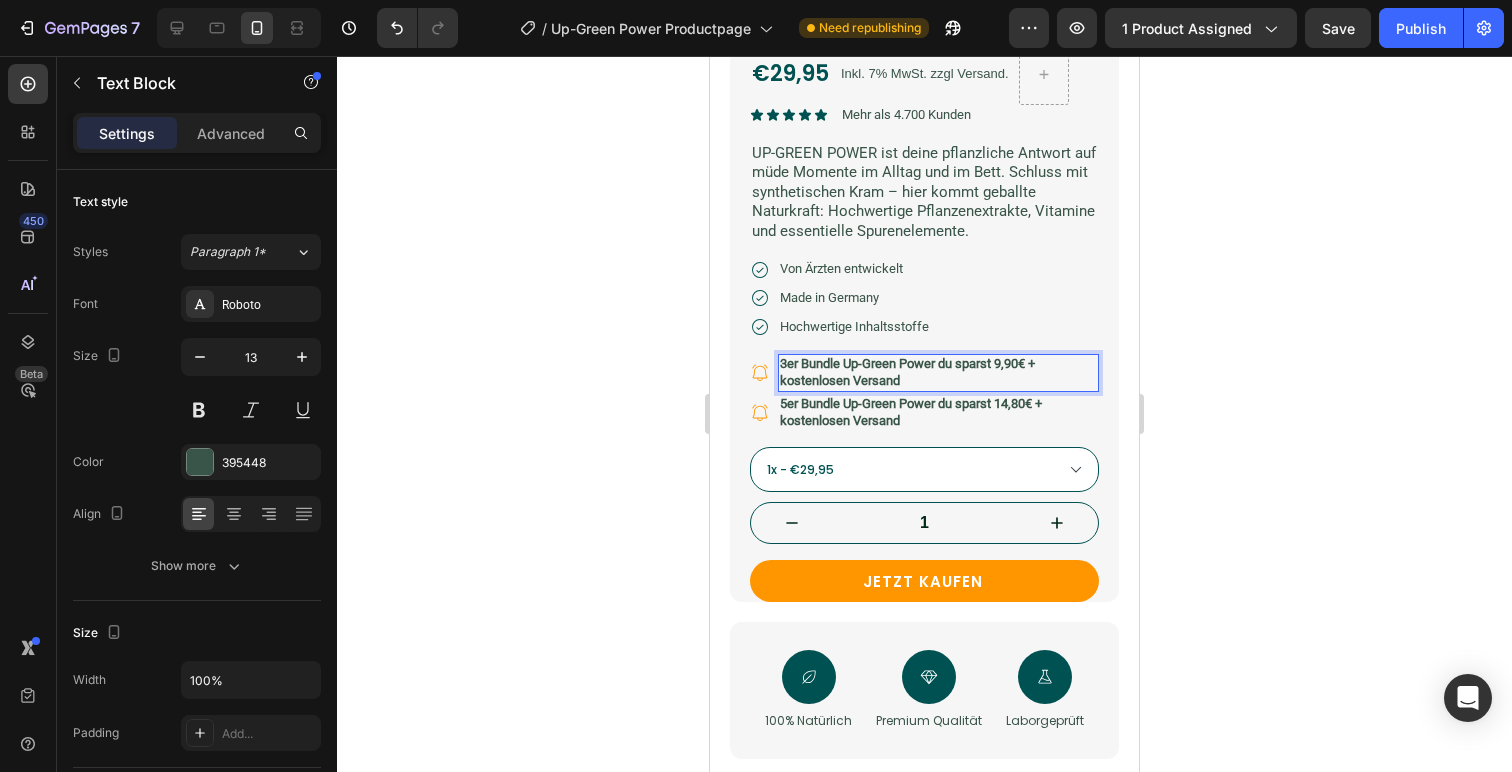 click 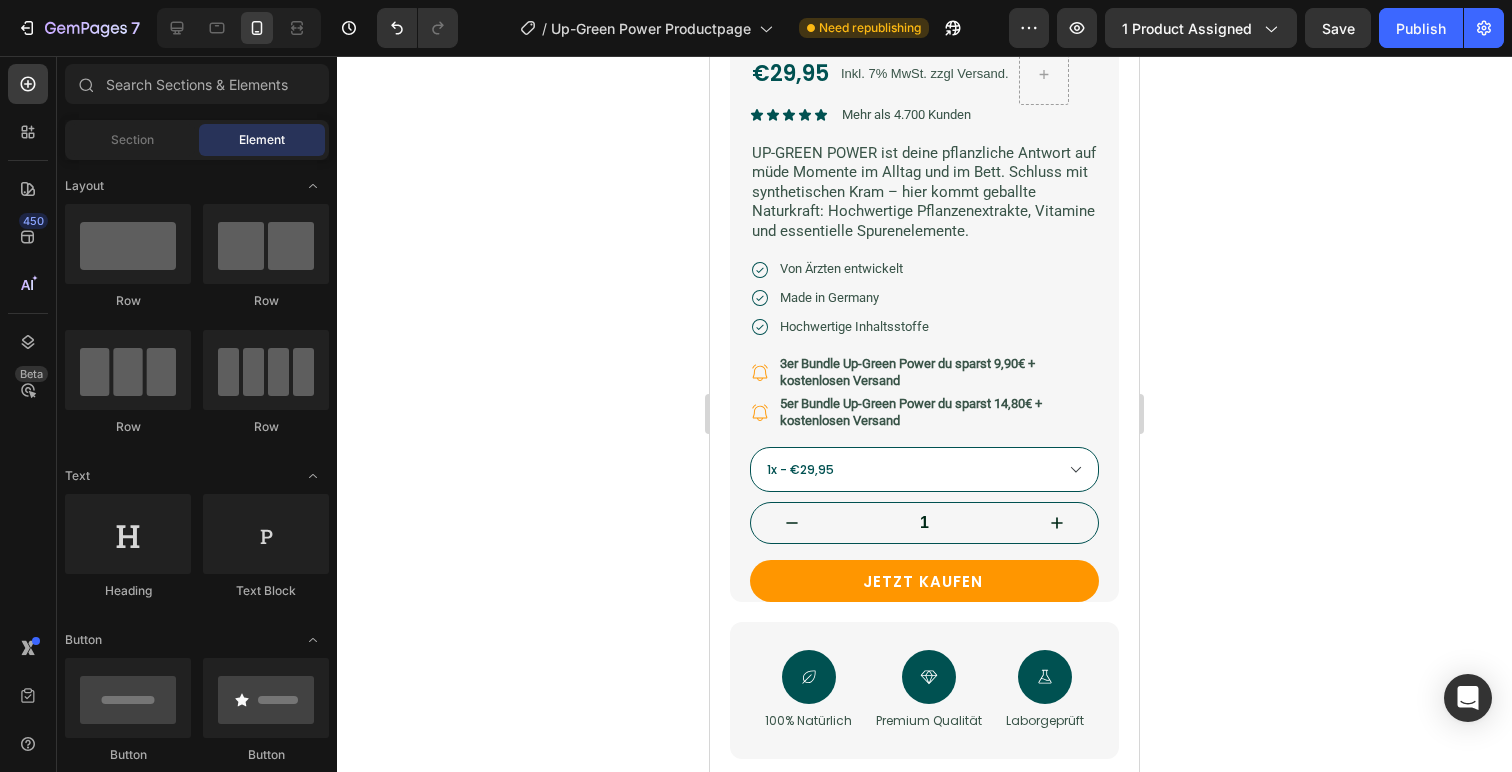 click 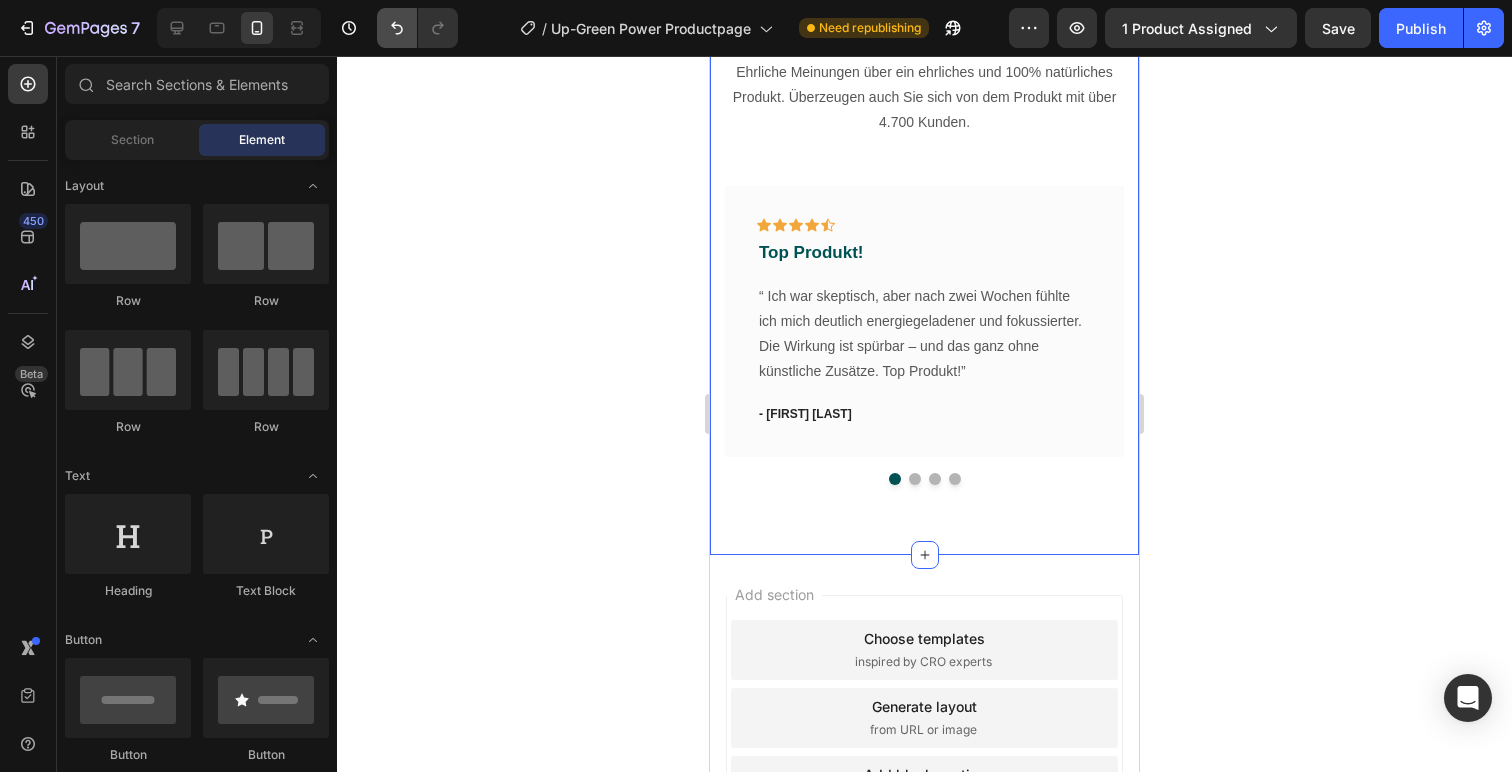 scroll, scrollTop: 1644, scrollLeft: 0, axis: vertical 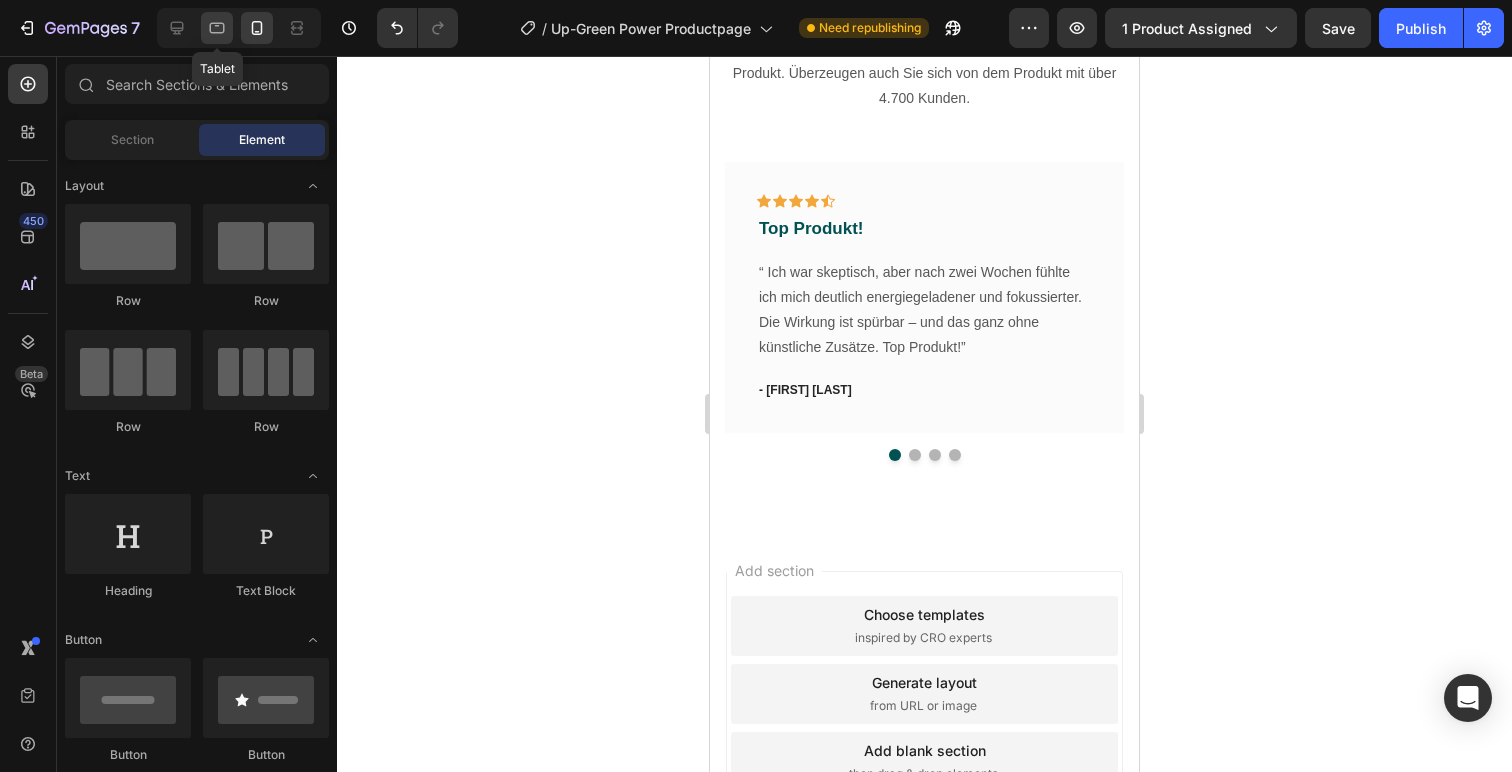 click 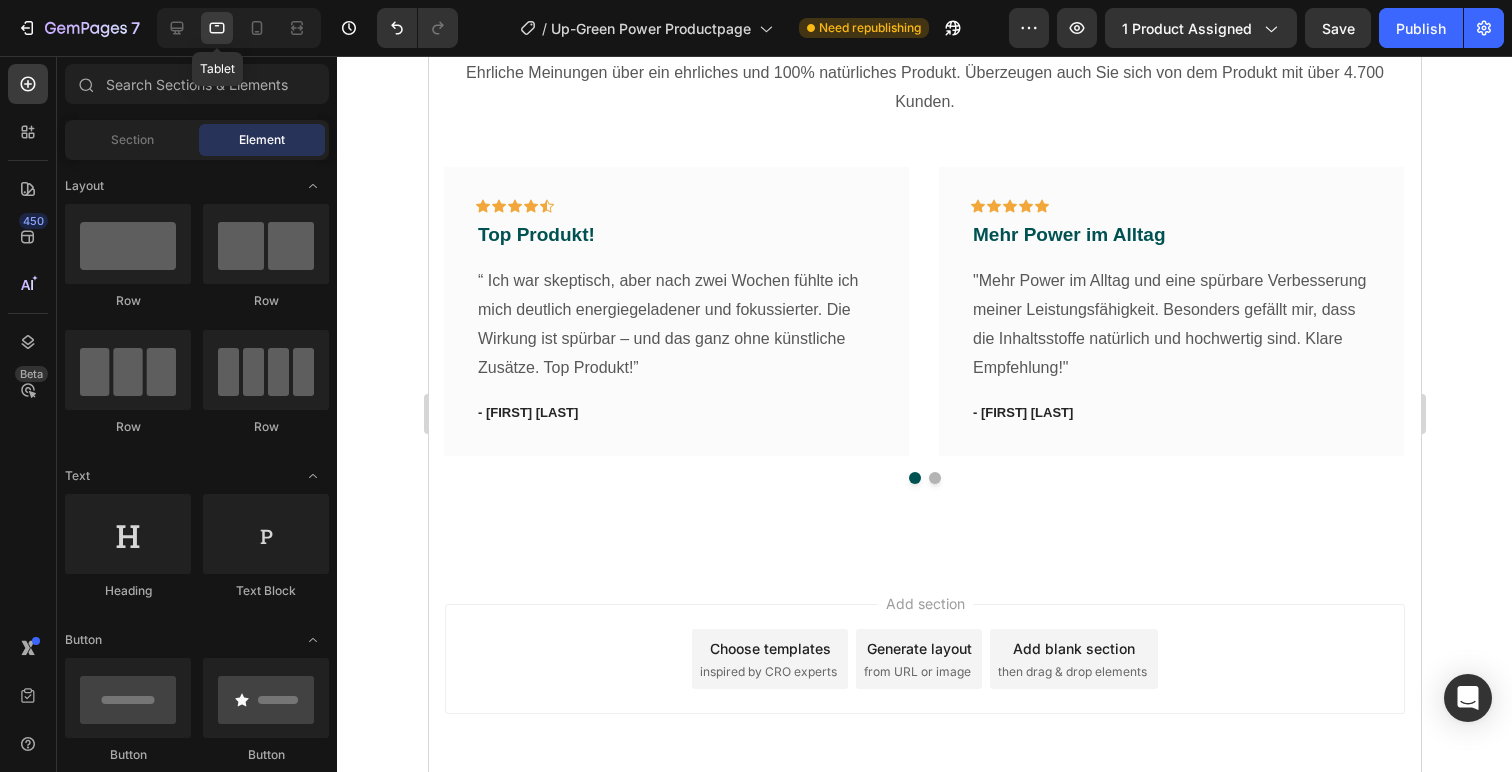 scroll, scrollTop: 1640, scrollLeft: 0, axis: vertical 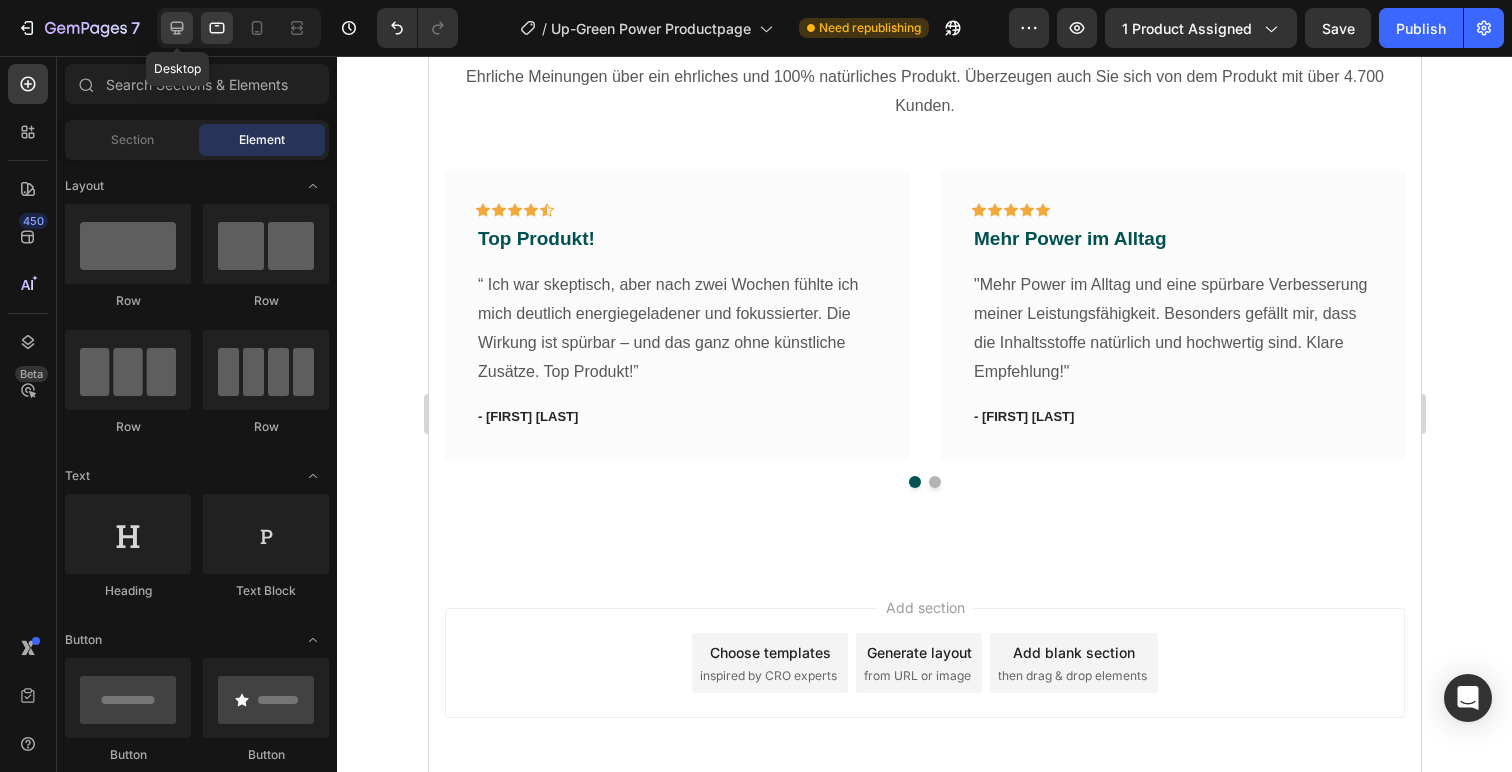 click 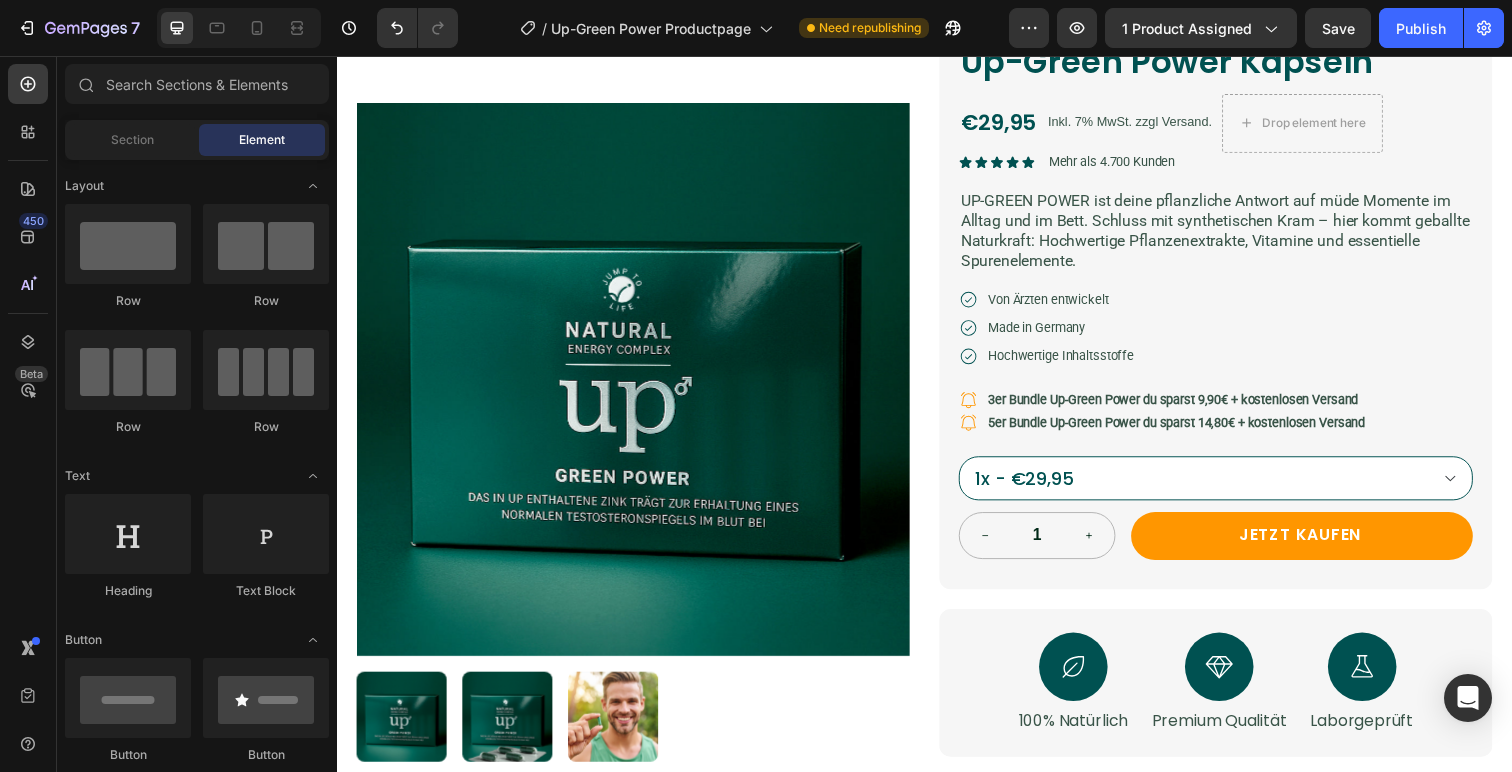 scroll, scrollTop: 0, scrollLeft: 0, axis: both 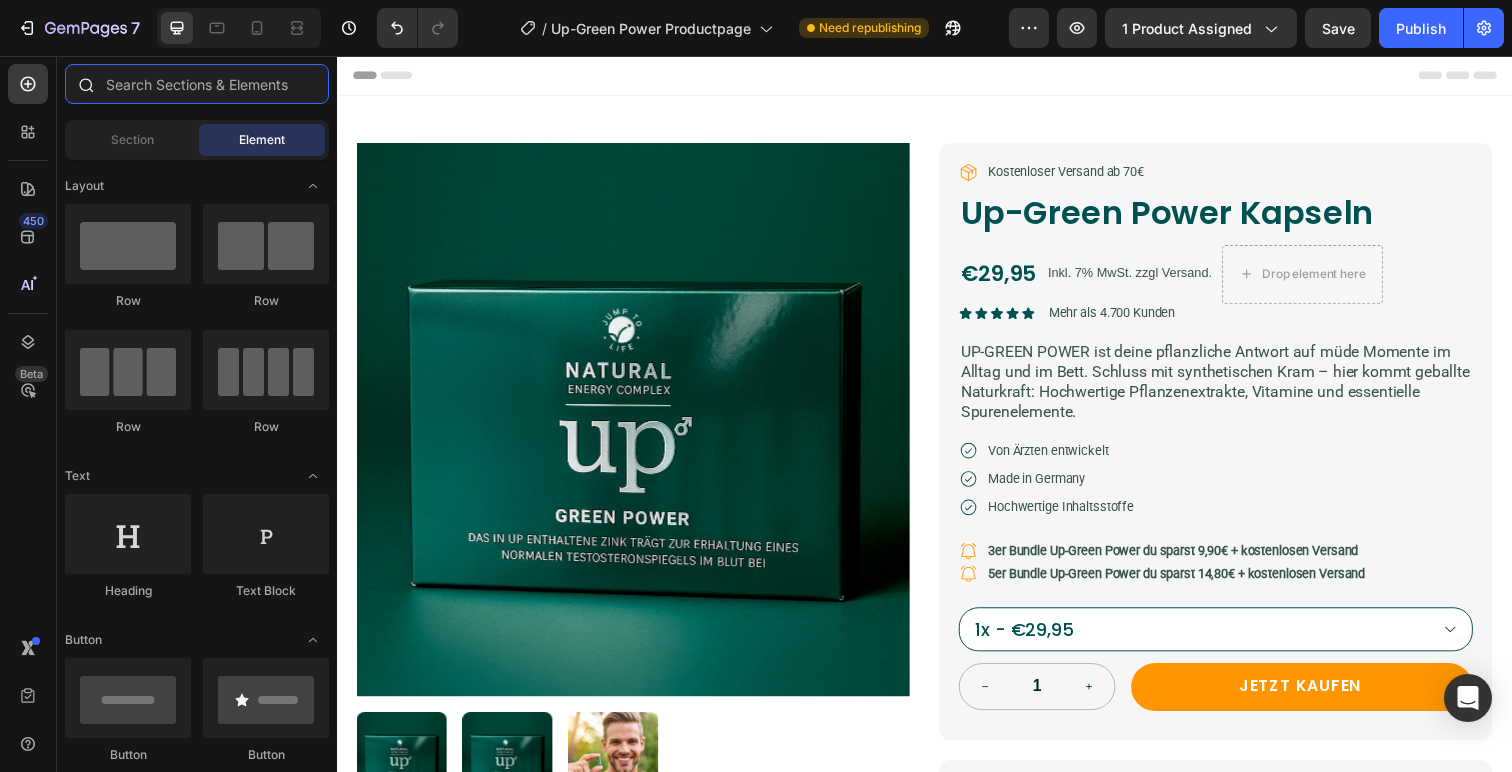 click at bounding box center [197, 84] 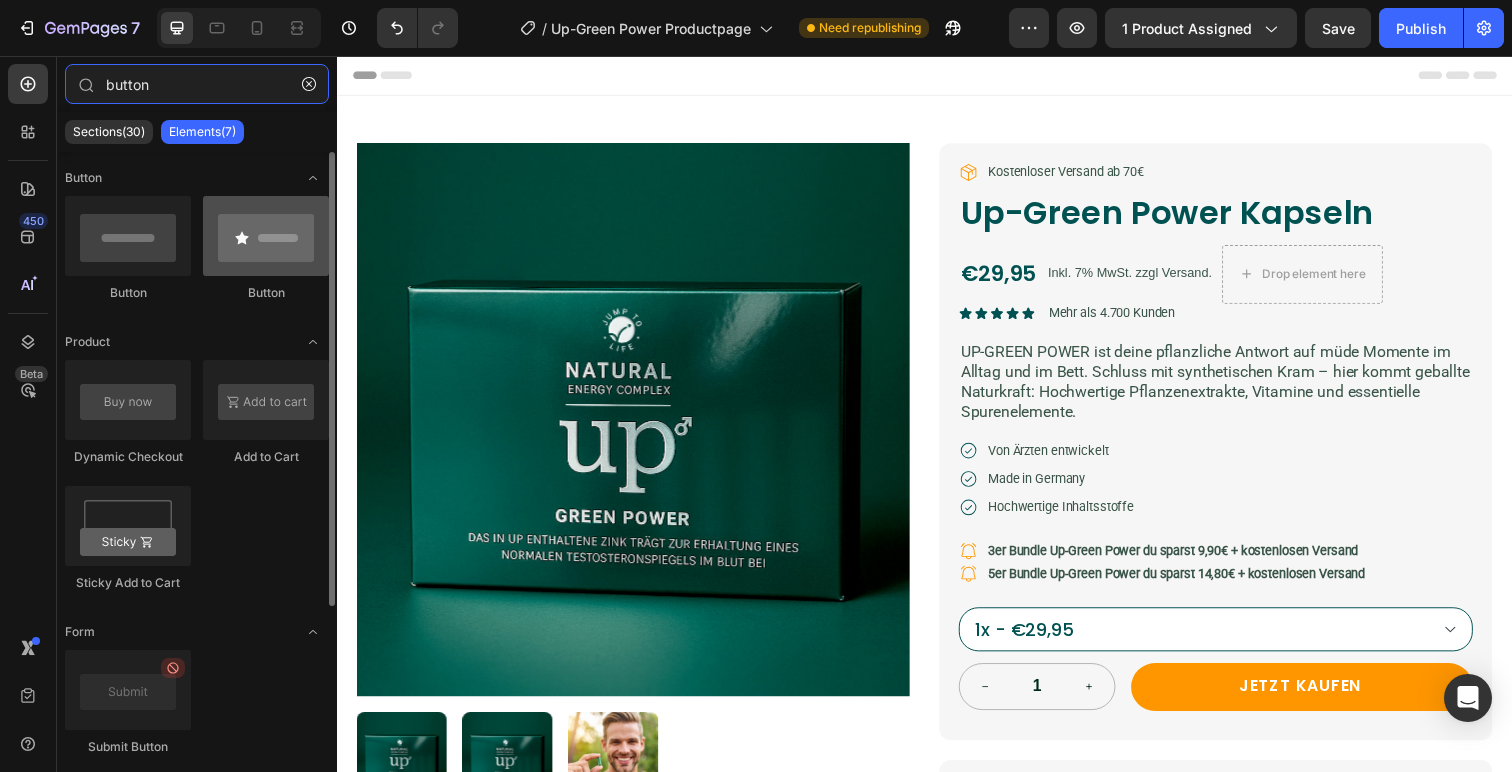 type on "button" 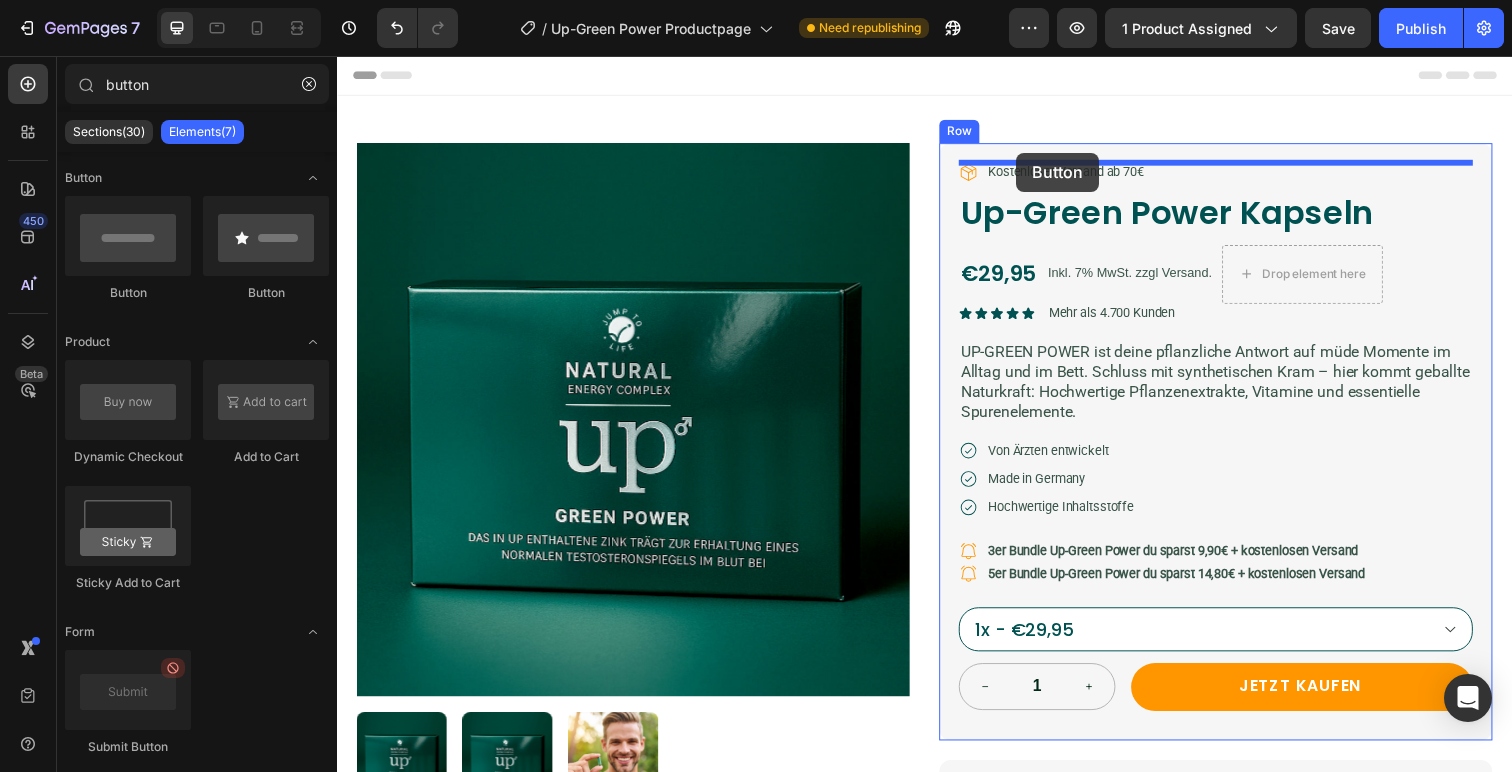 drag, startPoint x: 617, startPoint y: 308, endPoint x: 1030, endPoint y: 155, distance: 440.42932 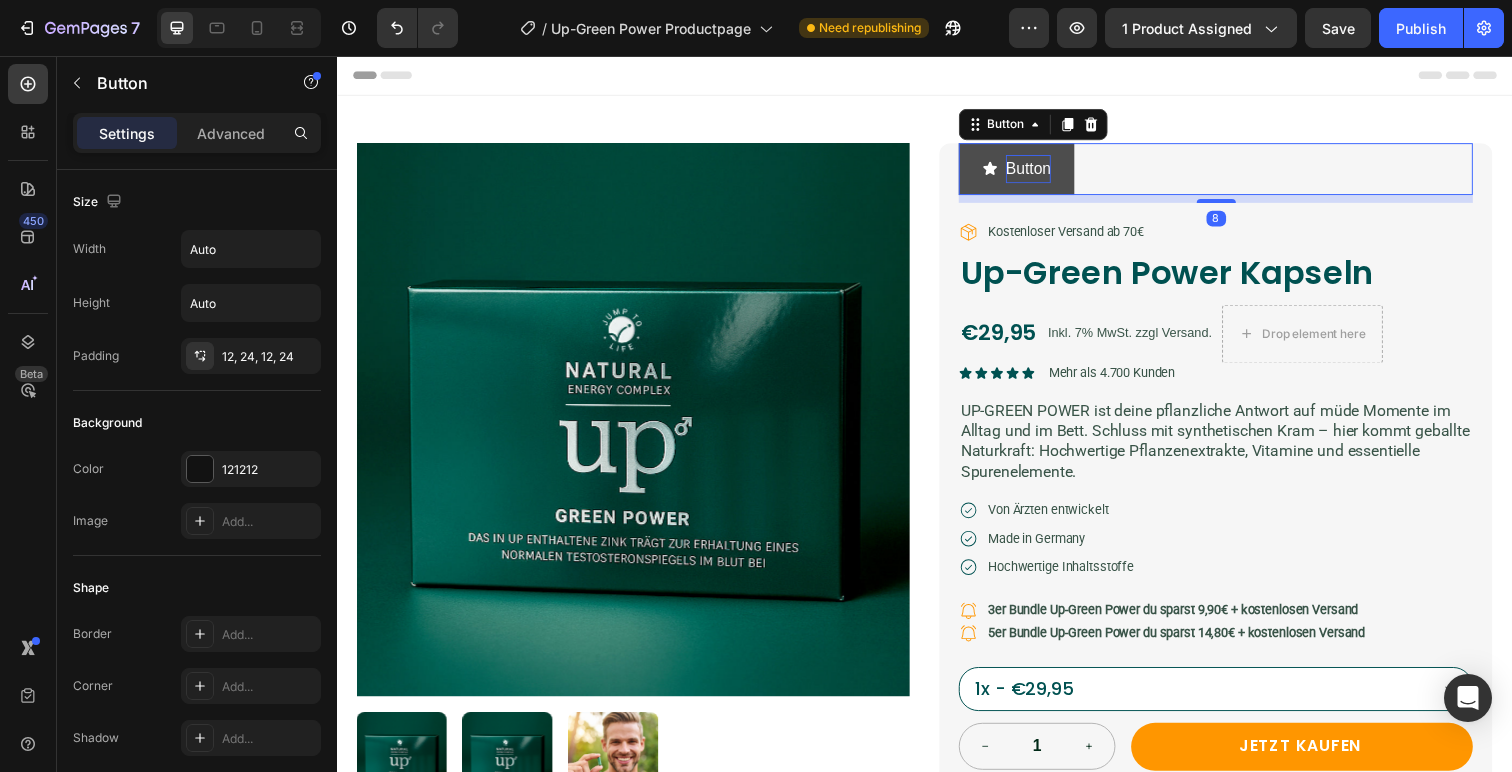 click on "Button" at bounding box center (1043, 171) 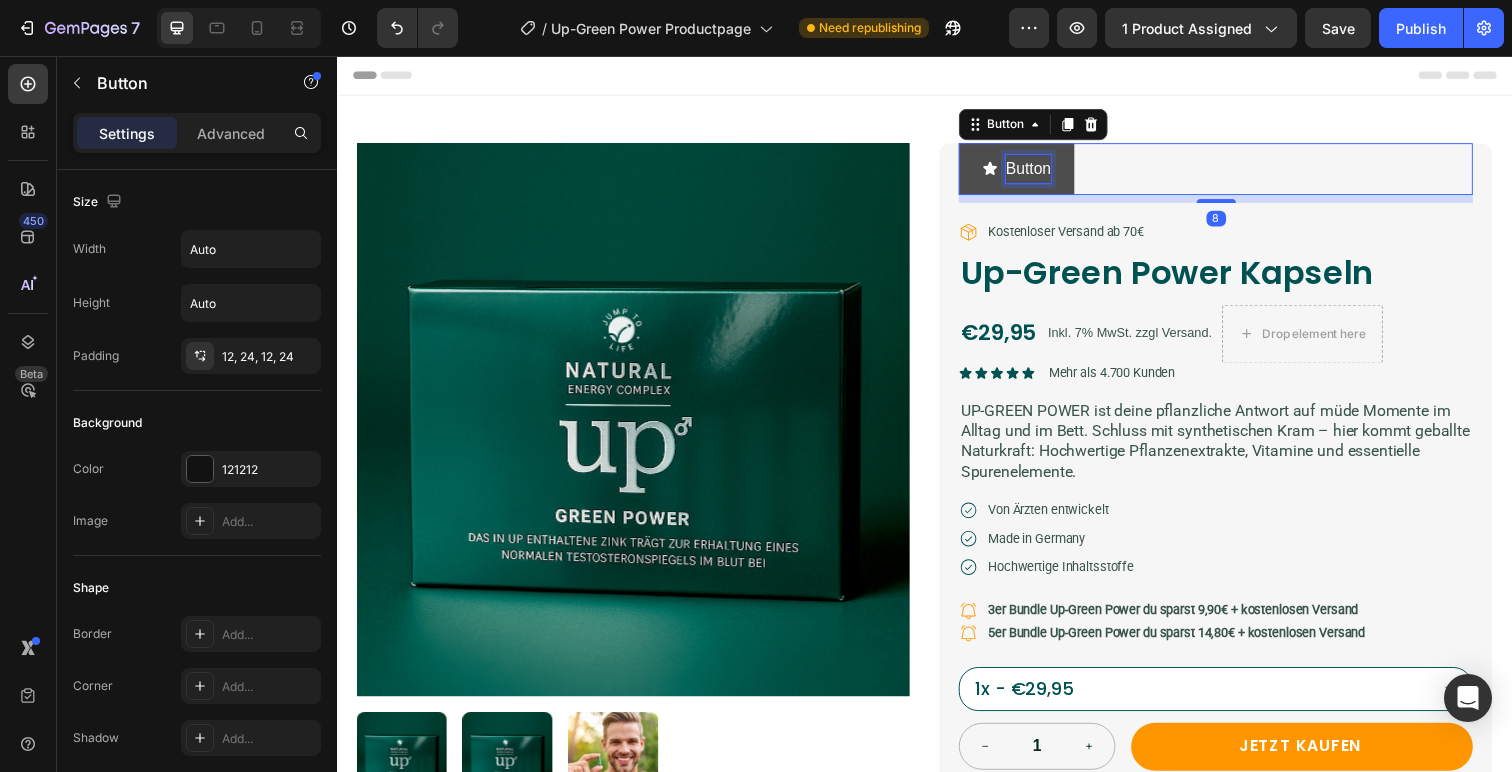 click on "Button" at bounding box center [1043, 171] 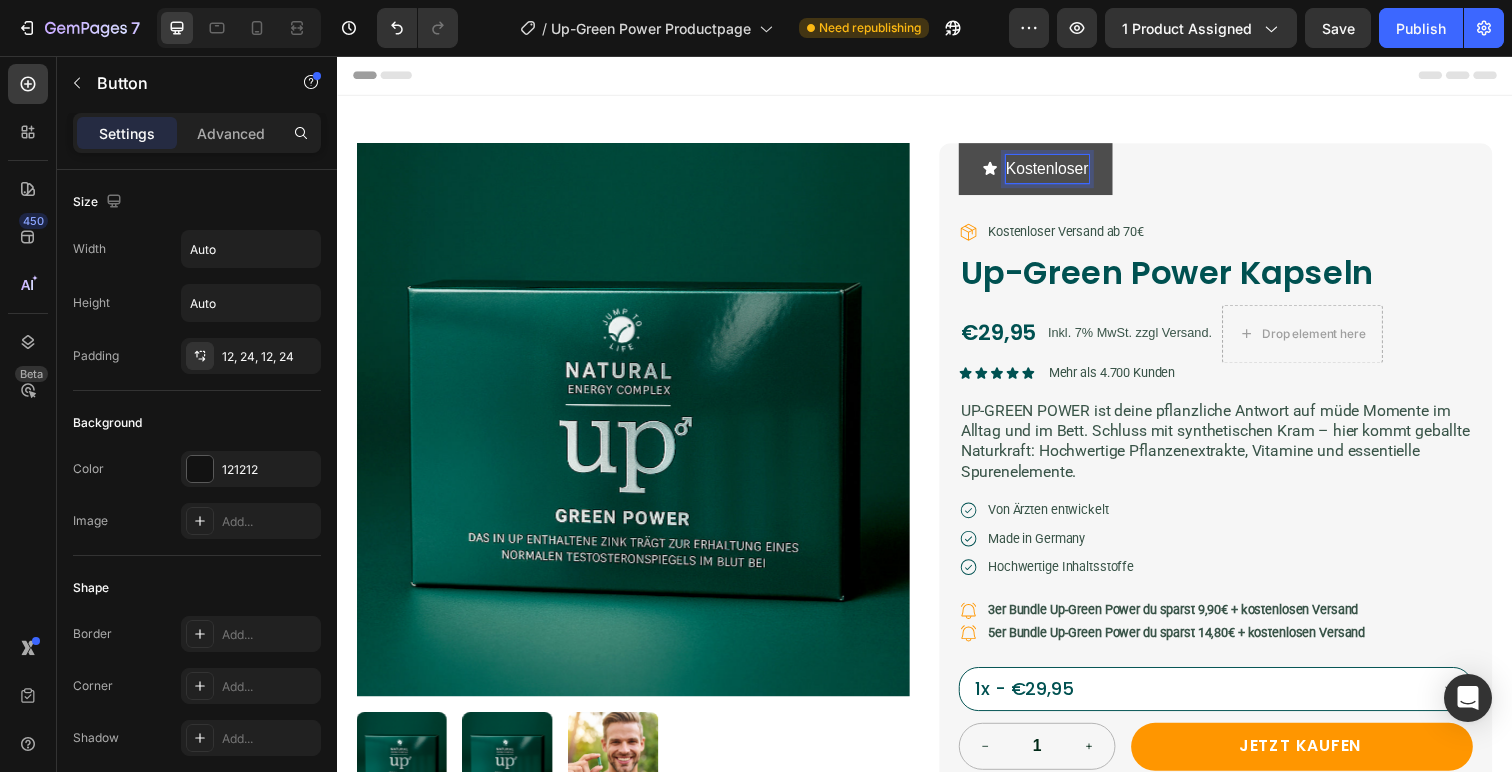 click on "Kostenloser" at bounding box center (1050, 171) 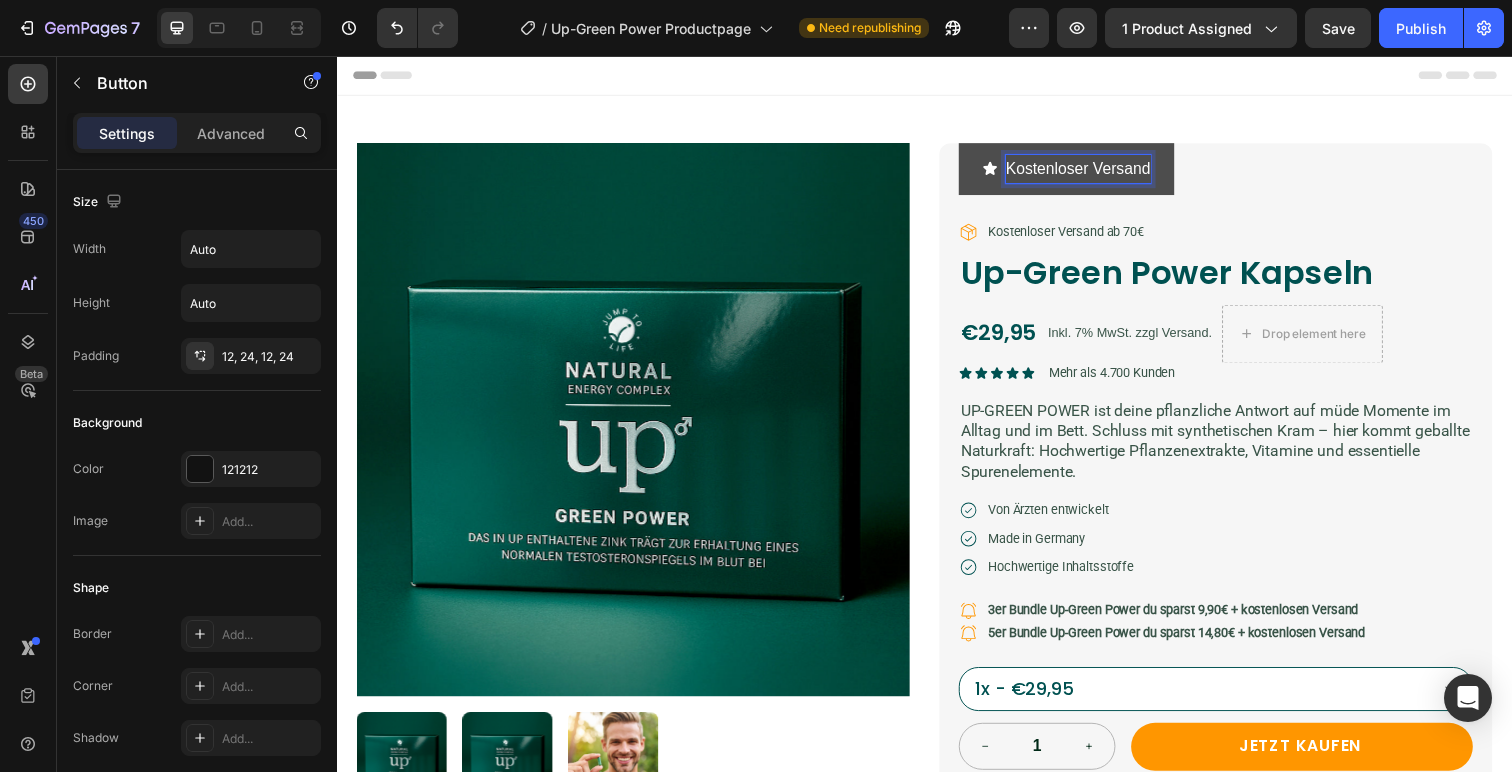 click on "Kostenloser Versand" at bounding box center [1082, 171] 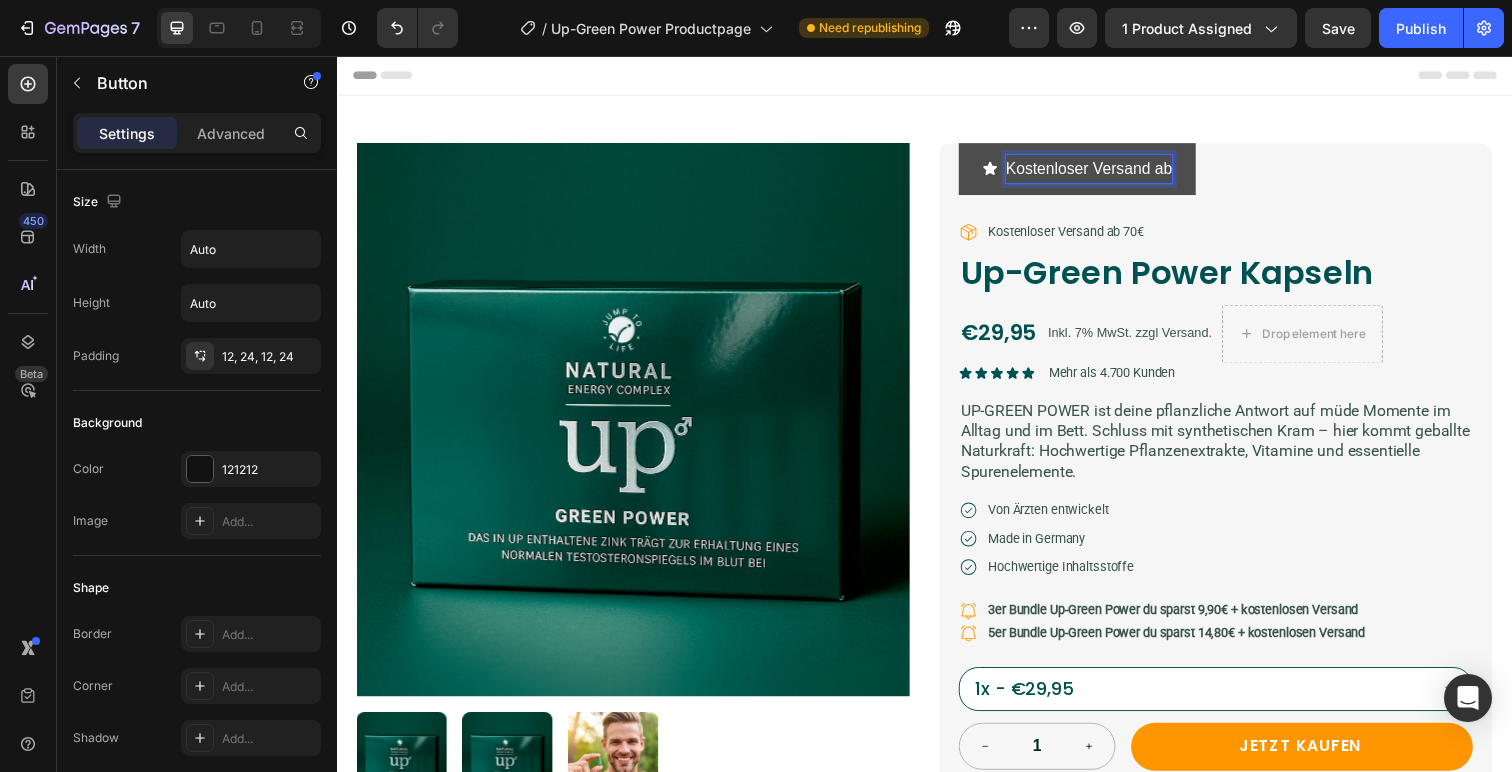 click on "Kostenloser Versand ab" at bounding box center (1093, 171) 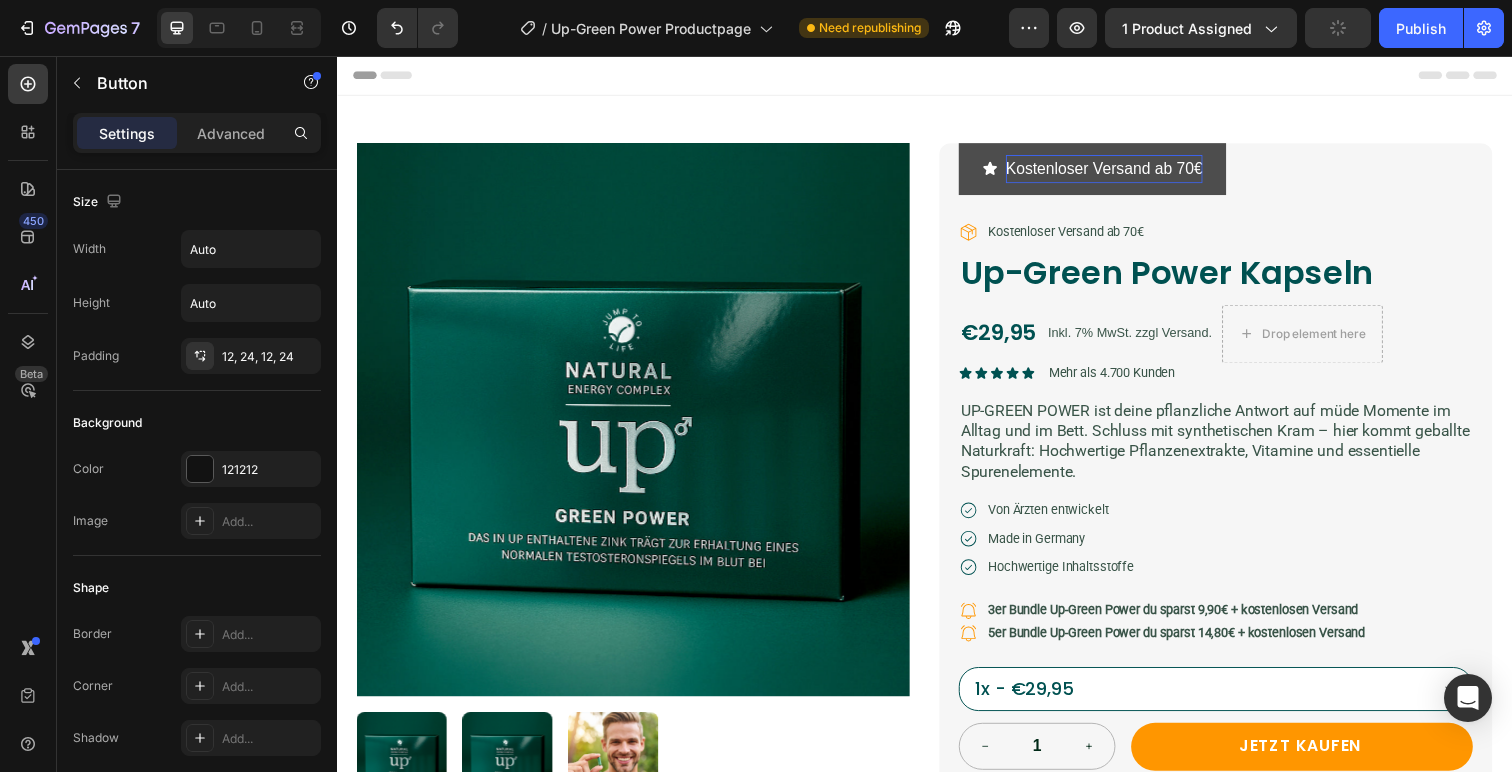click on "Kostenloser Versand ab 70€" at bounding box center (1108, 171) 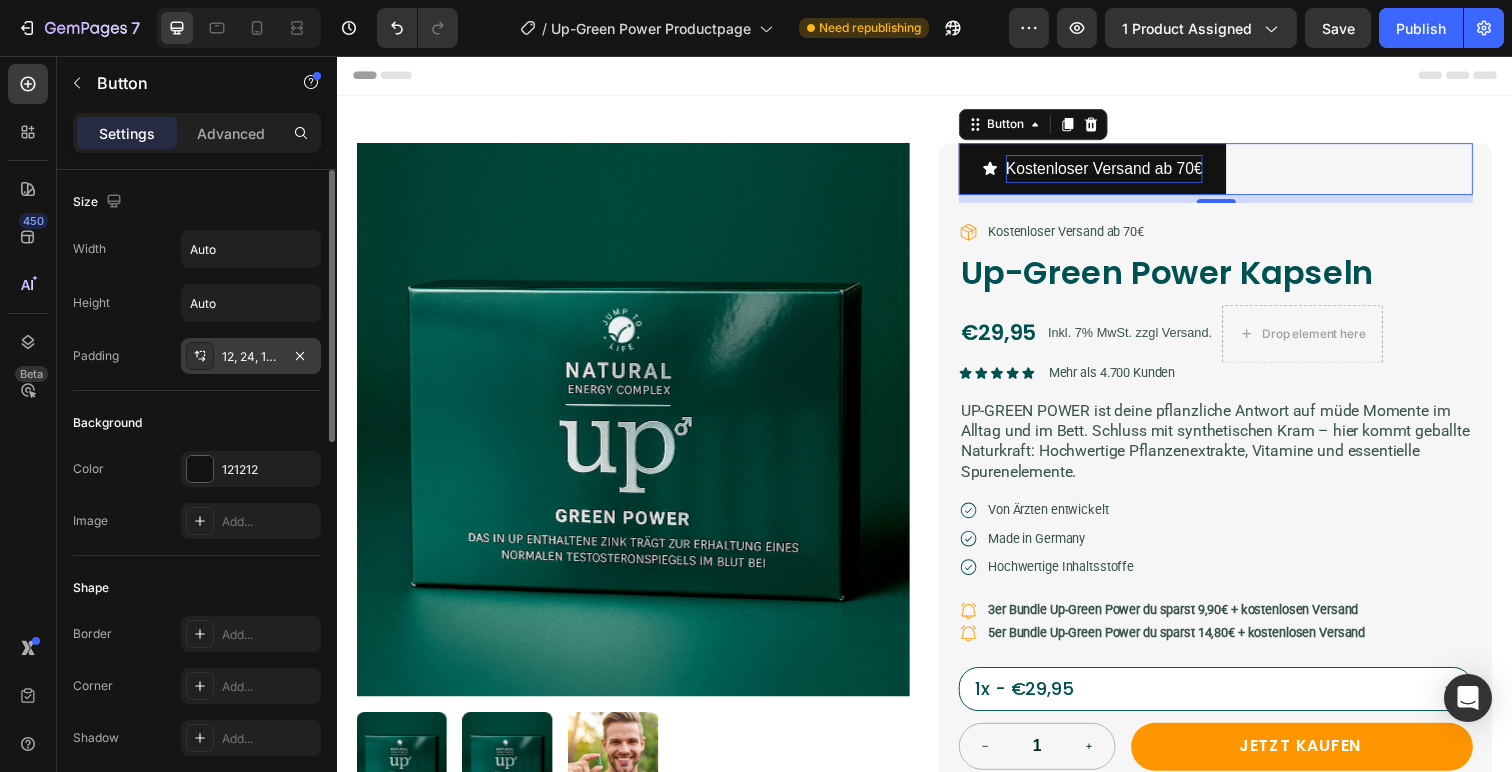 click on "12, 24, 12, 24" at bounding box center [251, 357] 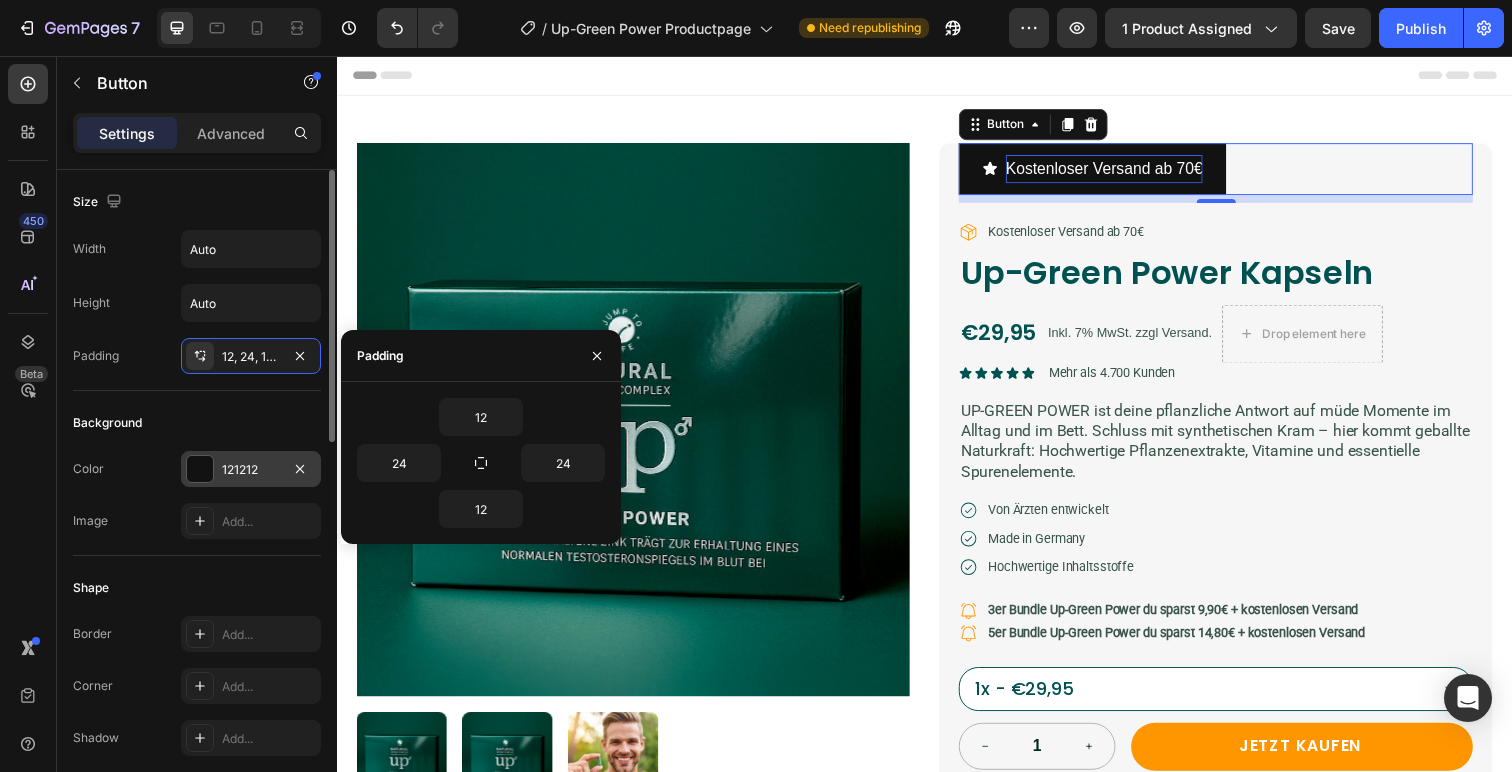 click at bounding box center [200, 469] 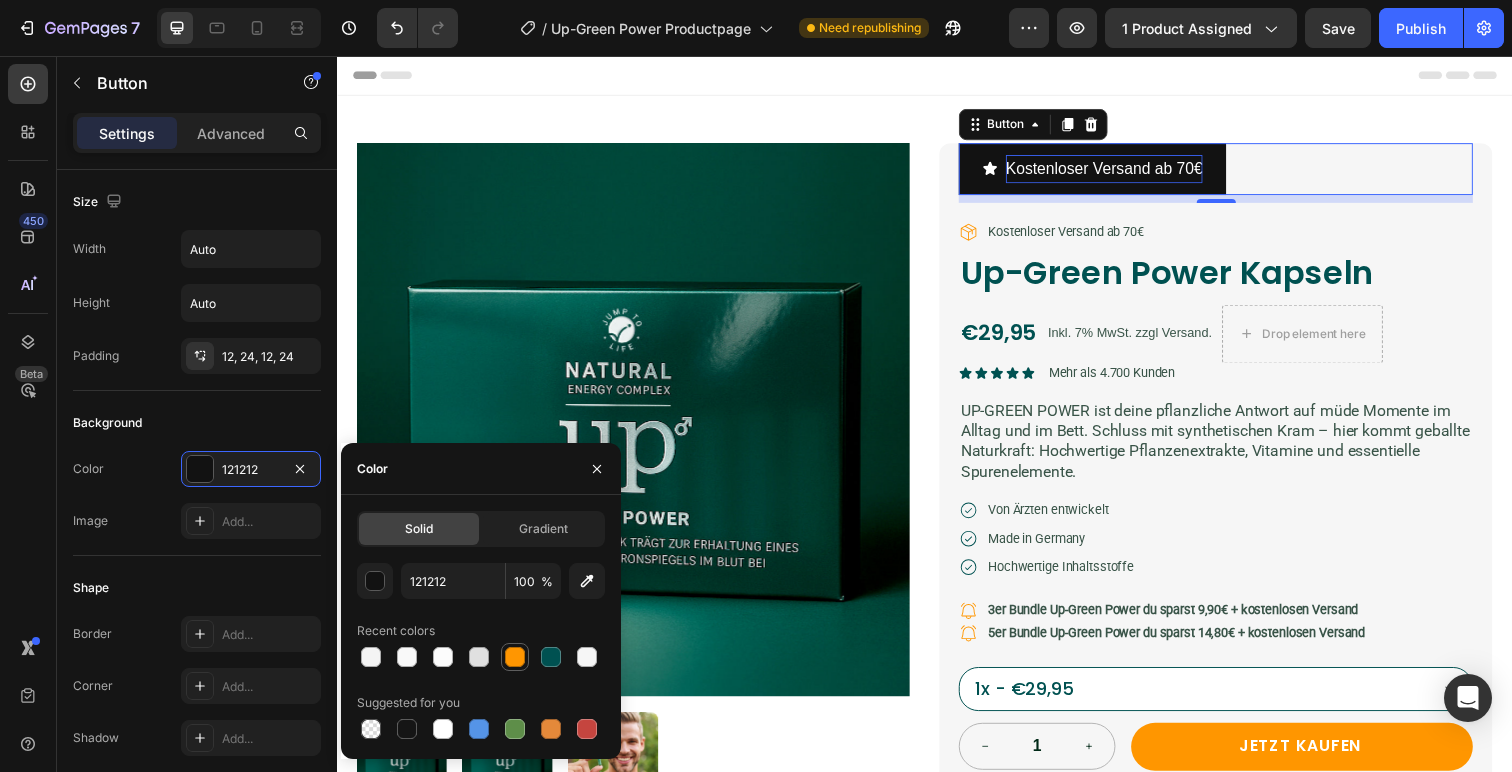 click at bounding box center [515, 657] 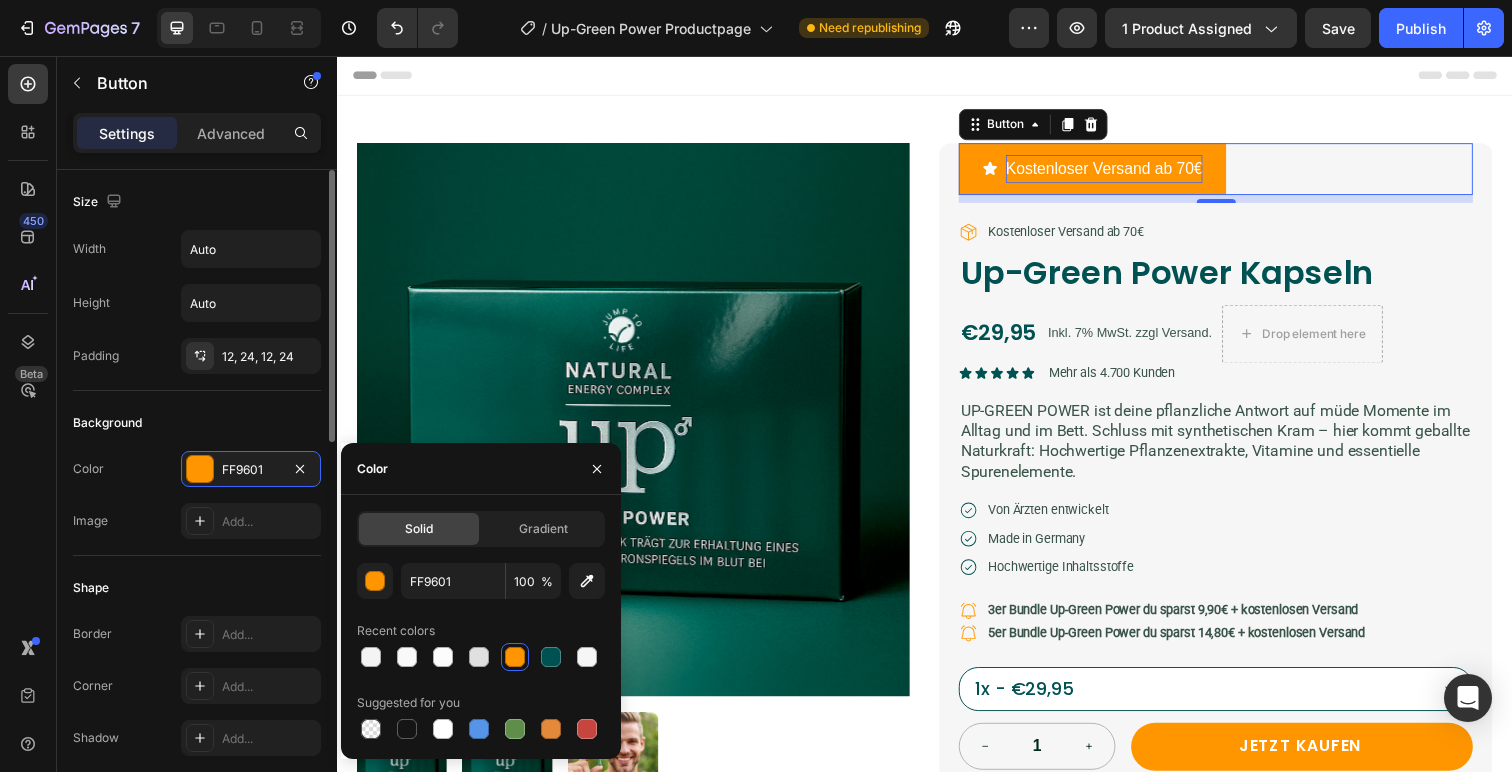 click on "Background Color FF9601 Image Add..." 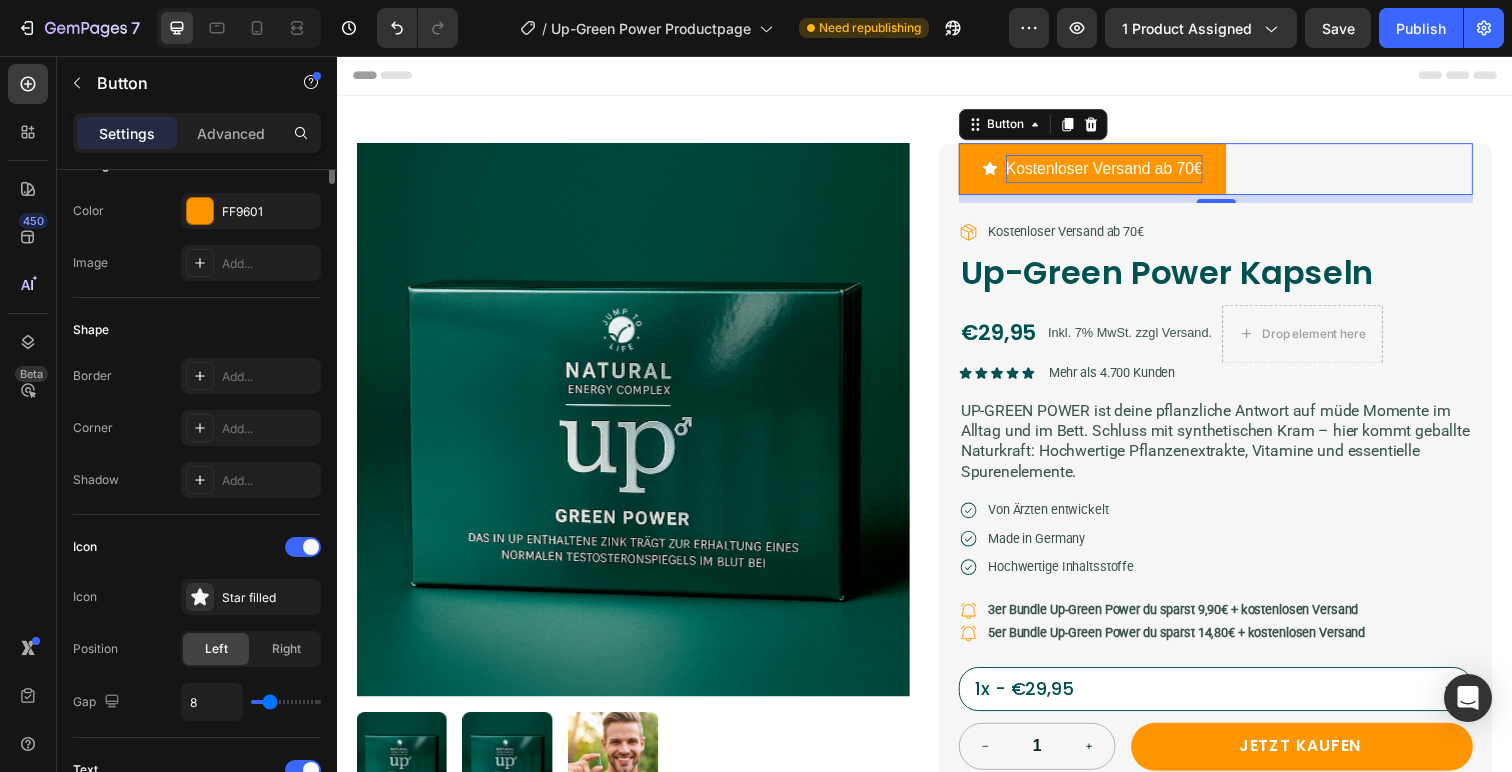 scroll, scrollTop: 0, scrollLeft: 0, axis: both 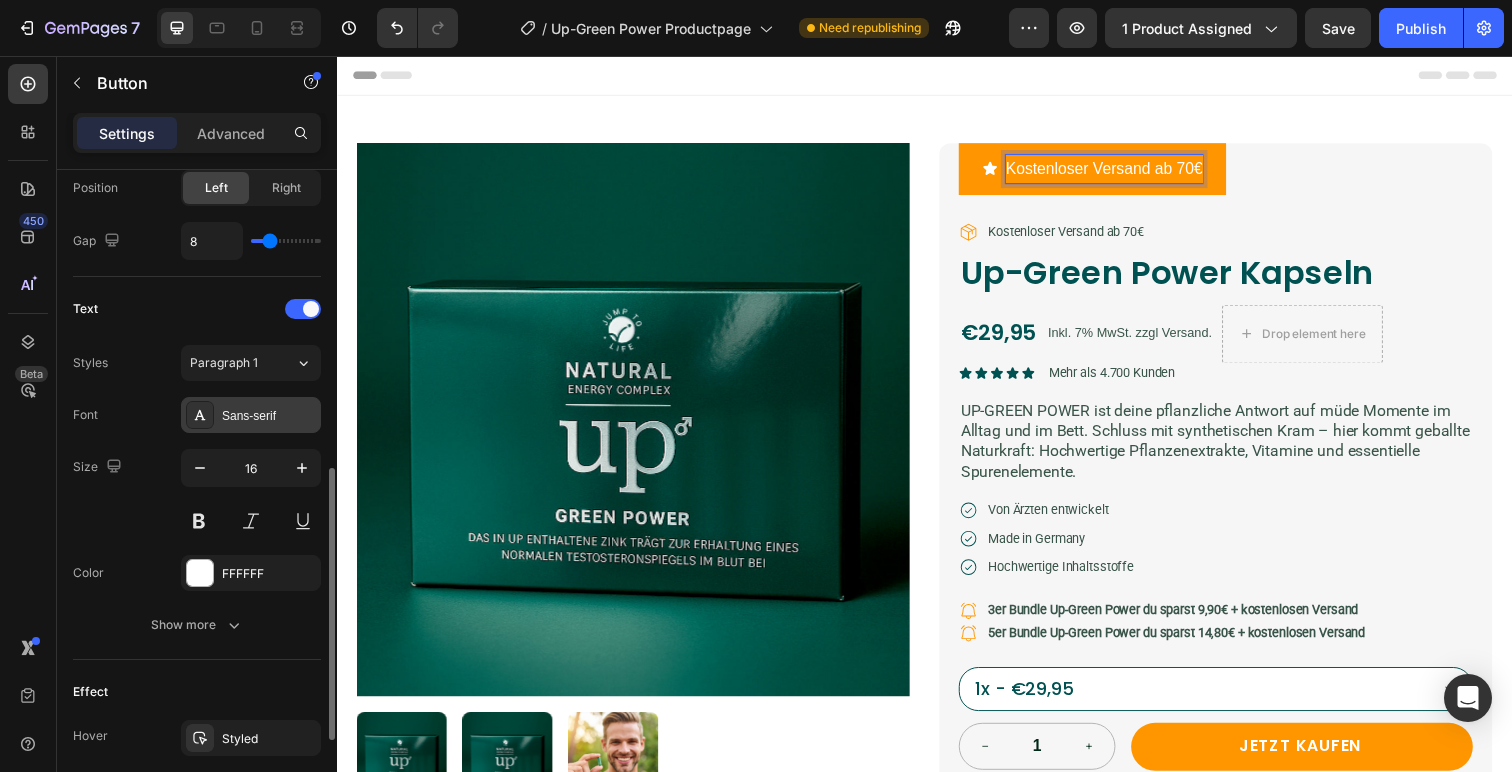 click on "Sans-serif" at bounding box center [269, 416] 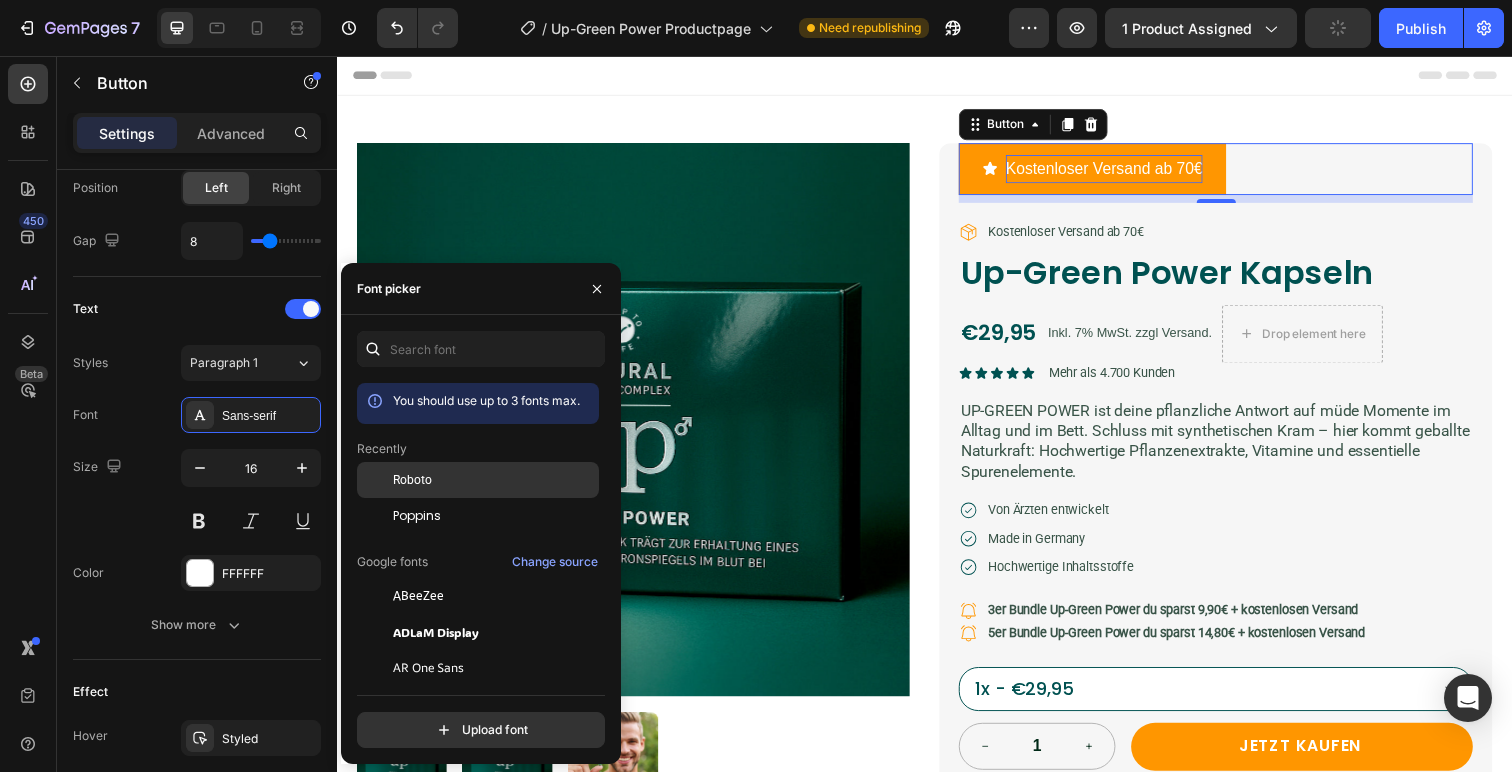 click on "Roboto" at bounding box center [494, 480] 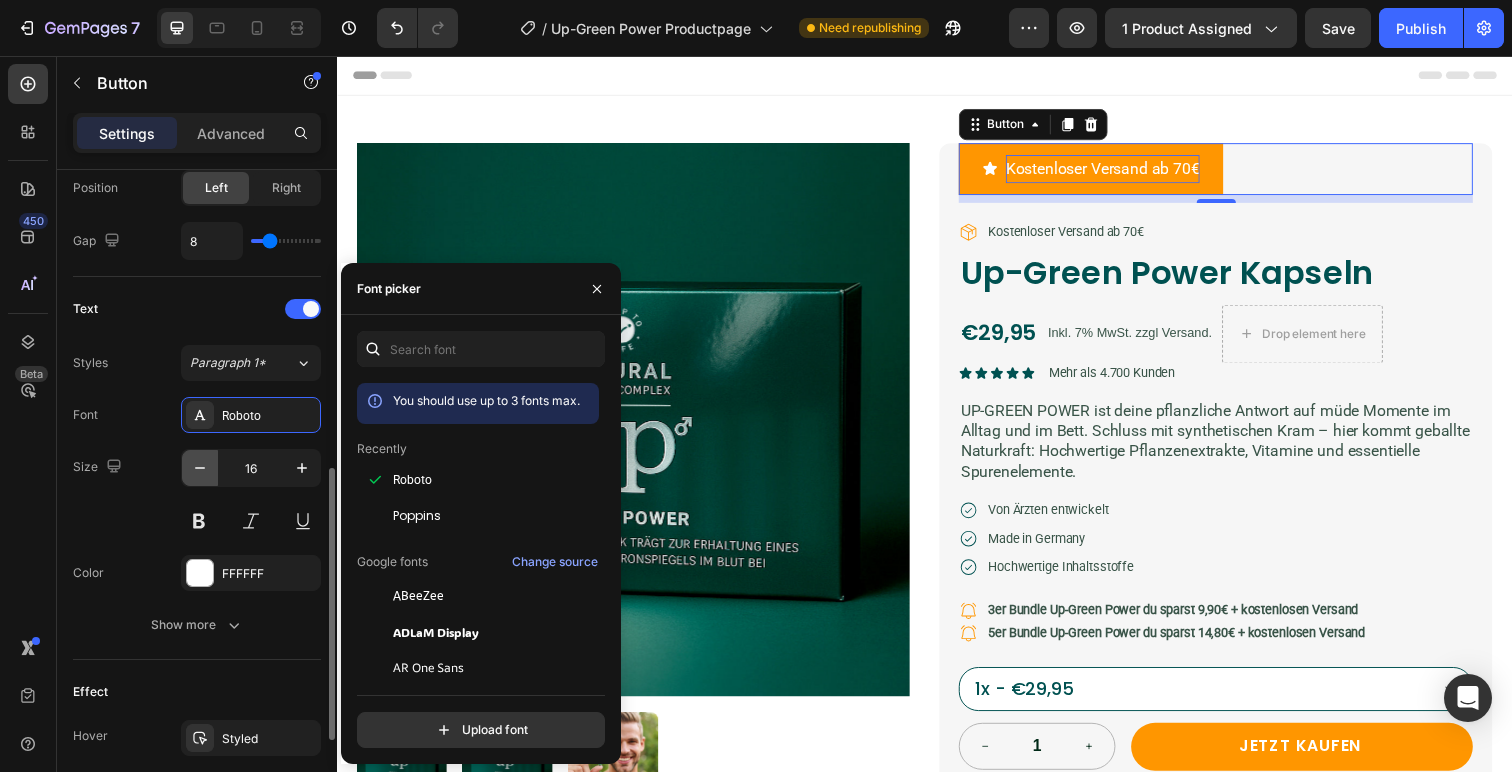 click 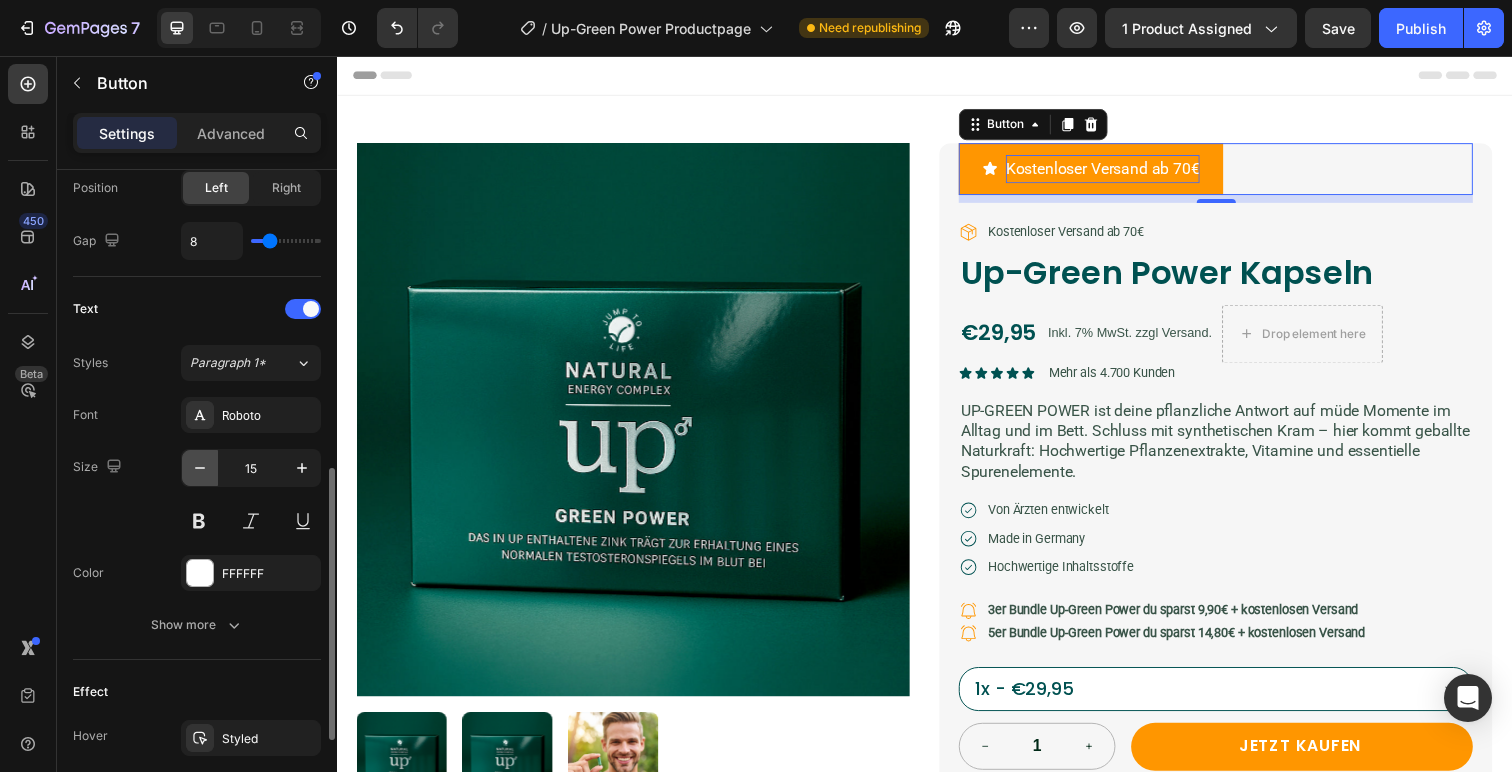 click 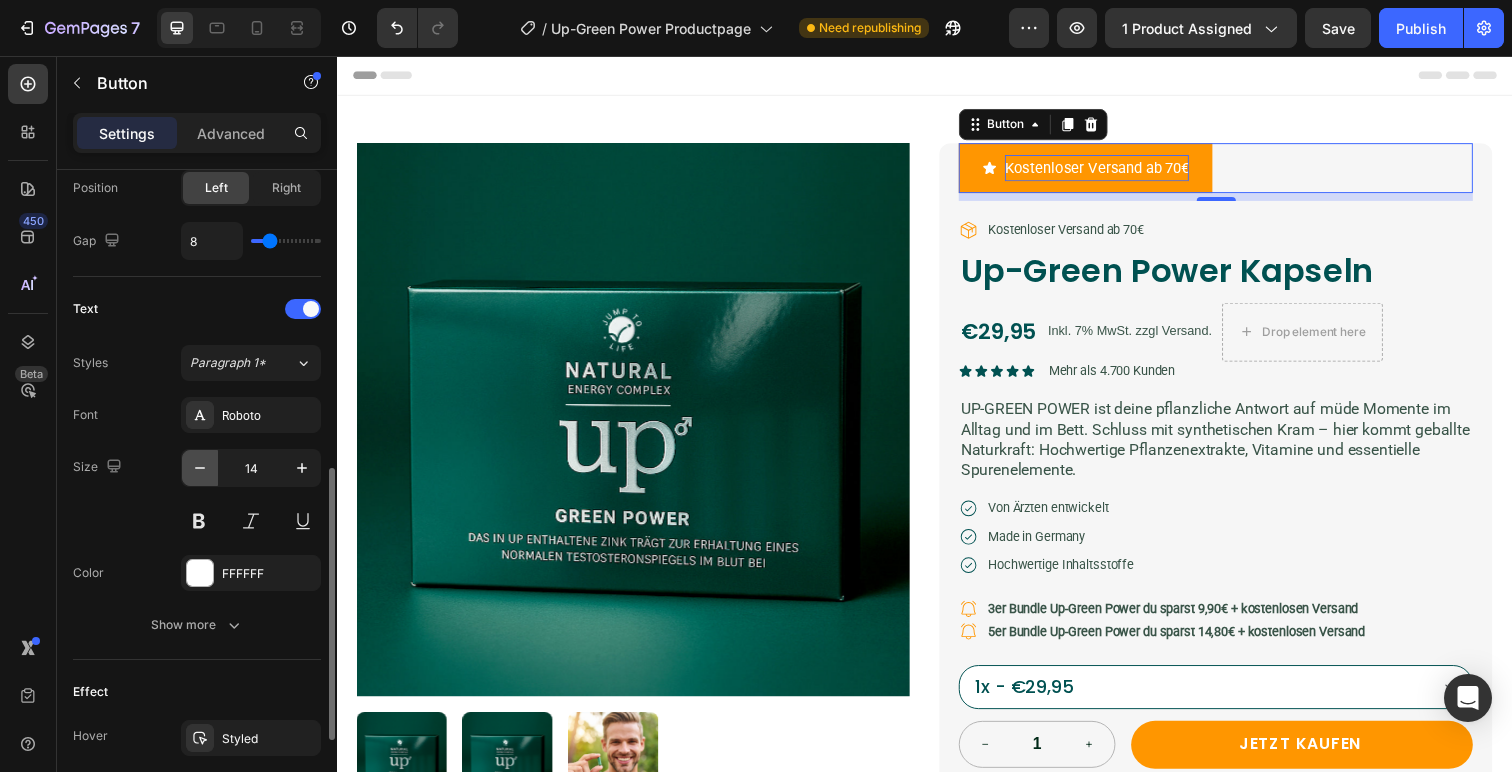 click 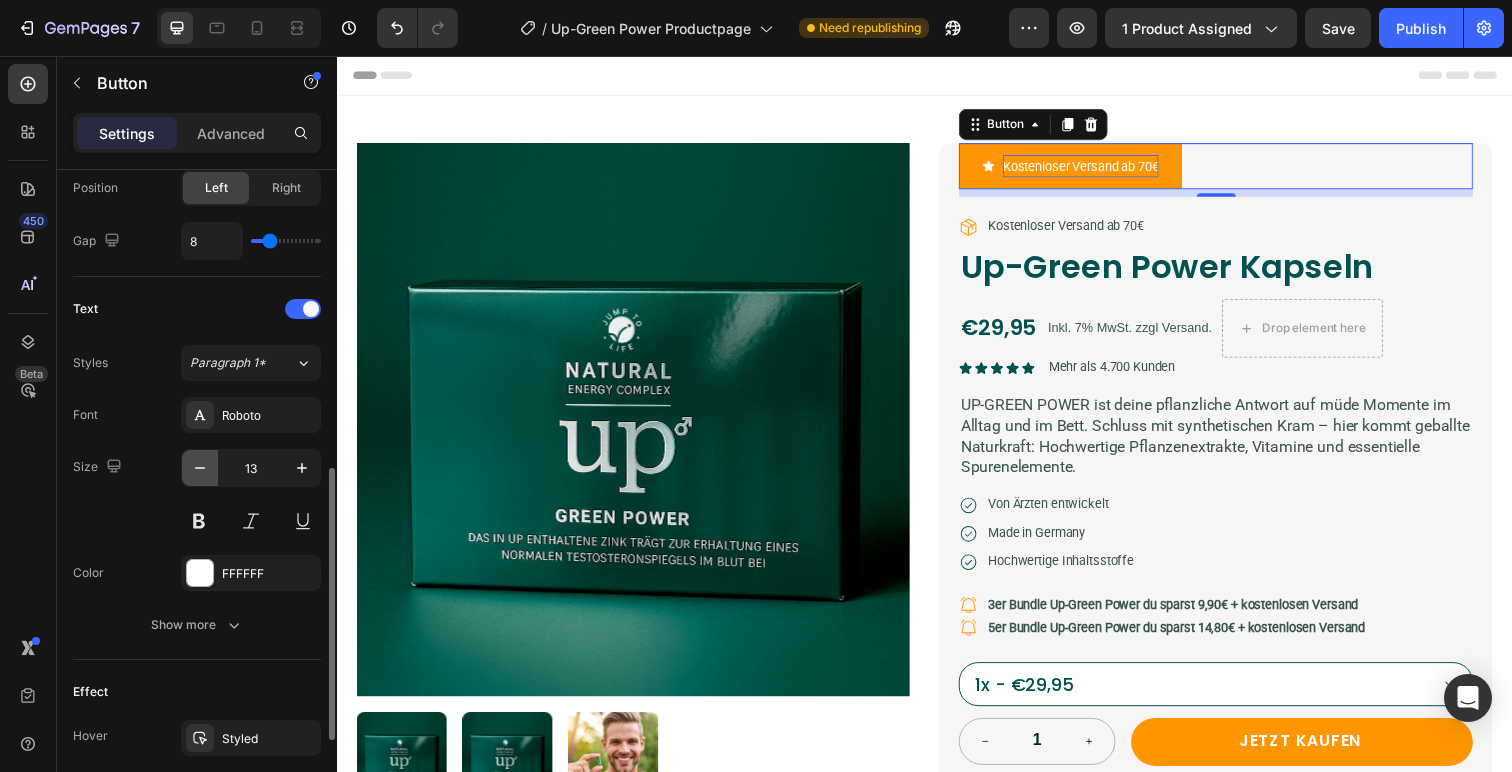 click 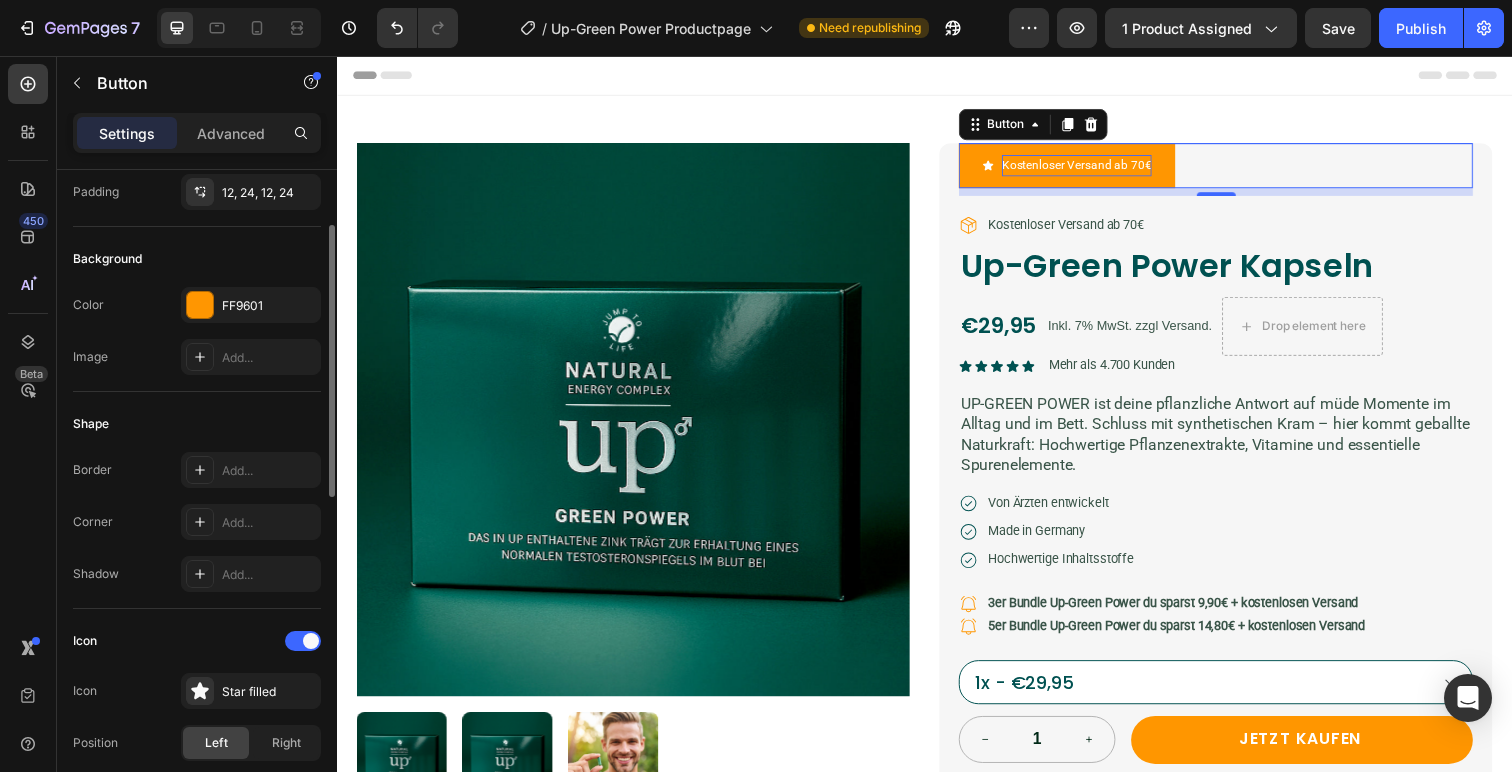 scroll, scrollTop: 155, scrollLeft: 0, axis: vertical 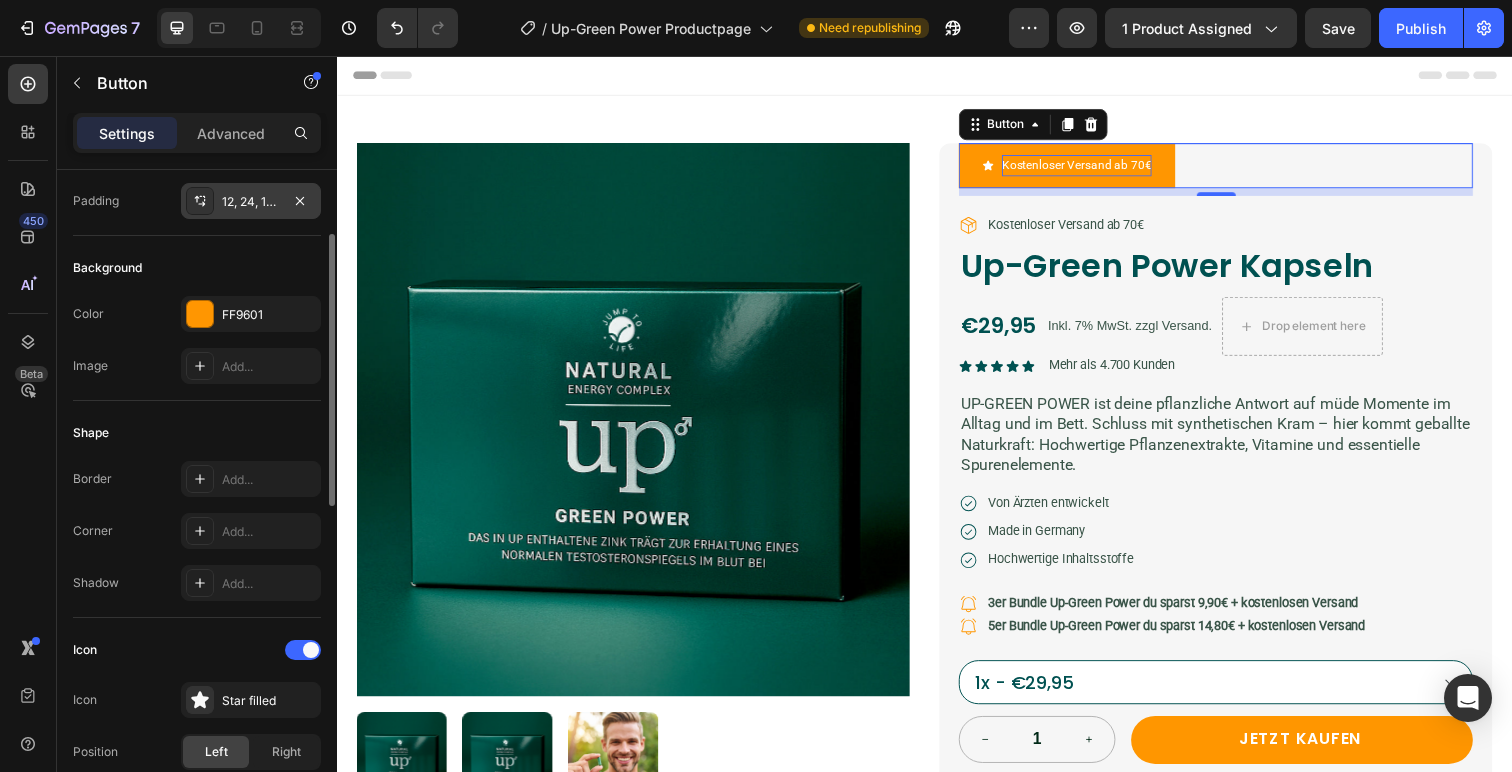 click on "12, 24, 12, 24" at bounding box center [251, 202] 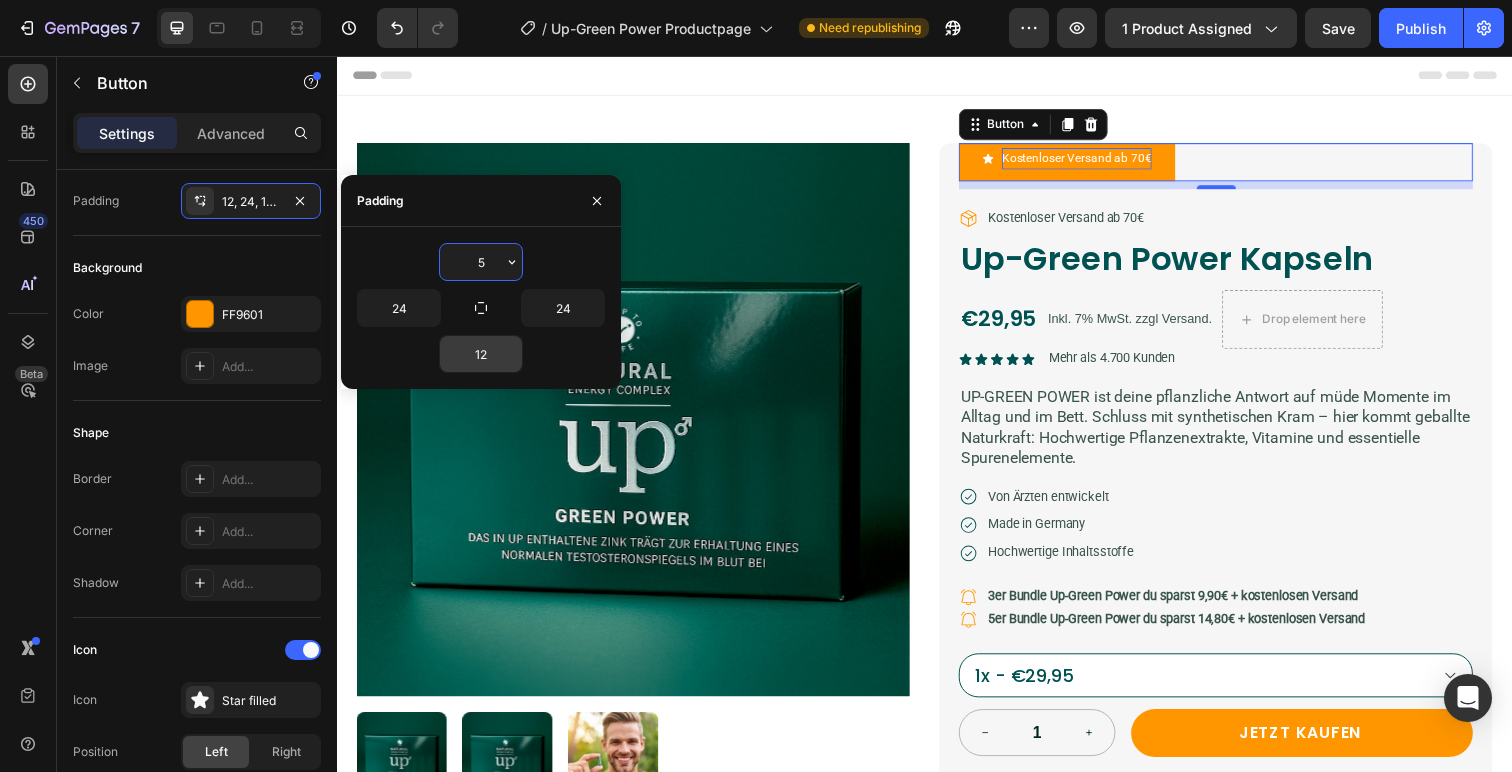 type on "5" 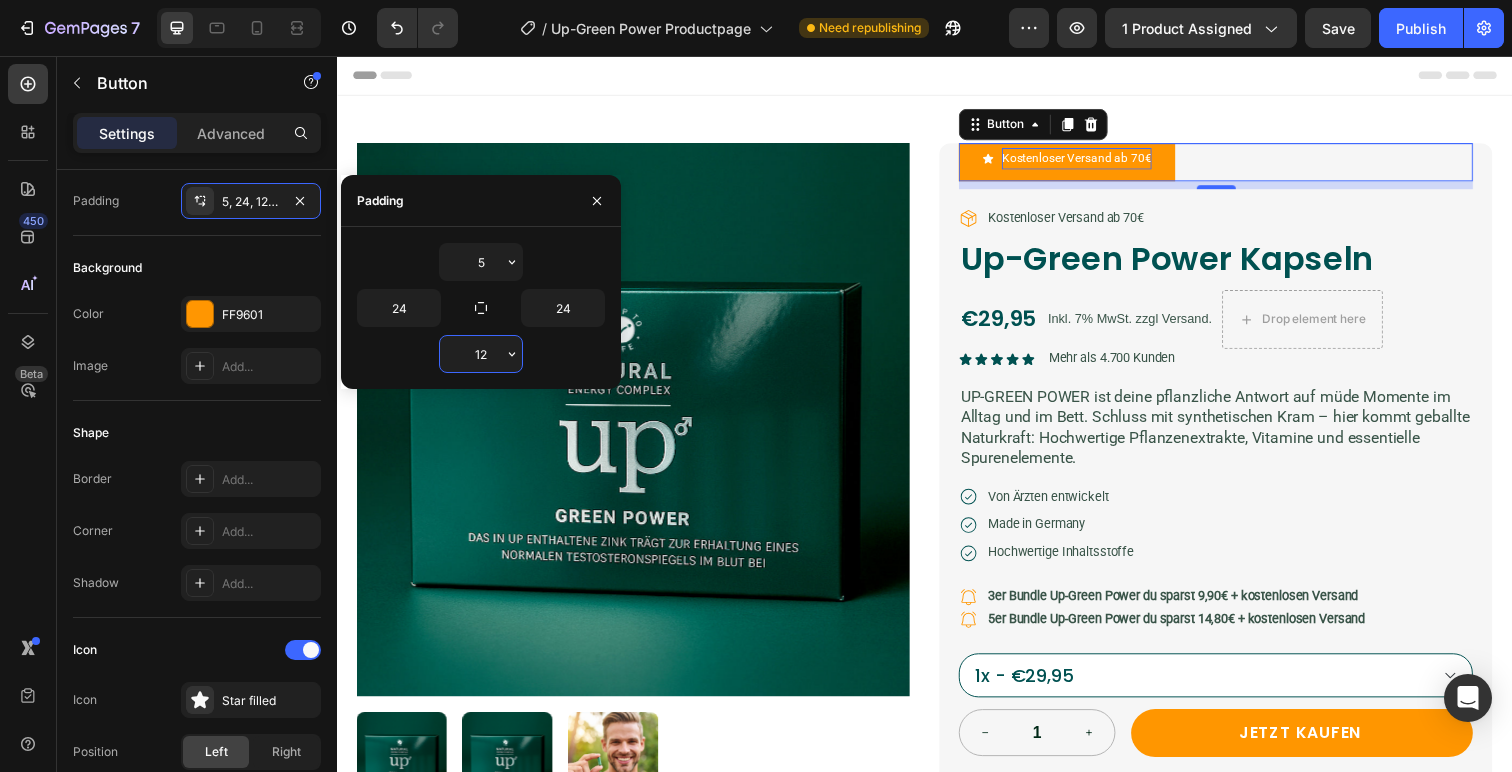 click on "12" at bounding box center (481, 354) 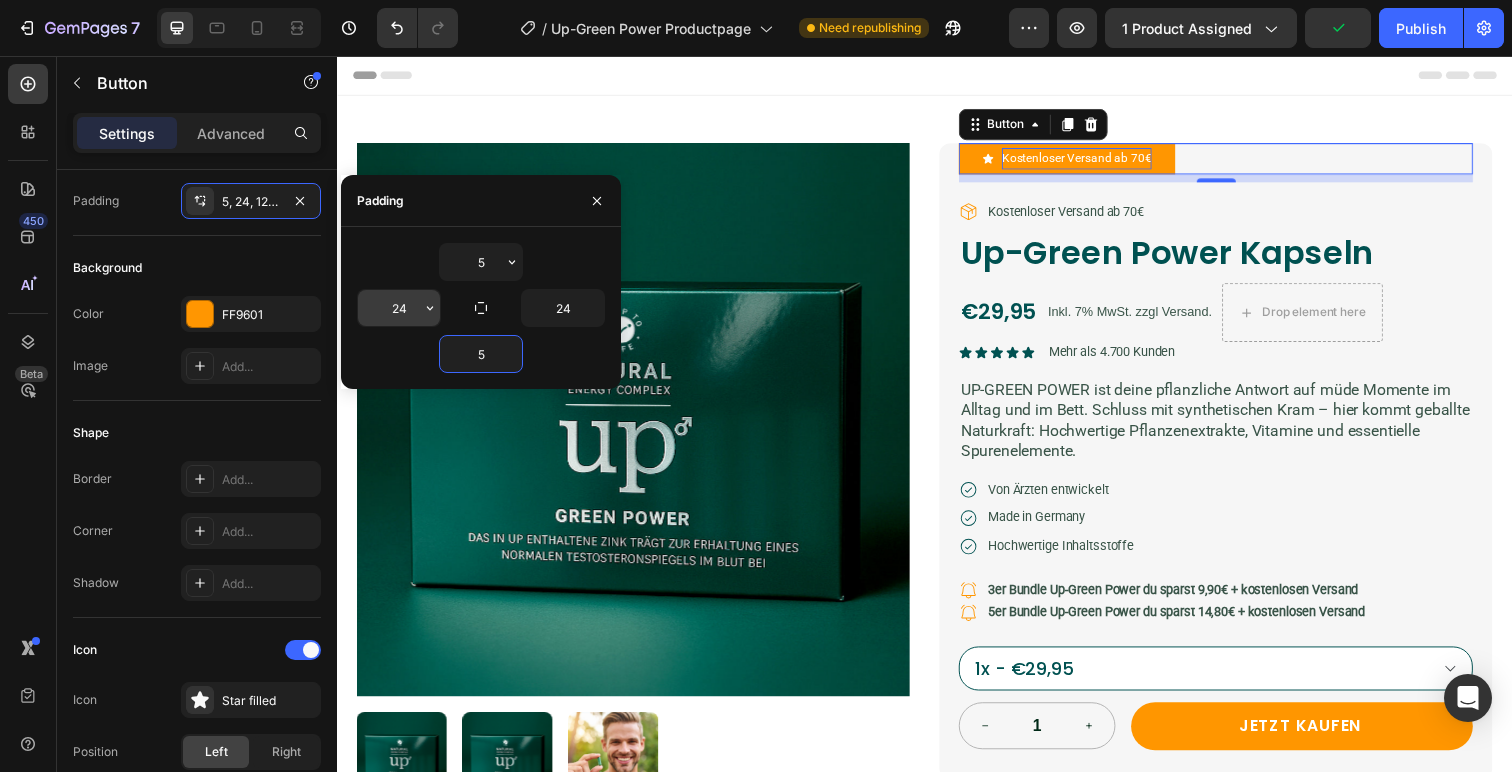 type on "5" 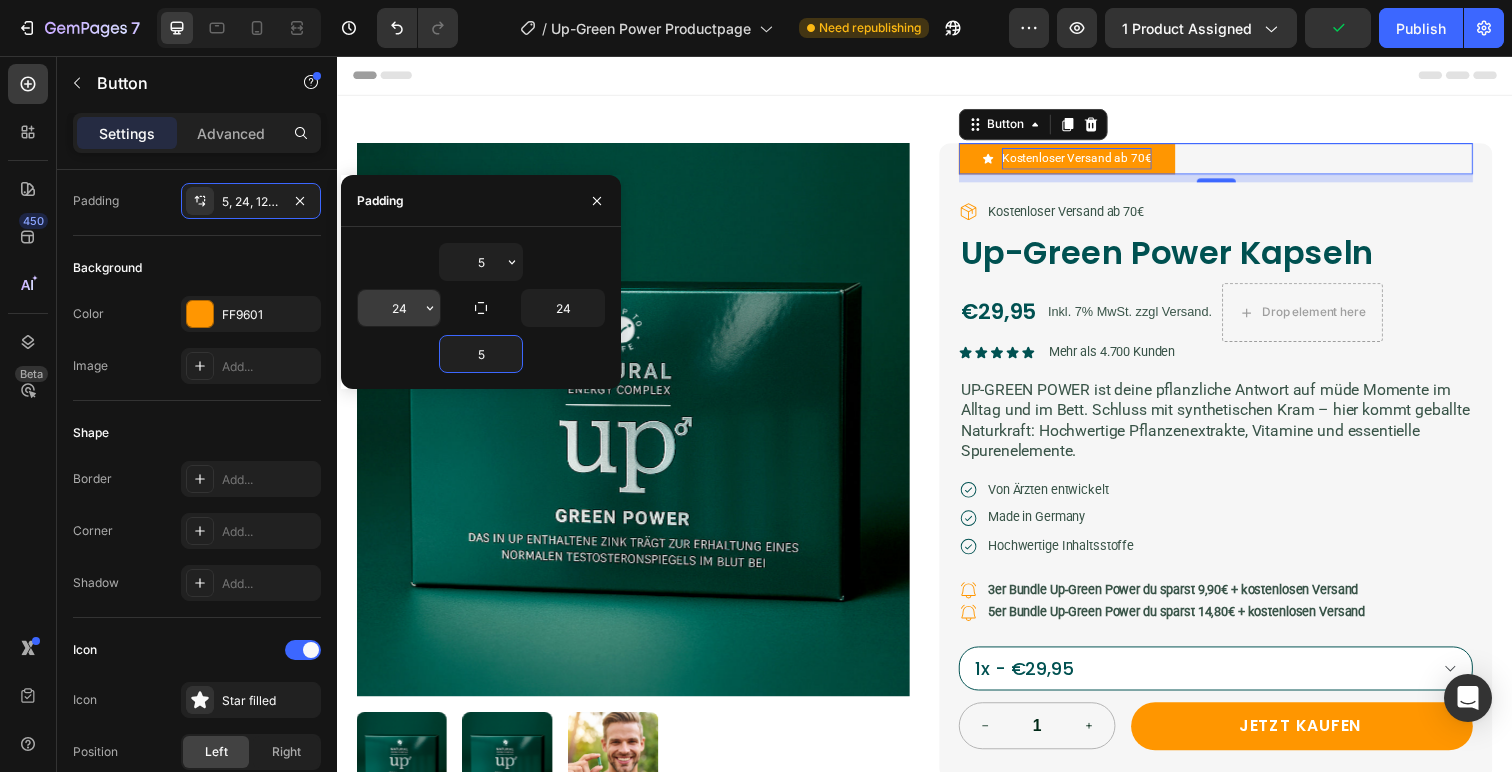 click on "24" at bounding box center [399, 308] 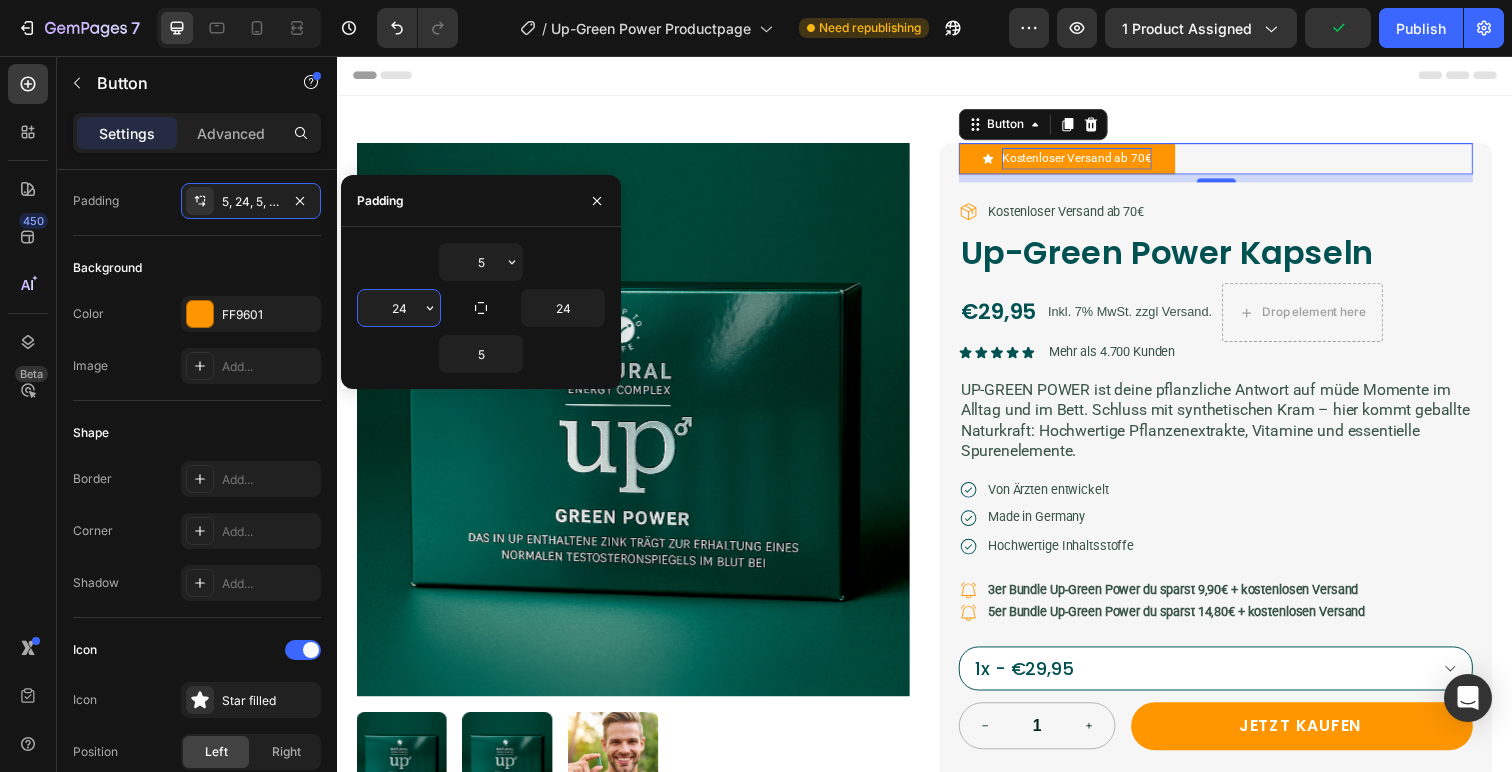 click on "24" at bounding box center (399, 308) 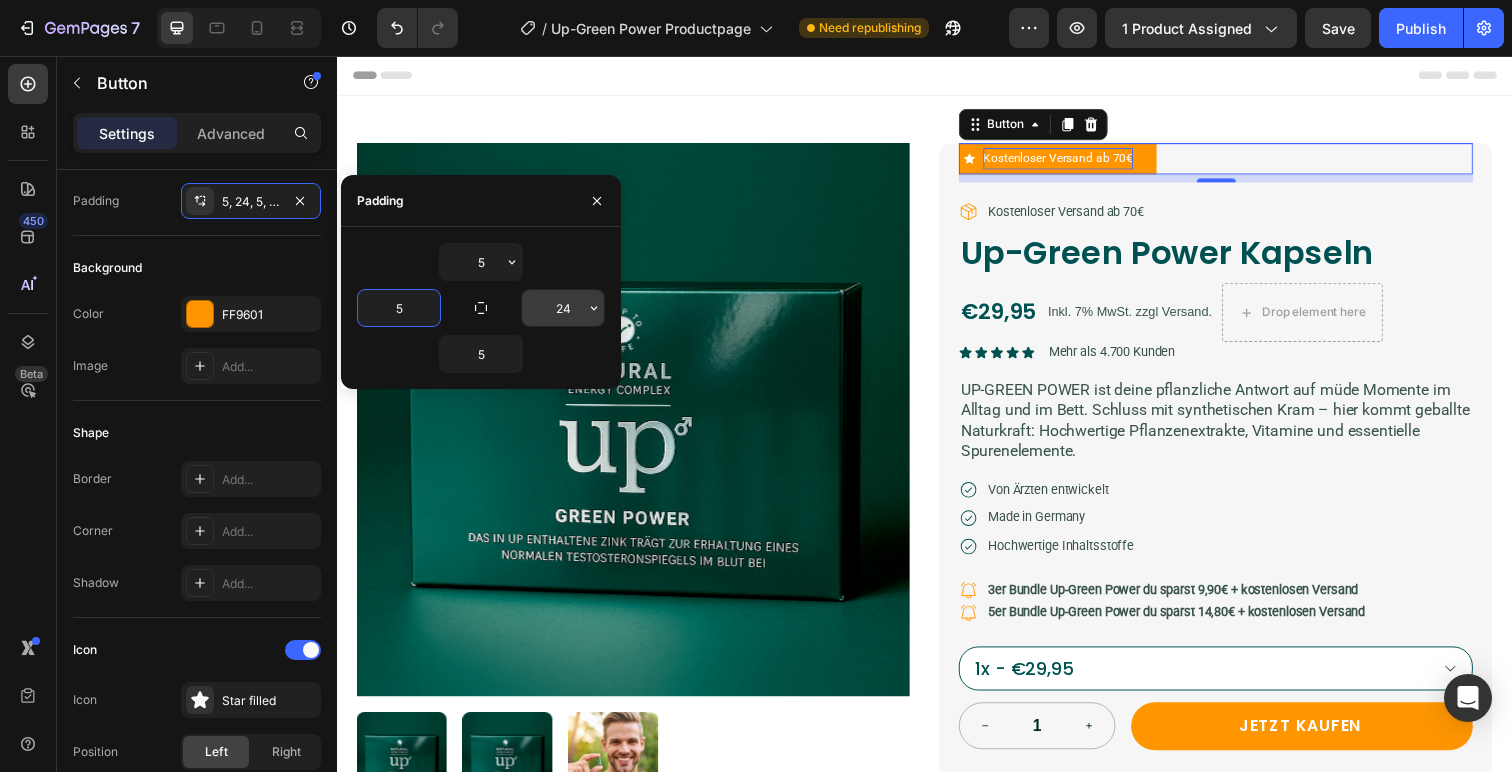 type on "5" 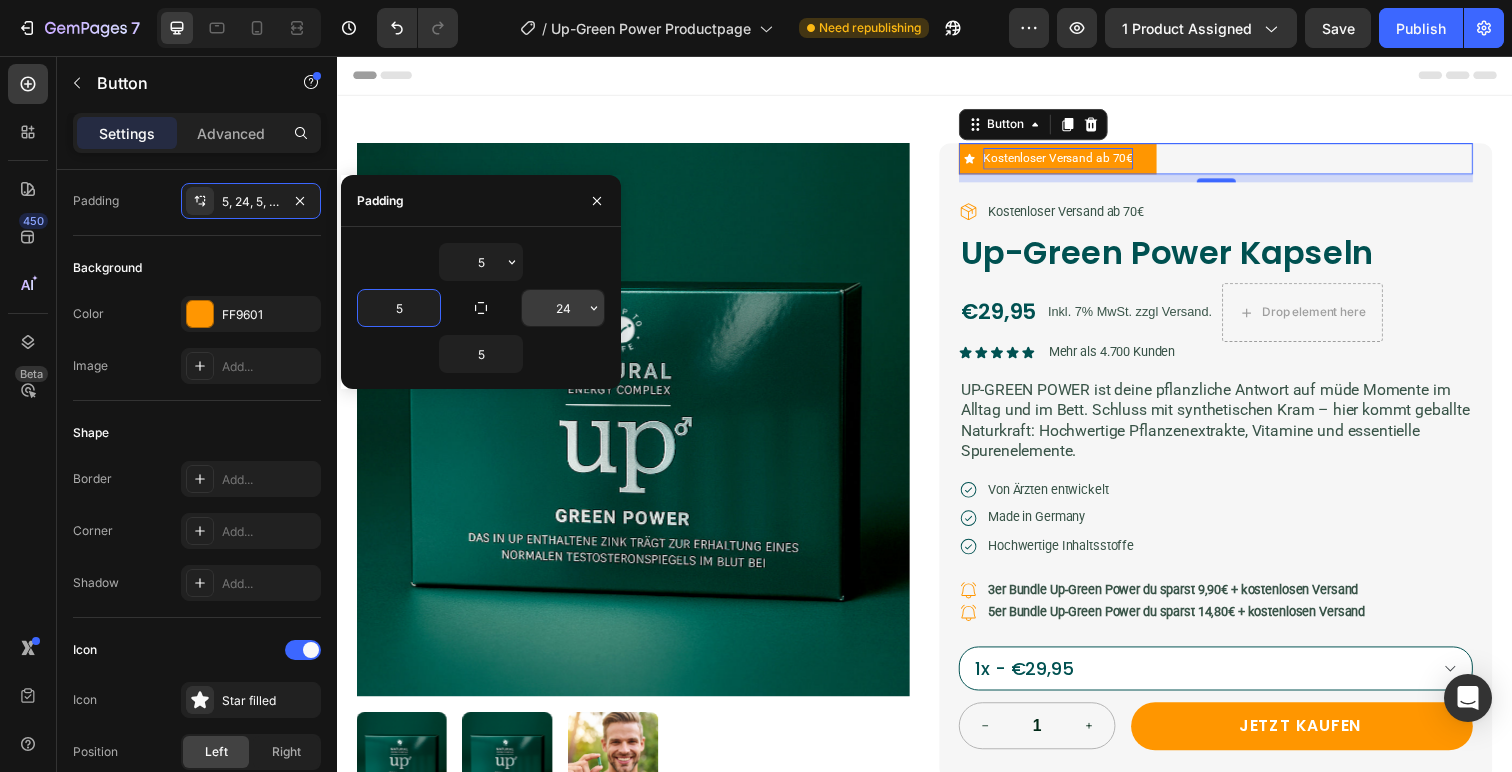 click on "24" at bounding box center [563, 308] 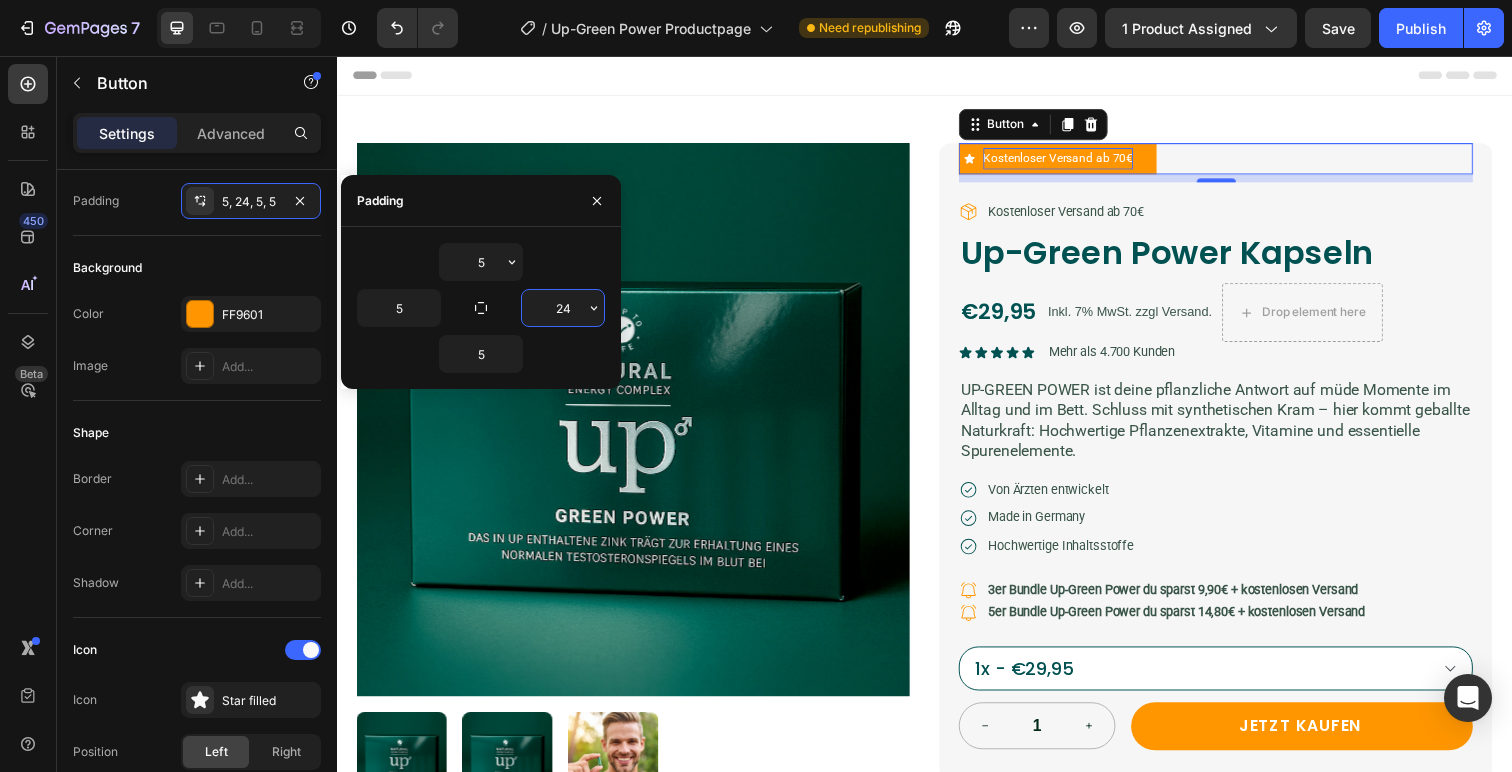 click on "24" at bounding box center [563, 308] 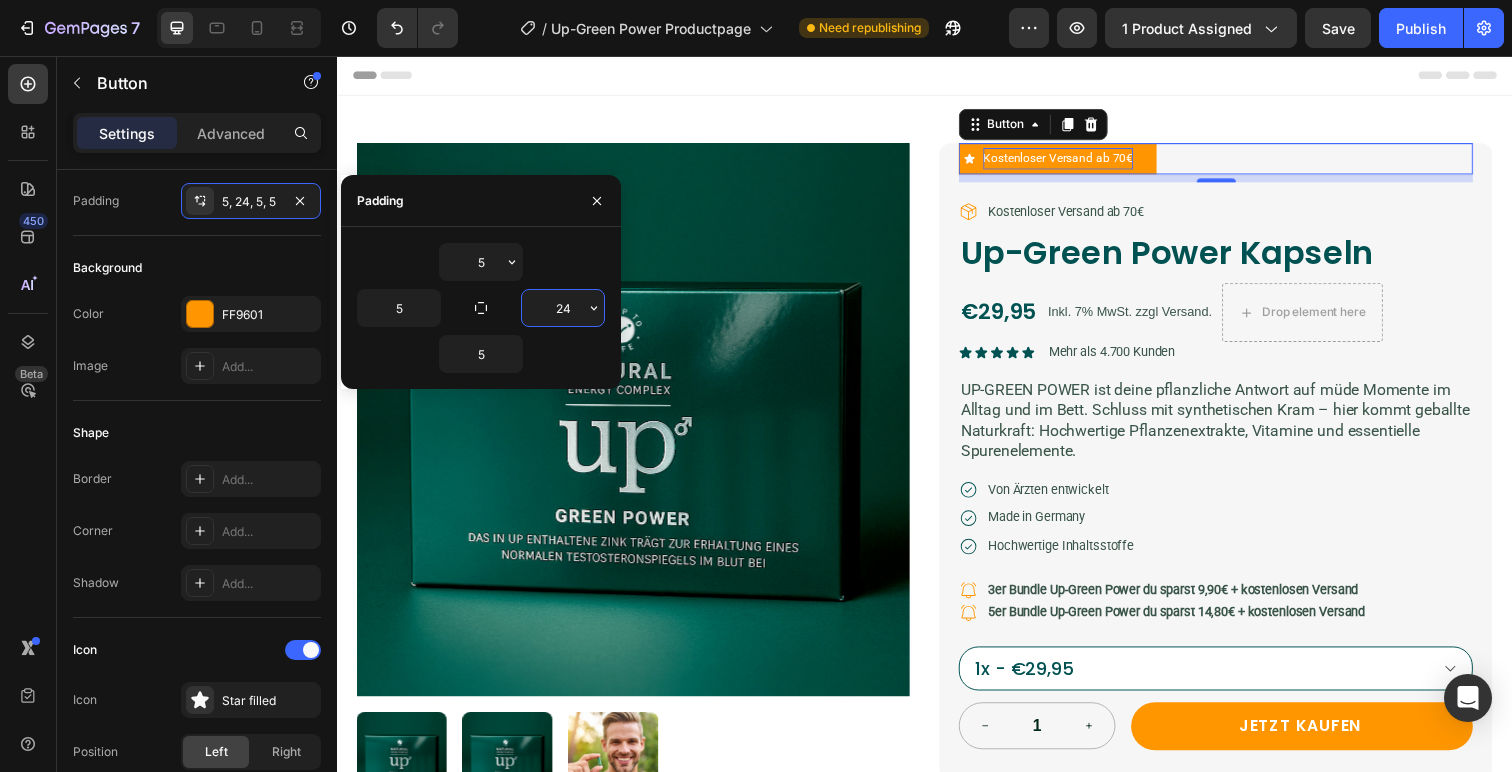 click on "24" at bounding box center [563, 308] 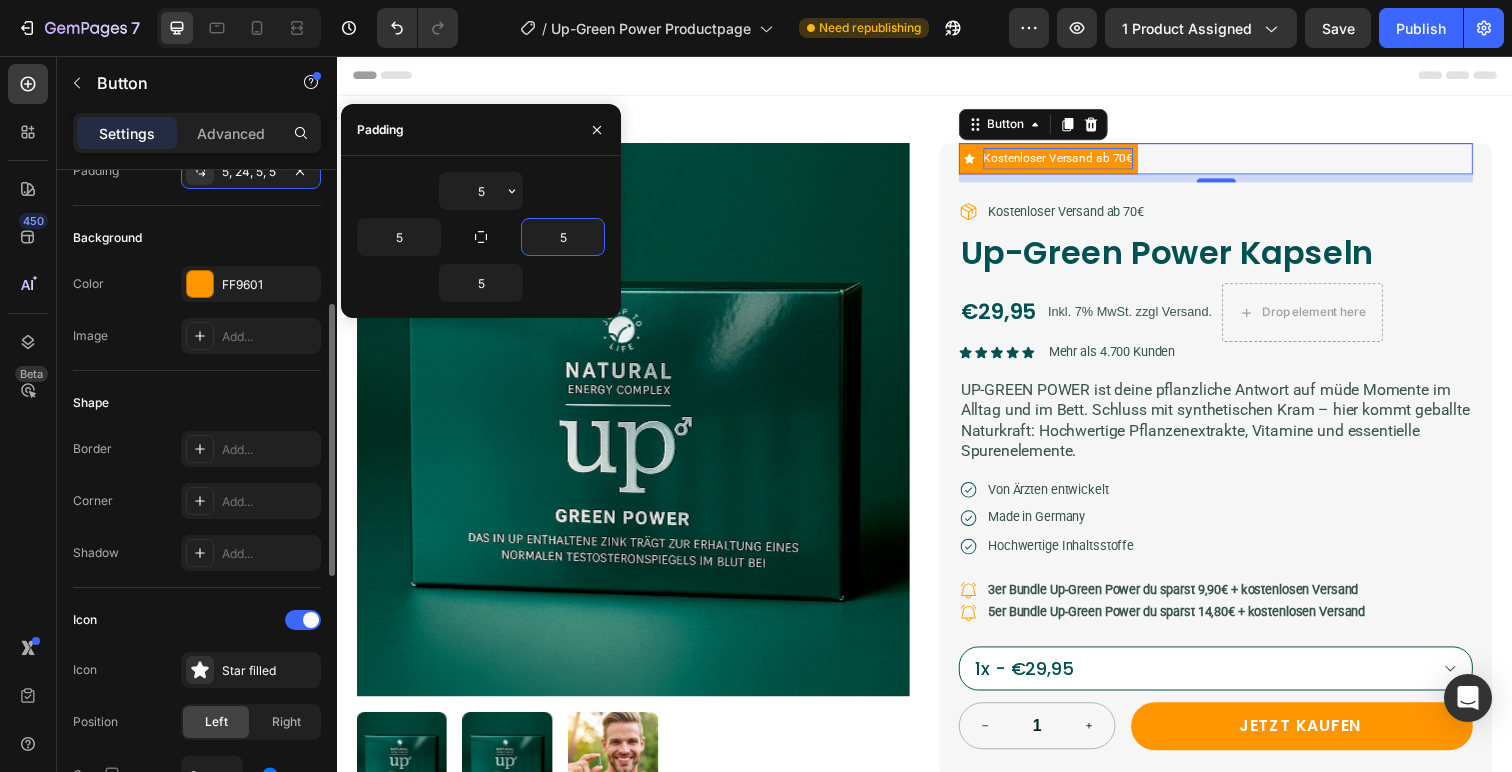 scroll, scrollTop: 226, scrollLeft: 0, axis: vertical 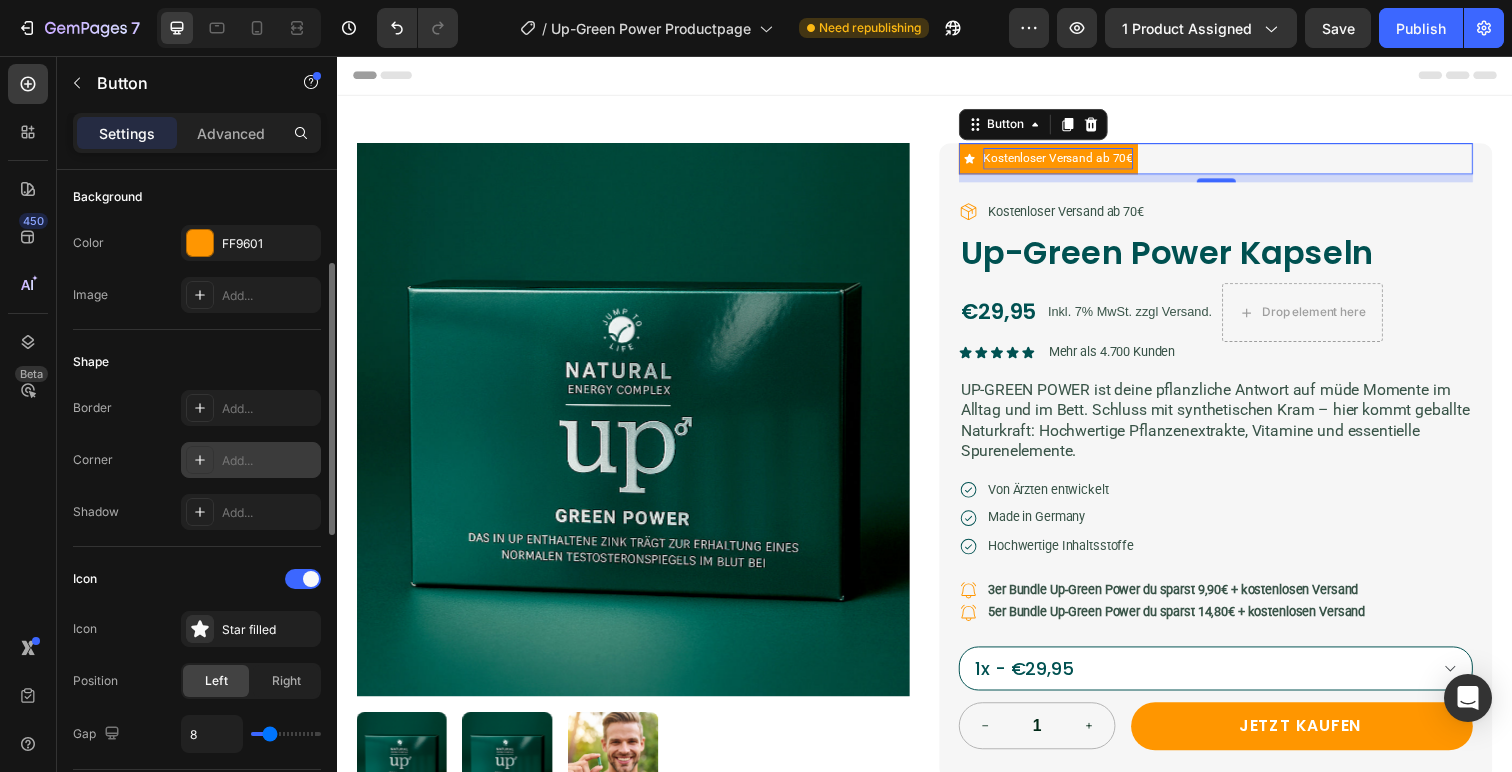 click on "Add..." at bounding box center (251, 460) 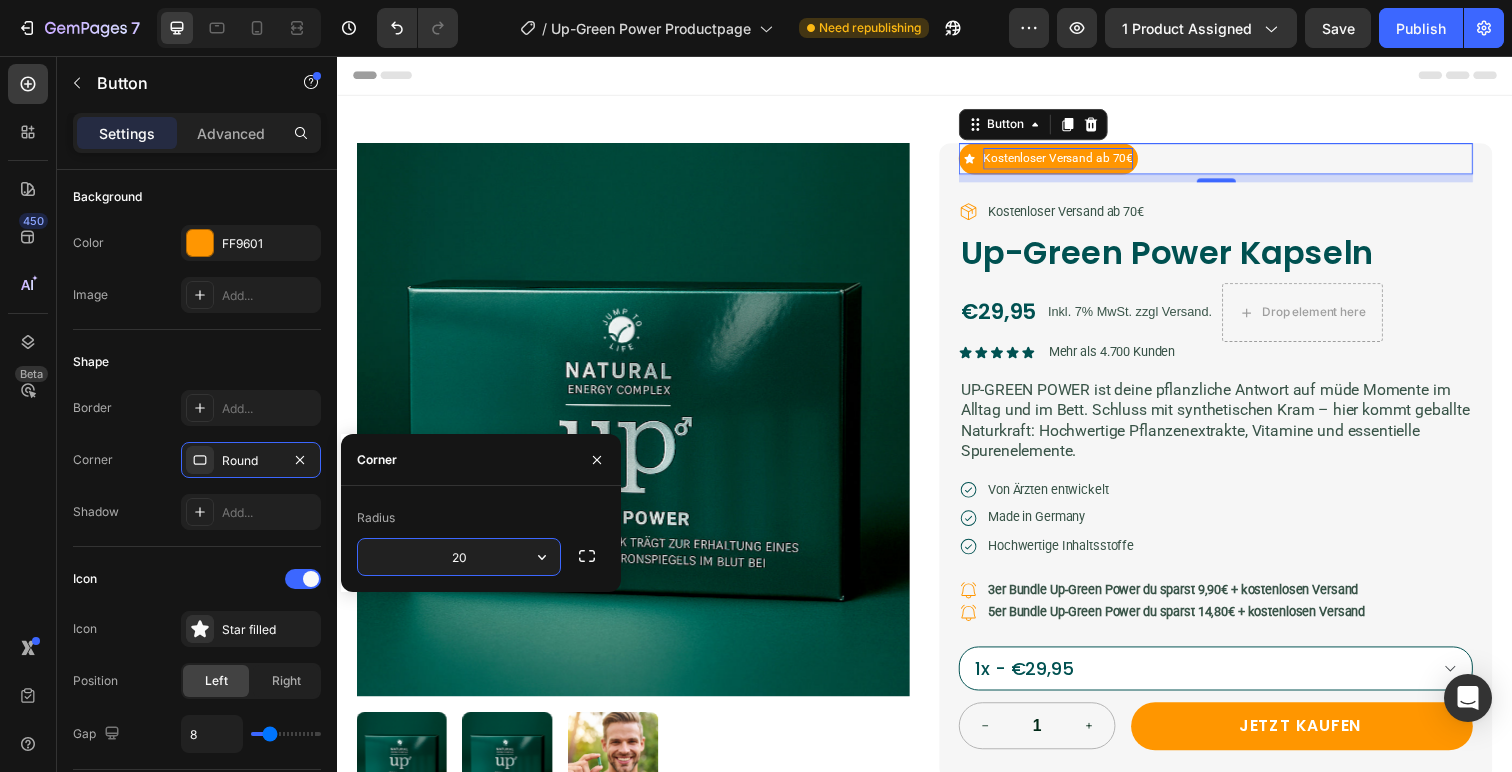 type on "2" 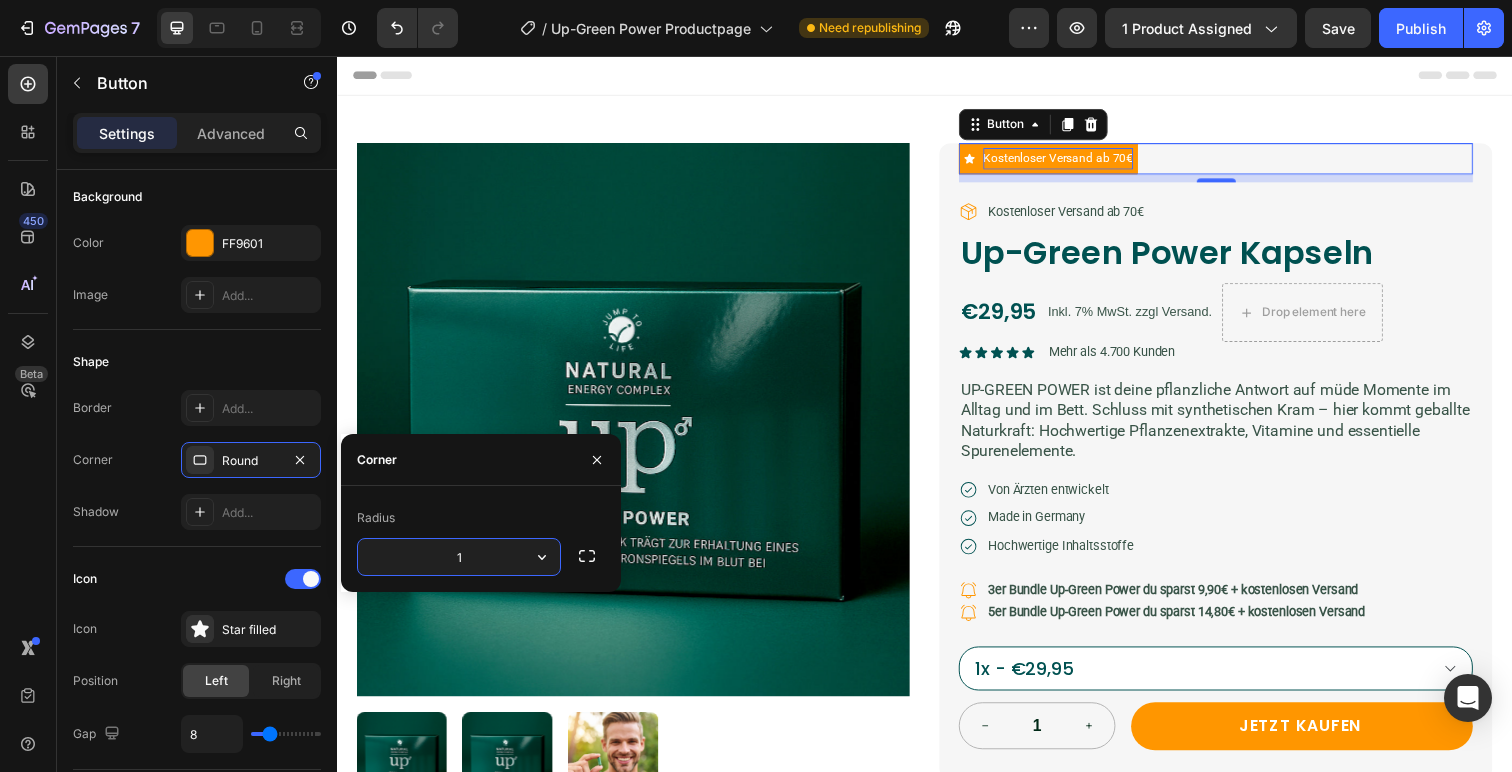 type on "10" 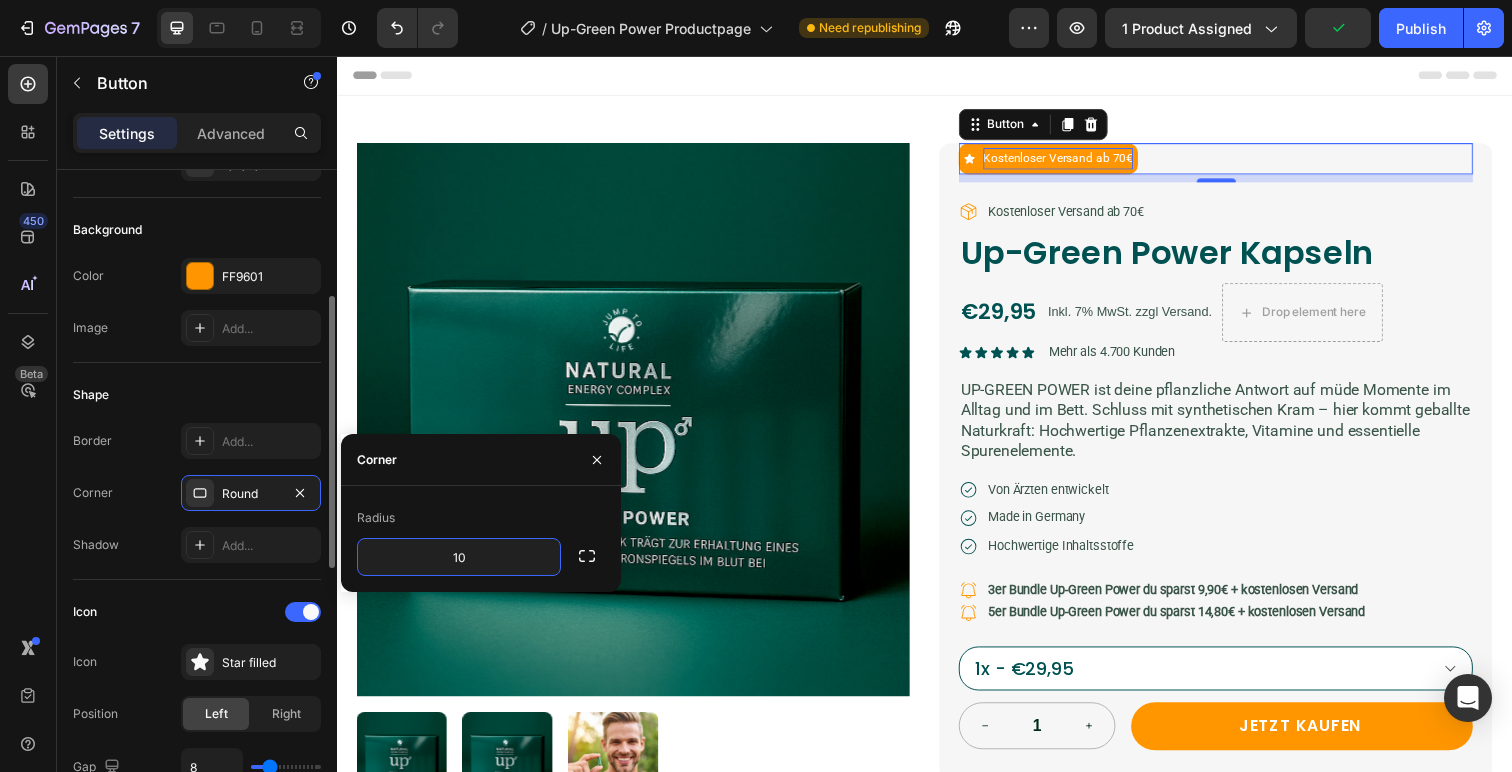 scroll, scrollTop: 0, scrollLeft: 0, axis: both 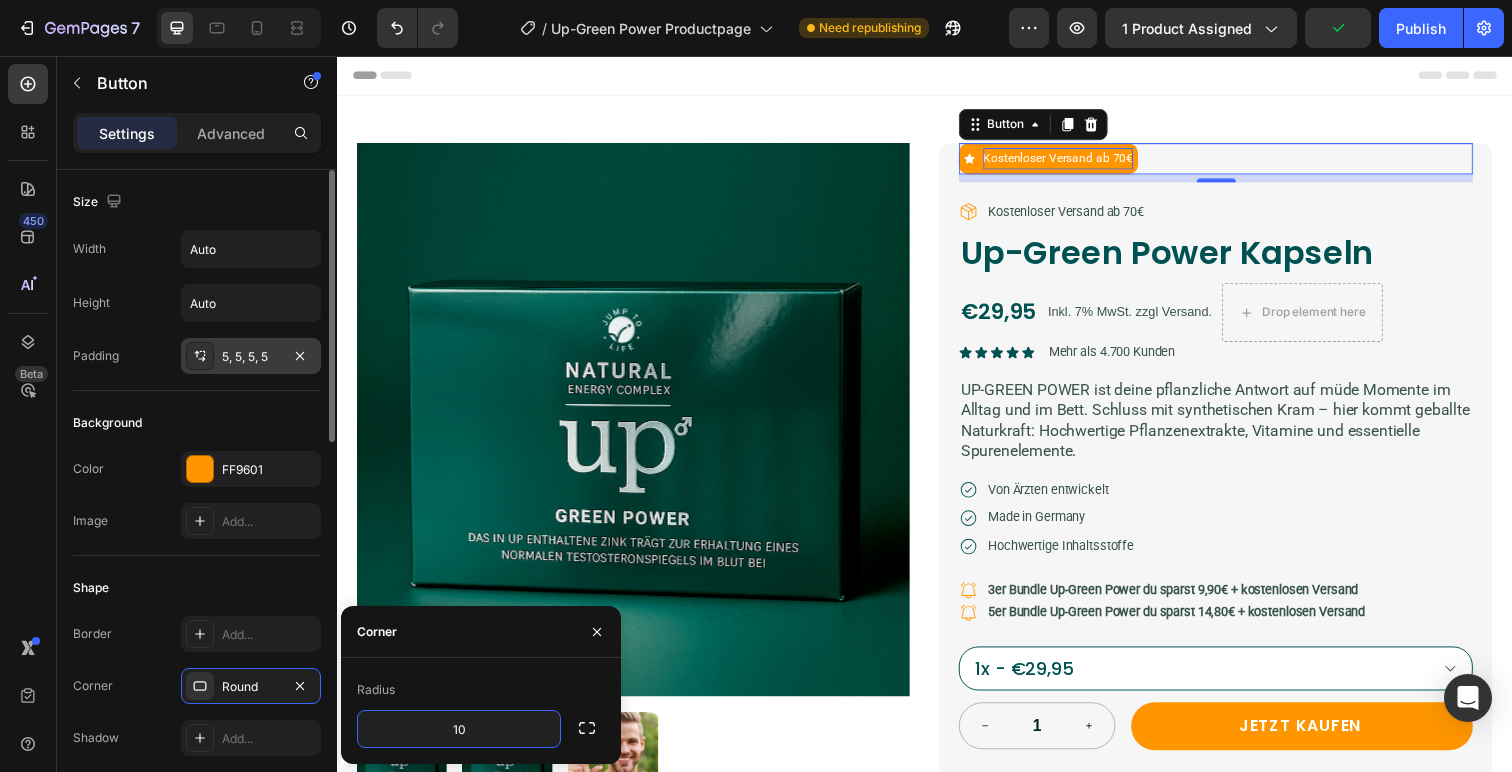click on "5, 5, 5, 5" at bounding box center (251, 357) 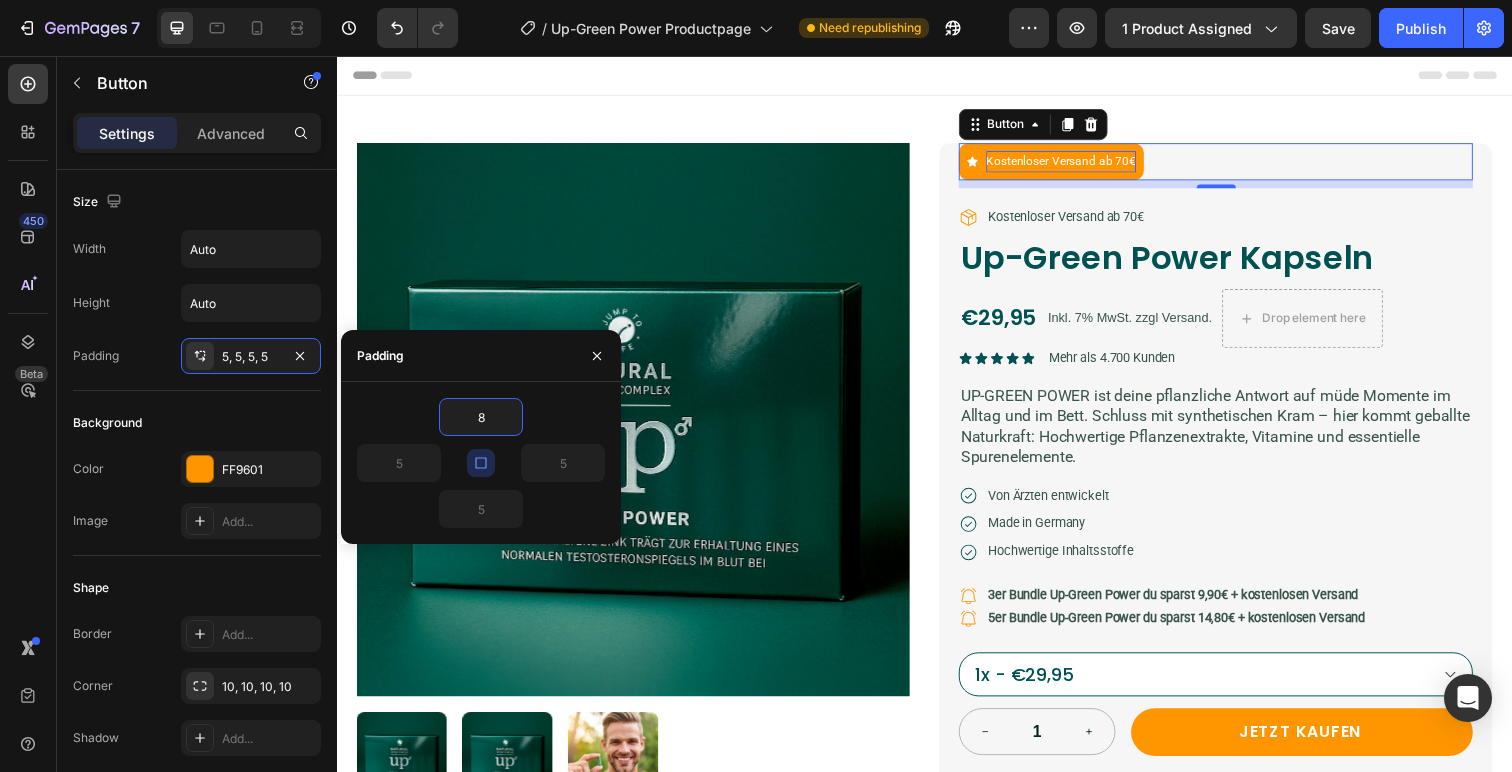 type on "8" 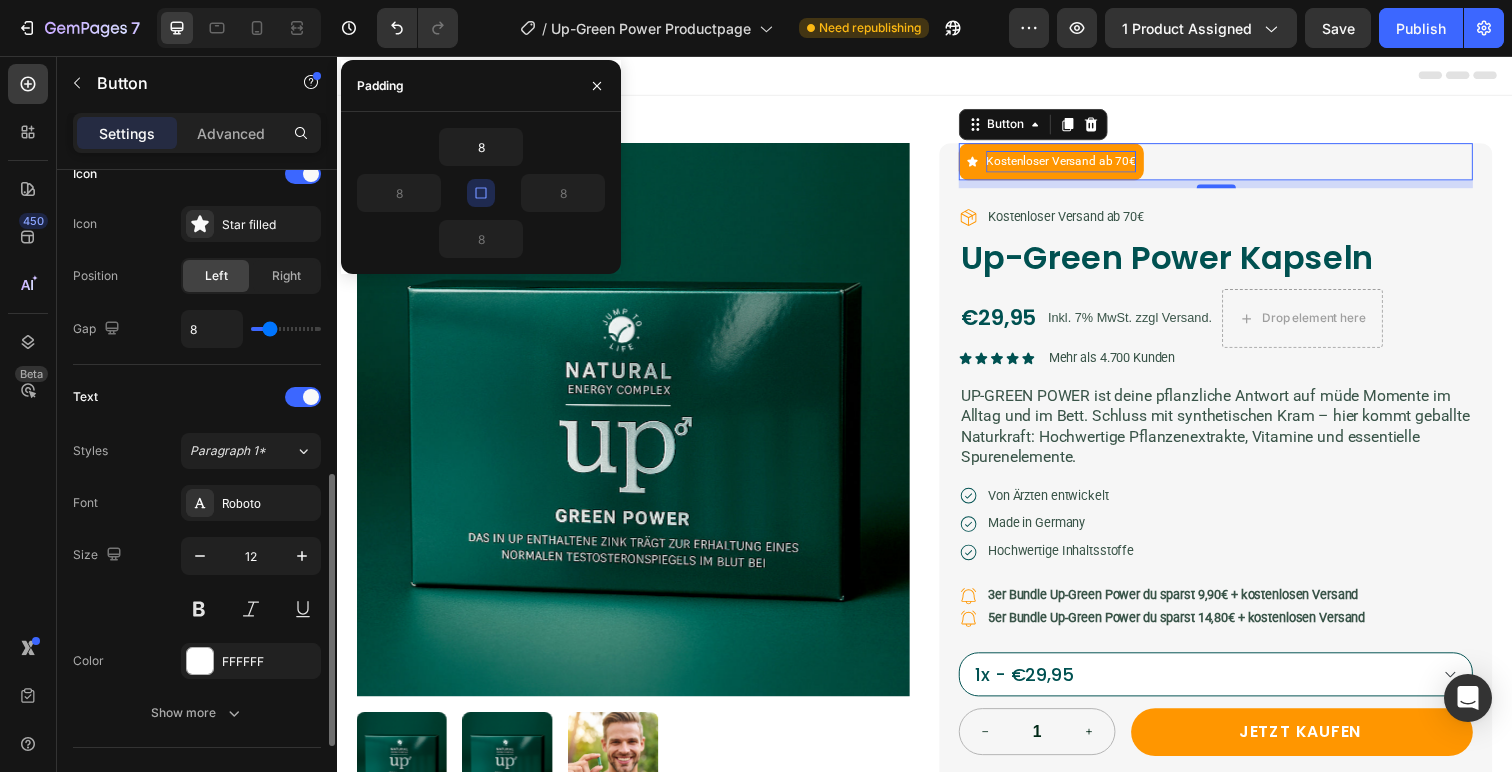 scroll, scrollTop: 668, scrollLeft: 0, axis: vertical 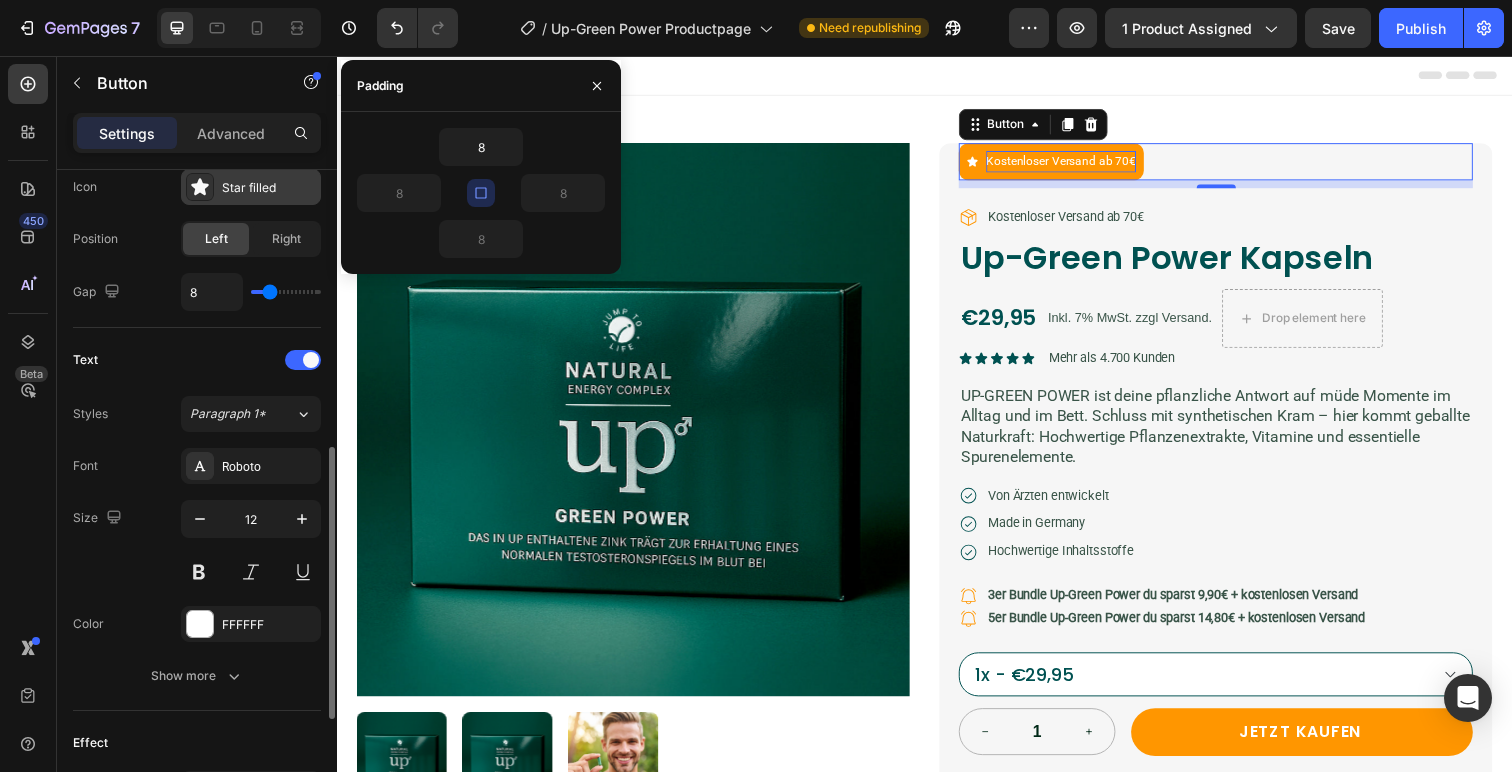 click at bounding box center [200, 187] 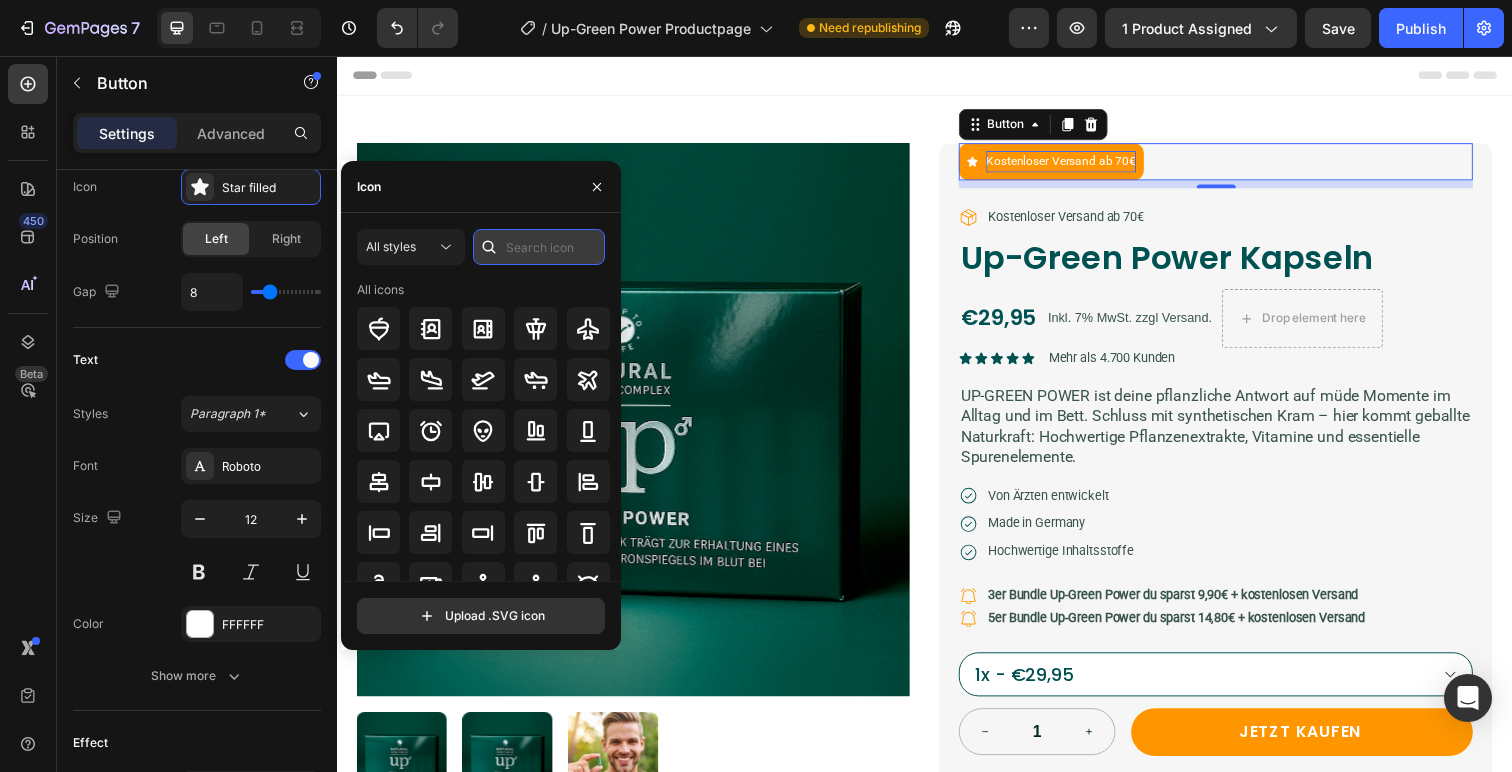 click at bounding box center (539, 247) 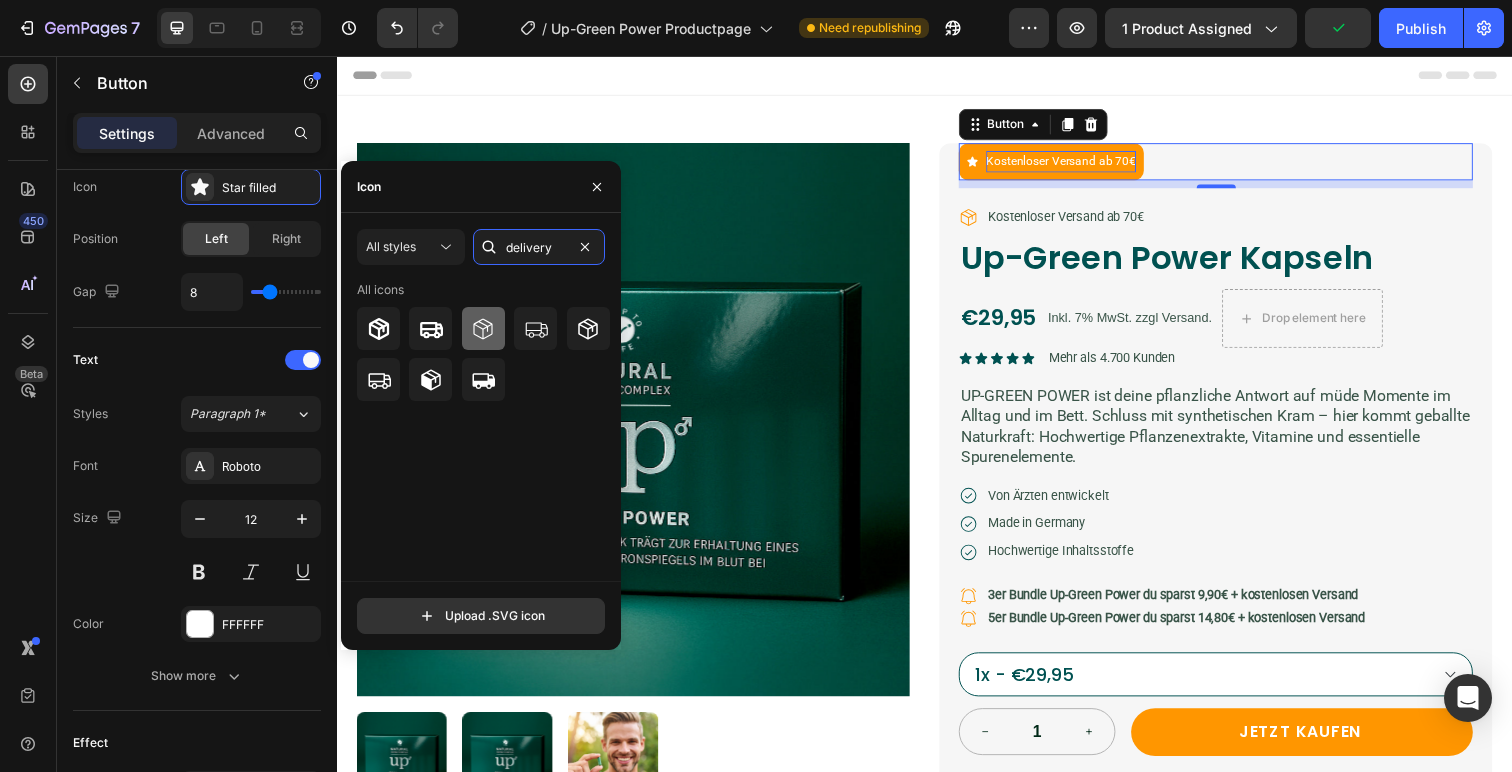 type on "delivery" 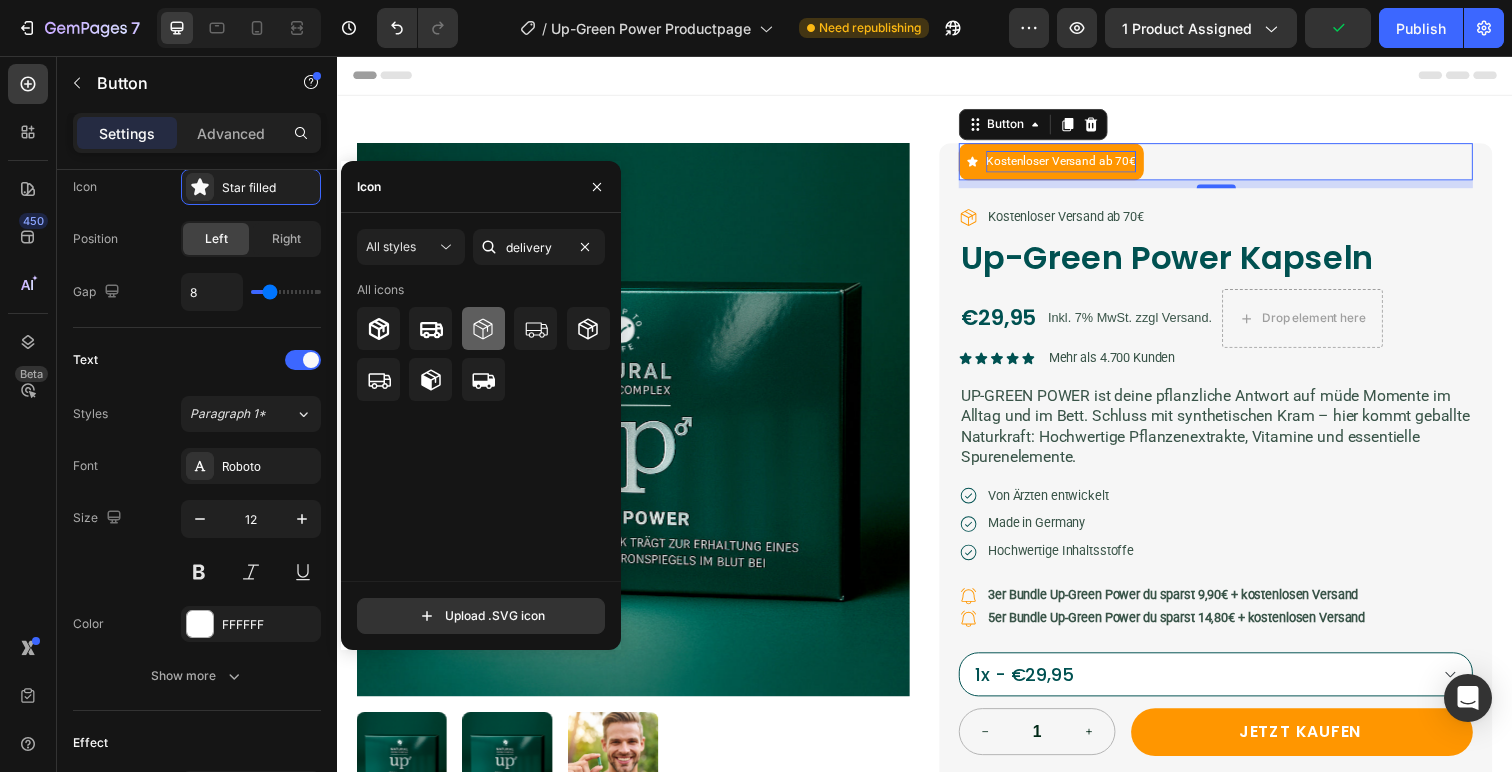 click 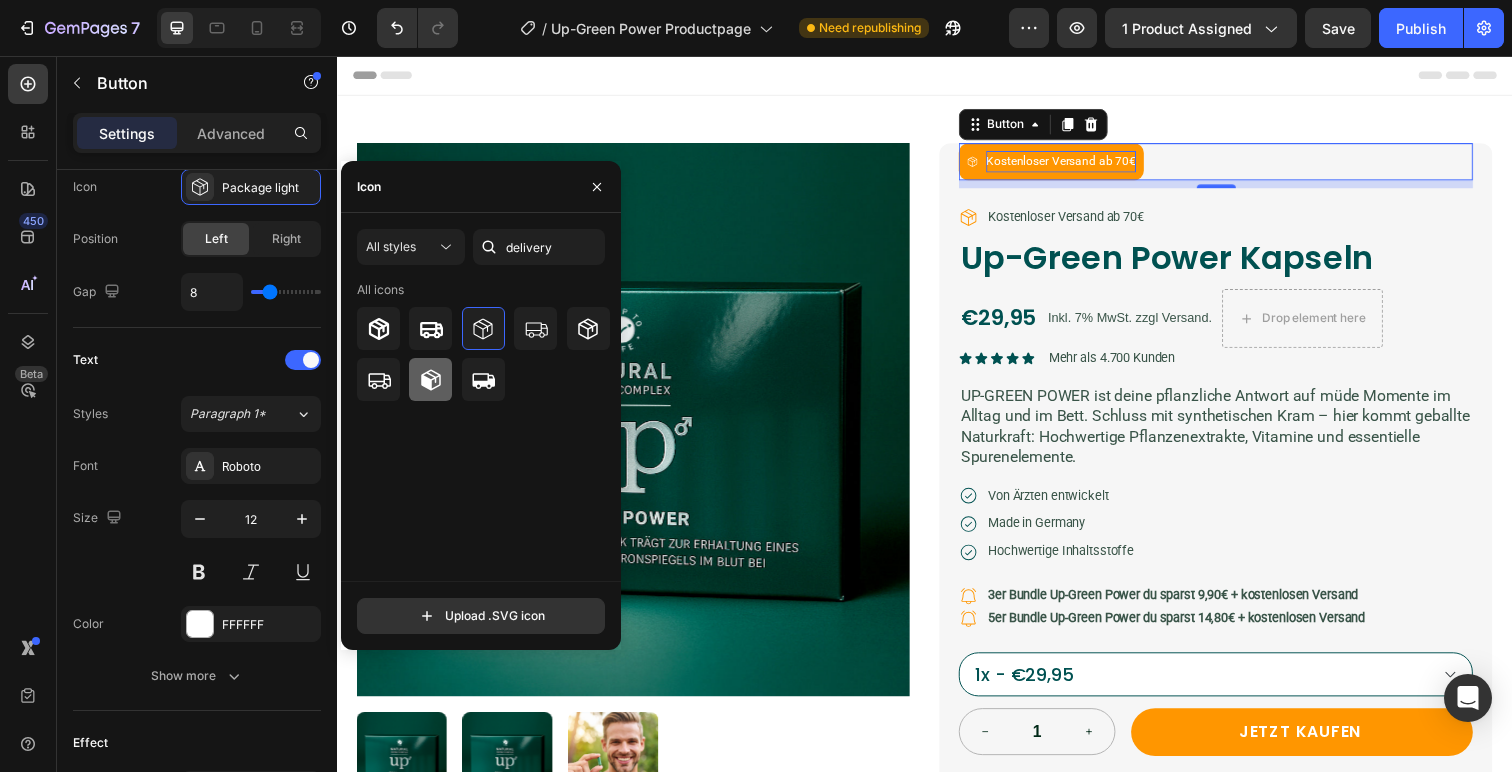 click 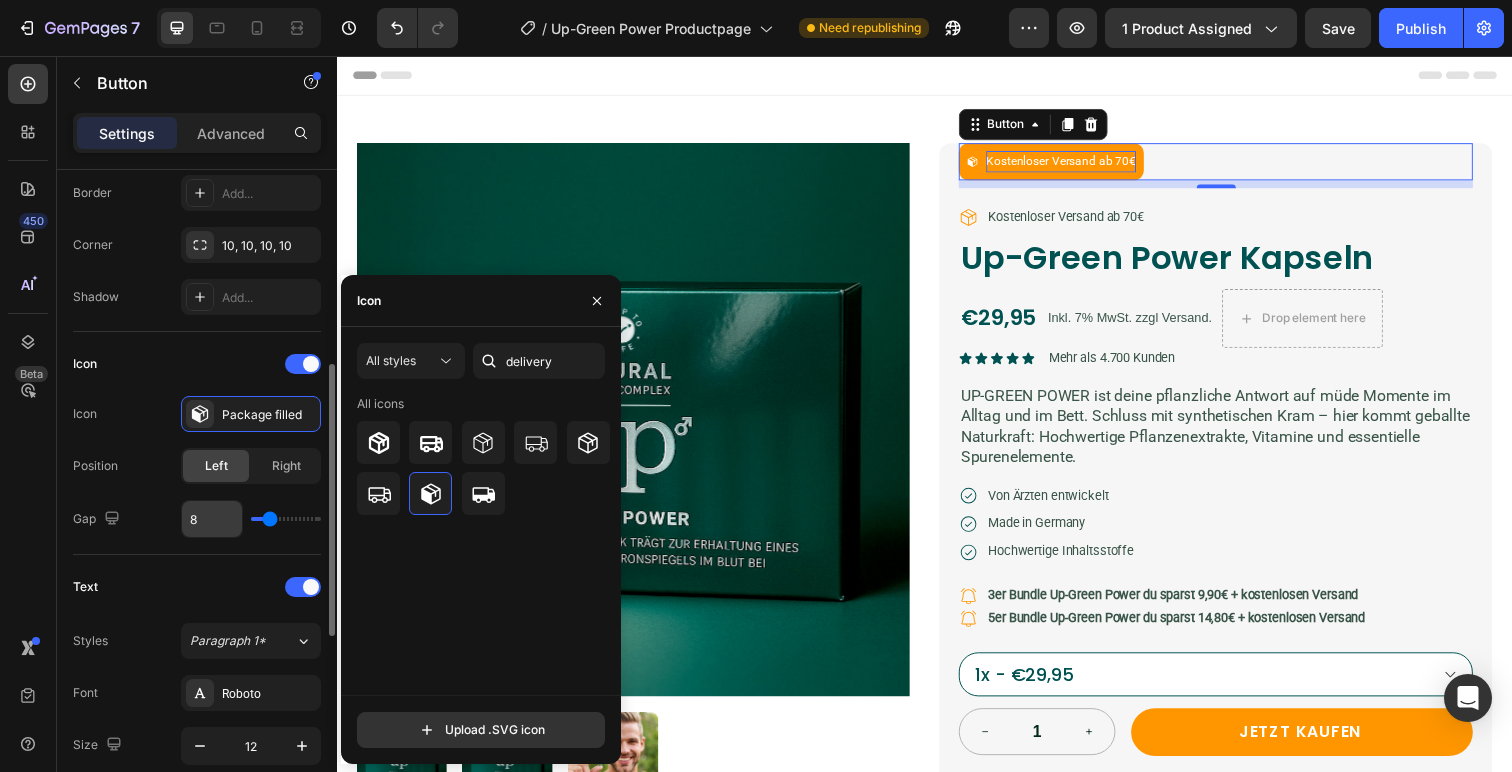 scroll, scrollTop: 414, scrollLeft: 0, axis: vertical 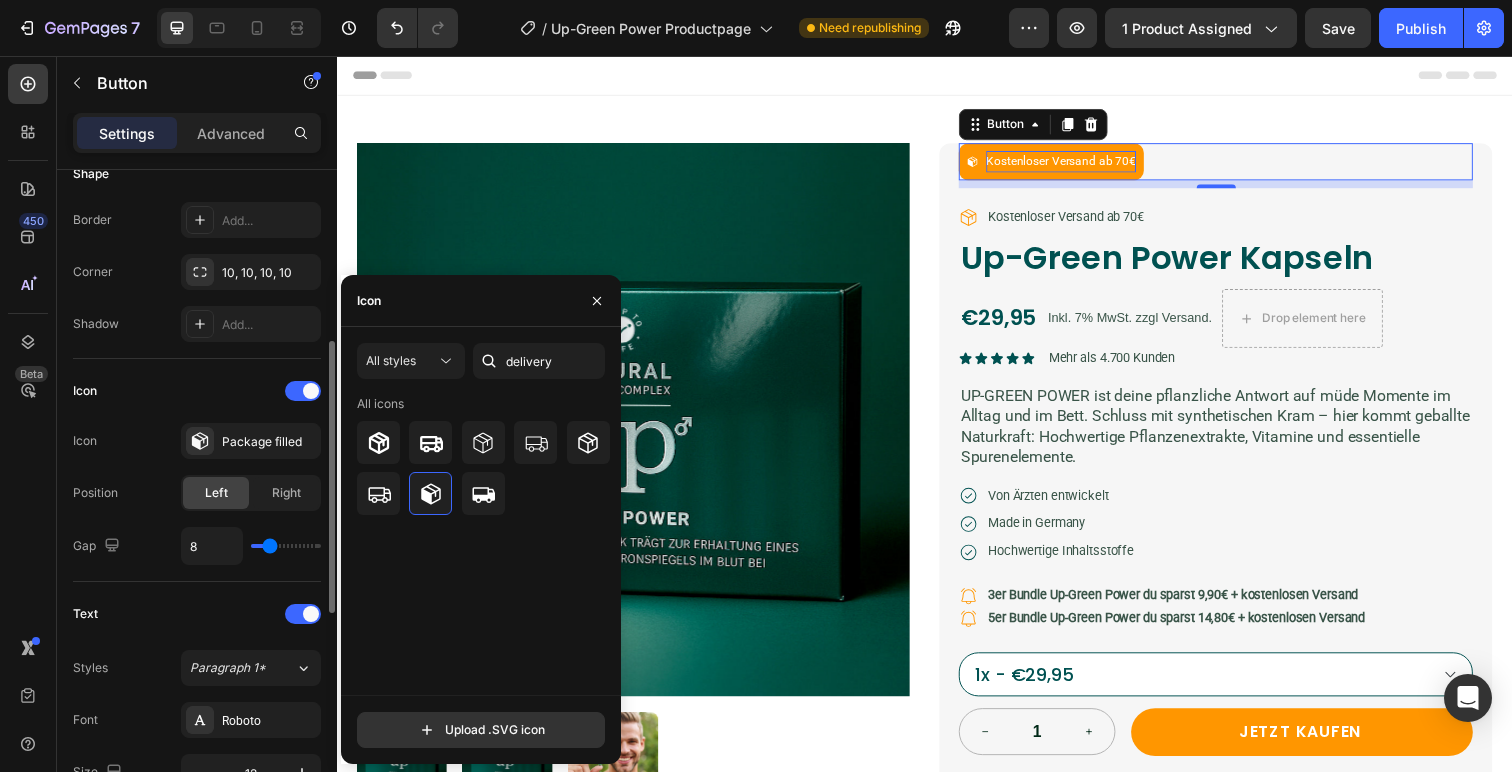 click on "Text Styles Paragraph 1* Font Roboto Size 12 Color FFFFFF Show more" 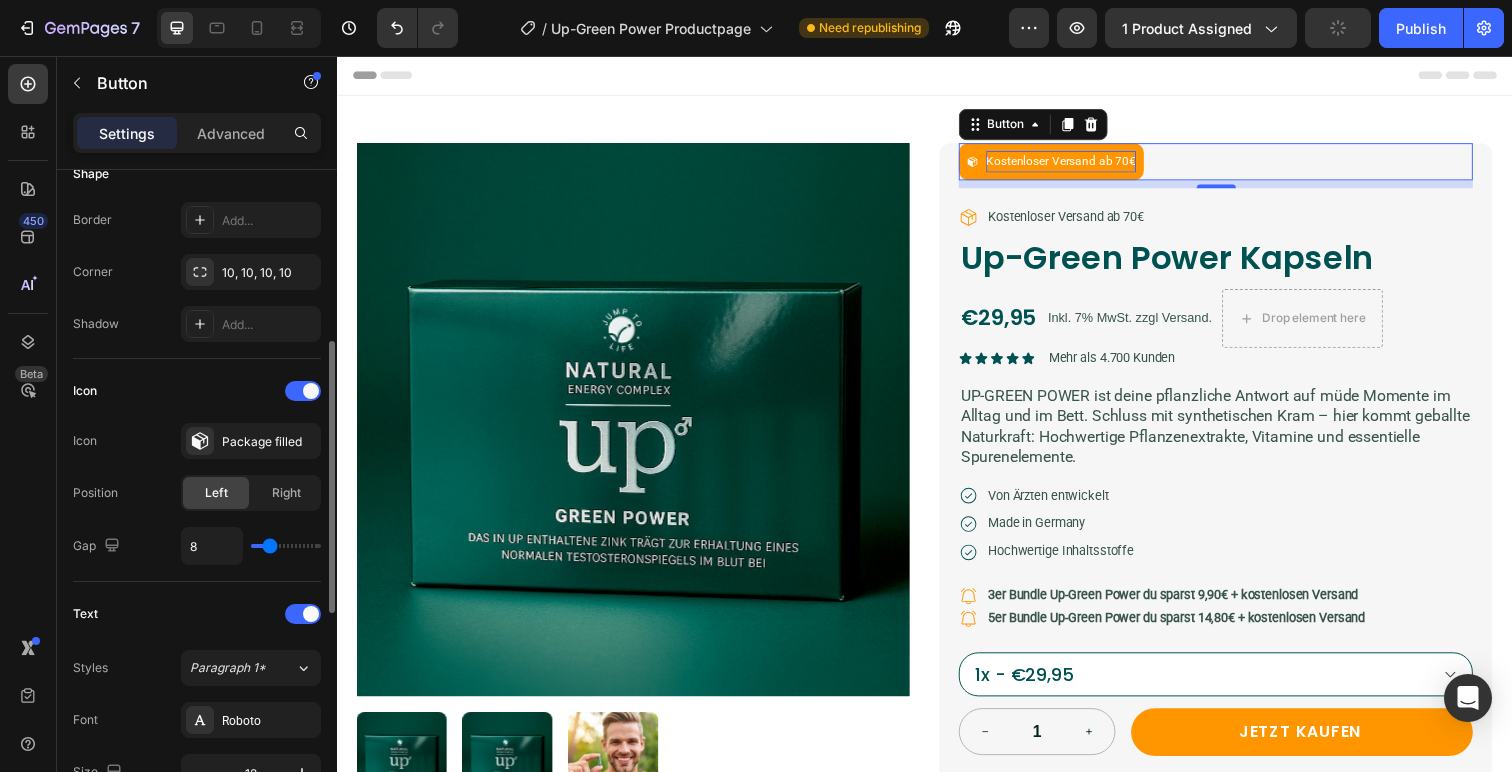 type on "12" 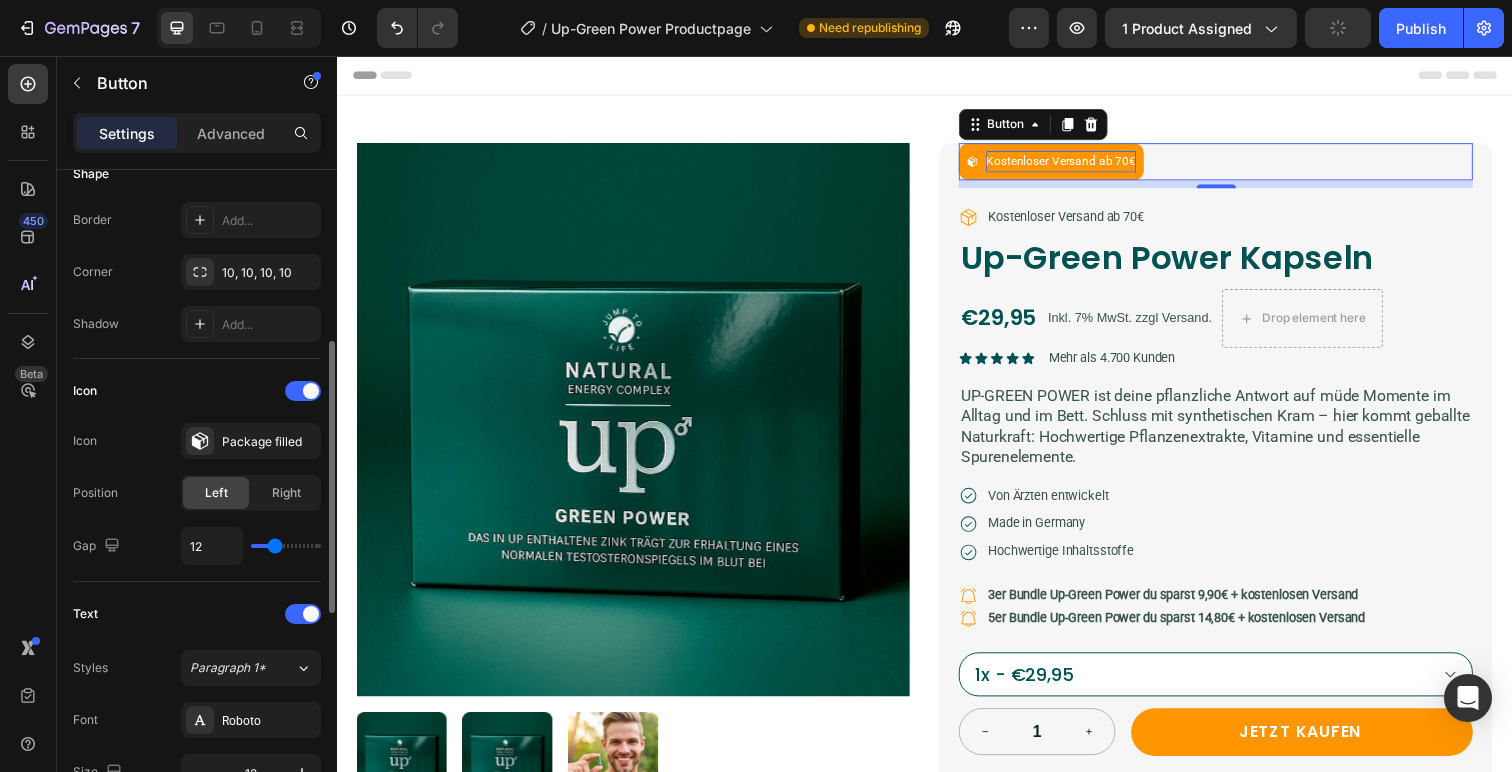 type on "13" 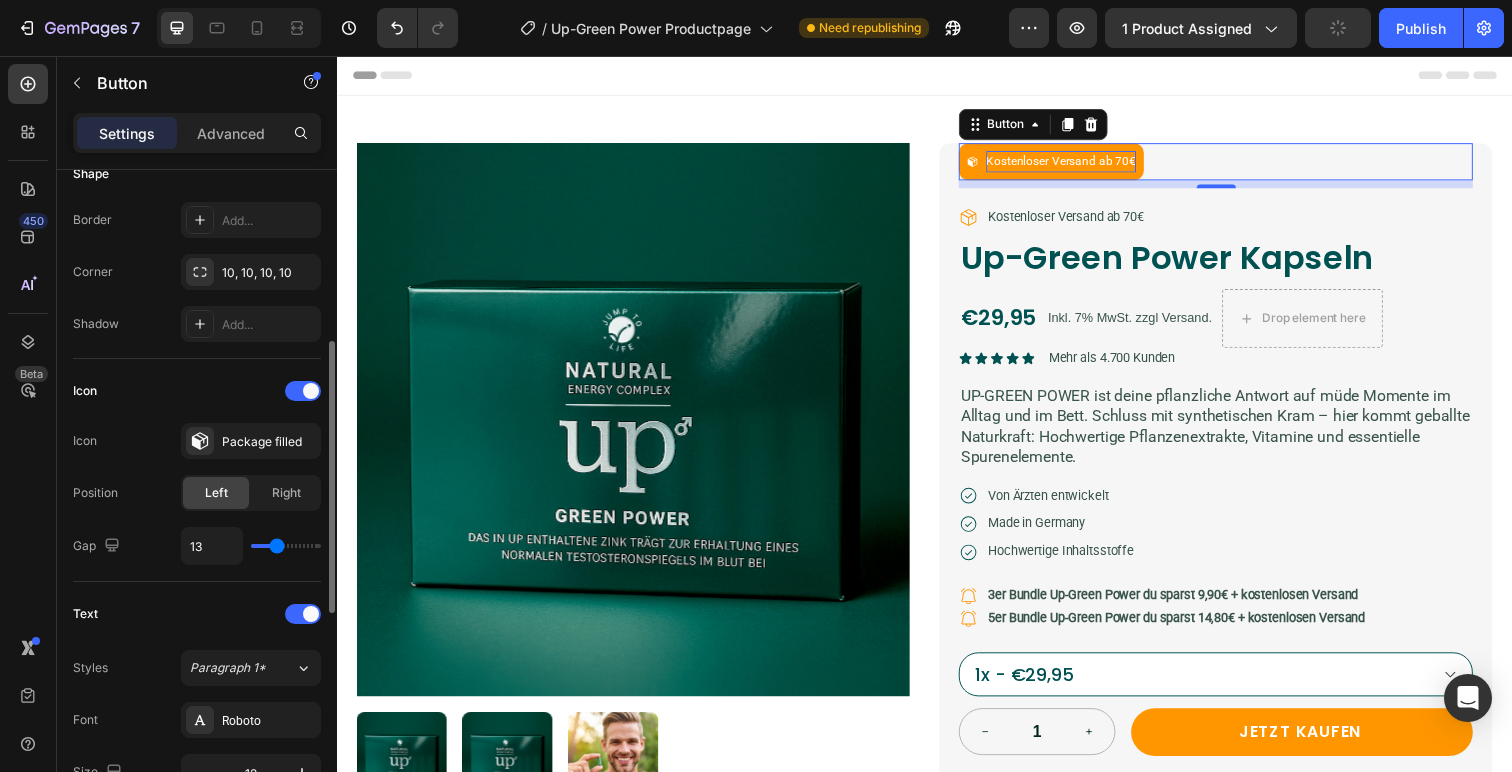 type on "14" 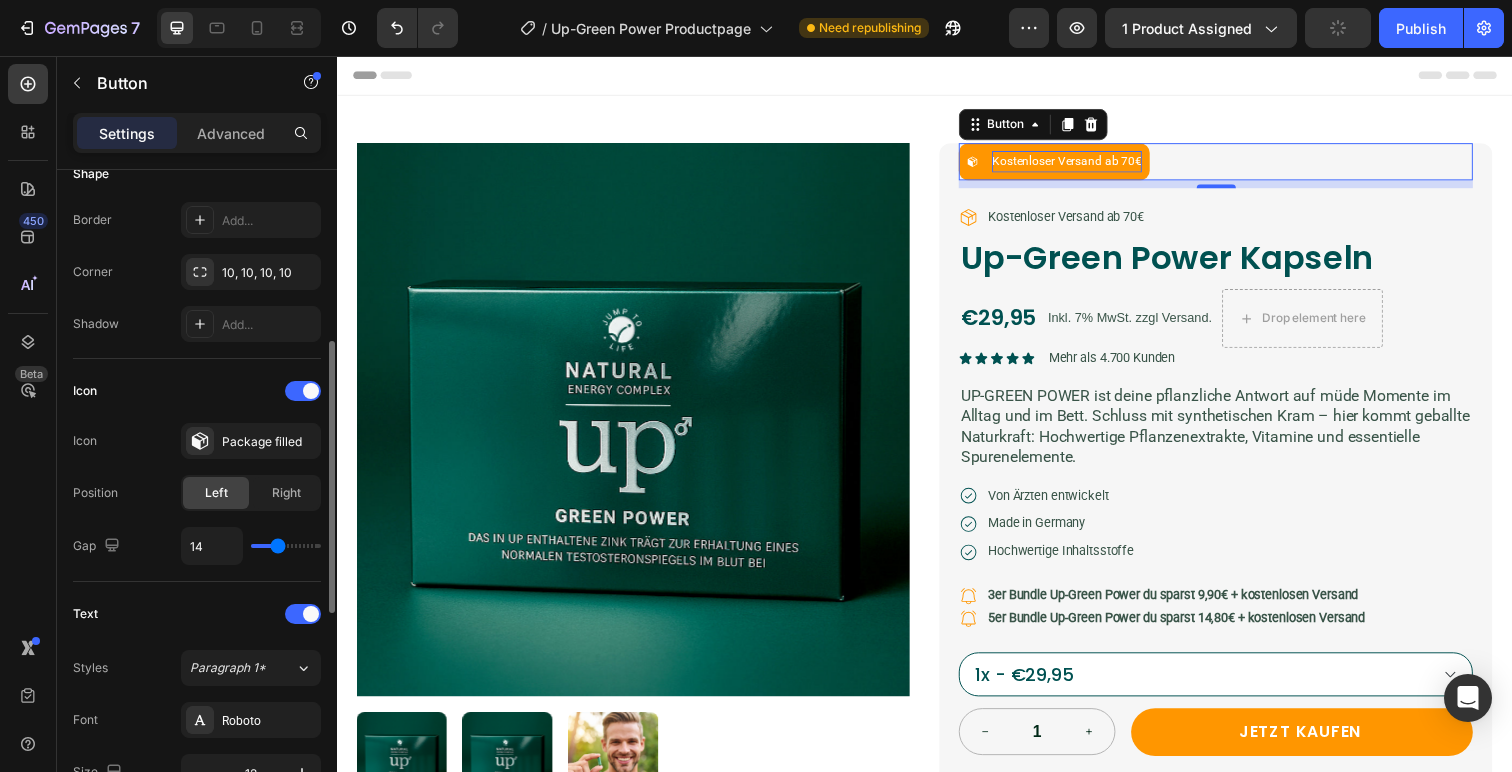 type on "15" 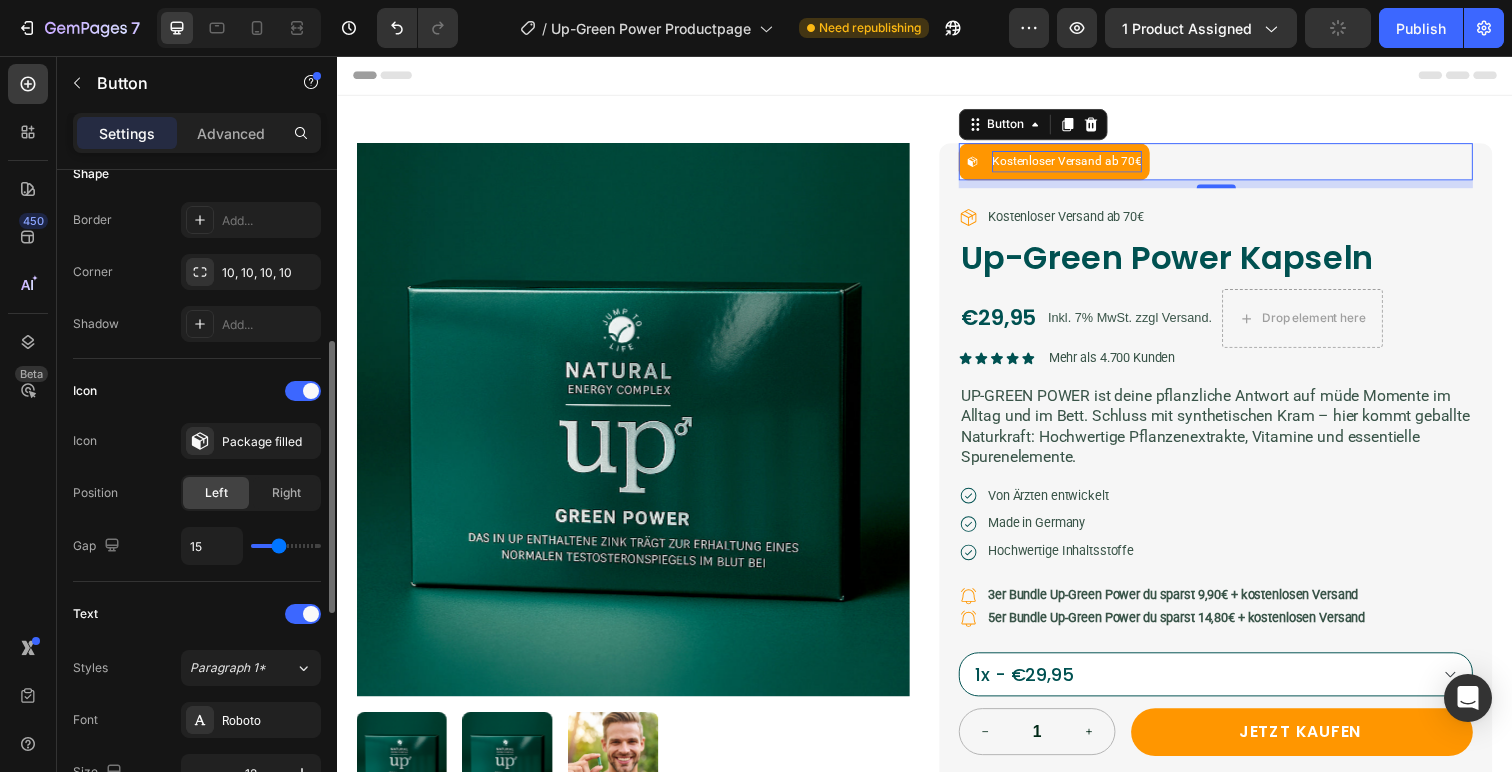 type on "17" 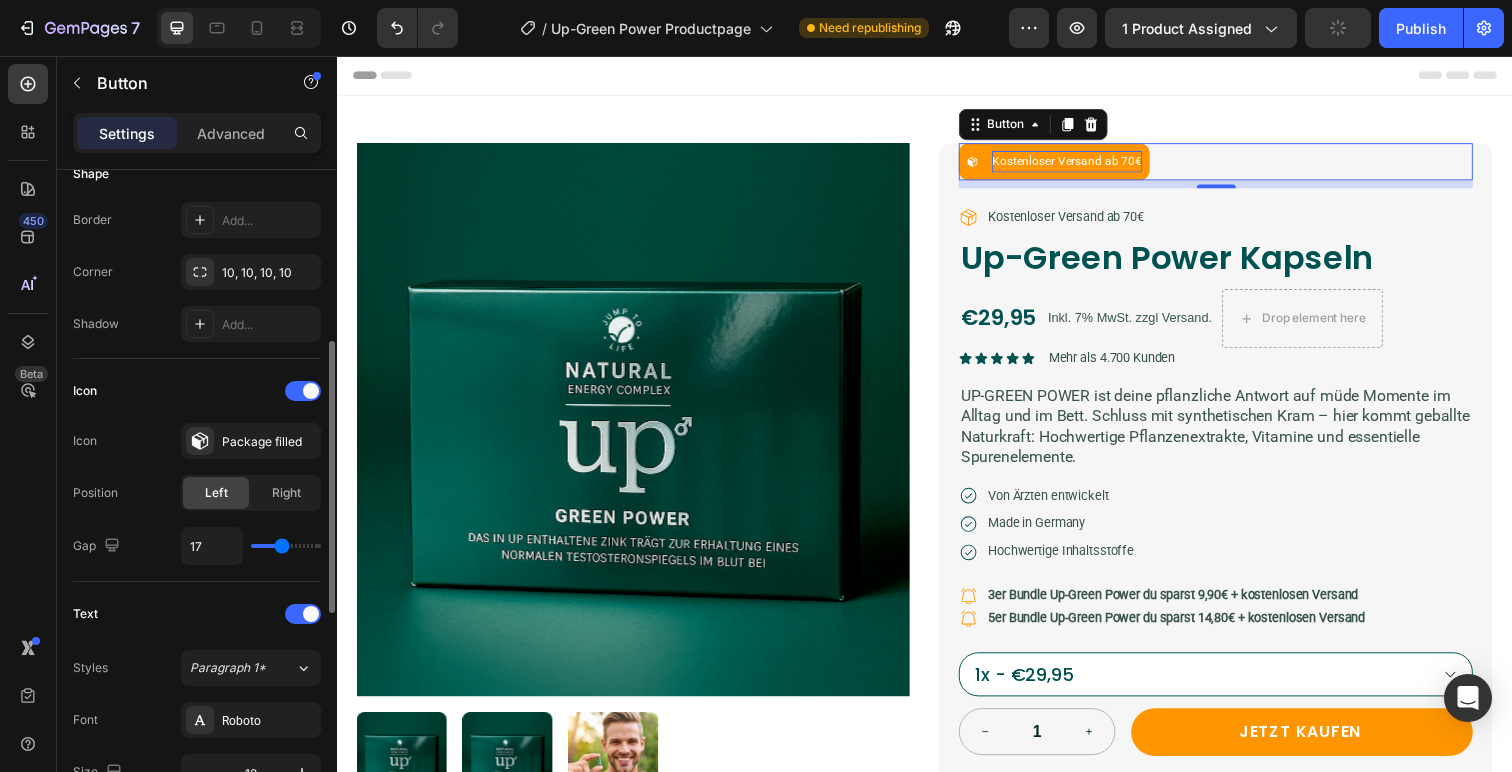 type on "18" 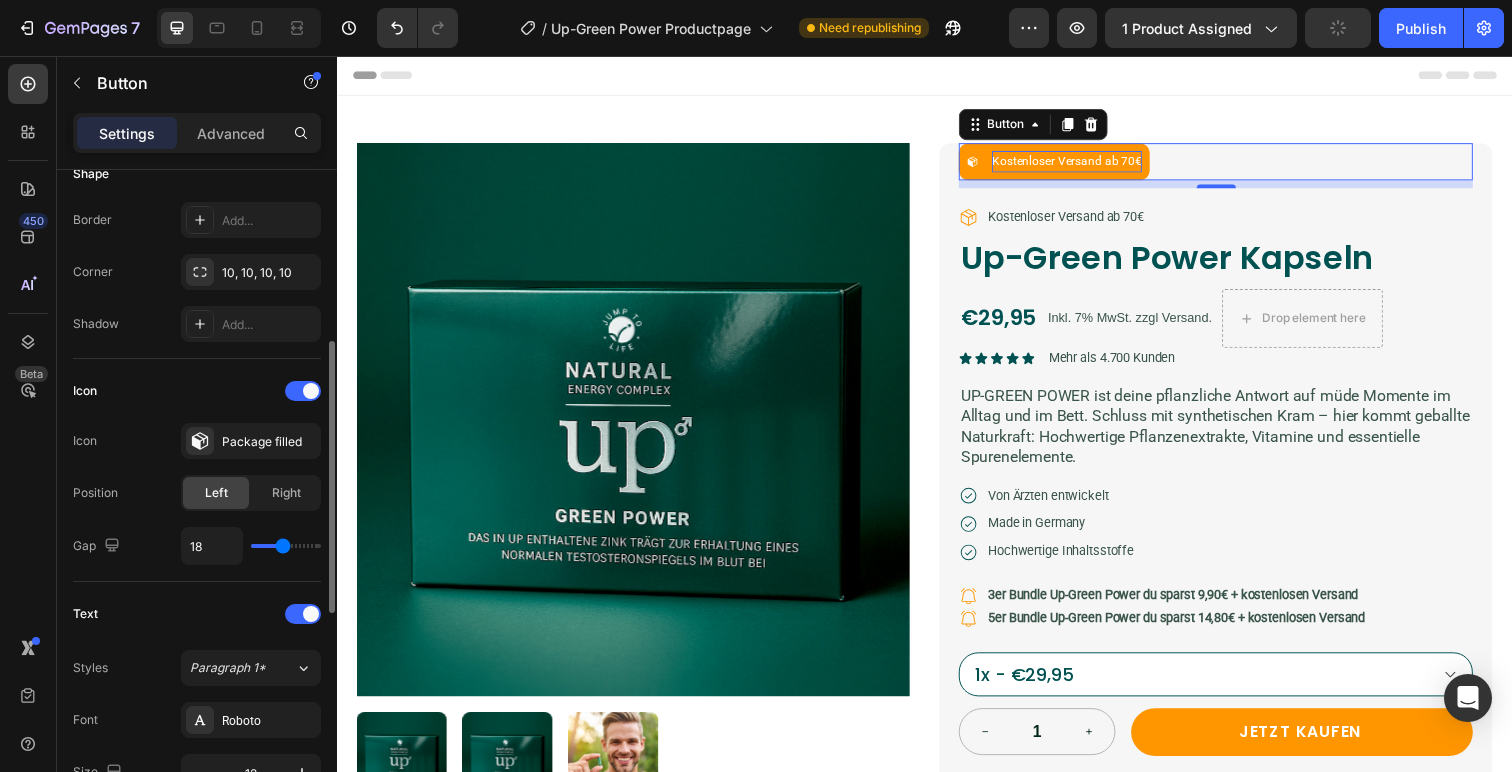 type on "19" 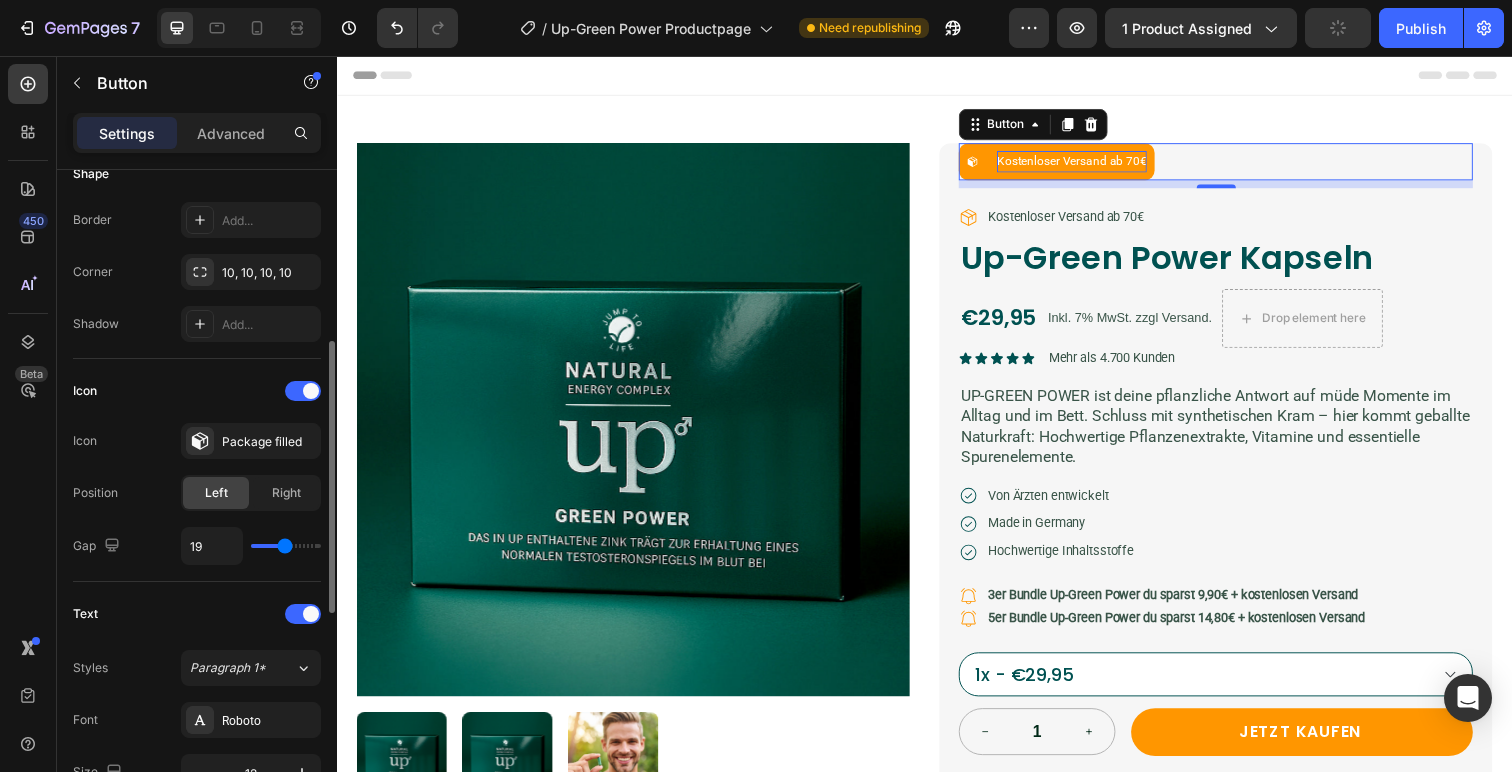 type on "17" 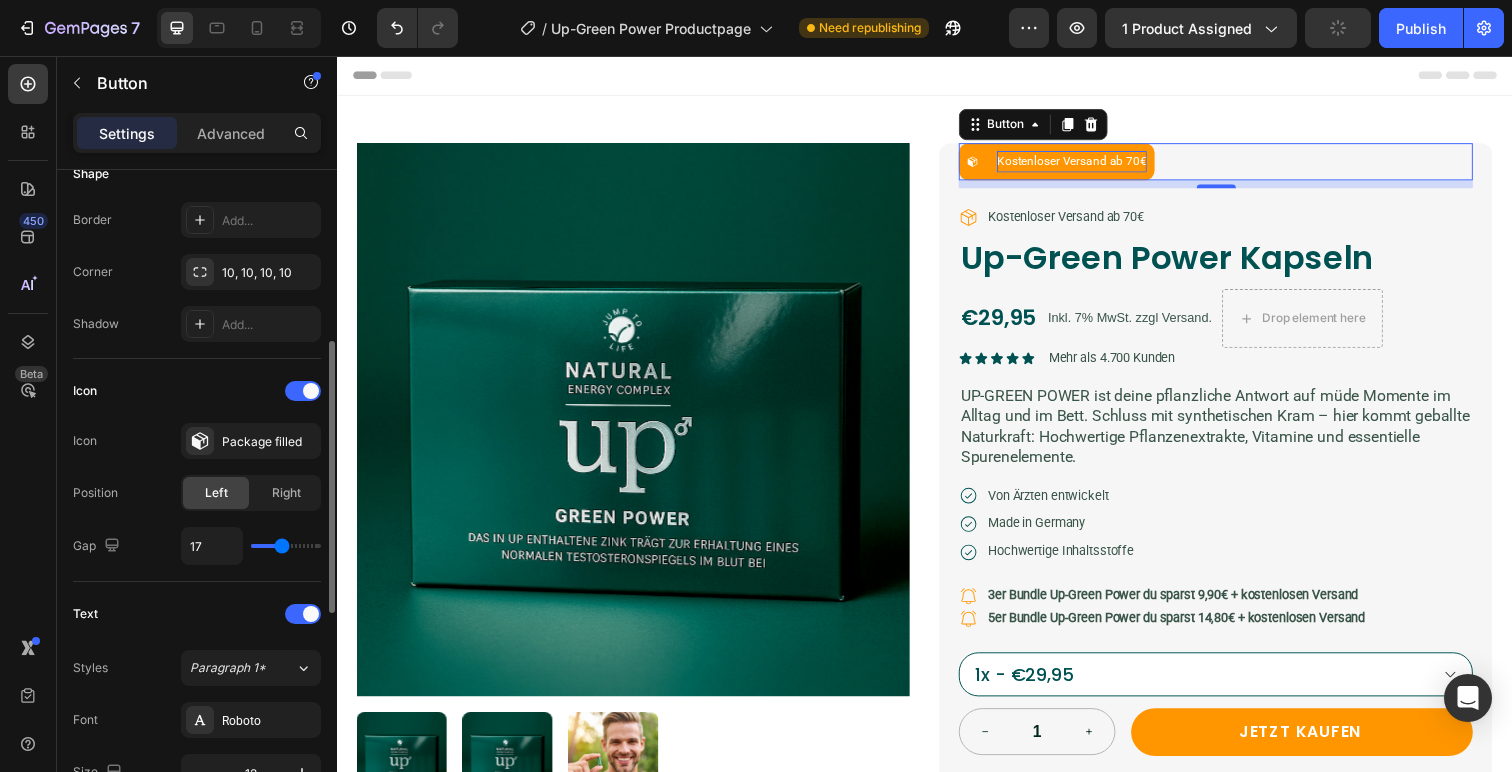 type on "14" 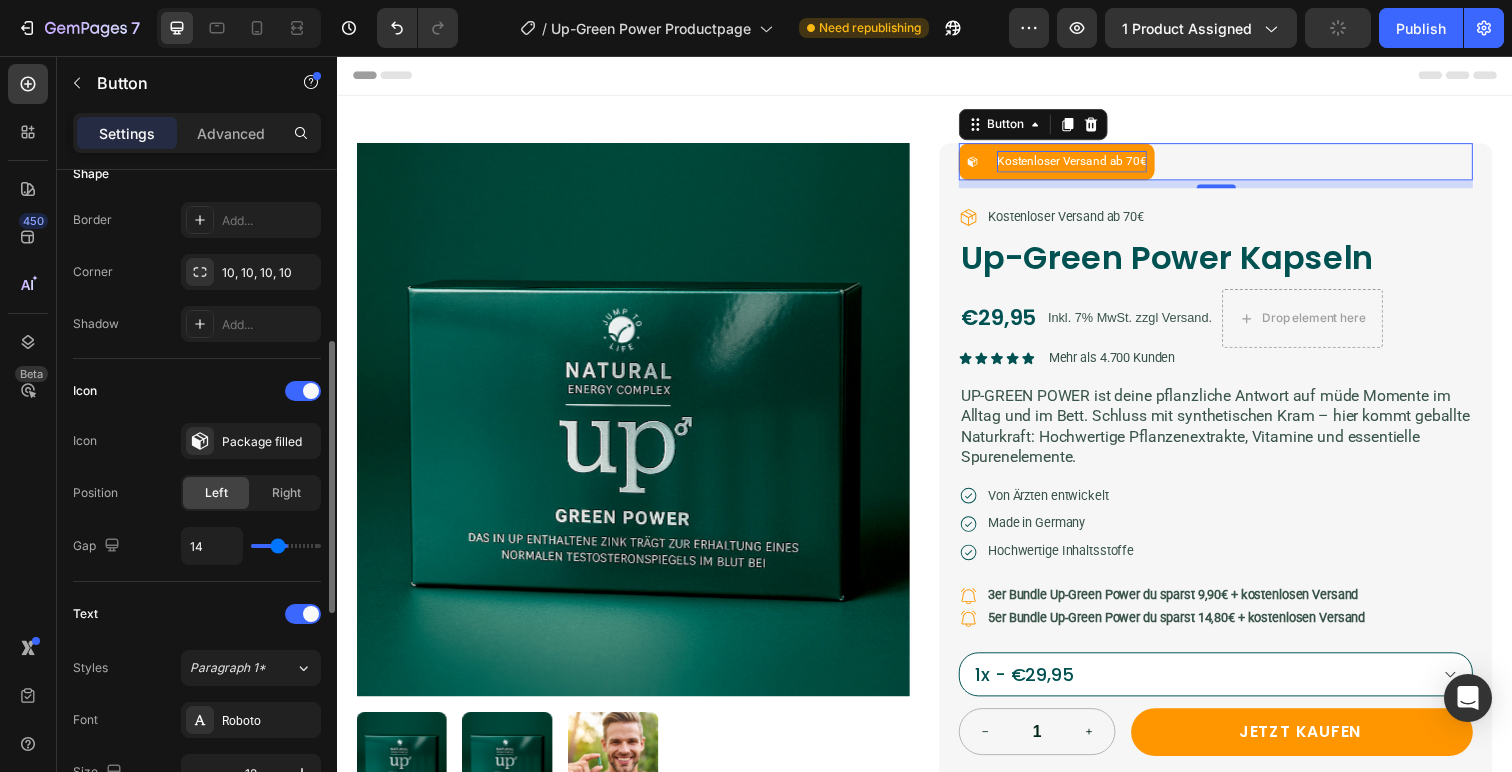 type on "11" 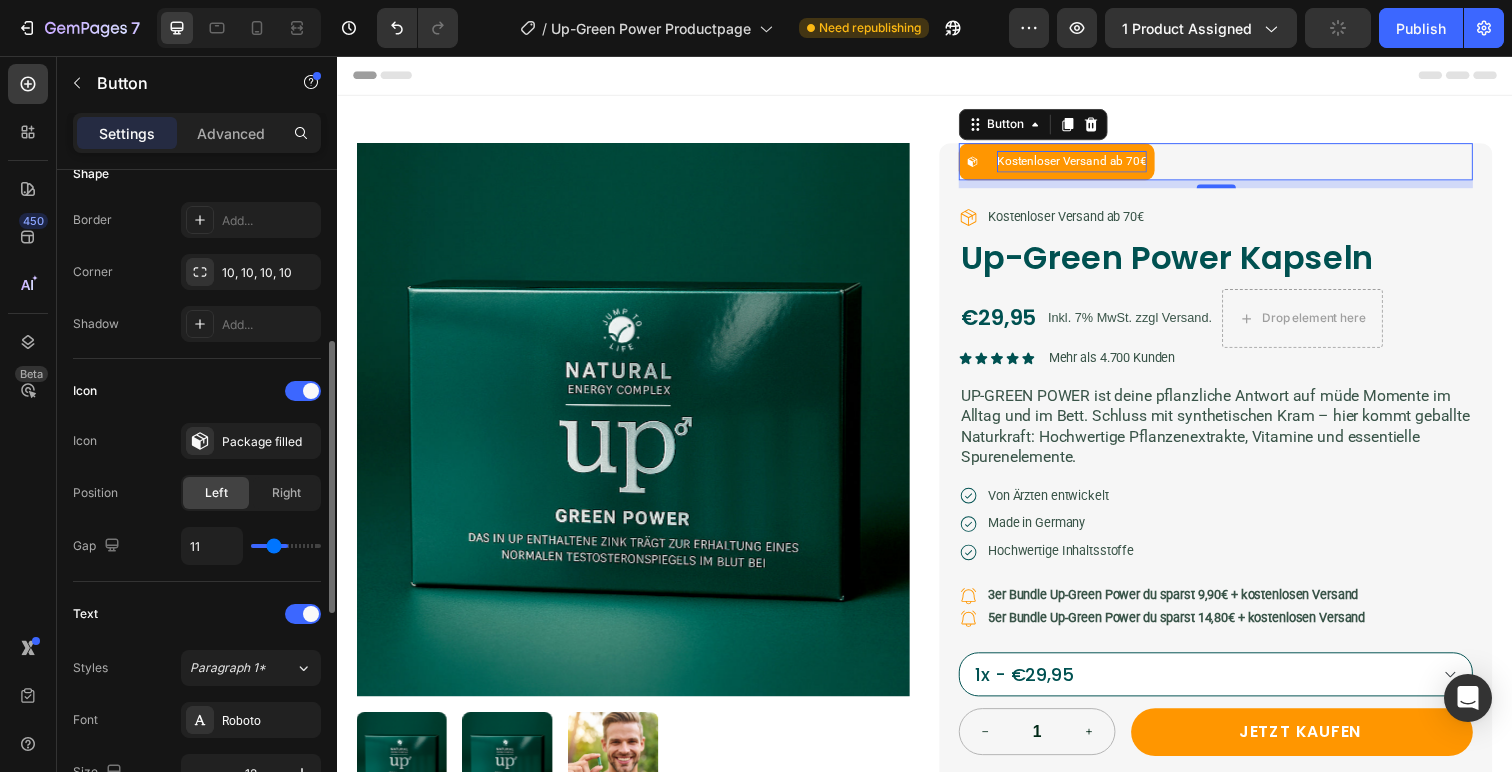 type on "10" 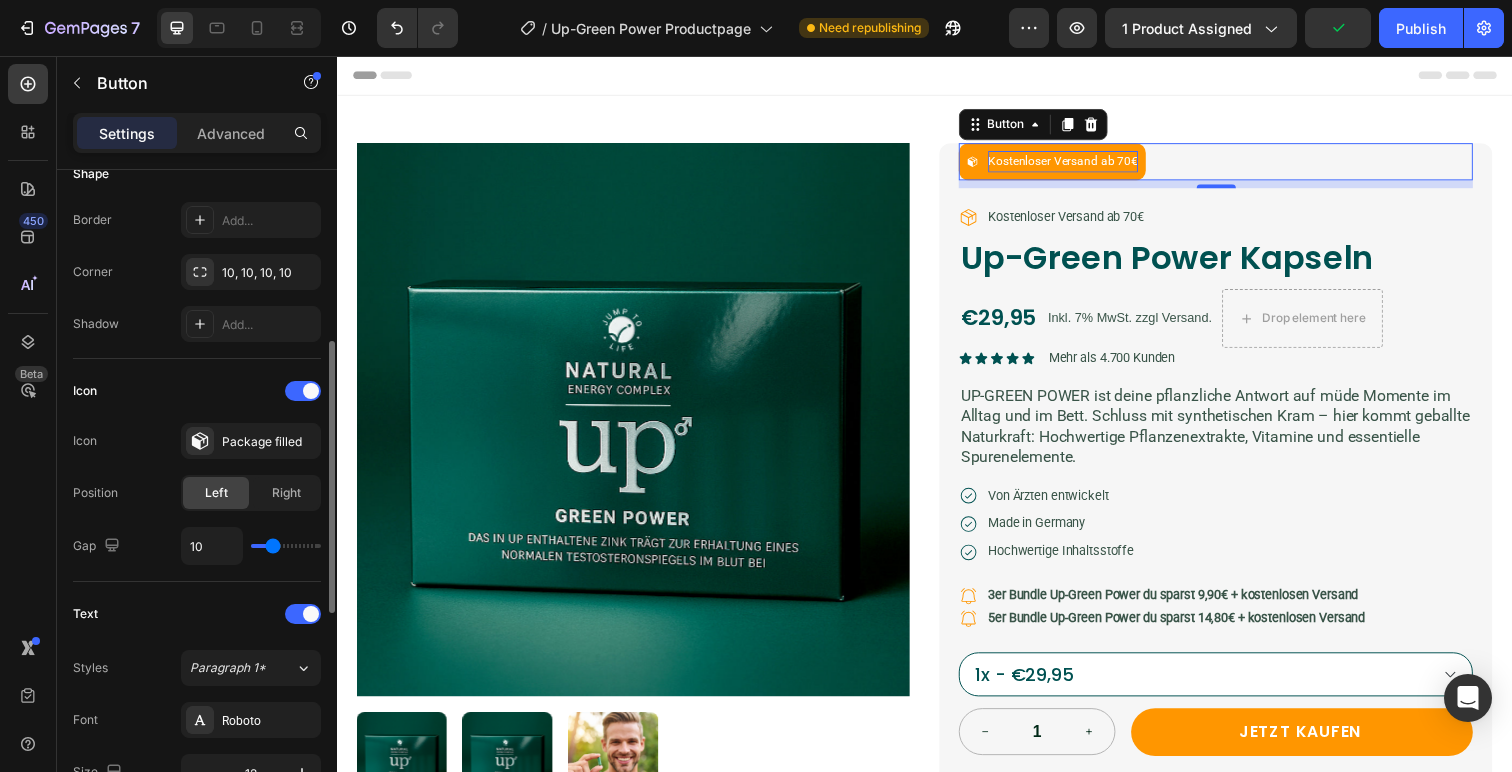 type on "10" 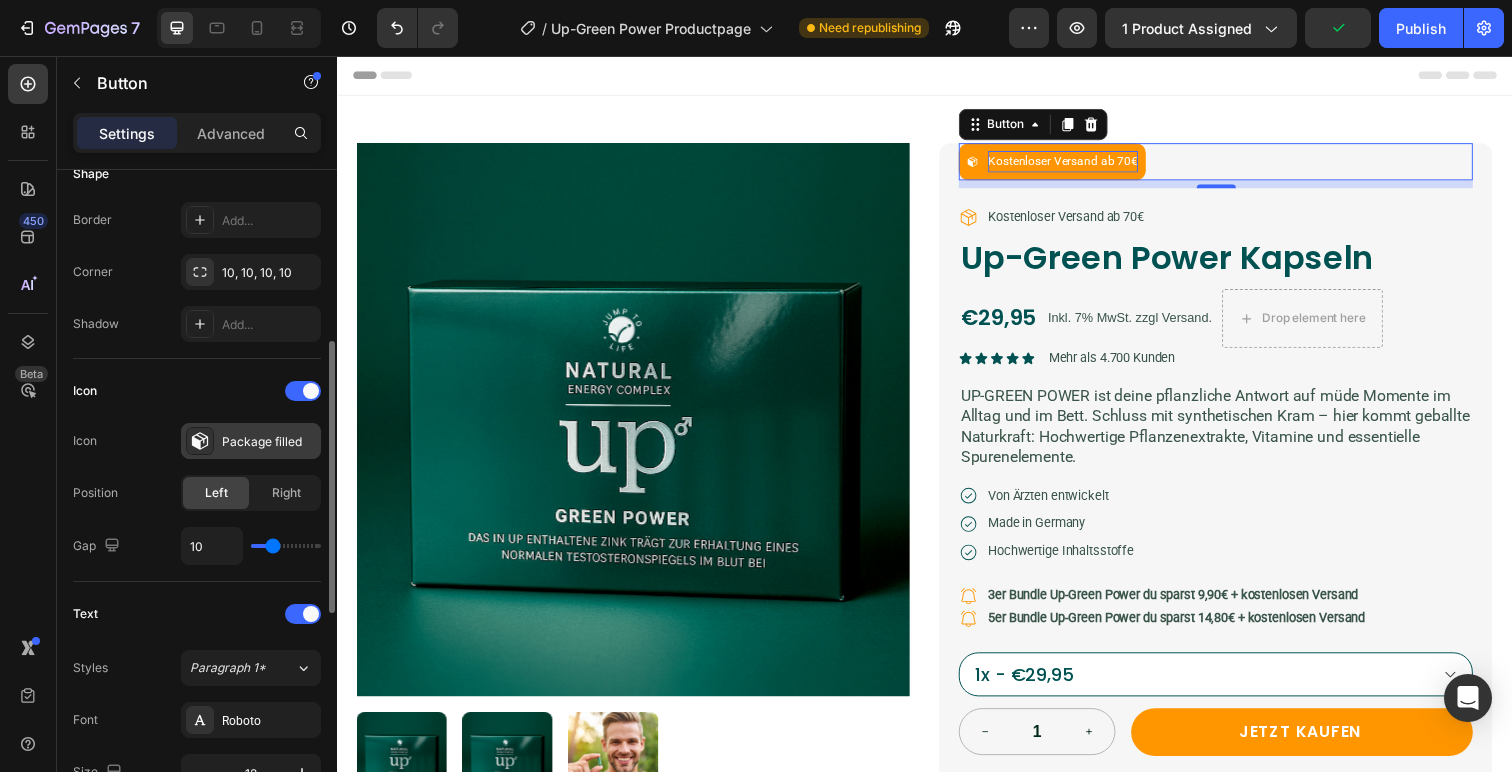 click 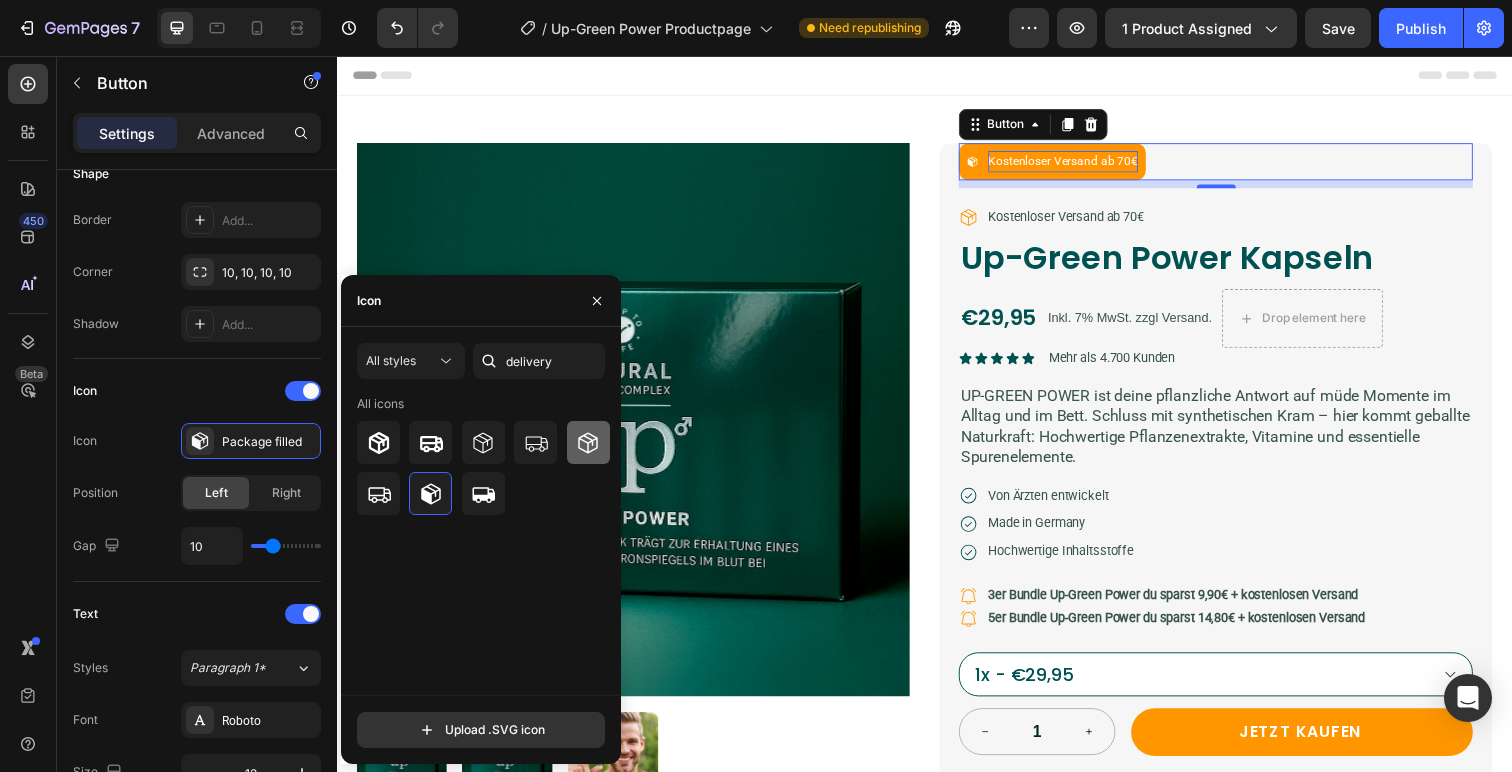 click 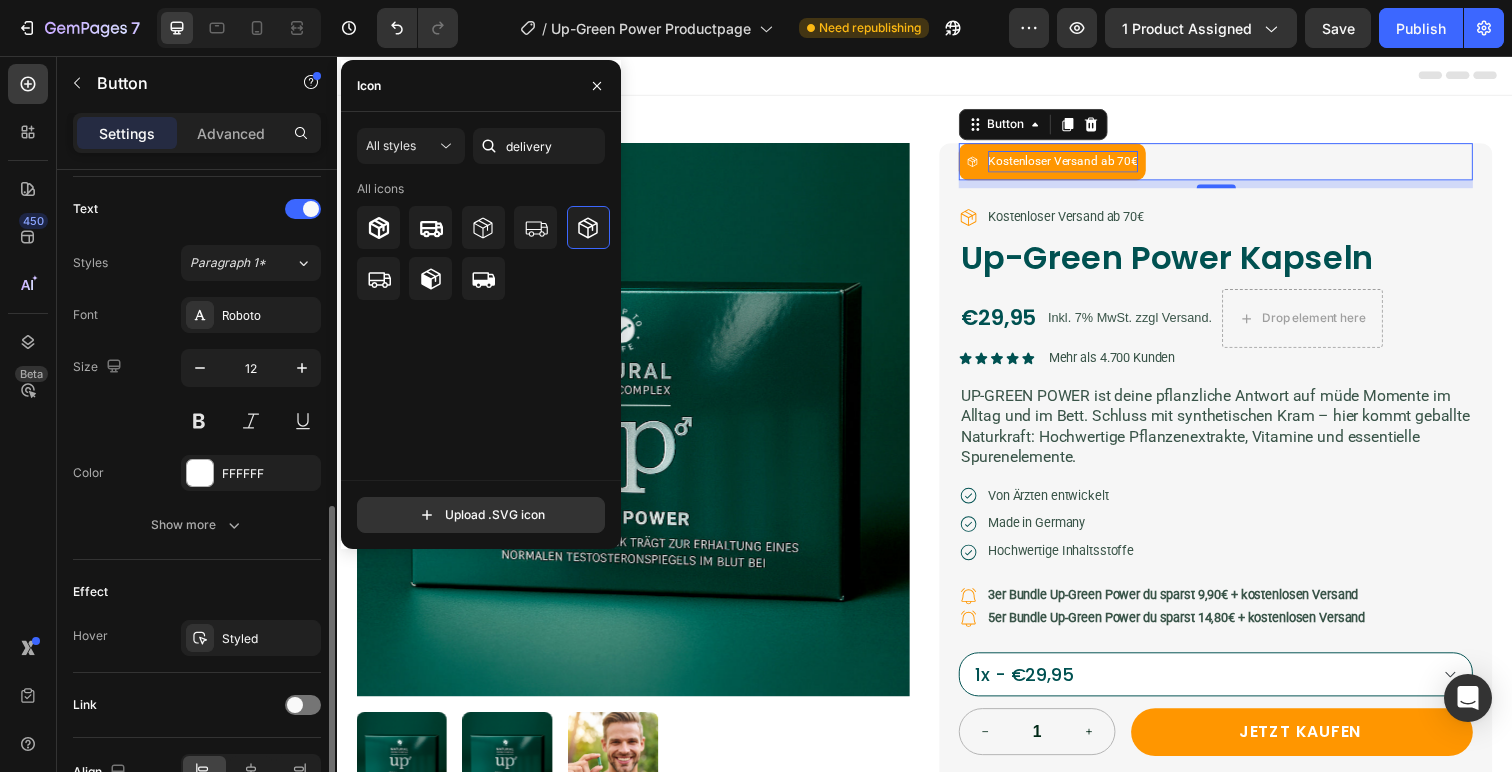 scroll, scrollTop: 824, scrollLeft: 0, axis: vertical 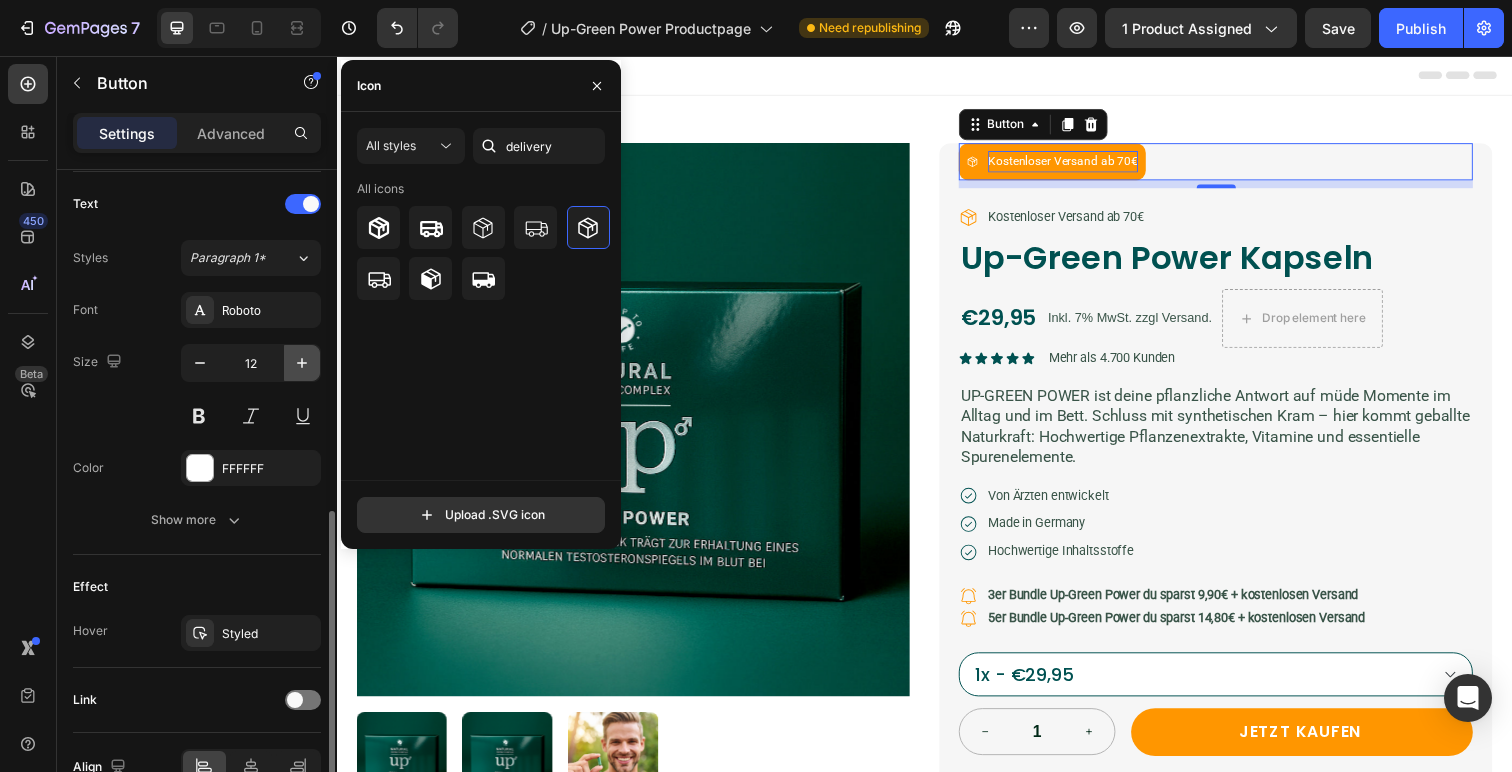 click 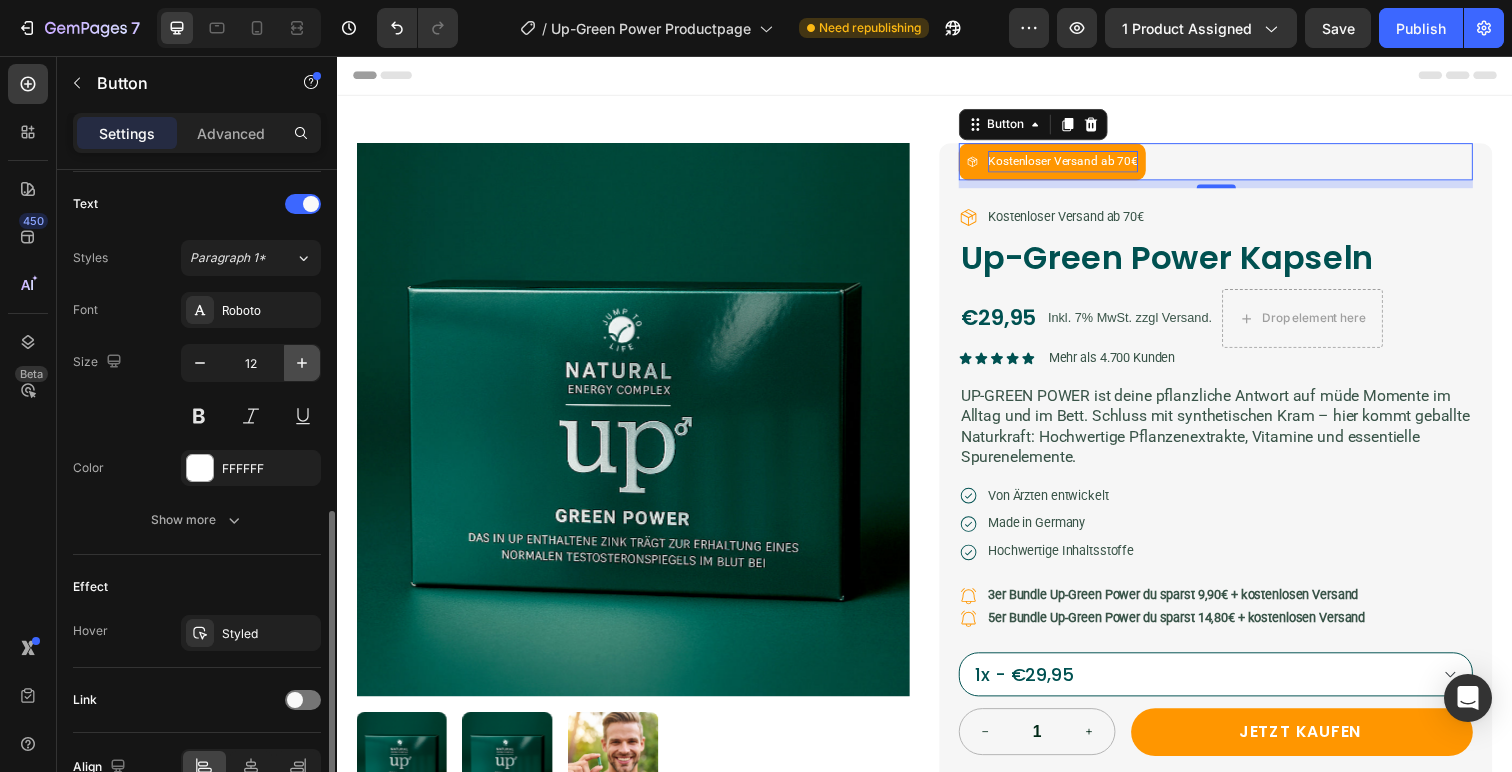 type on "13" 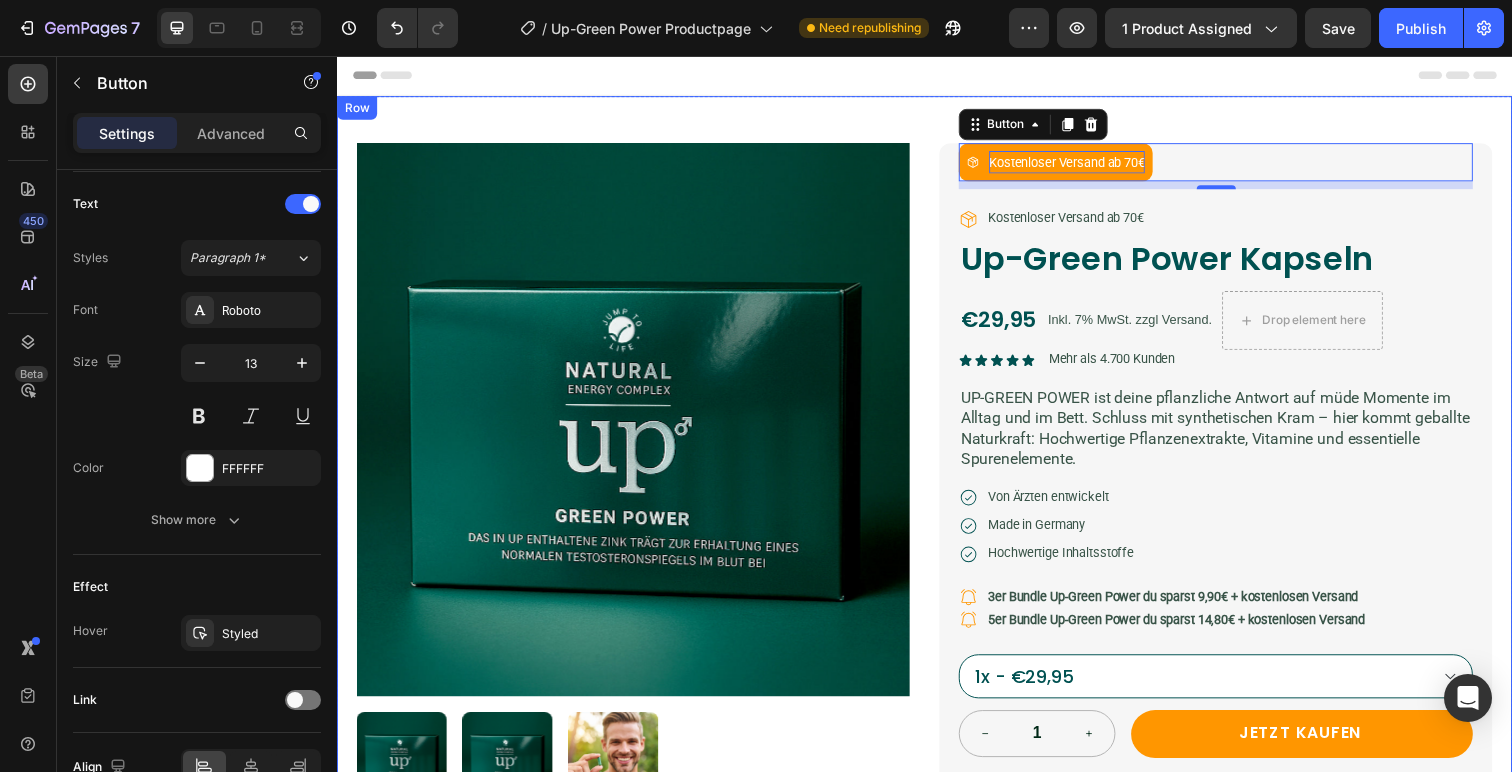 click on "Product Images
Kostenloser Versand ab 70€ Button   8
Icon Kostenloser Versand ab 70€ Text Block Row Up-Green Power Kapseln Product Title €29,95 Product Price Product Price Inkl. 7% MwSt. zzgl Versand. Text Block
Drop element here Row
Icon
Icon
Icon
Icon
Icon Icon List Mehr als 4.700 Kunden Text Block Row UP-GREEN POWER ist deine pflanzliche Antwort auf müde Momente im Alltag und im Bett. Schluss mit synthetischen Kram – hier kommt geballte Naturkraft: Hochwertige Pflanzenextrakte, Vitamine und essentielle Spurenelemente. Text Block
Icon Von Ärzten entwickelt Text Block Row
Icon Made in Germany Text Block Row
Icon Hochwertige Inhaltsstoffe Text Block Row
Icon 3er Bundle Up-Green Power du sparst 9,90€ + kostenlosen Versand Text Block Row
Icon Text Block Row   1x - €29,95  3x - €79,95  1" at bounding box center (937, 599) 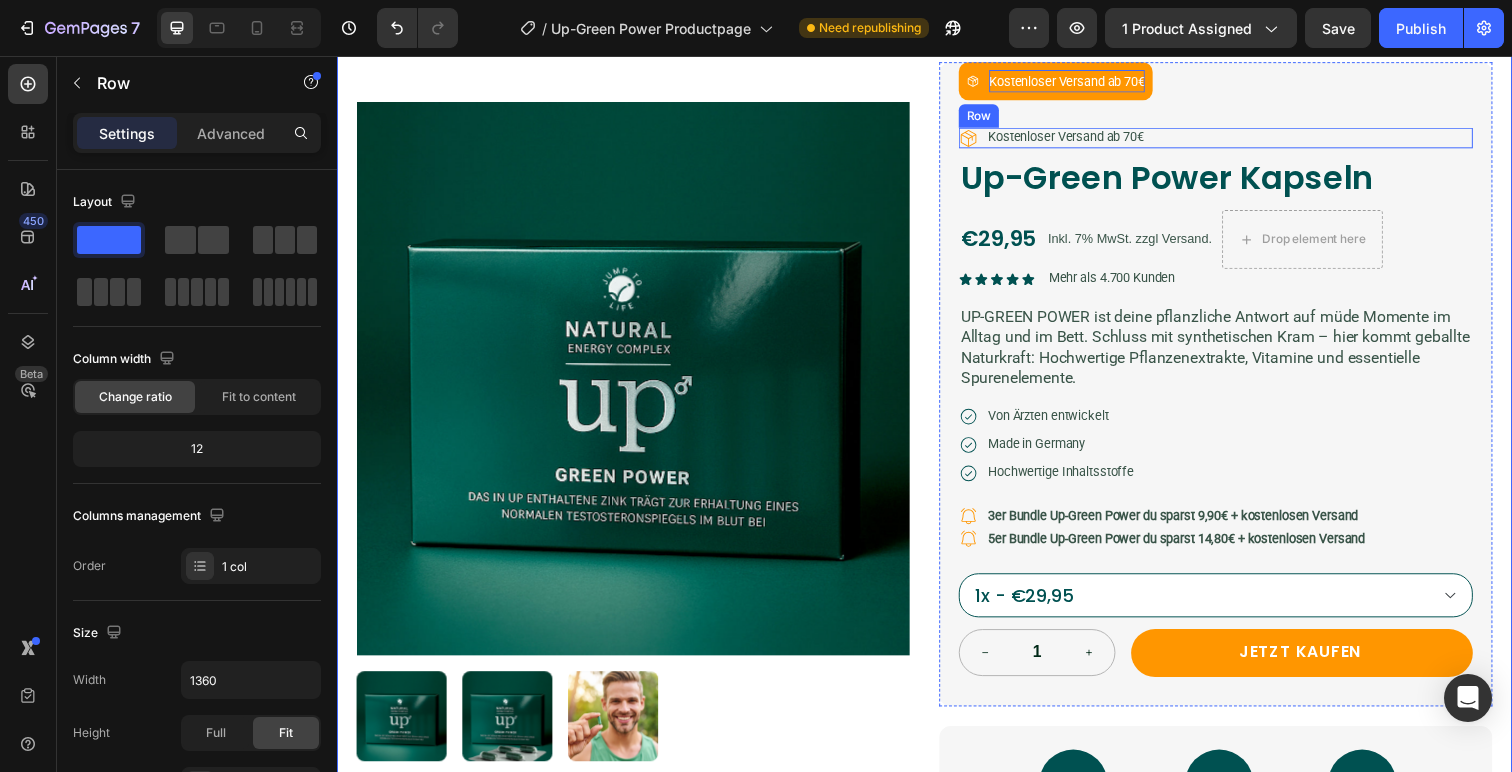 scroll, scrollTop: 0, scrollLeft: 0, axis: both 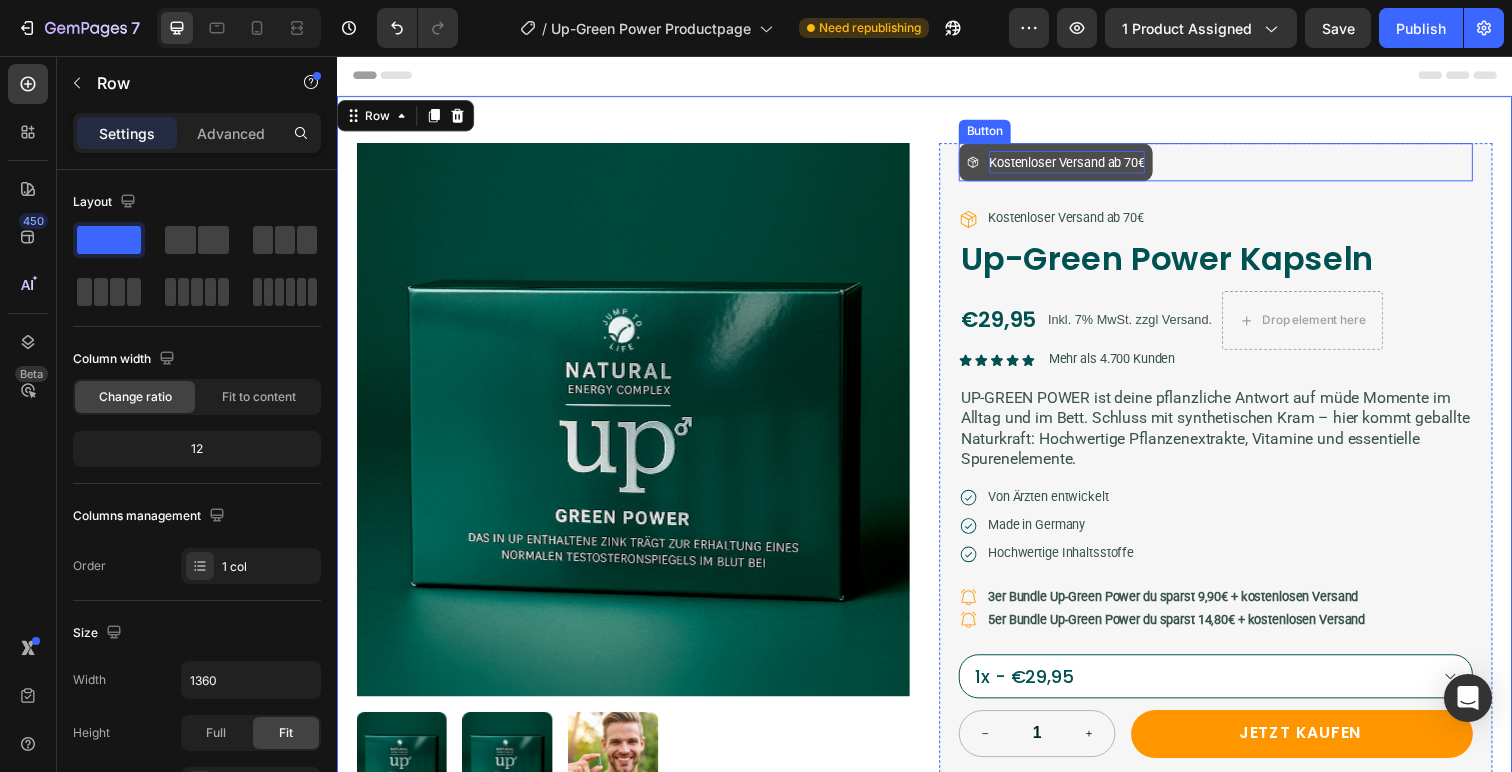 click on "Kostenloser Versand ab 70€" at bounding box center [1071, 164] 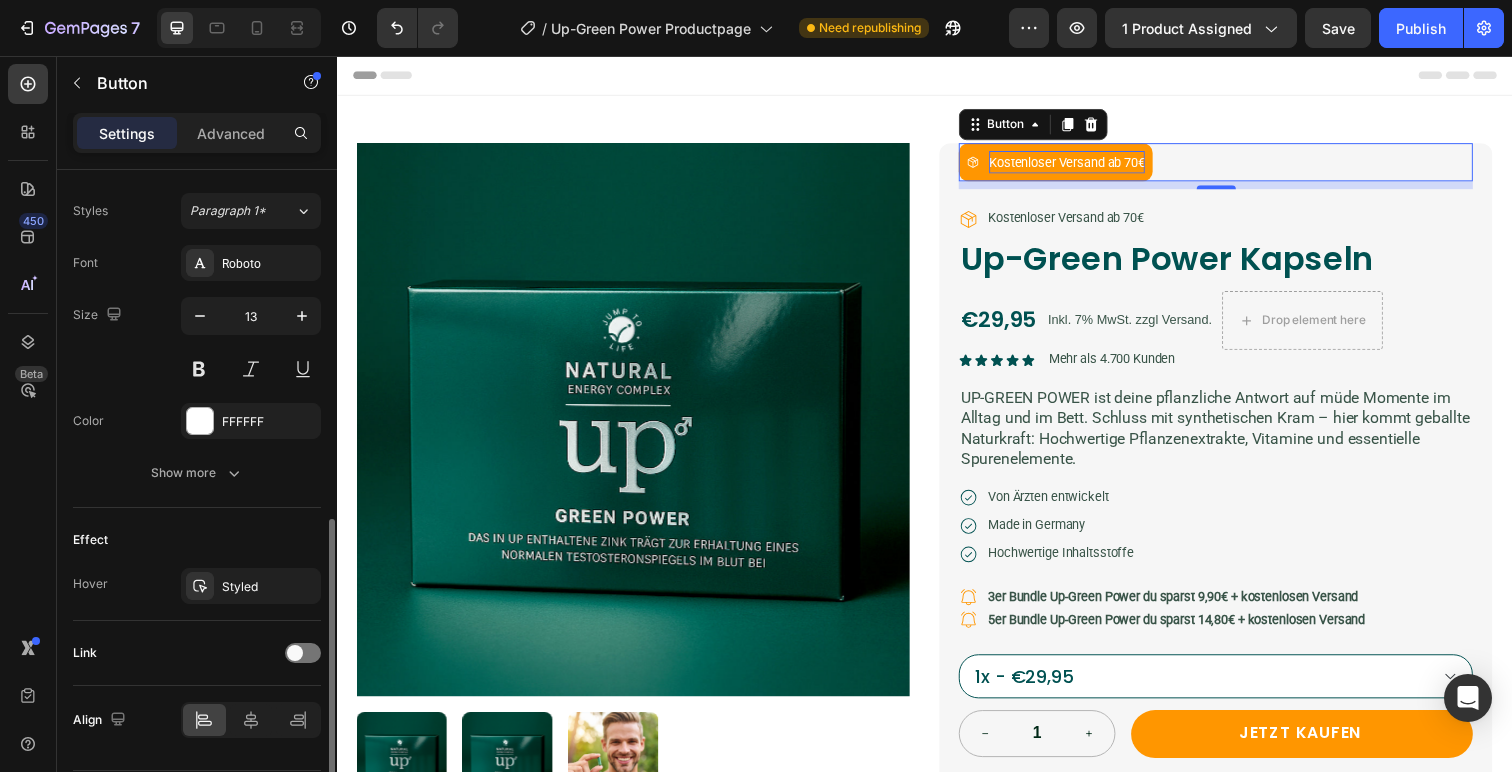 scroll, scrollTop: 889, scrollLeft: 0, axis: vertical 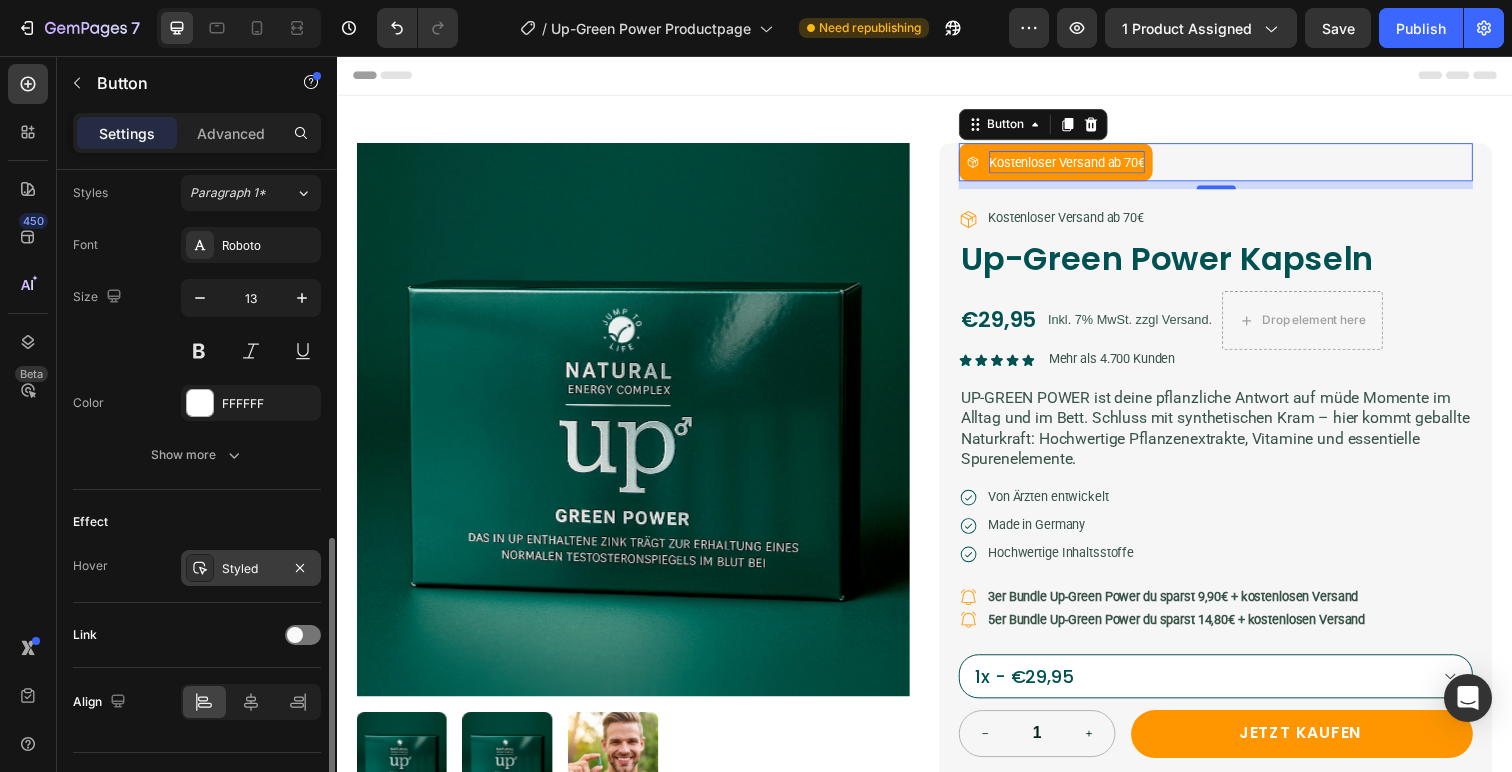 click on "Styled" at bounding box center (251, 569) 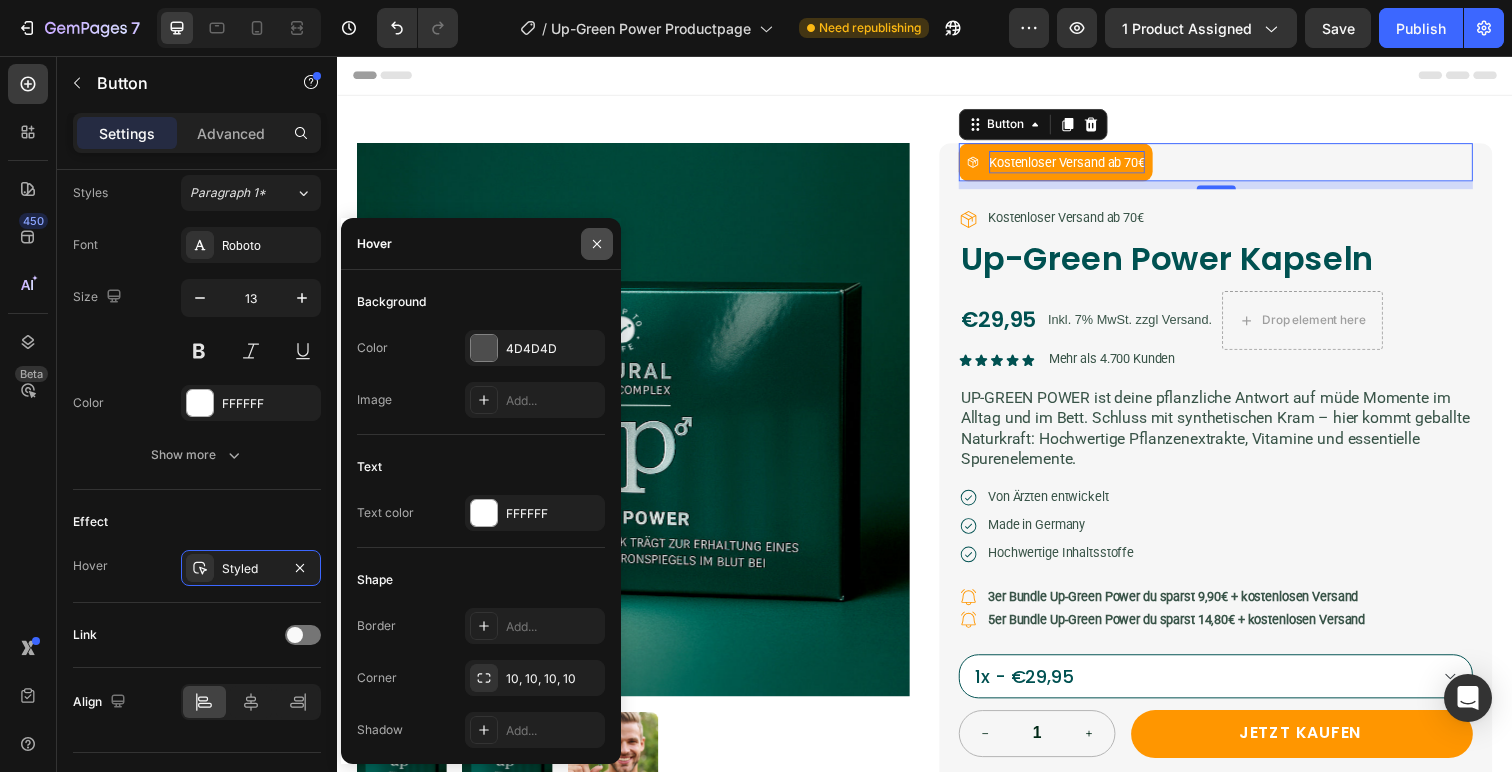 click 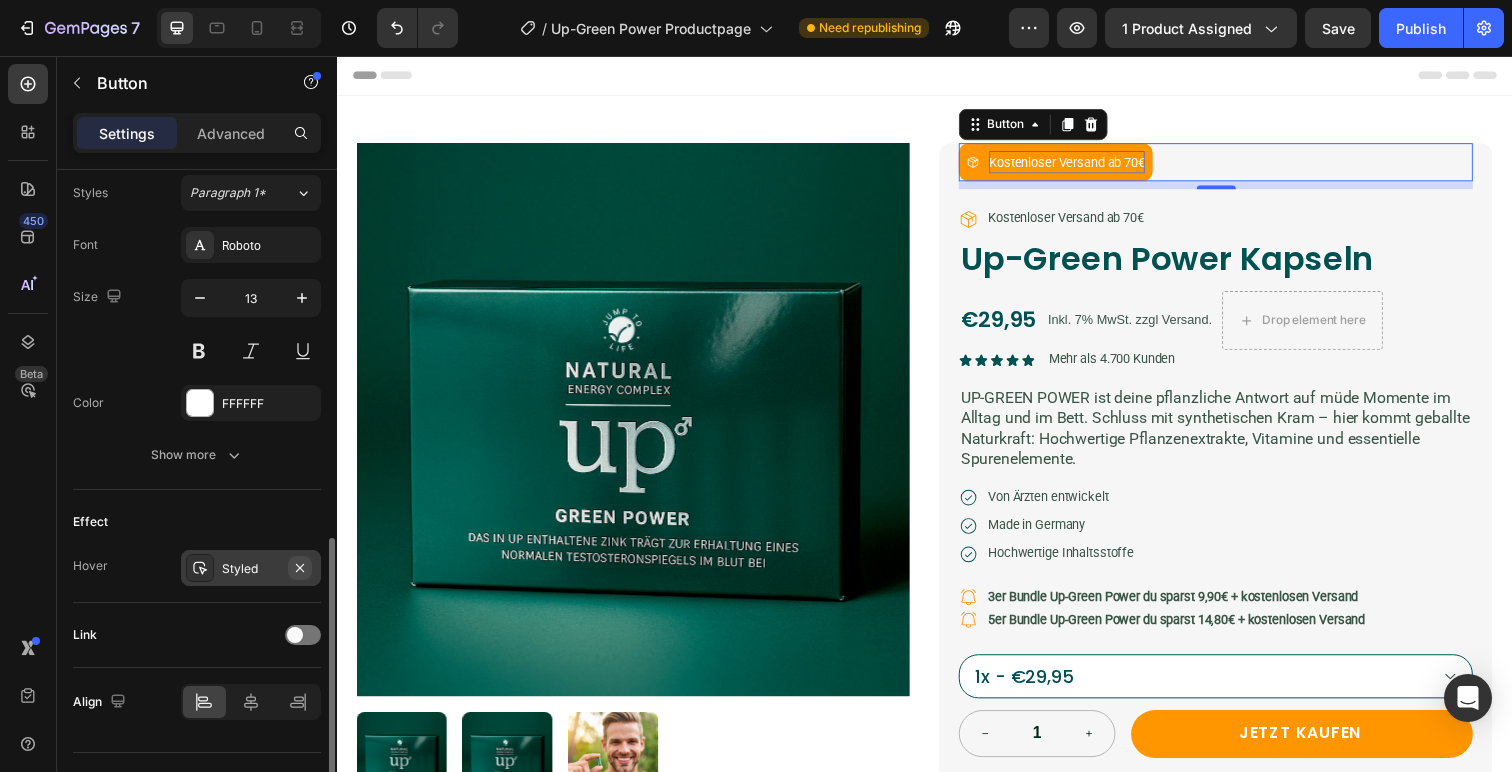 click 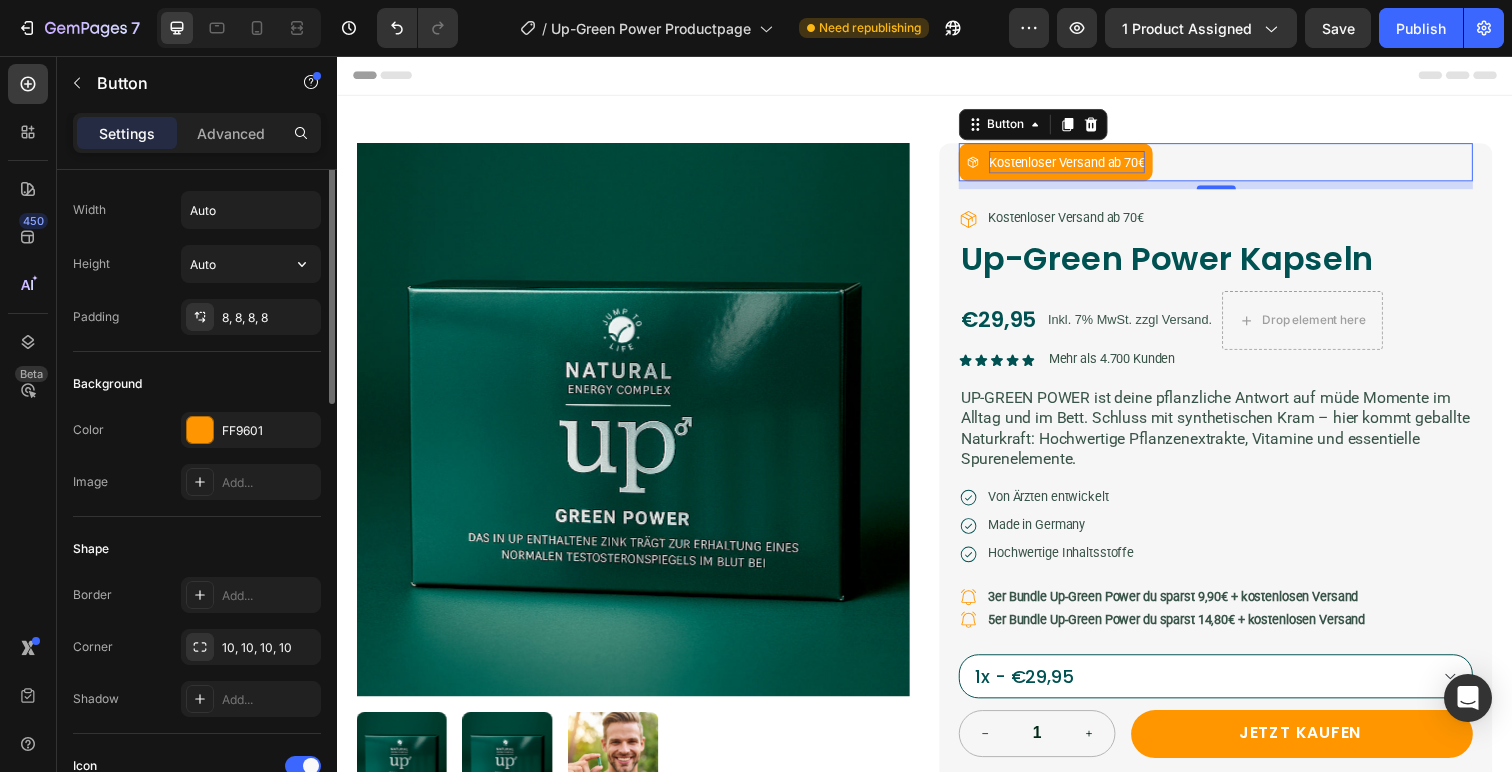 scroll, scrollTop: 0, scrollLeft: 0, axis: both 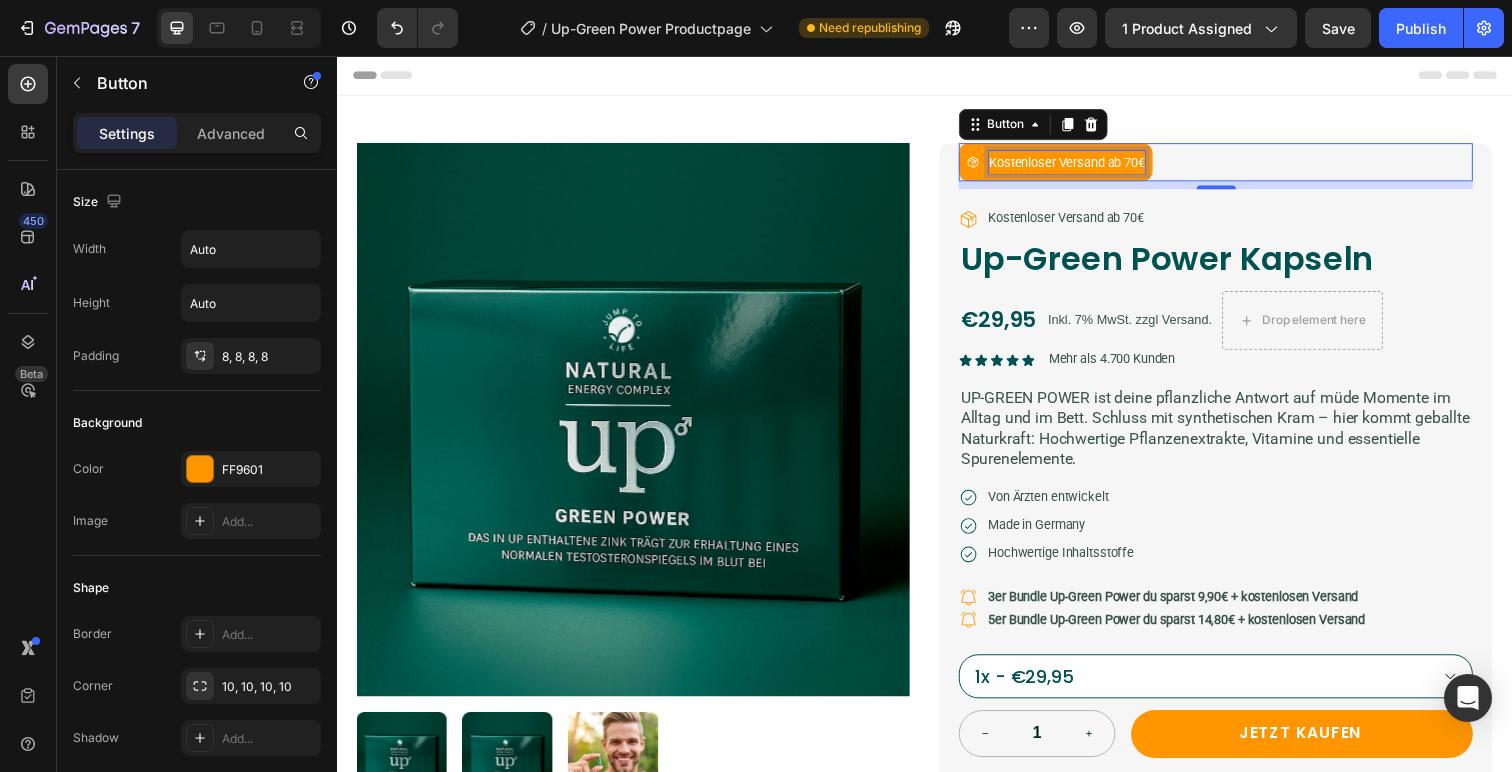 click on "Kostenloser Versand ab 70€" at bounding box center [1082, 164] 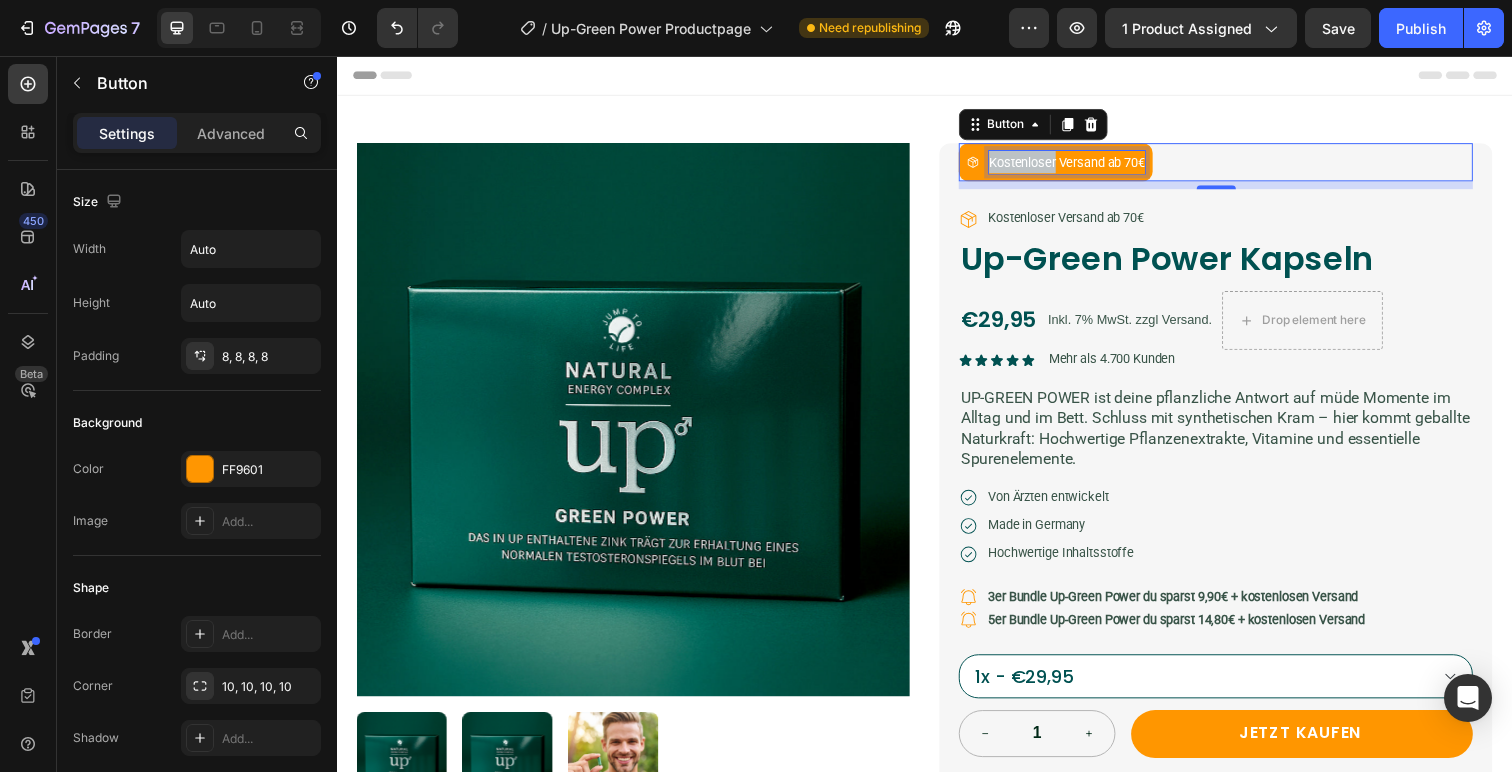 click on "Kostenloser Versand ab 70€" at bounding box center [1082, 164] 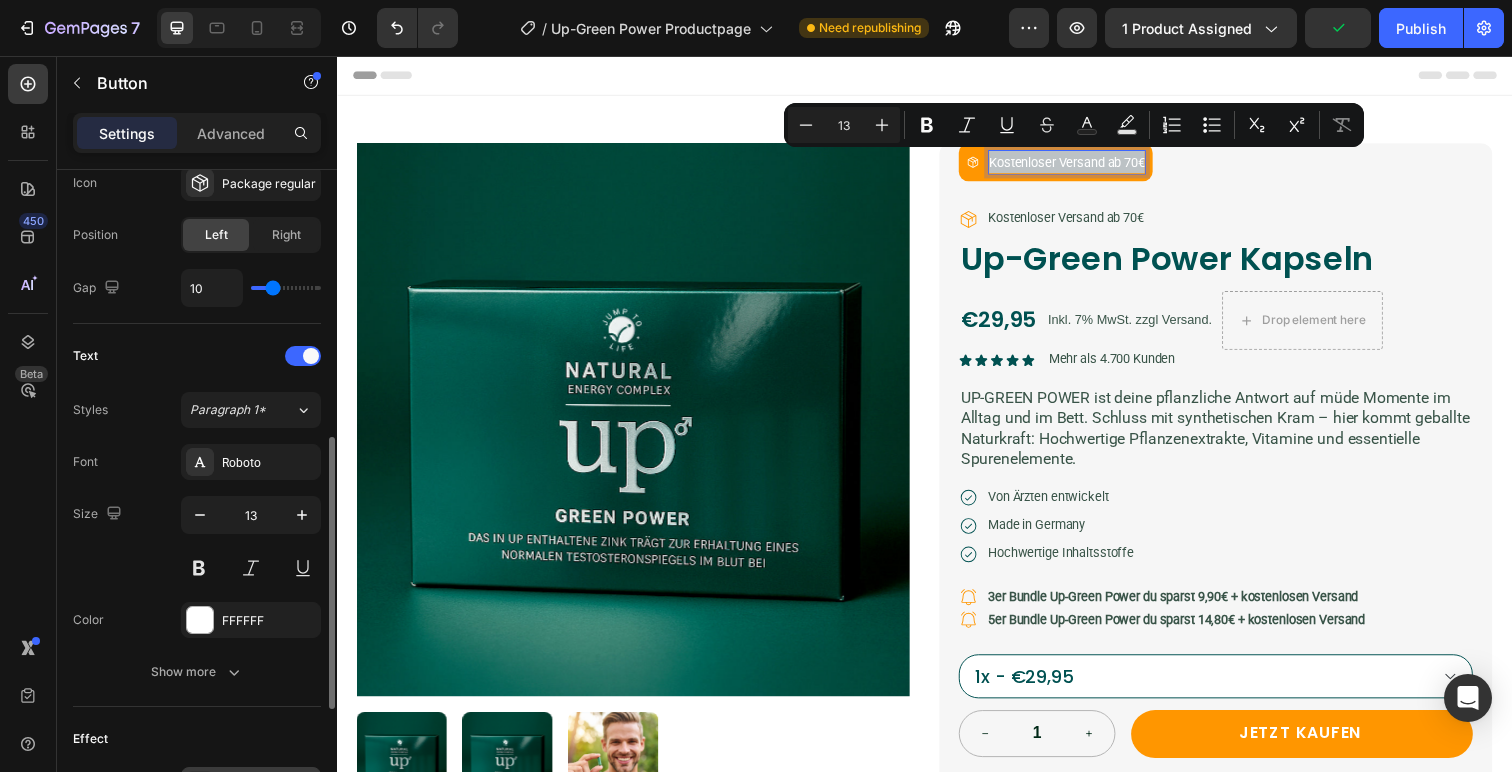 scroll, scrollTop: 674, scrollLeft: 0, axis: vertical 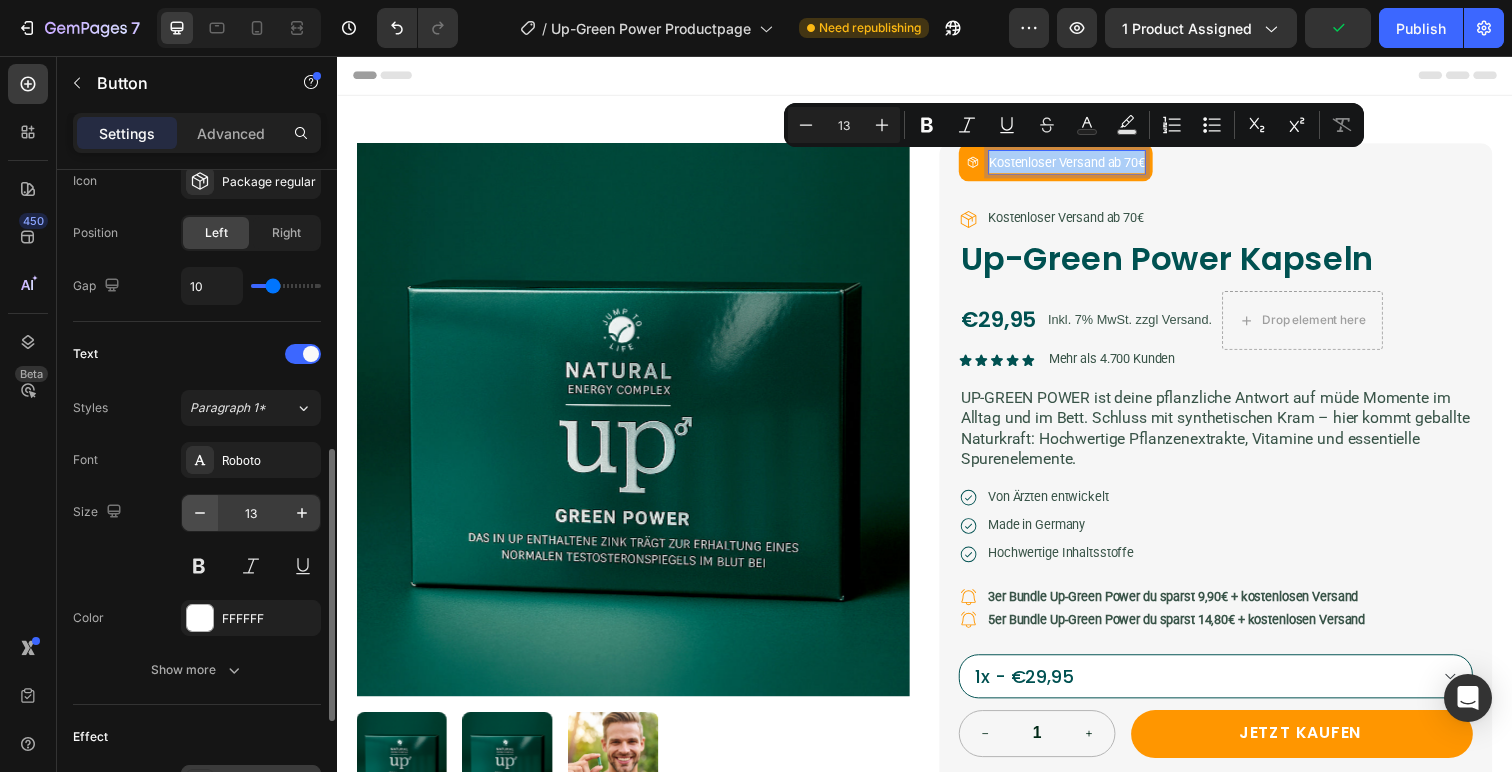 click at bounding box center (200, 513) 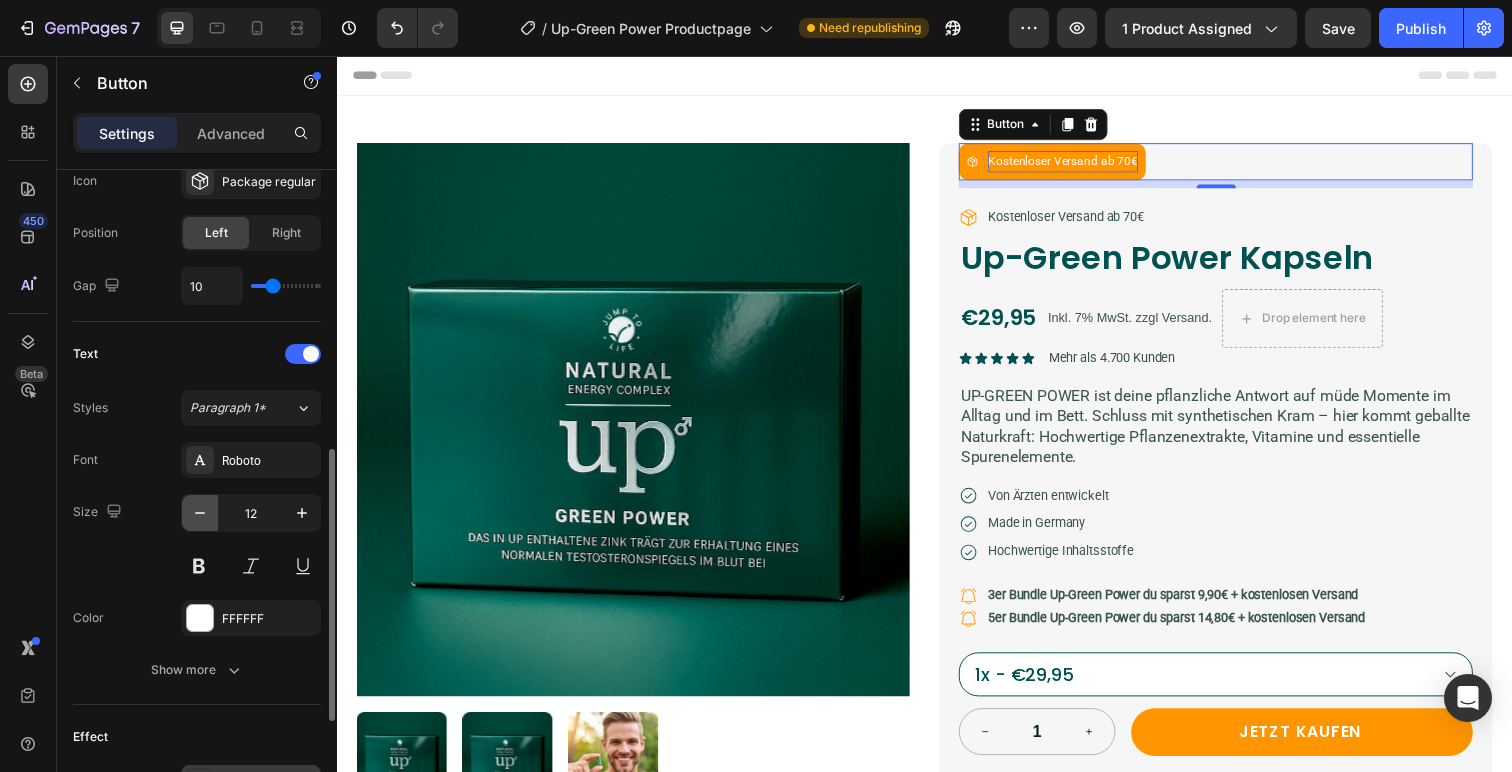 click at bounding box center [200, 513] 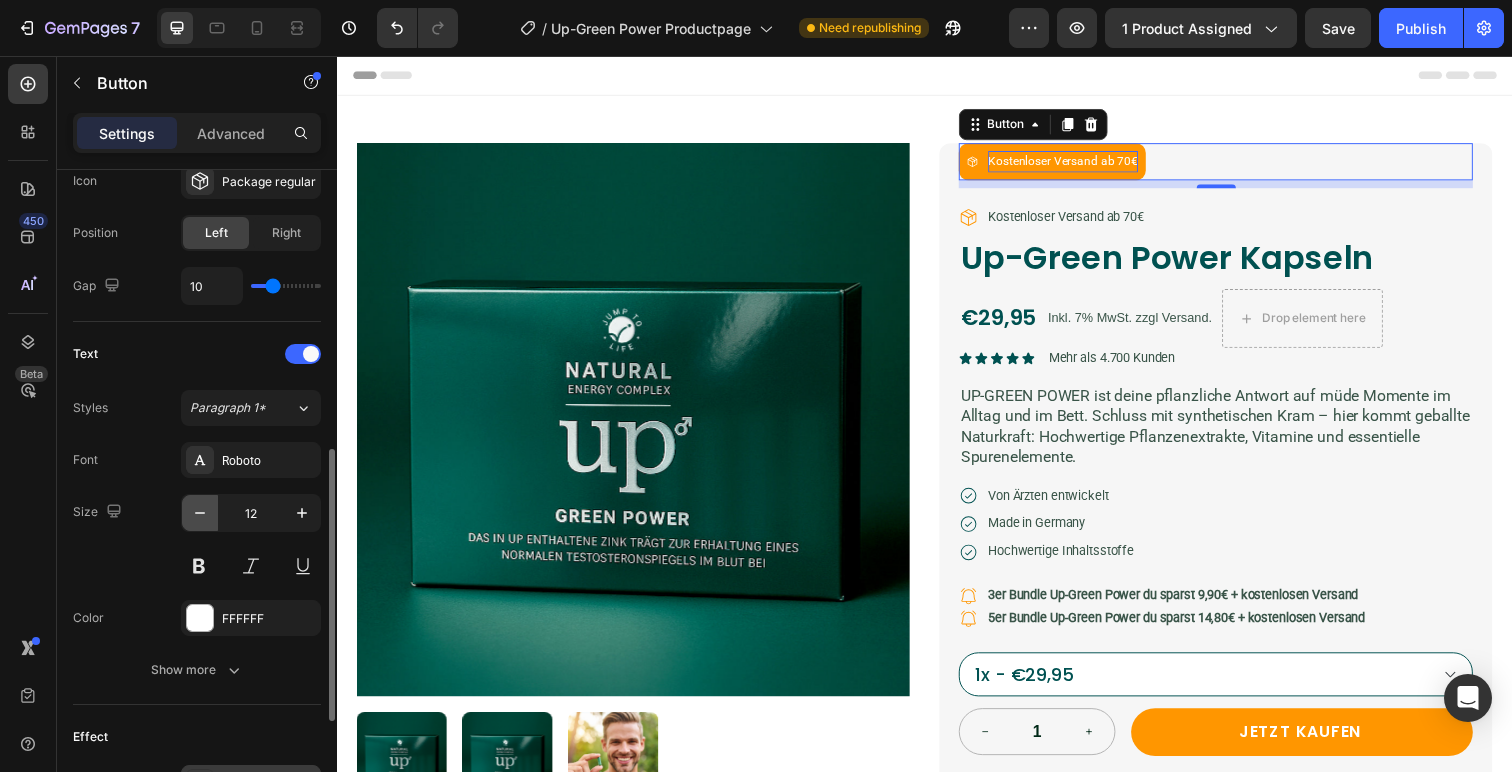 type on "11" 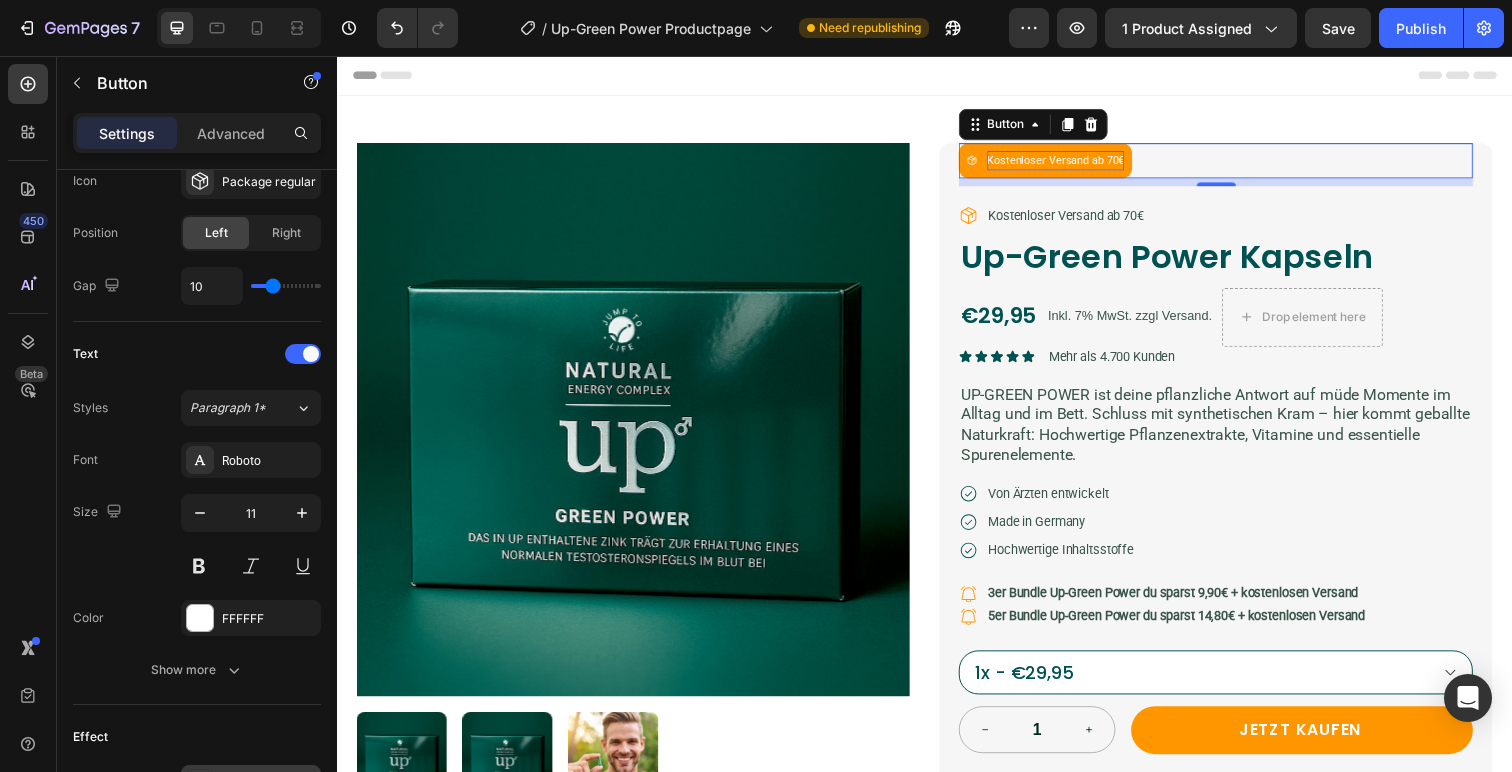 click on "Header" at bounding box center [937, 76] 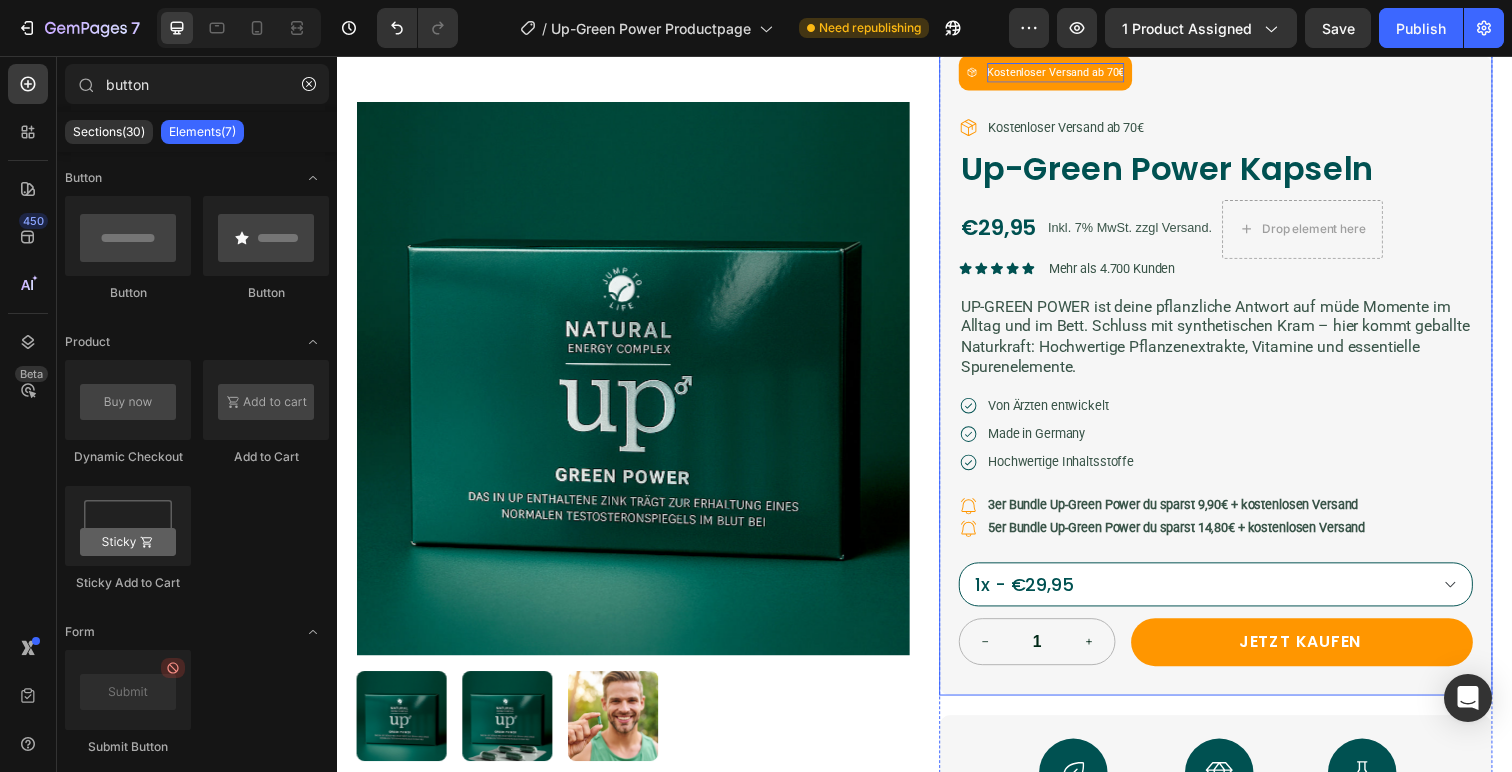 scroll, scrollTop: 0, scrollLeft: 0, axis: both 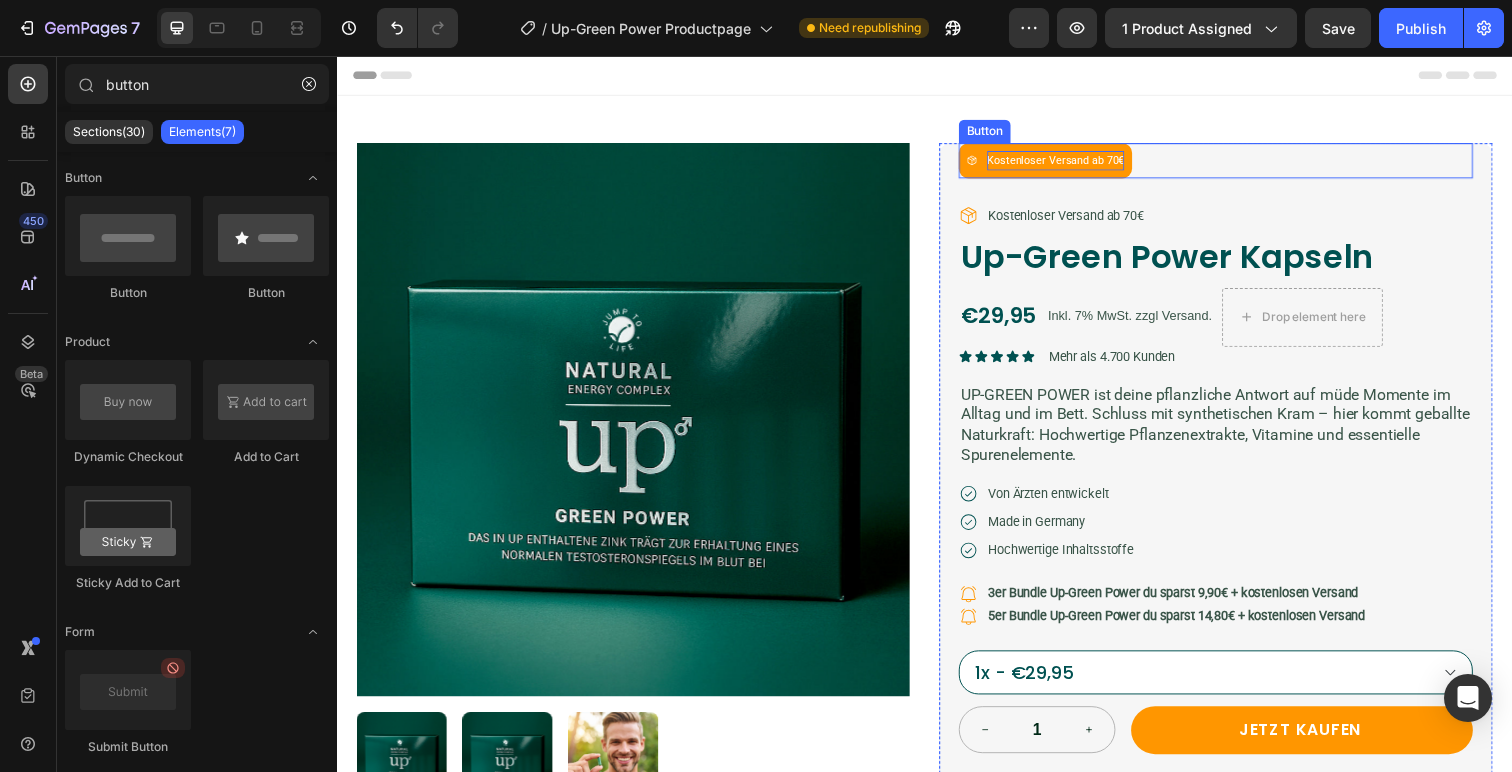 click on "Kostenloser Versand ab 70€" at bounding box center [1060, 163] 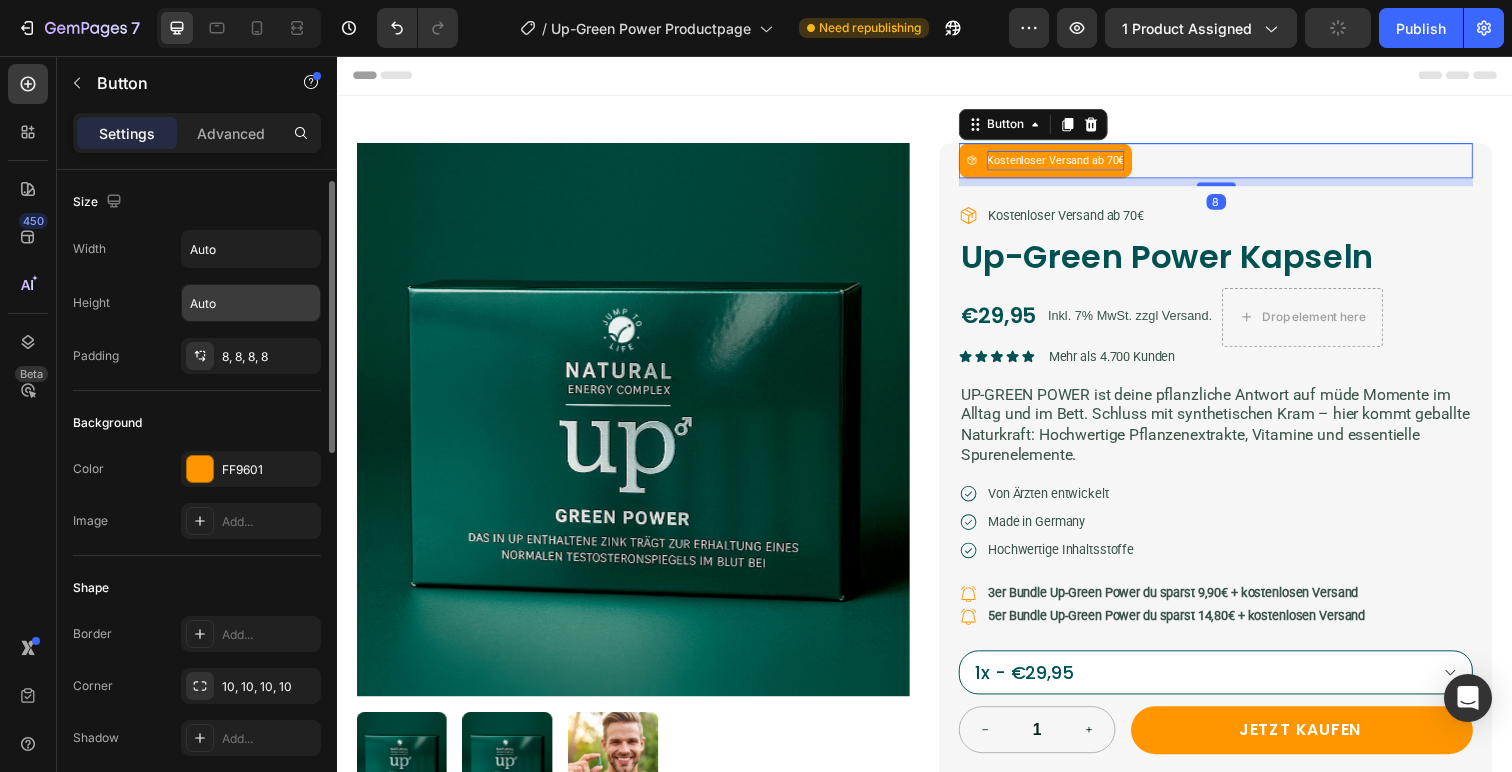 scroll, scrollTop: 11, scrollLeft: 0, axis: vertical 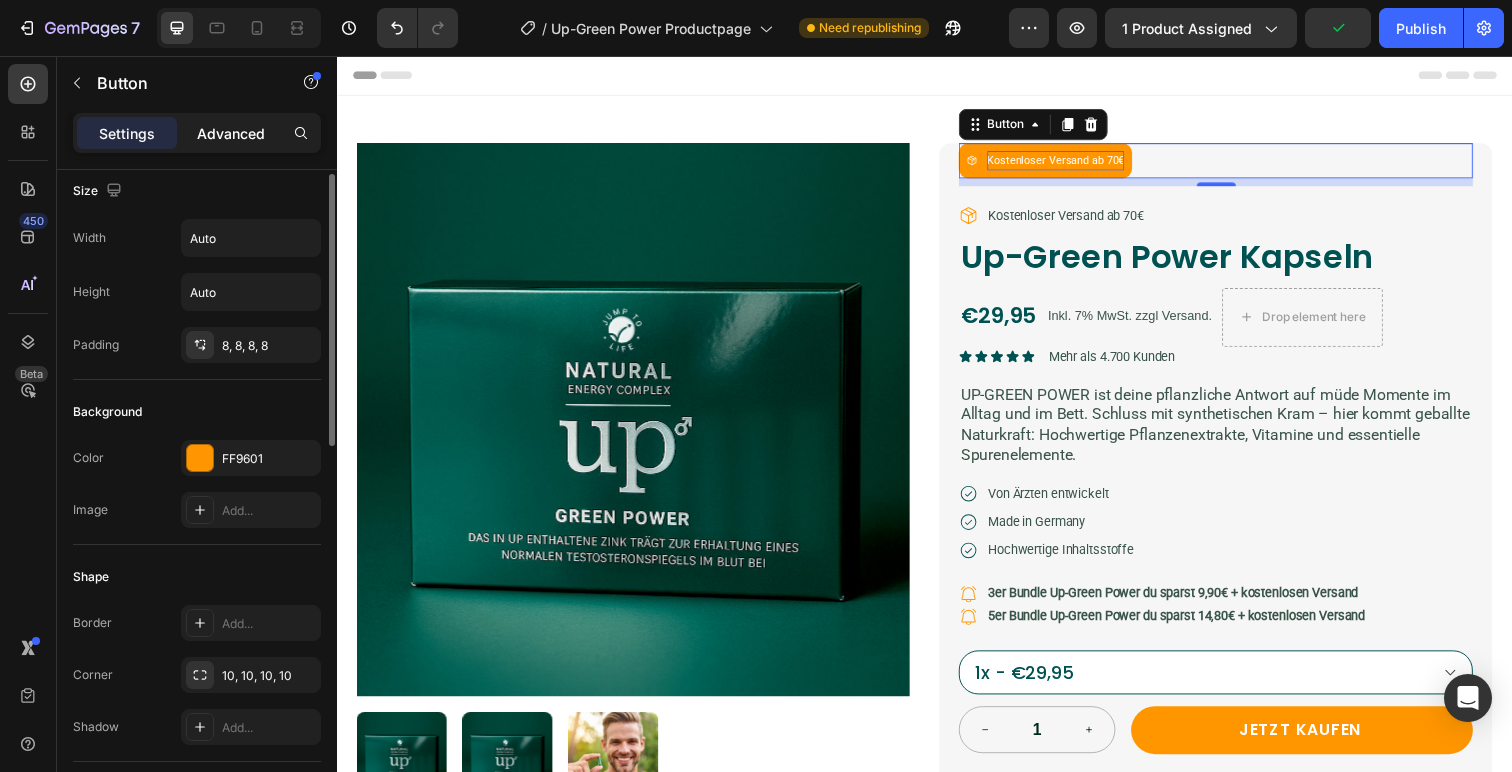 click on "Advanced" at bounding box center (231, 133) 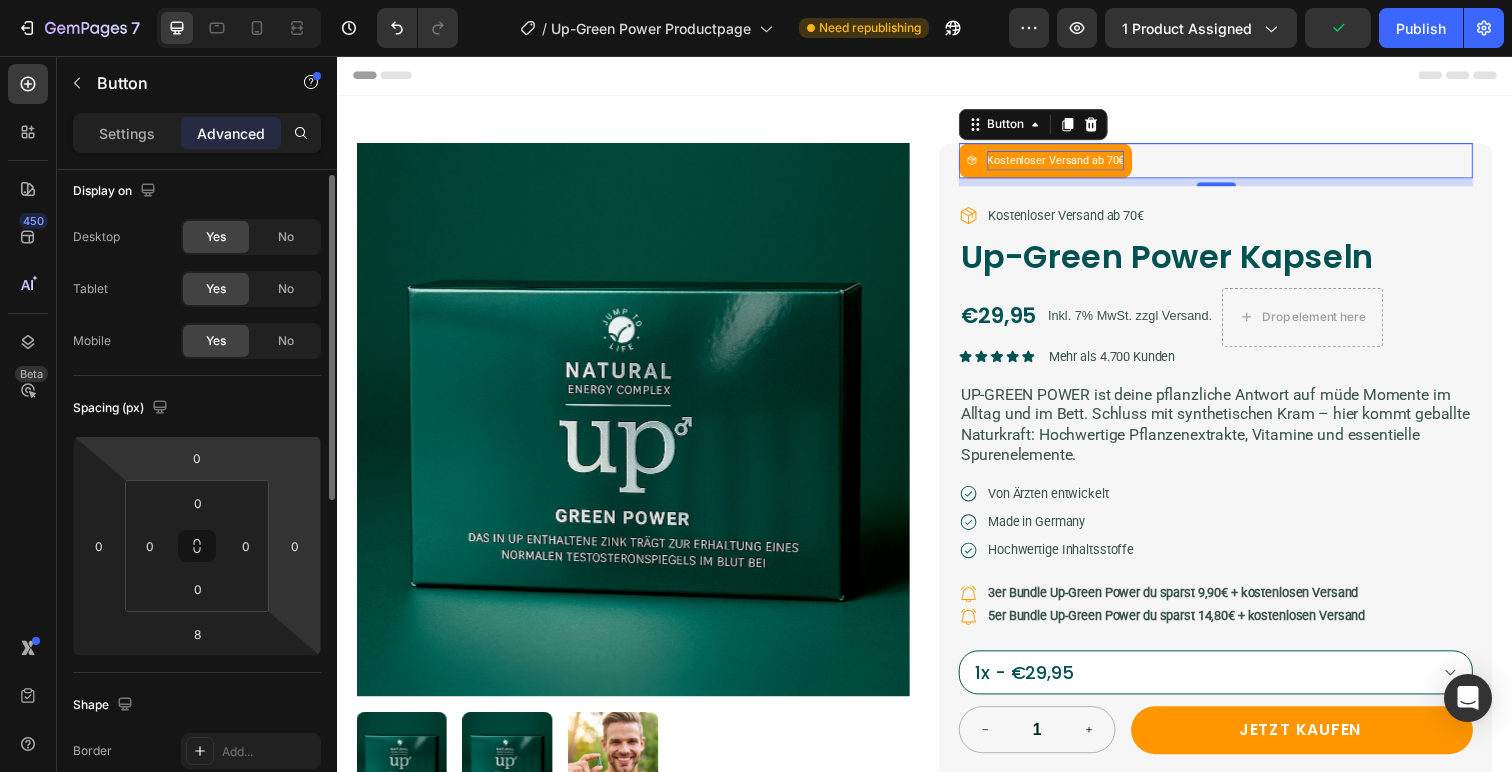 click on "7  Version history  /  Up-Green Power Productpage Need republishing Preview 1 product assigned  Publish  450 Beta button Sections(30) Elements(7) Button
Button
Button Product
Dynamic Checkout
Add to Cart
Sticky Add to Cart Form
Submit Button Advanced
Sticky Back to top Button Settings Advanced Display on Desktop Yes No Tablet Yes No Mobile Yes No Spacing (px) 0 0 8 0 0 0 0 0 Shape Border Add... Corner Add... Shadow Add... Position Static Opacity 100% Animation Interaction Upgrade to Optimize plan  to unlock Interaction & other premium features. CSS class Delete element 333333 100 % 333333 100 % Save Preview View live page" at bounding box center [756, 0] 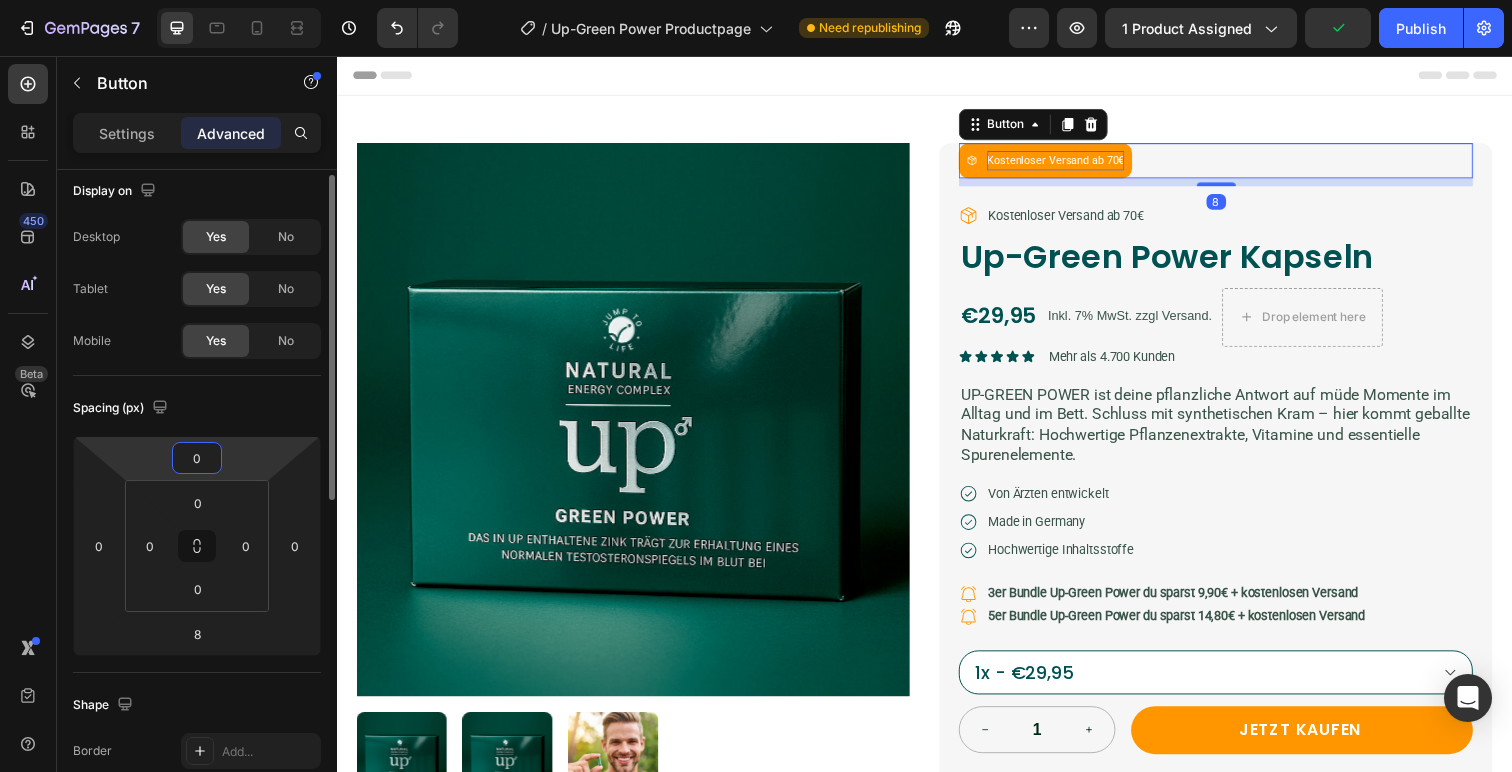 click on "0" at bounding box center (197, 458) 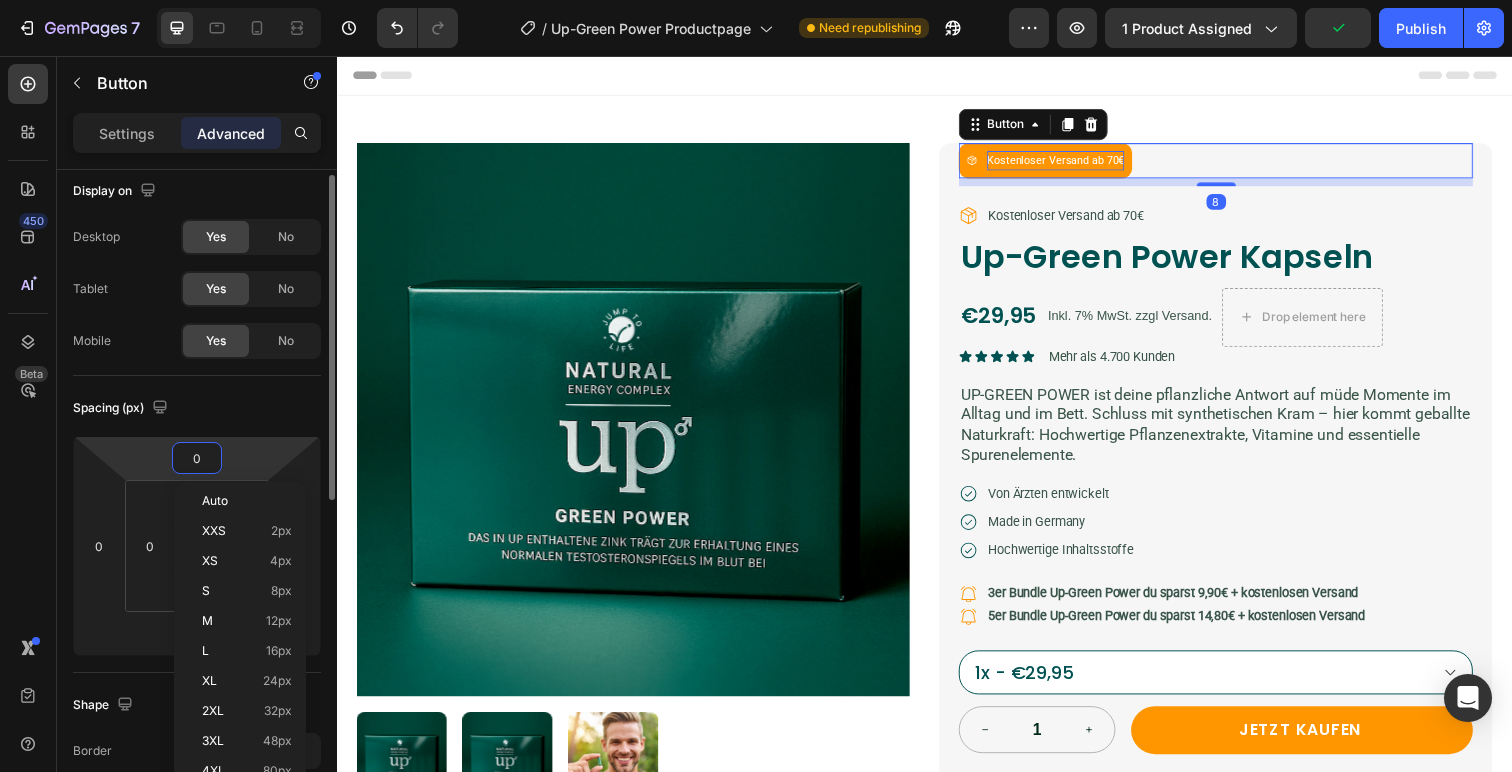 click on "0" at bounding box center (197, 458) 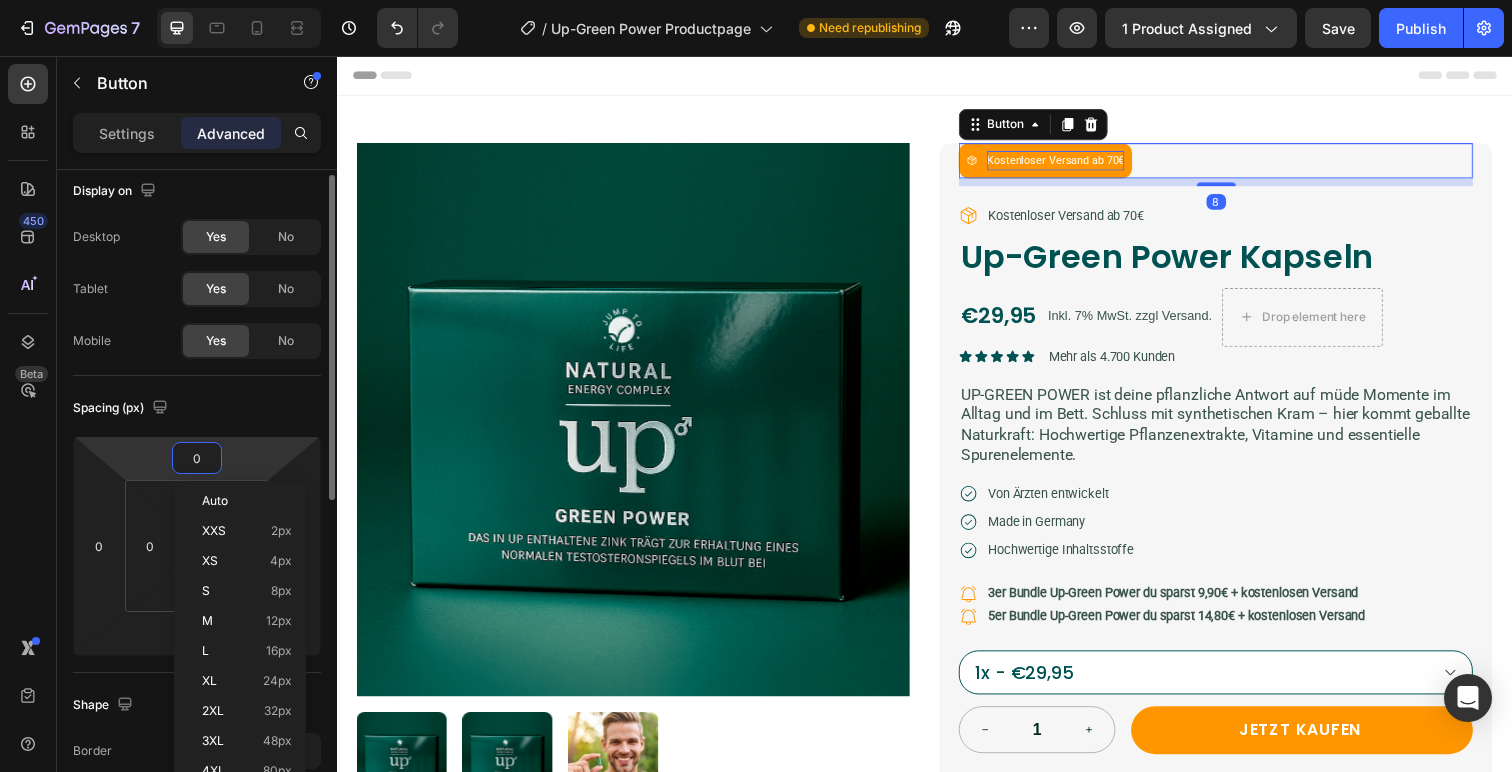 click on "0" at bounding box center [197, 458] 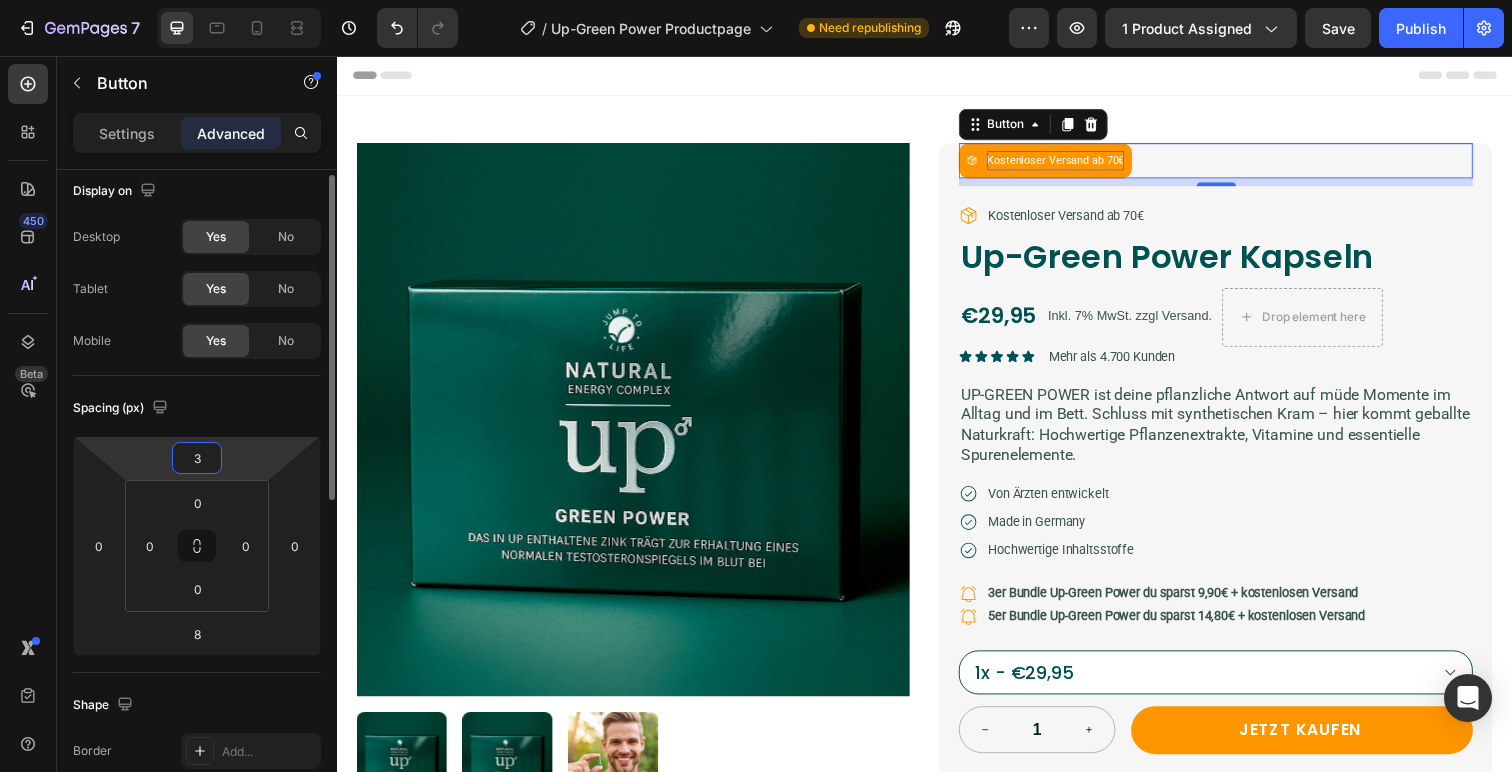type on "30" 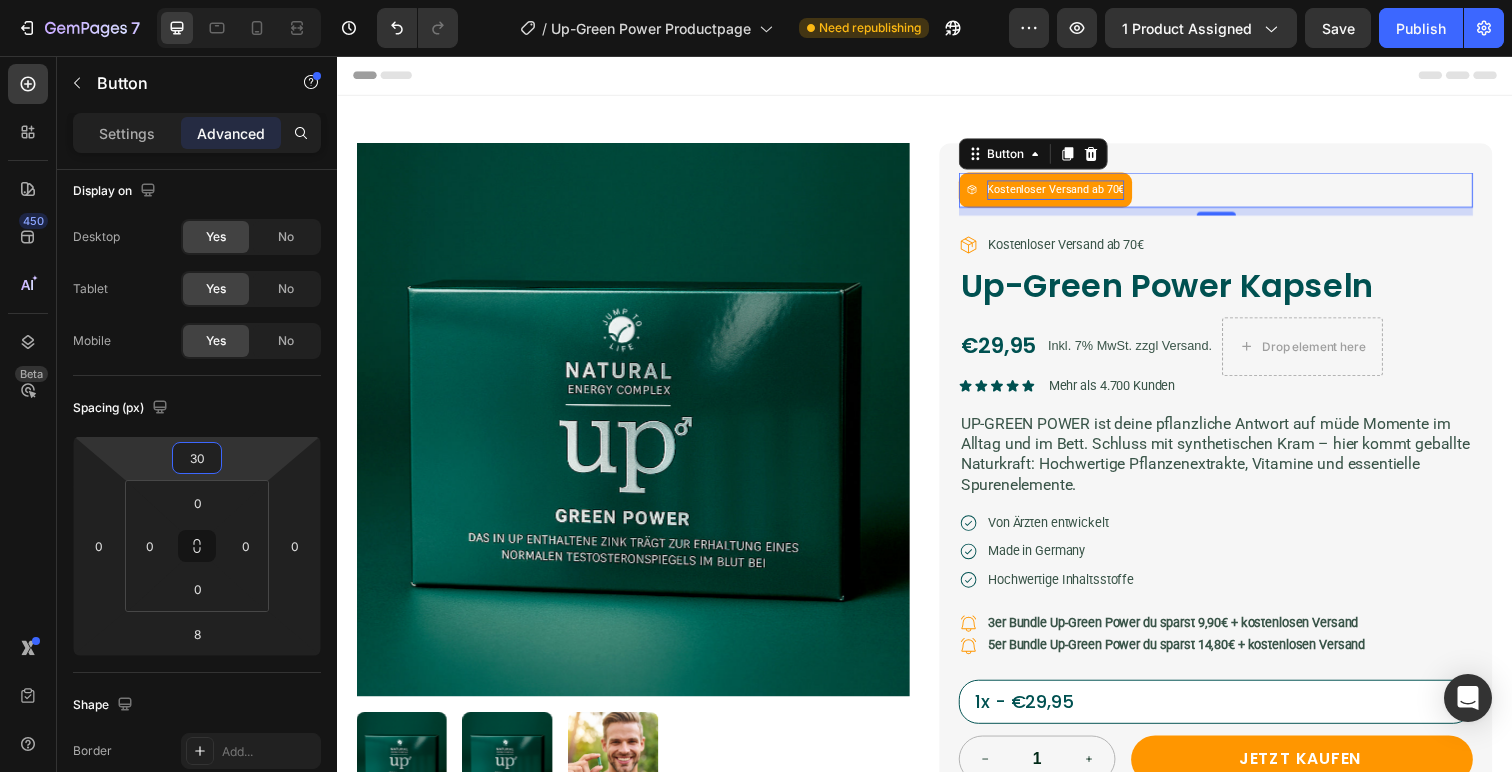 click on "Product Images
Kostenloser Versand ab 70€ Button   8
Icon Kostenloser Versand ab 70€ Text Block Row Up-Green Power Kapseln Product Title €29,95 Product Price Product Price Inkl. 7% MwSt. zzgl Versand. Text Block
Drop element here Row
Icon
Icon
Icon
Icon
Icon Icon List Mehr als 4.700 Kunden Text Block Row UP-GREEN POWER ist deine pflanzliche Antwort auf müde Momente im Alltag und im Bett. Schluss mit synthetischen Kram – hier kommt geballte Naturkraft: Hochwertige Pflanzenextrakte, Vitamine und essentielle Spurenelemente. Text Block
Icon Von Ärzten entwickelt Text Block Row
Icon Made in Germany Text Block Row
Icon Hochwertige Inhaltsstoffe Text Block Row
Icon 3er Bundle Up-Green Power du sparst 9,90€ + kostenlosen Versand Text Block Row
Icon Text Block Row   1x - €29,95  3x - €79,95  1" at bounding box center (937, 612) 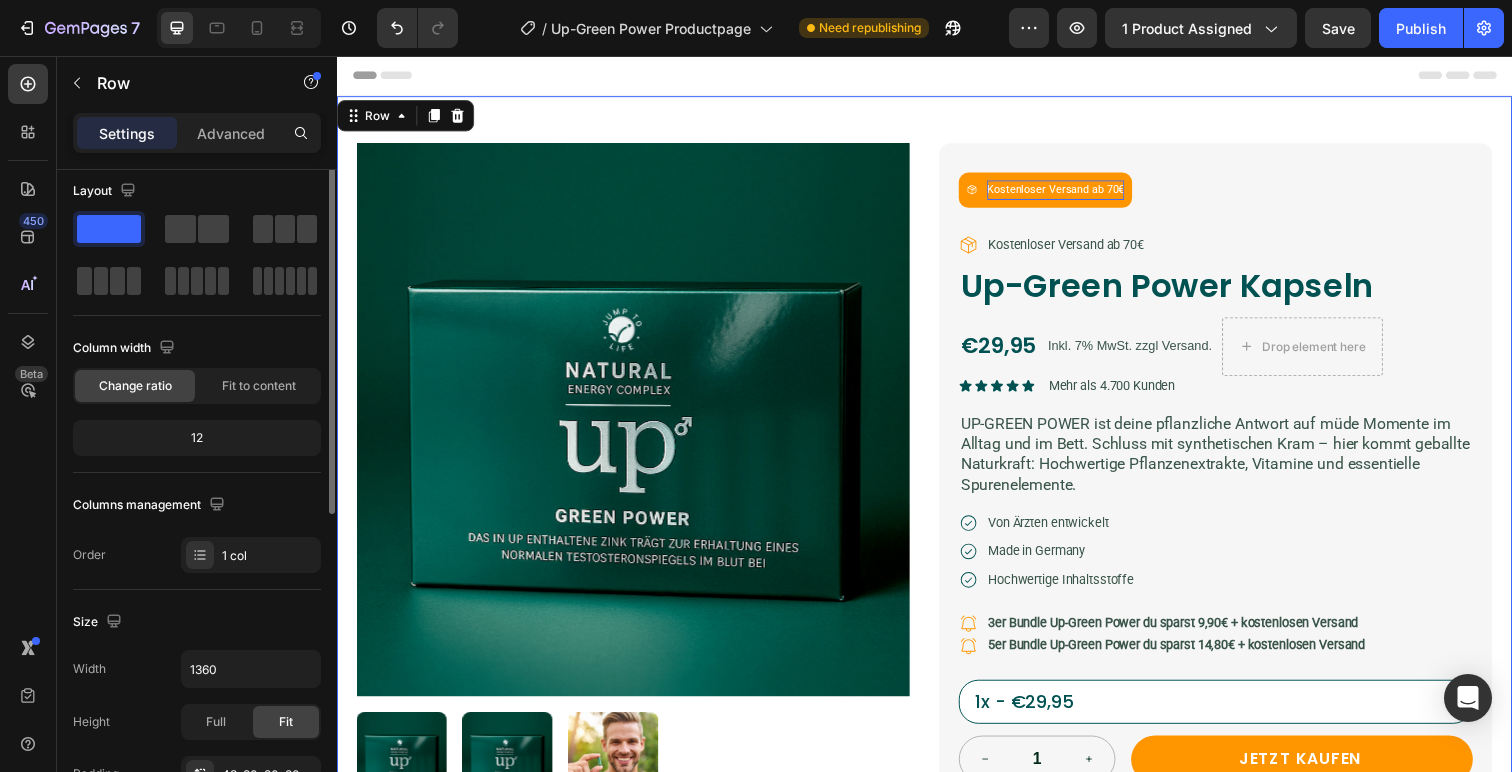 scroll, scrollTop: 0, scrollLeft: 0, axis: both 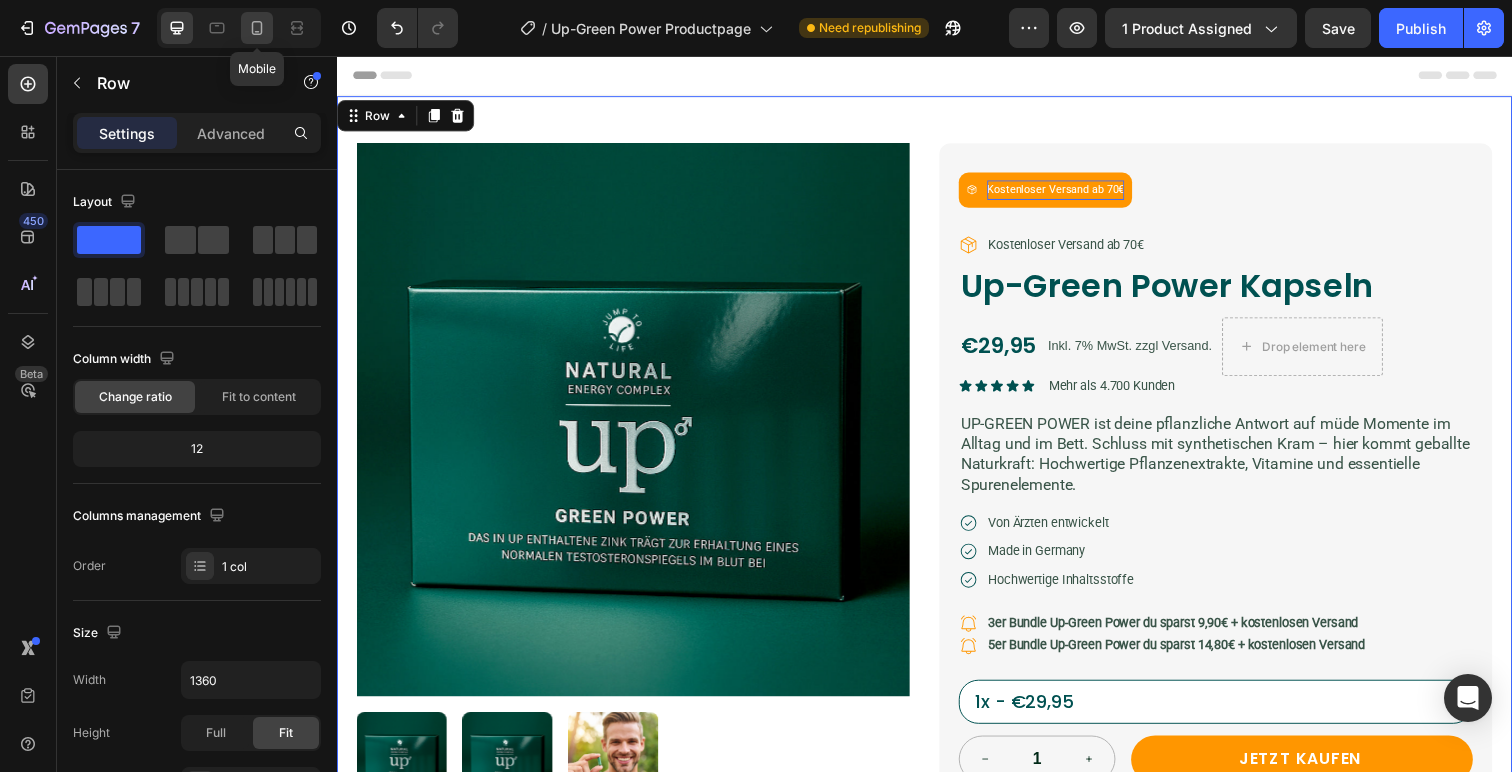 click 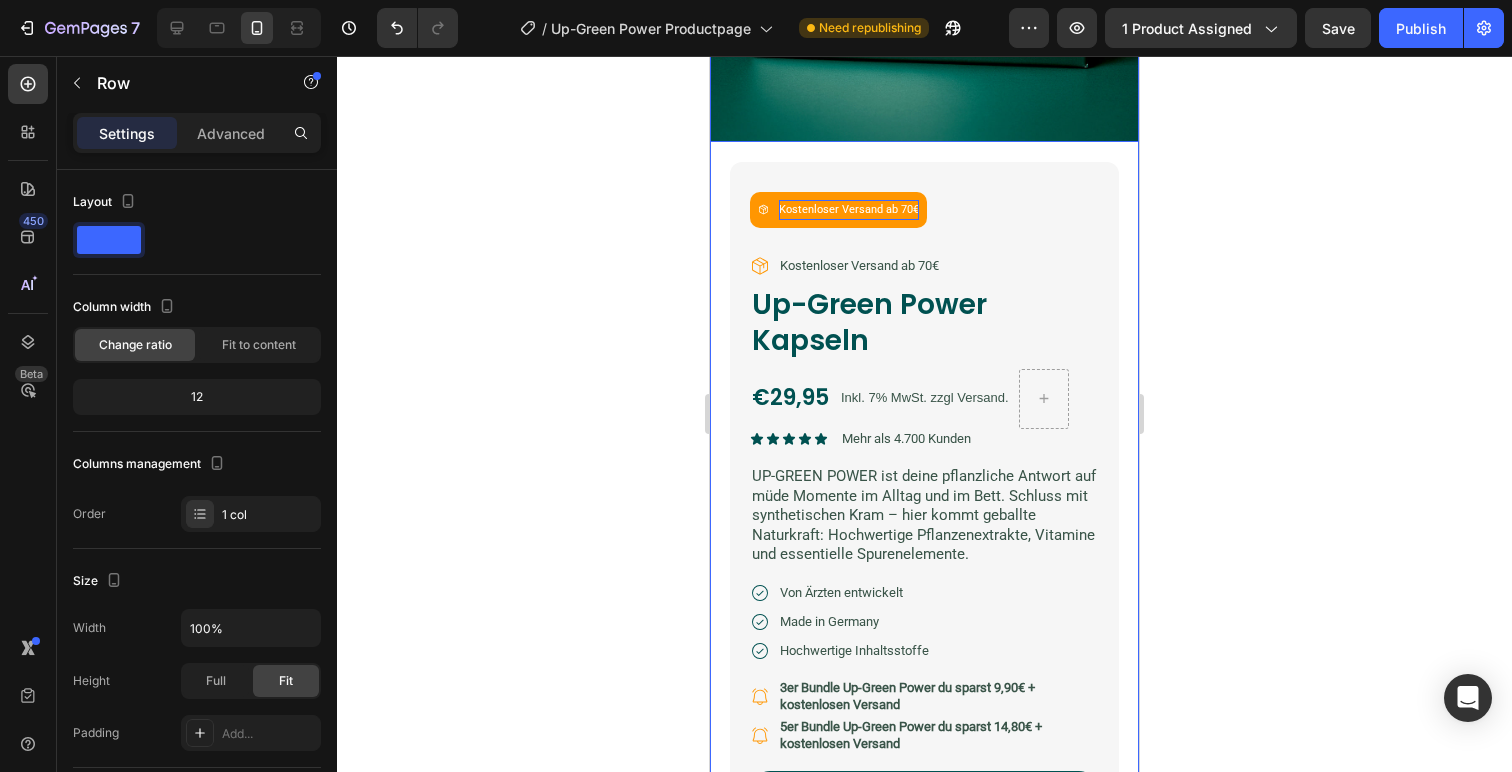 scroll, scrollTop: 438, scrollLeft: 0, axis: vertical 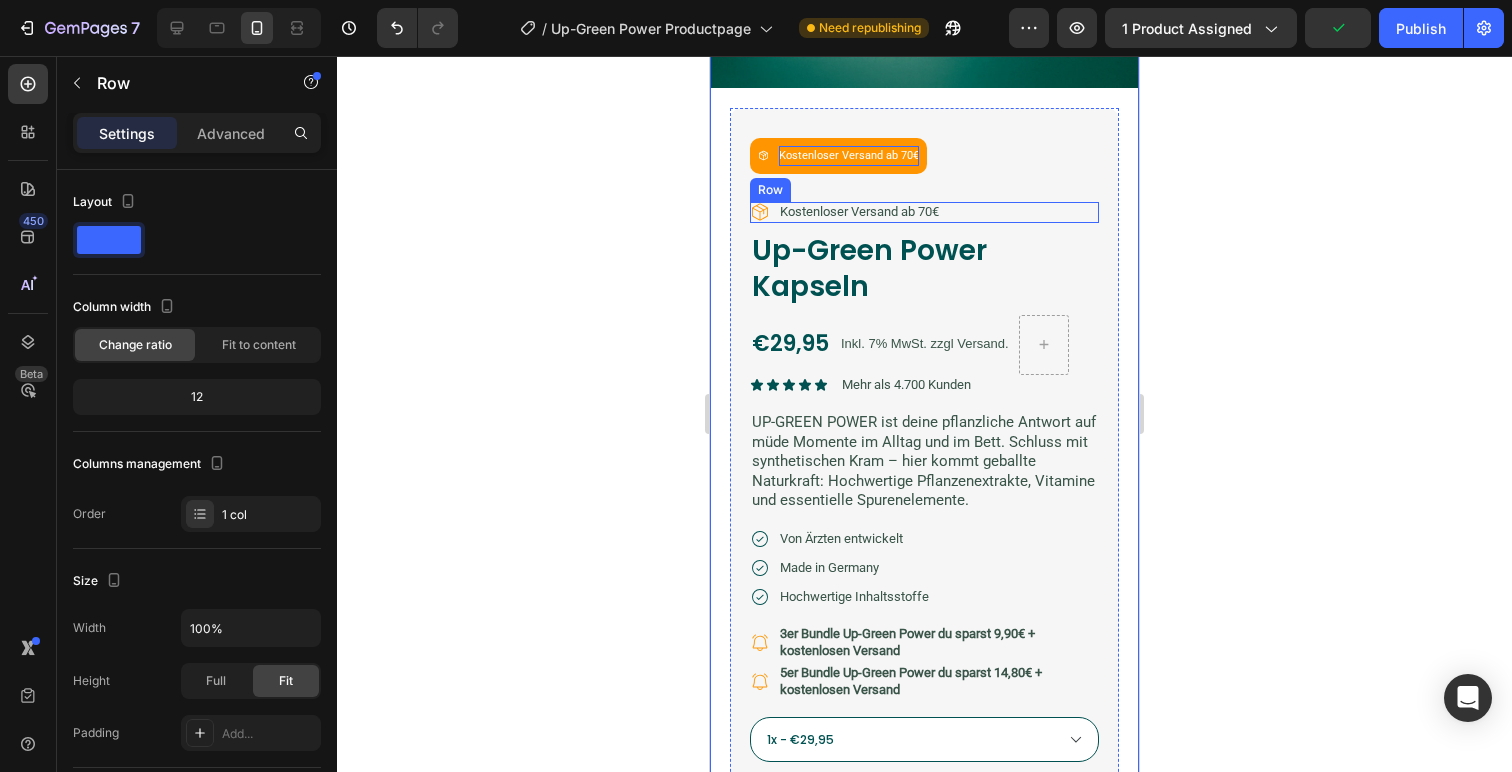 click on "Icon Kostenloser Versand ab 70€ Text Block Row" at bounding box center [924, 212] 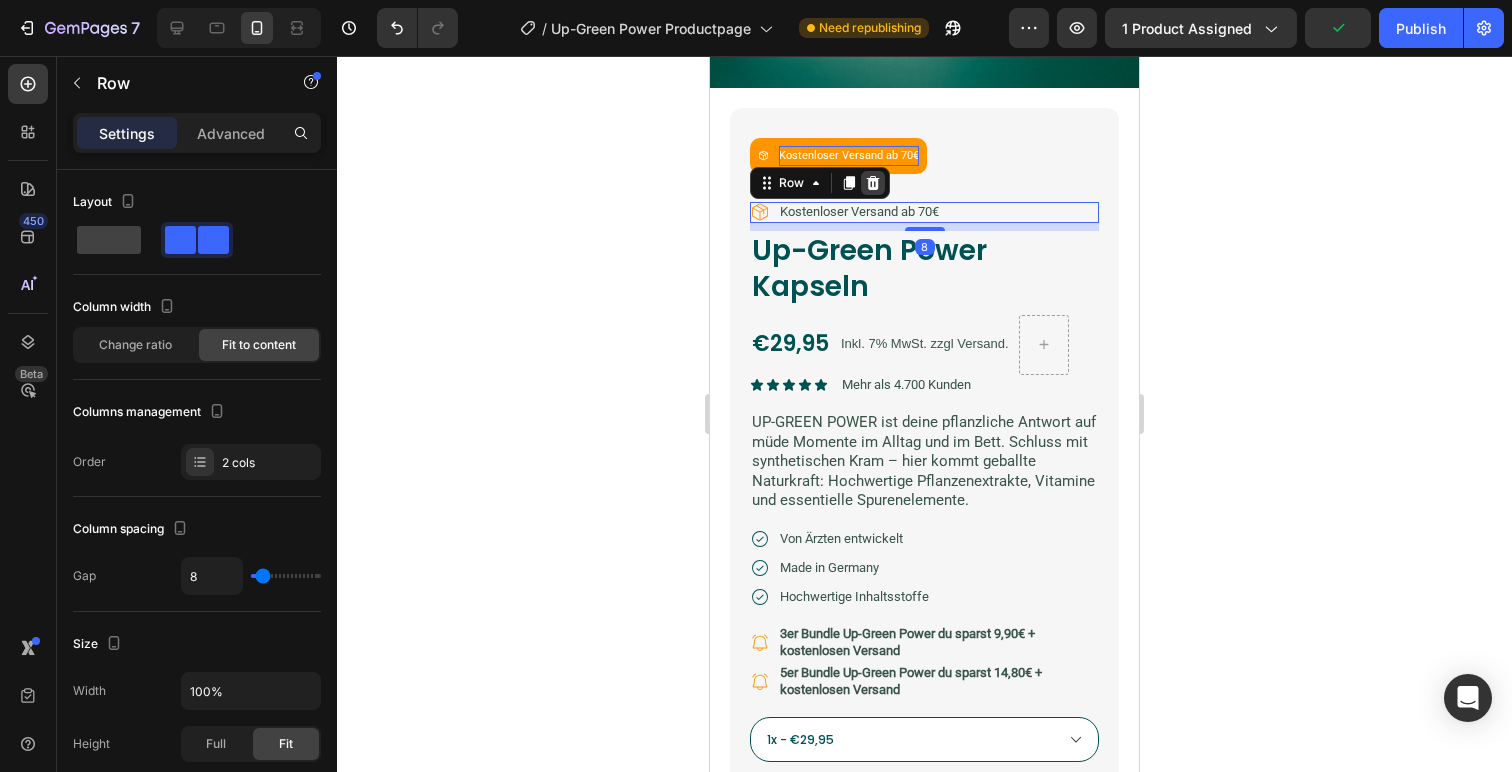 click 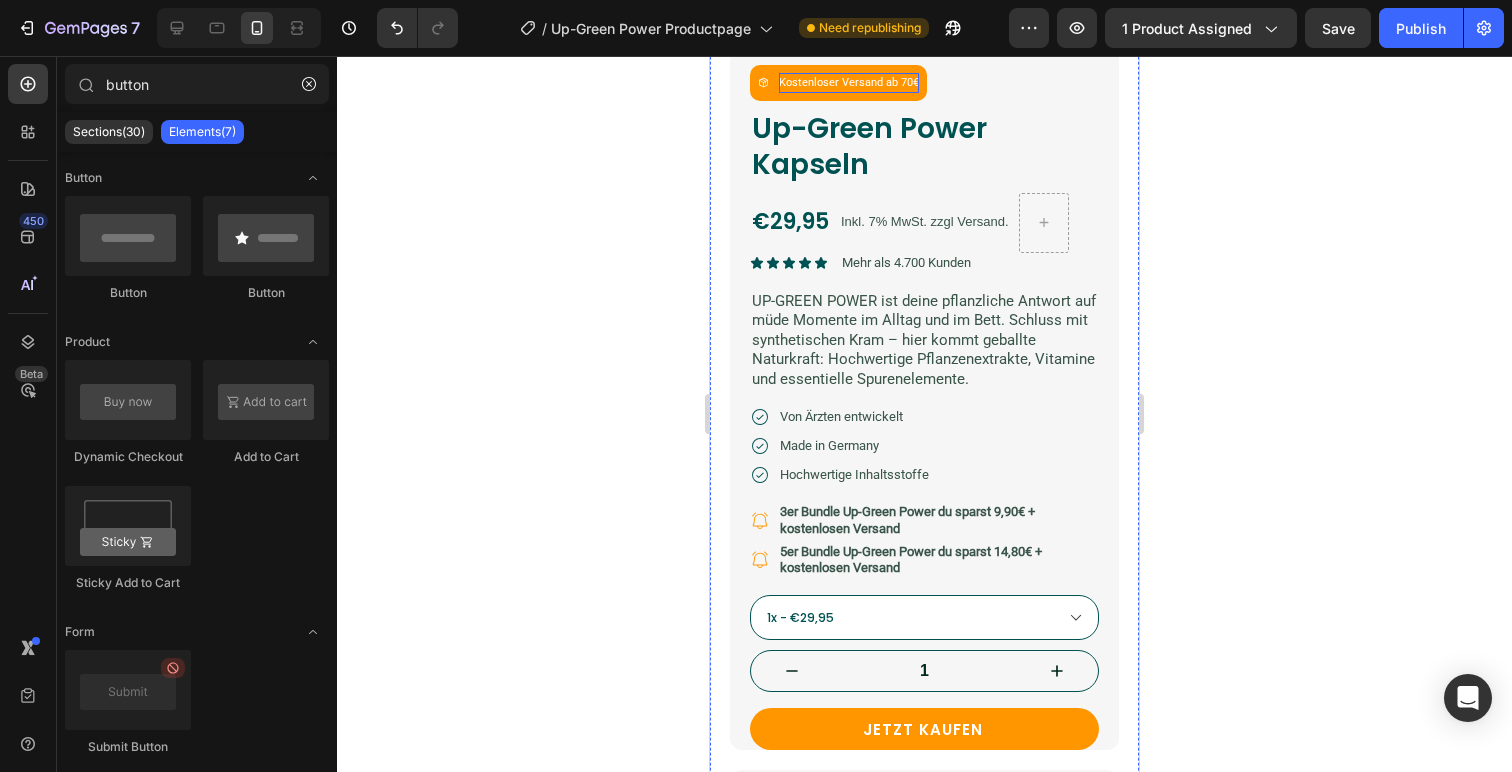 scroll, scrollTop: 0, scrollLeft: 0, axis: both 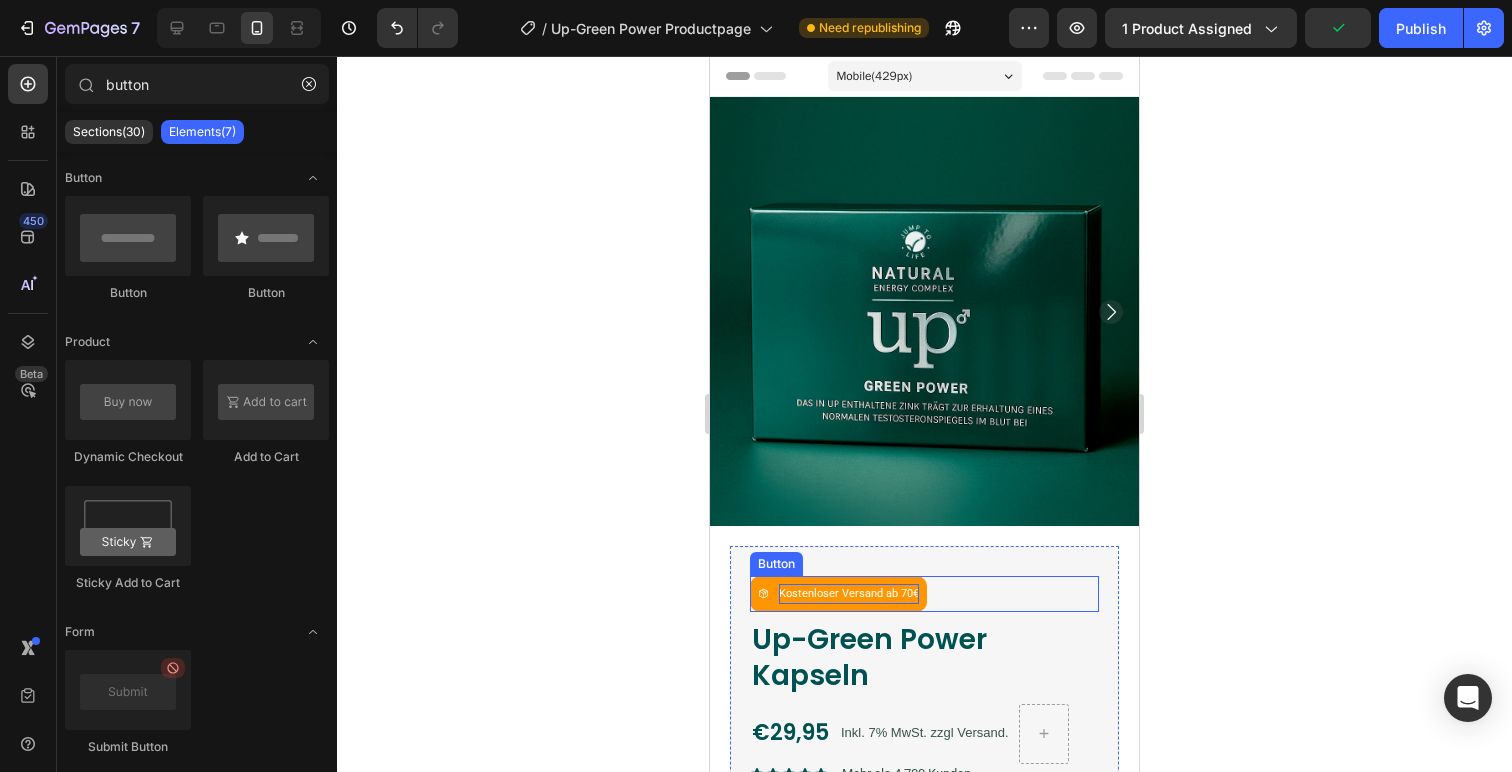 click on "Kostenloser Versand ab 70€" at bounding box center [838, 594] 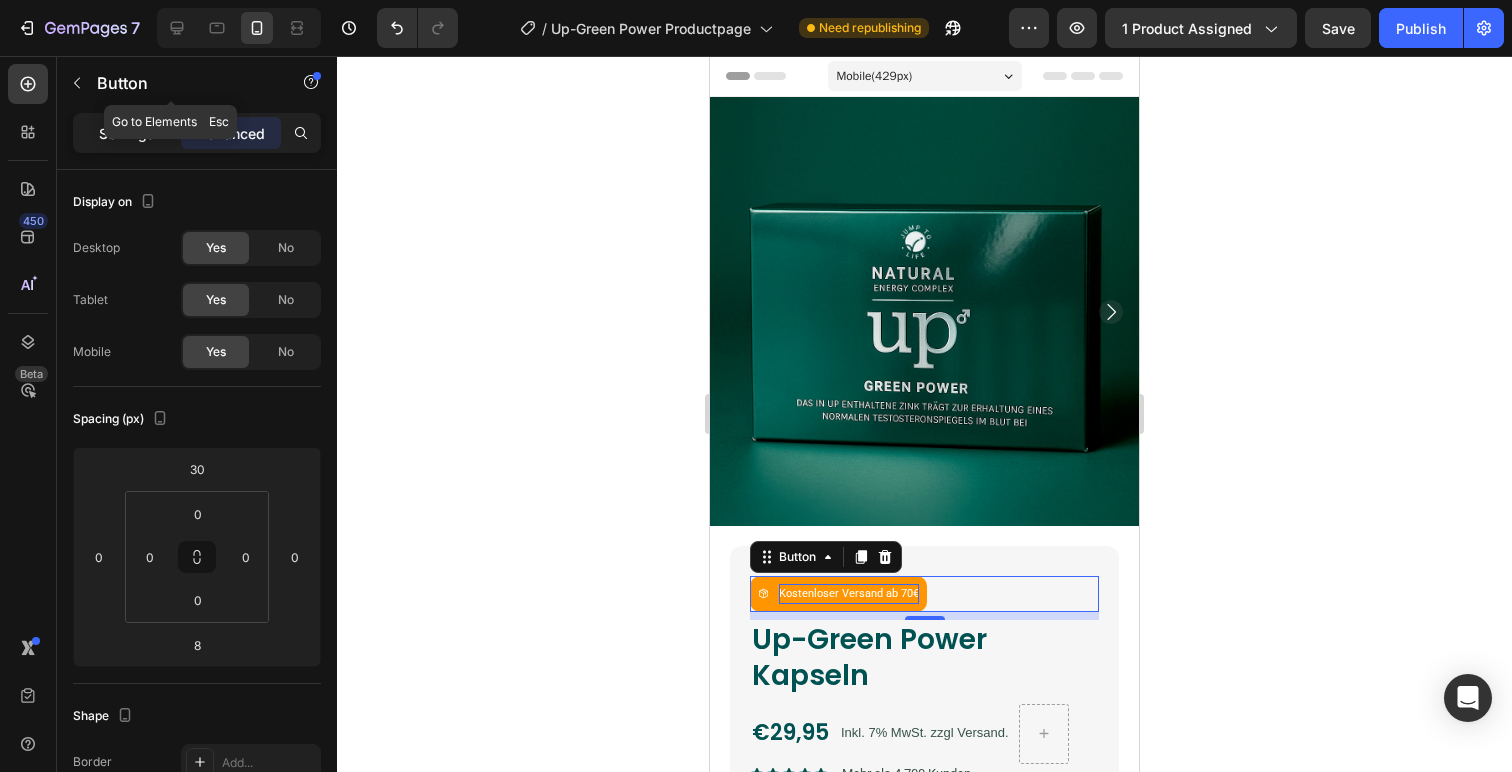 click on "Settings" 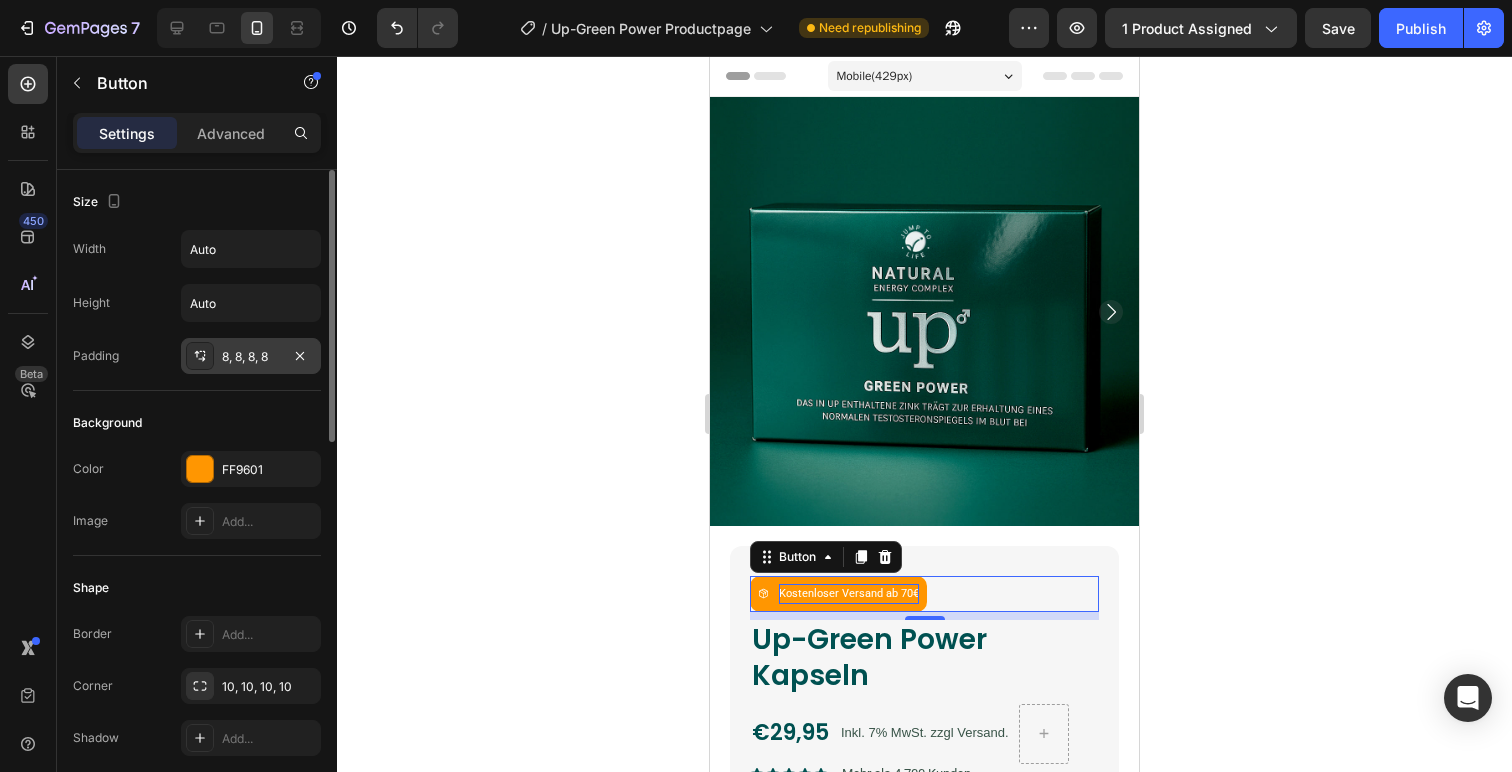 click on "8, 8, 8, 8" at bounding box center [251, 357] 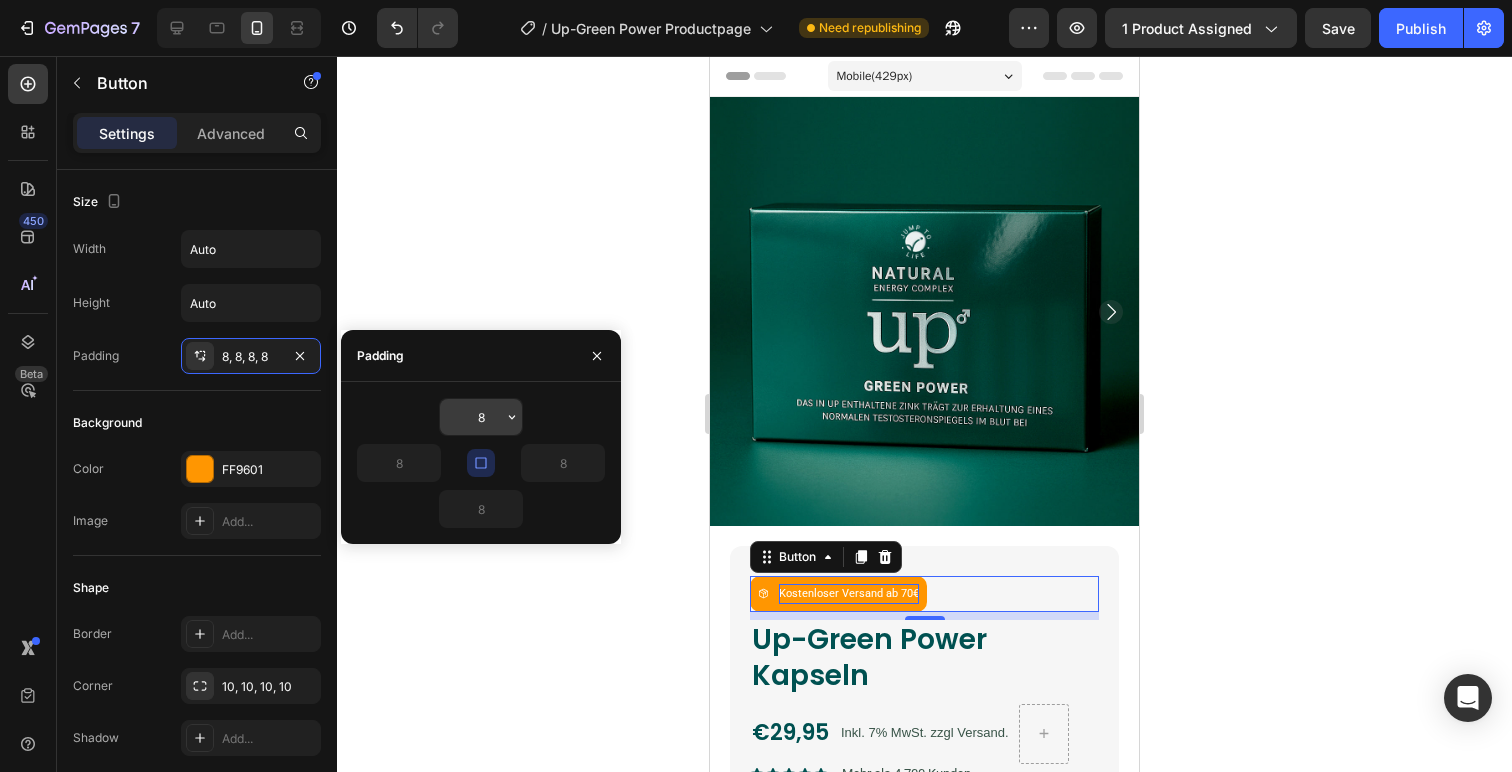 click on "8" at bounding box center [481, 417] 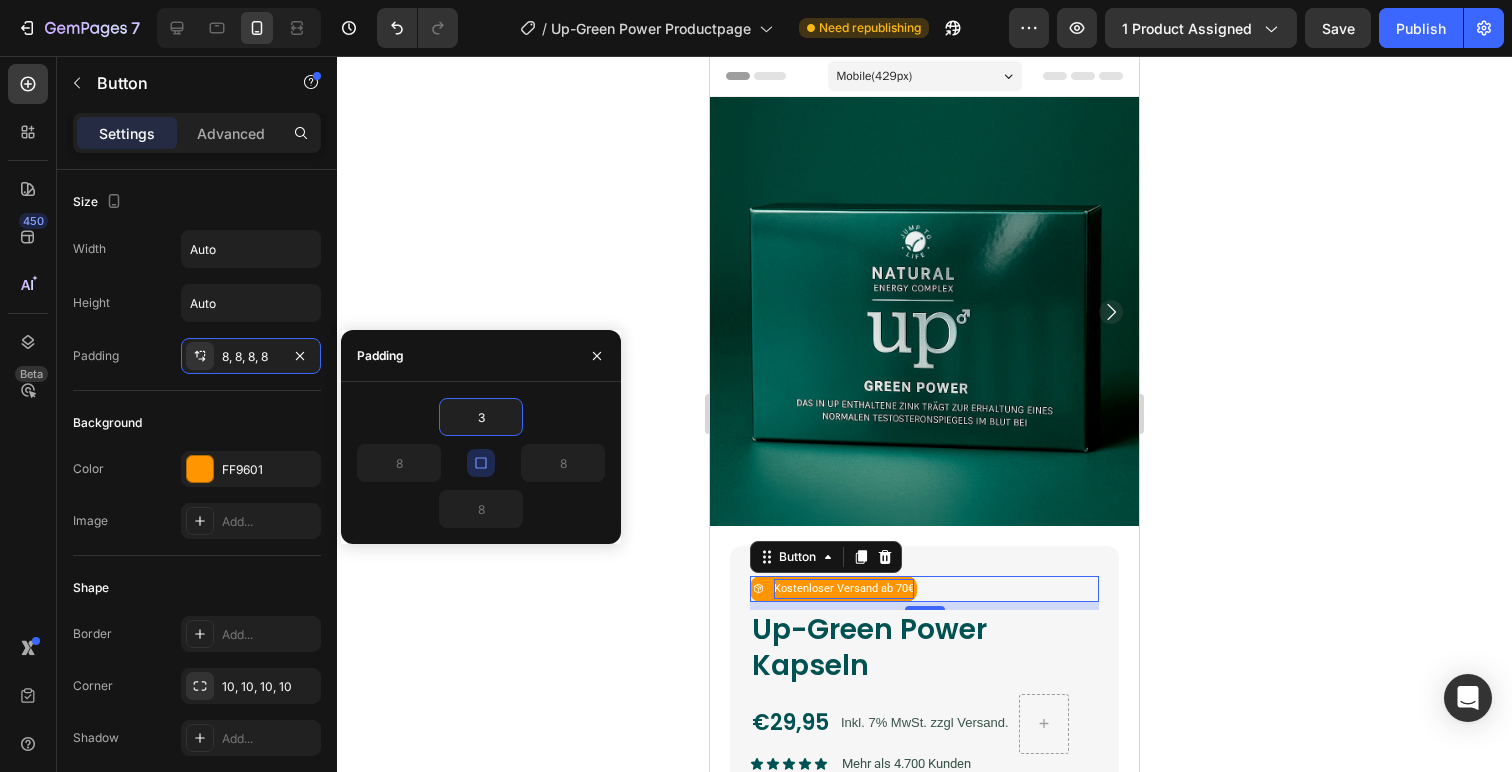 type on "3" 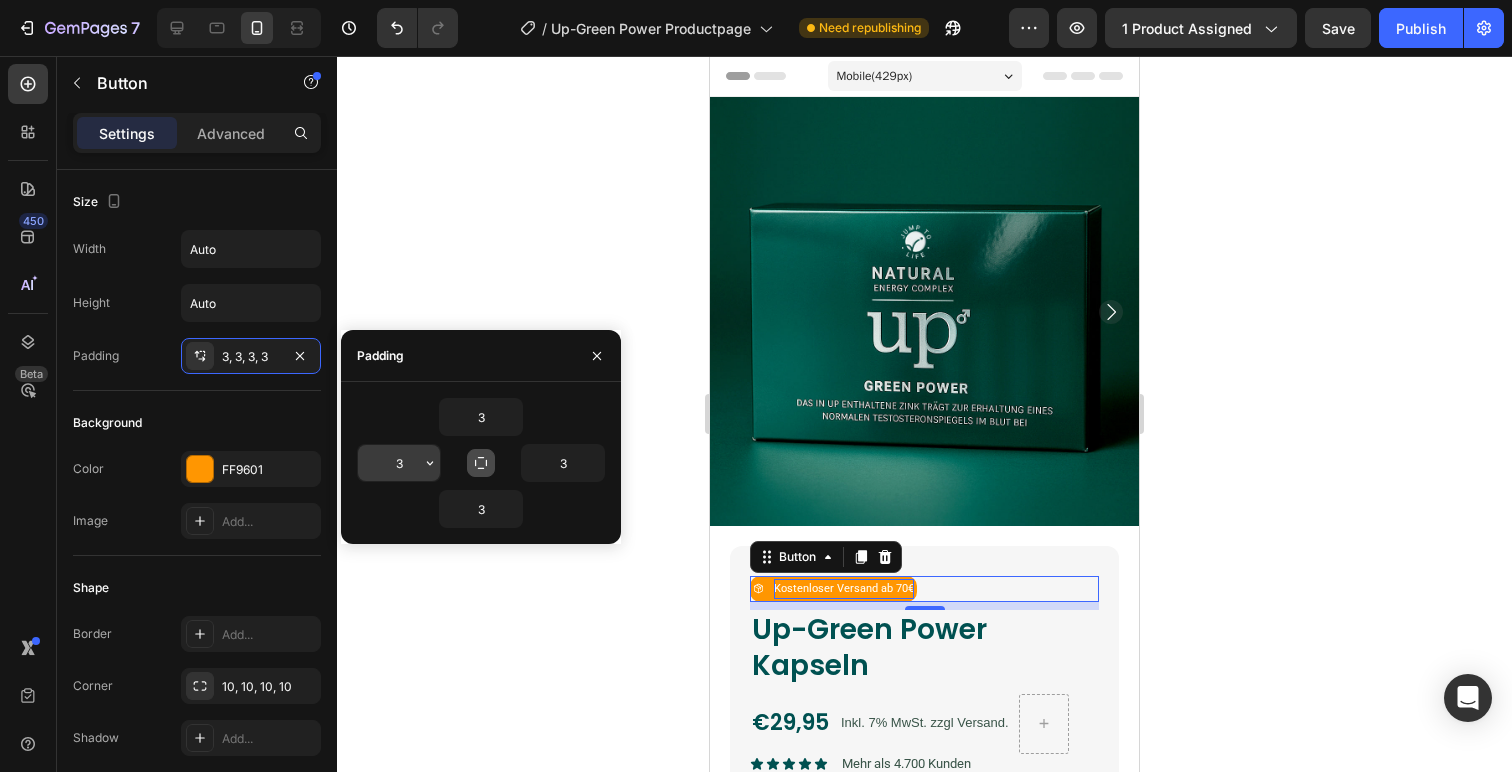 click on "3" at bounding box center (399, 463) 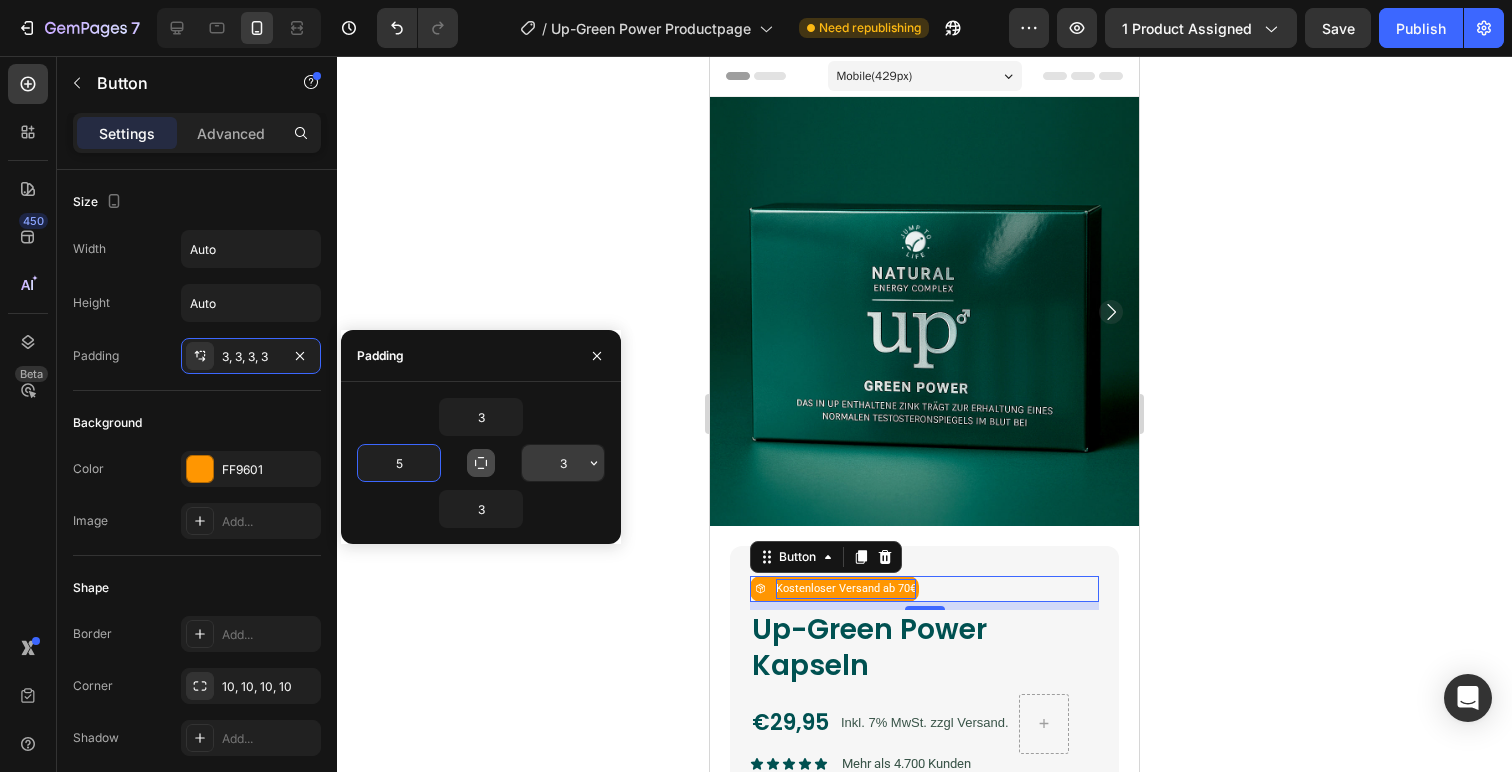 type on "5" 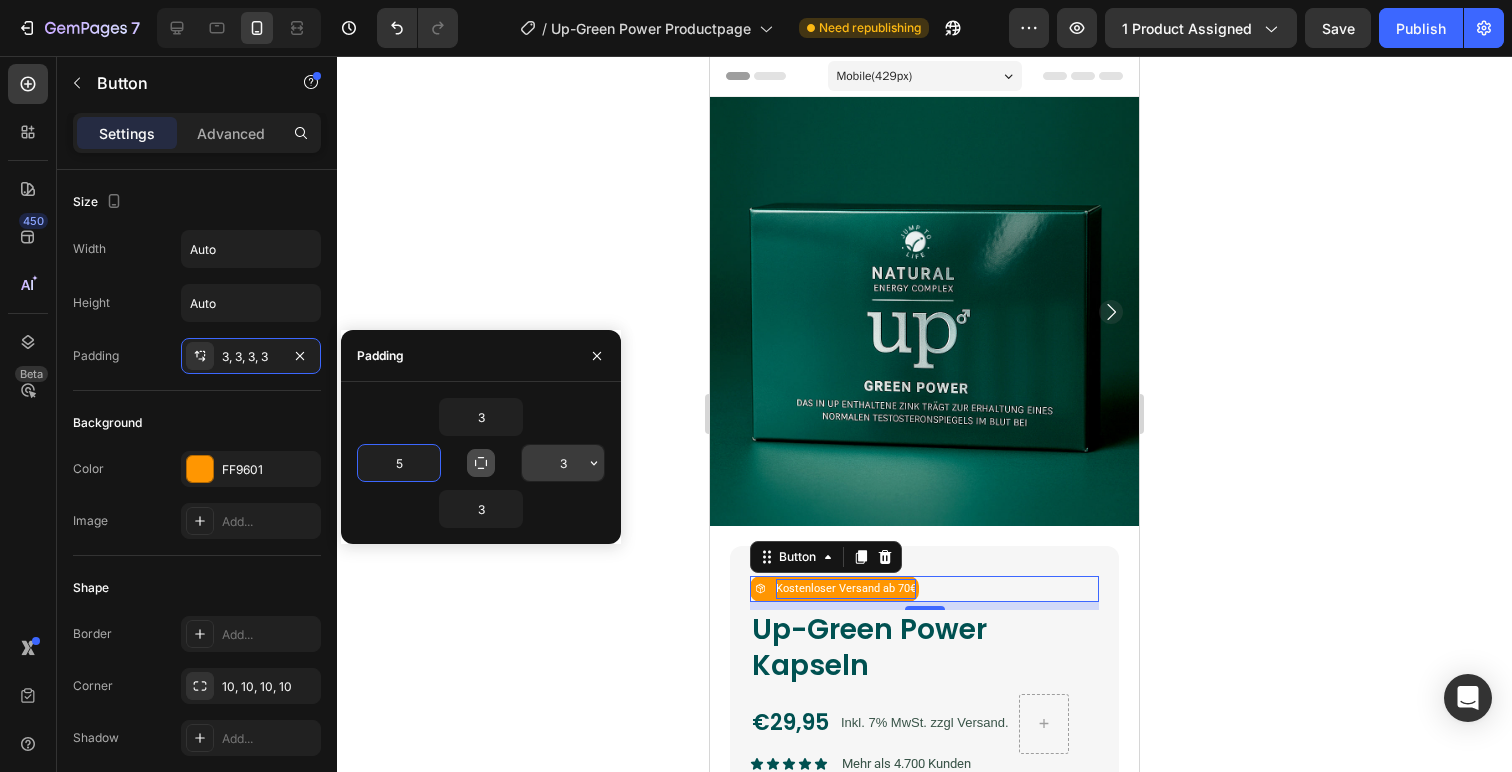 click on "3" at bounding box center (563, 463) 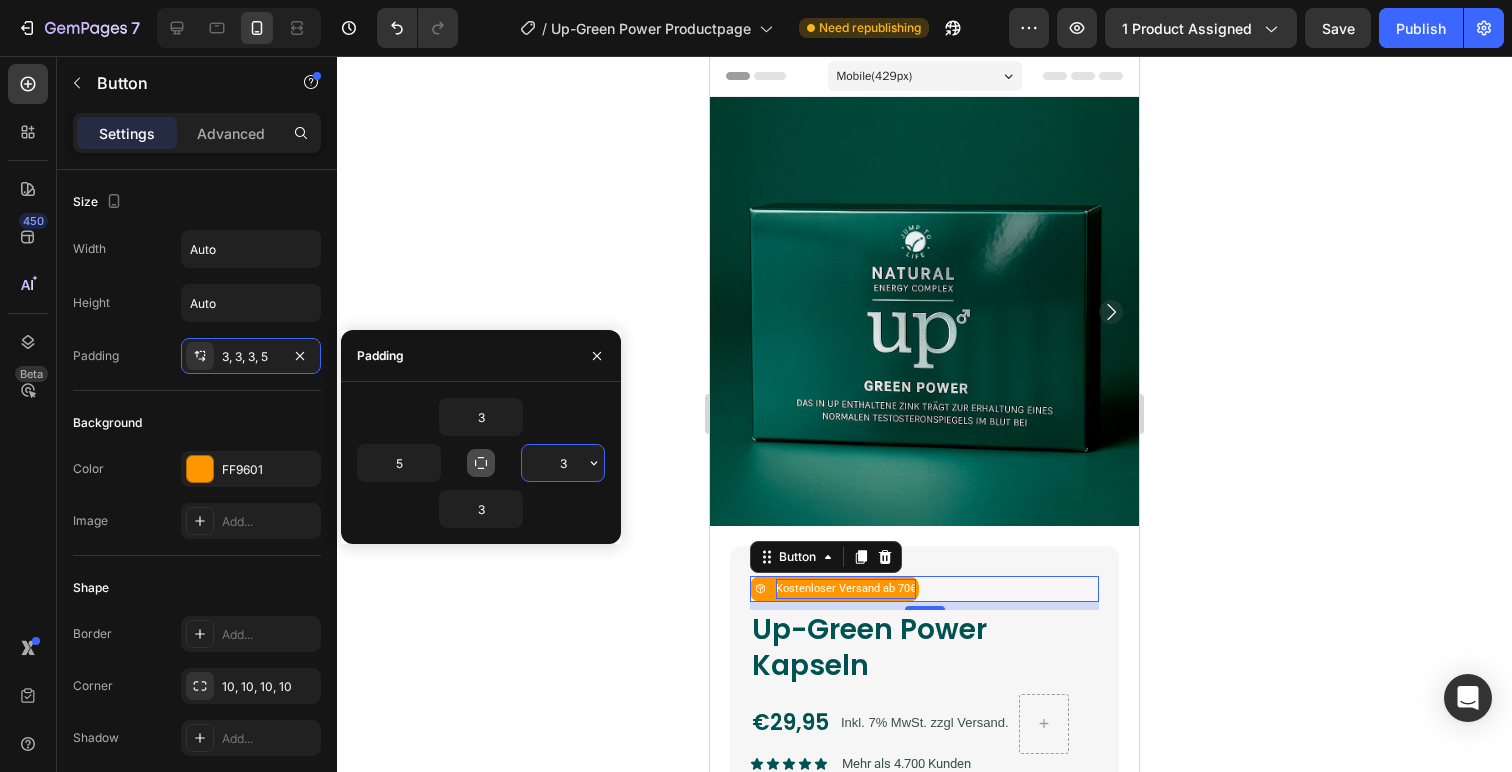 click on "3" at bounding box center (563, 463) 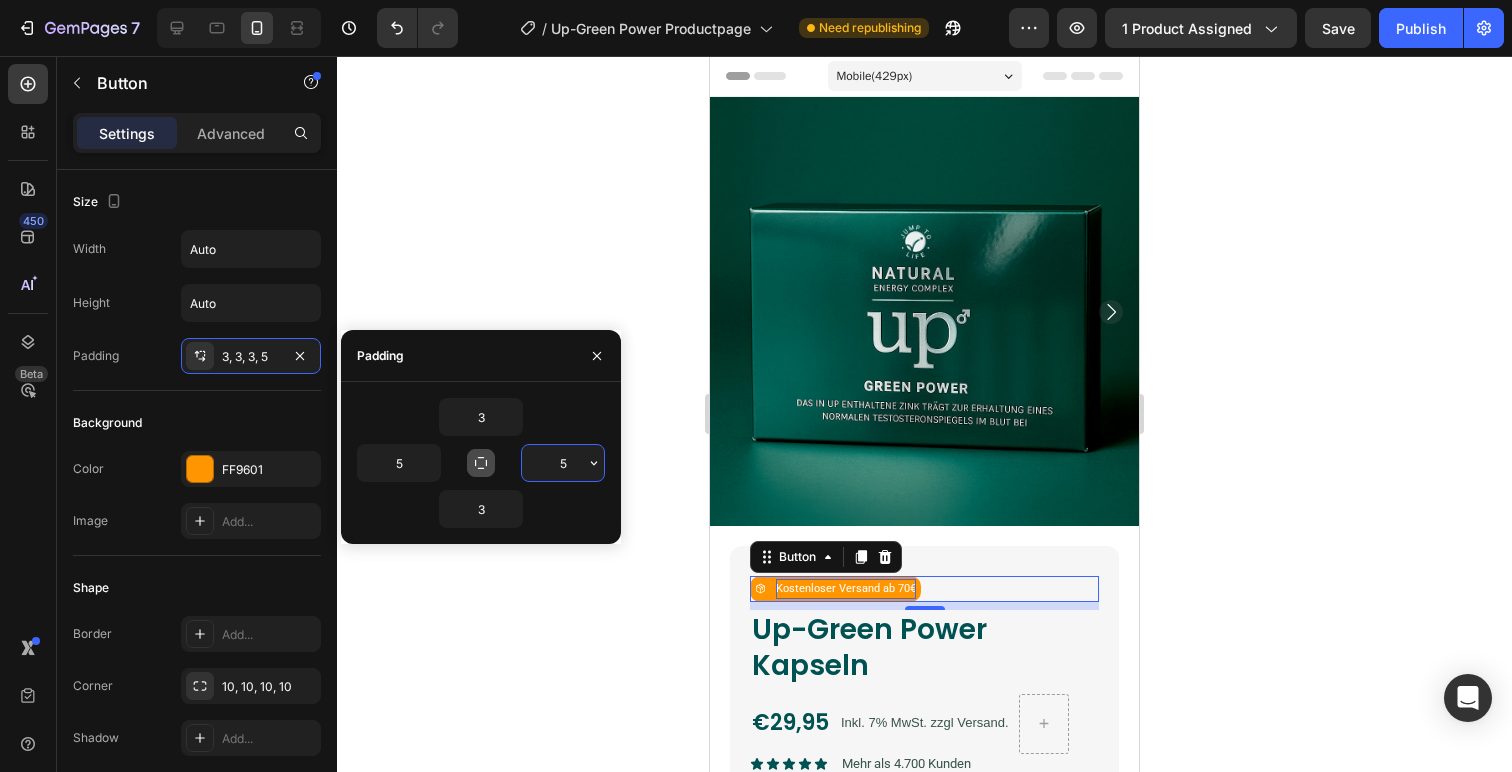 drag, startPoint x: 567, startPoint y: 463, endPoint x: 550, endPoint y: 463, distance: 17 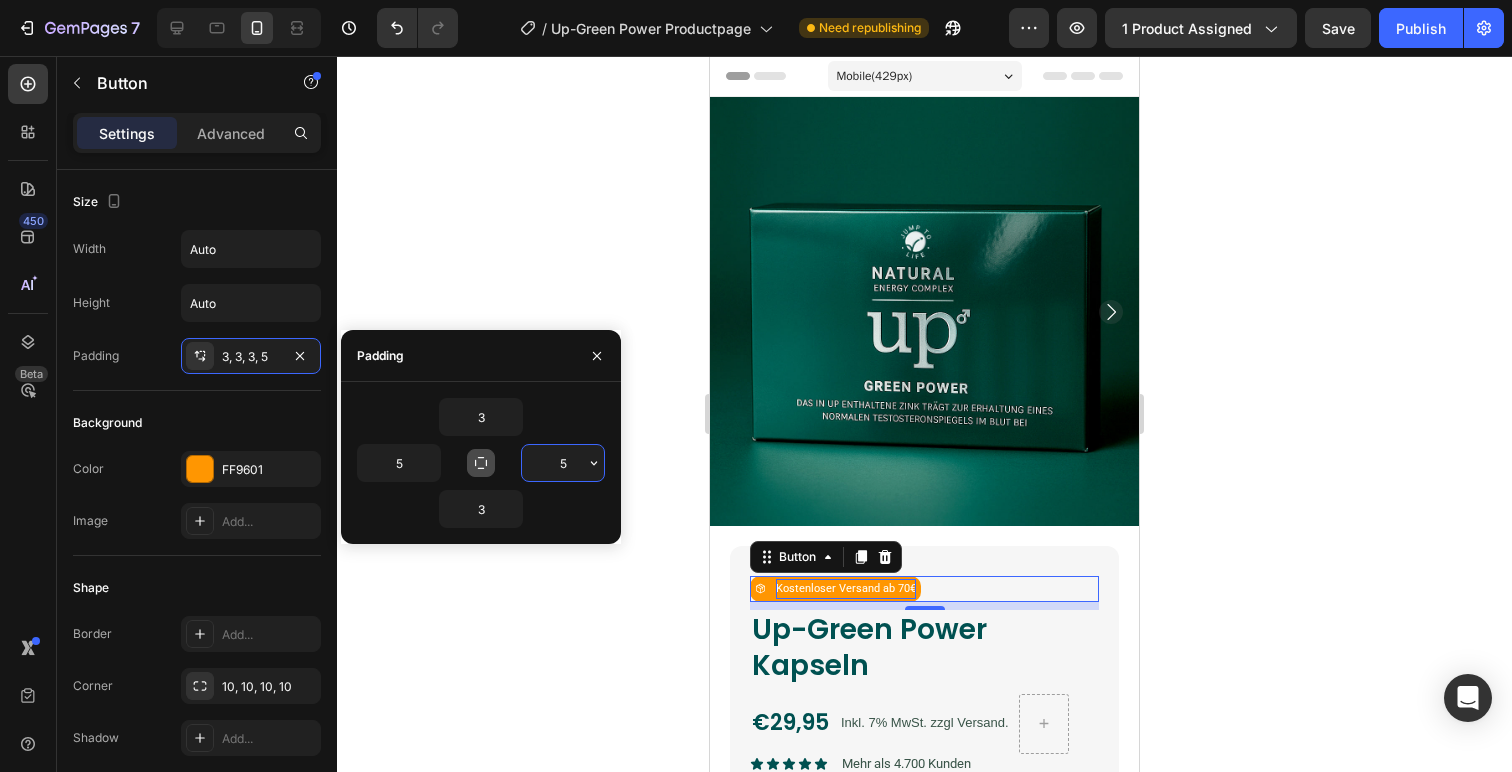 click on "5" at bounding box center [563, 463] 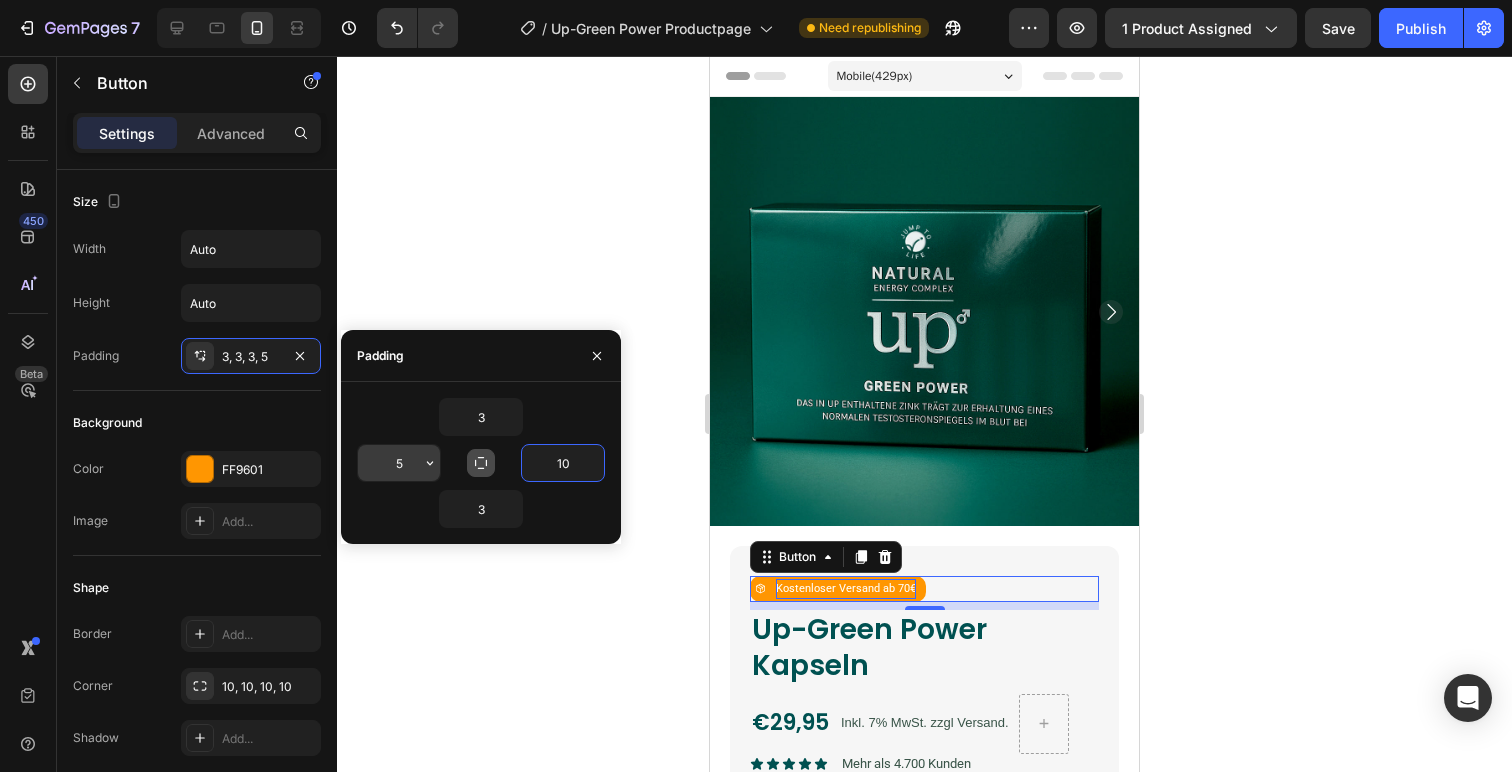 type on "10" 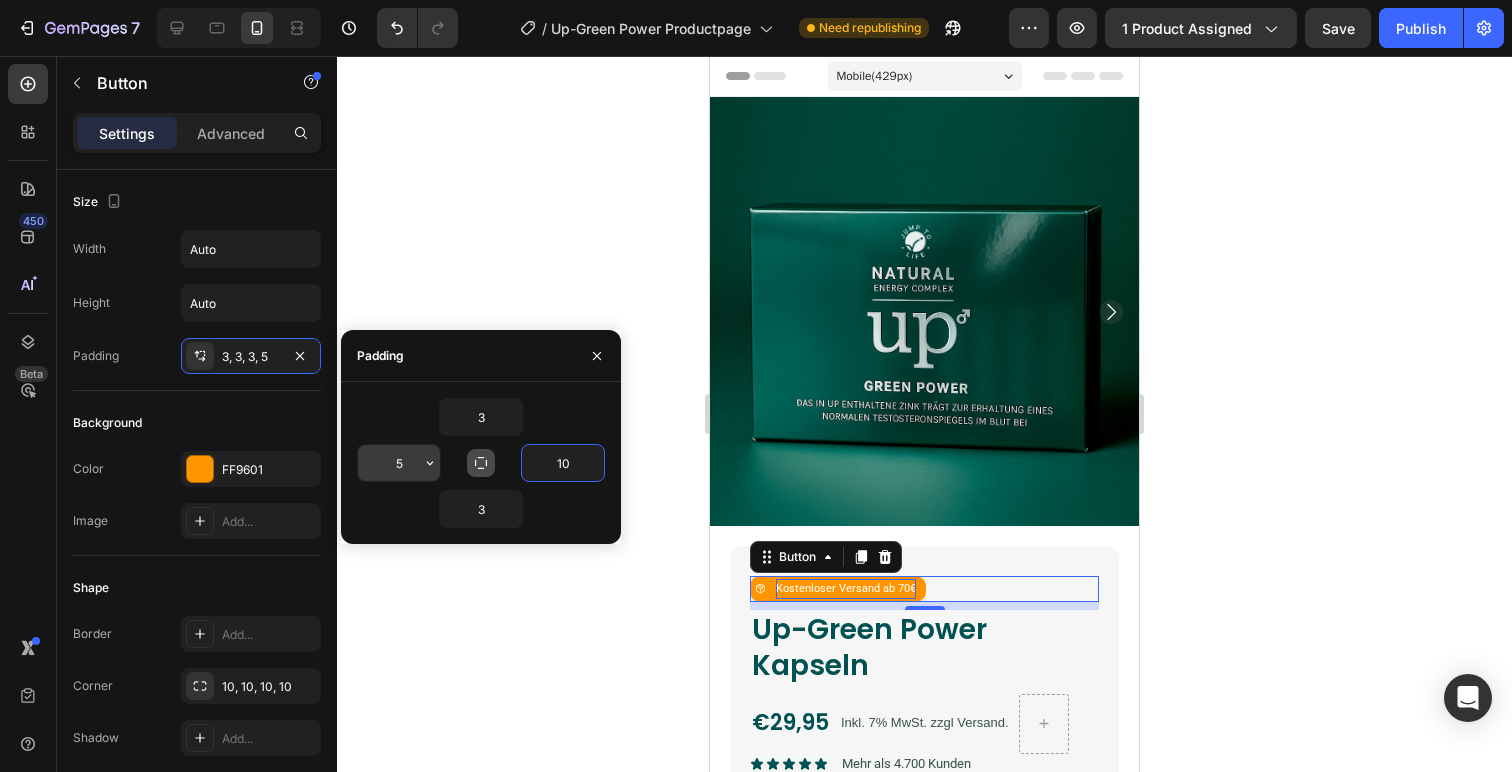 click on "5" at bounding box center (399, 463) 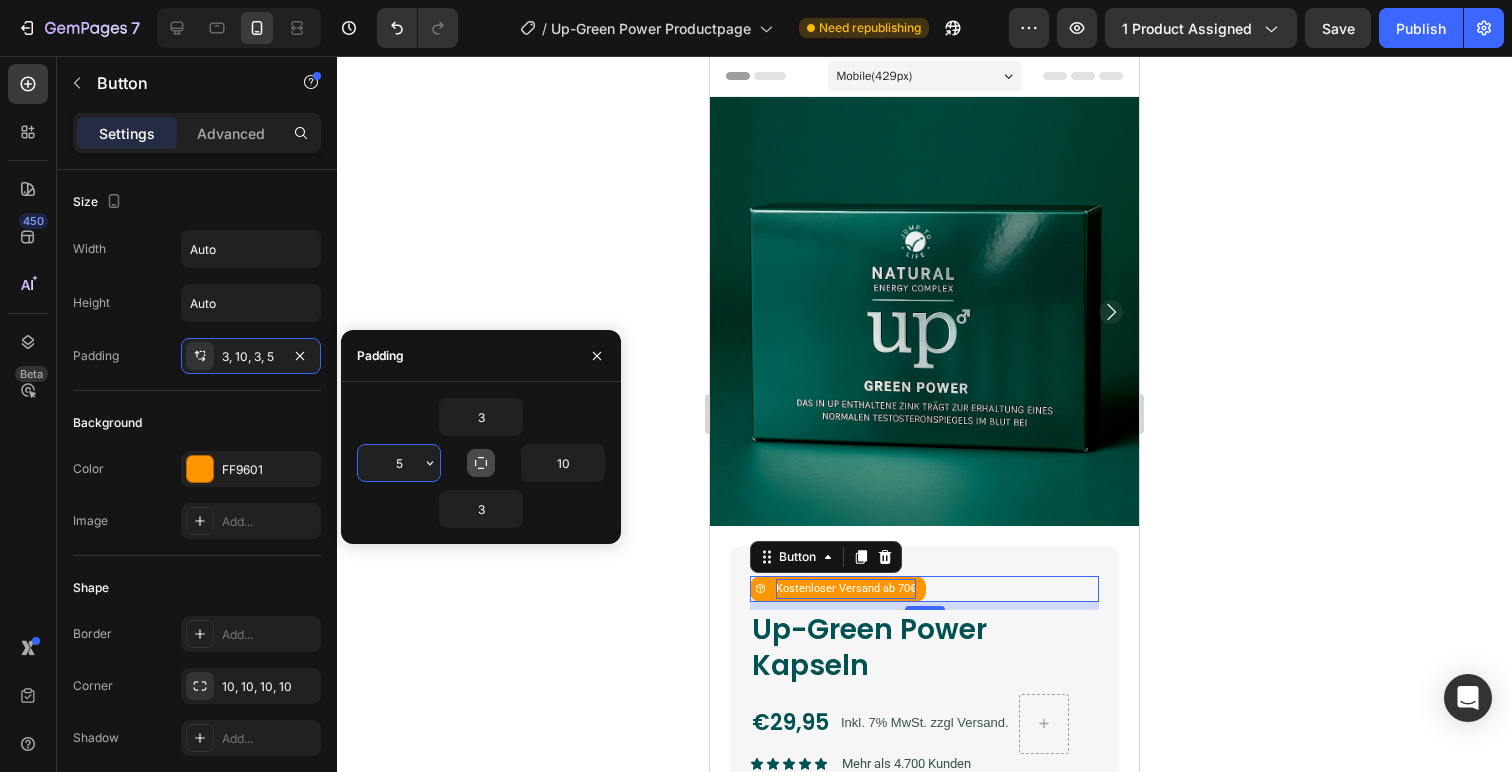 click on "5" at bounding box center [399, 463] 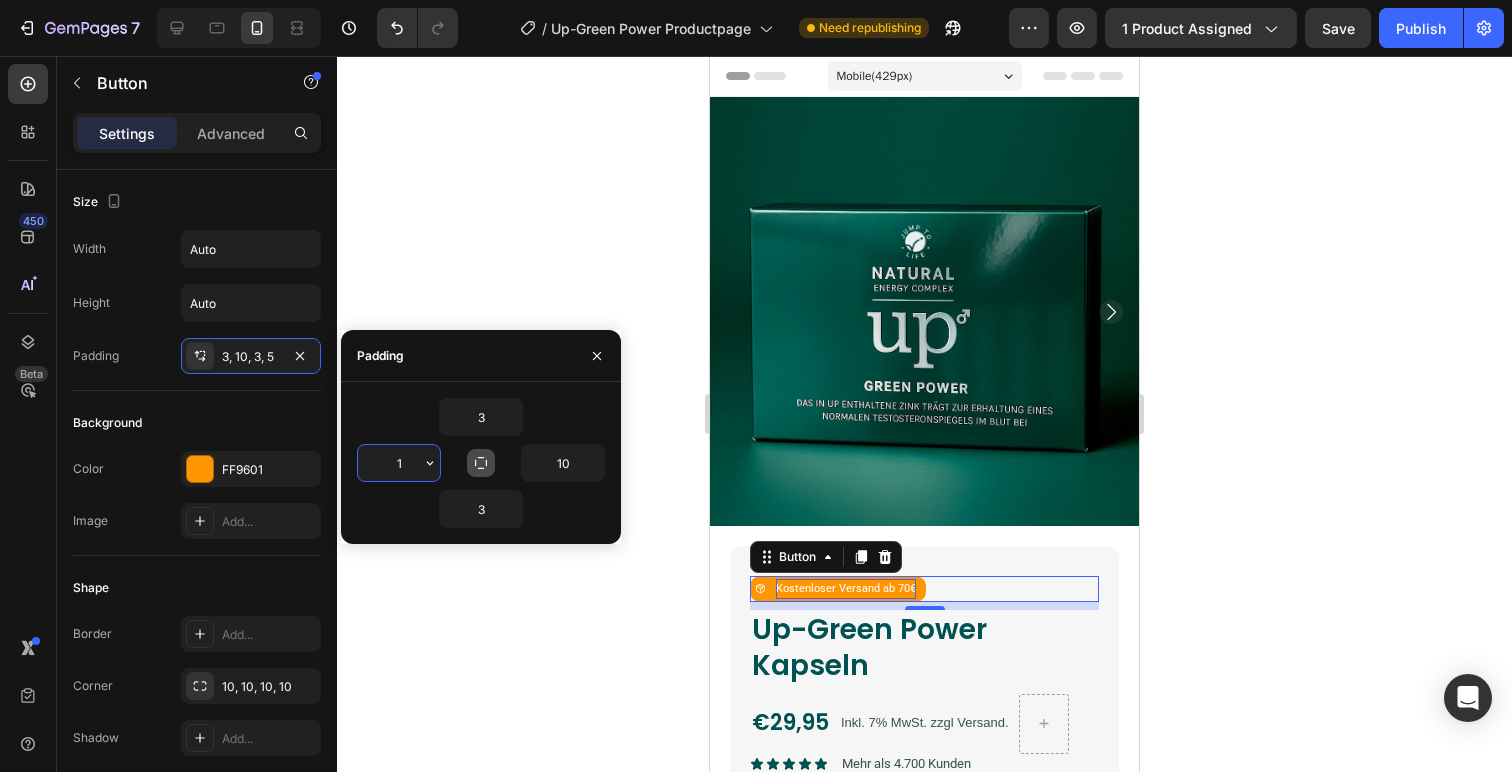 type on "10" 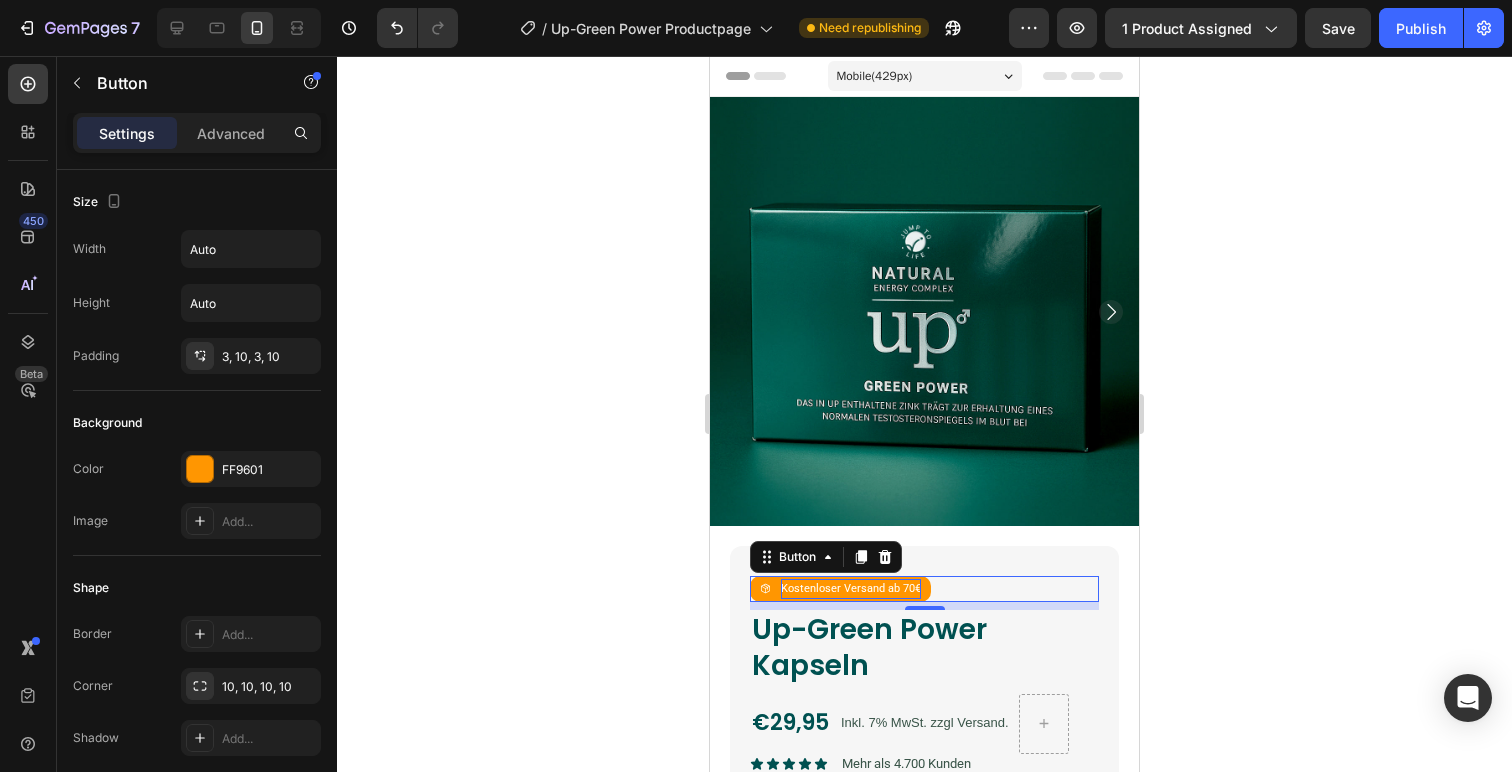 click 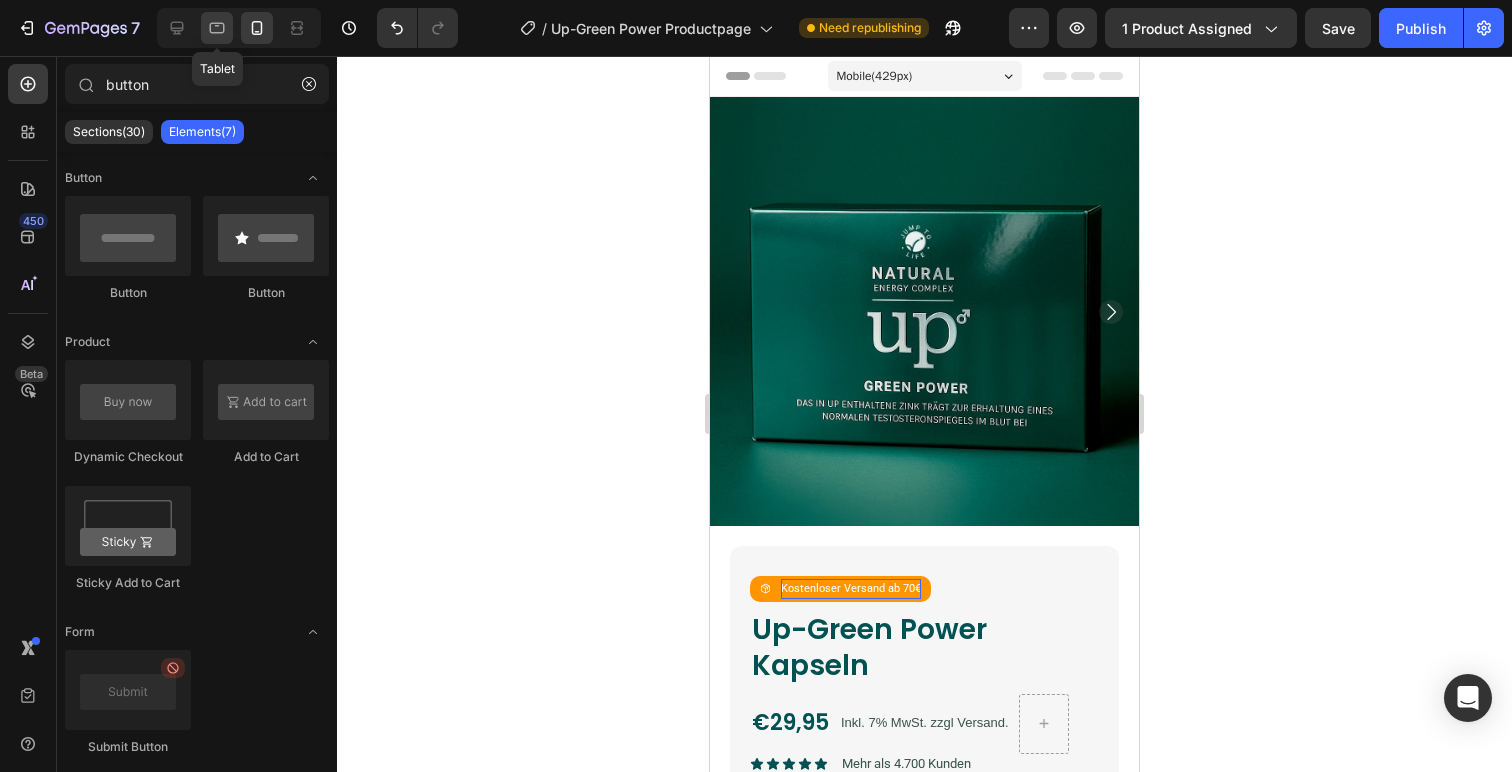 click 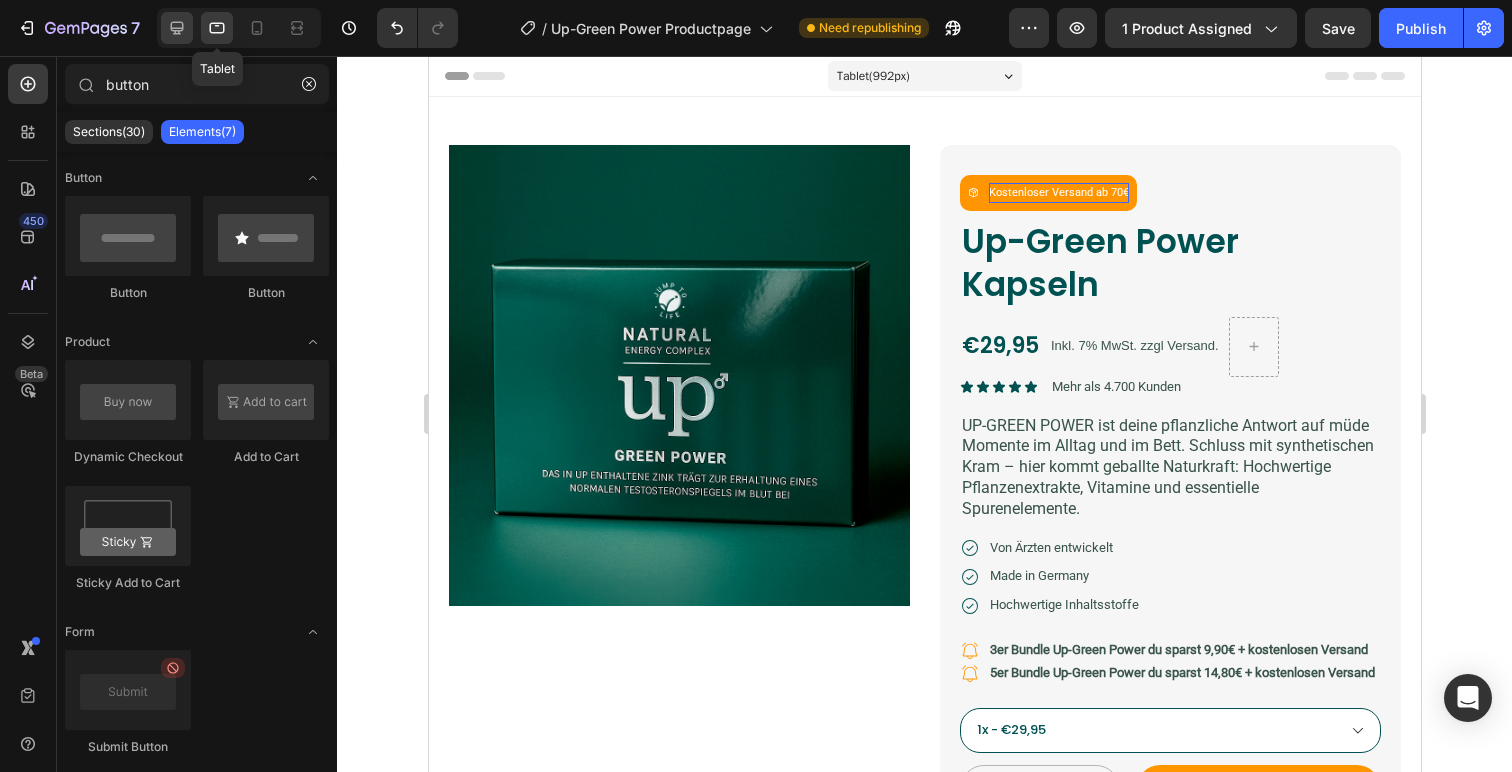 click 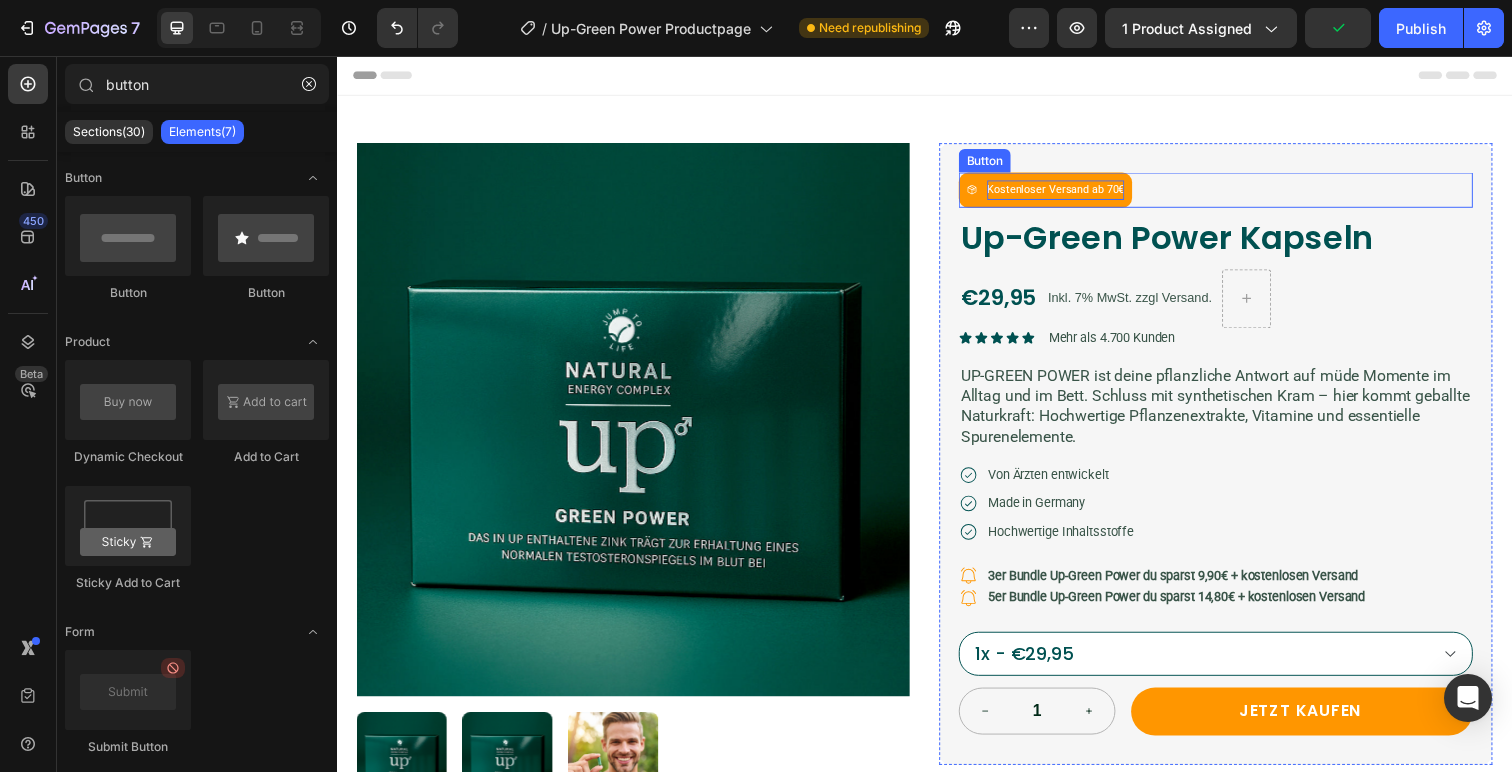 click on "Kostenloser Versand ab 70€" at bounding box center [1060, 193] 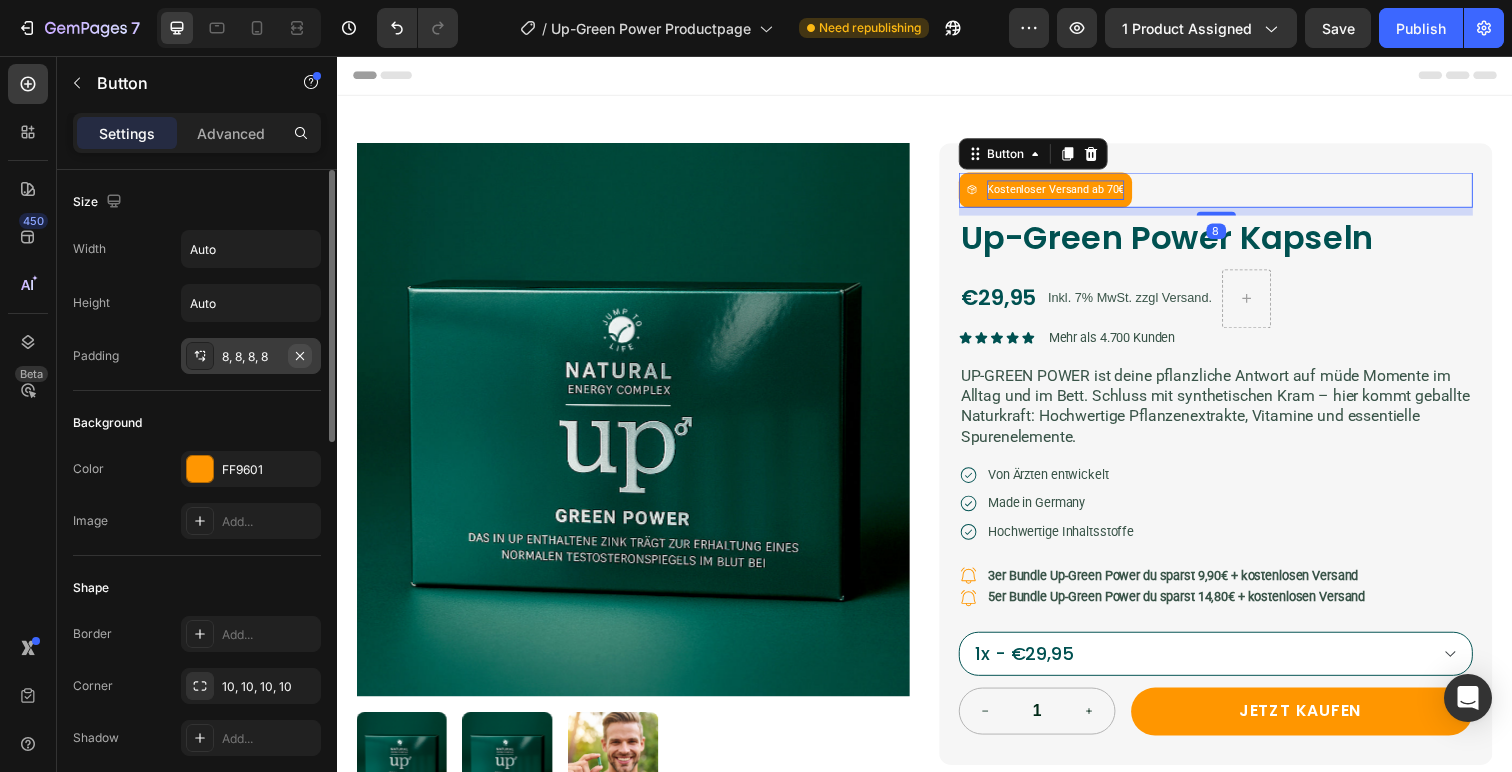 click 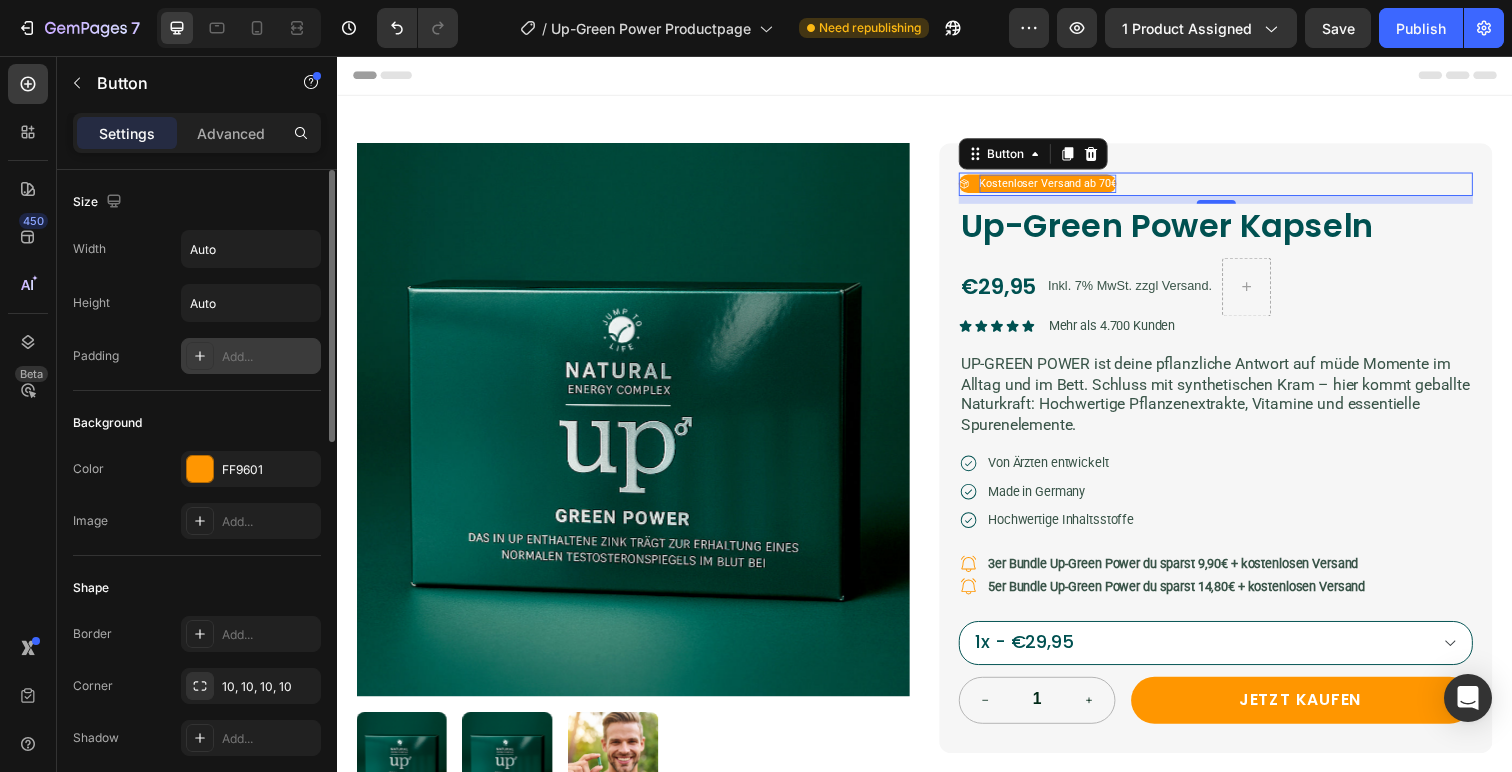 click on "Add..." at bounding box center (269, 357) 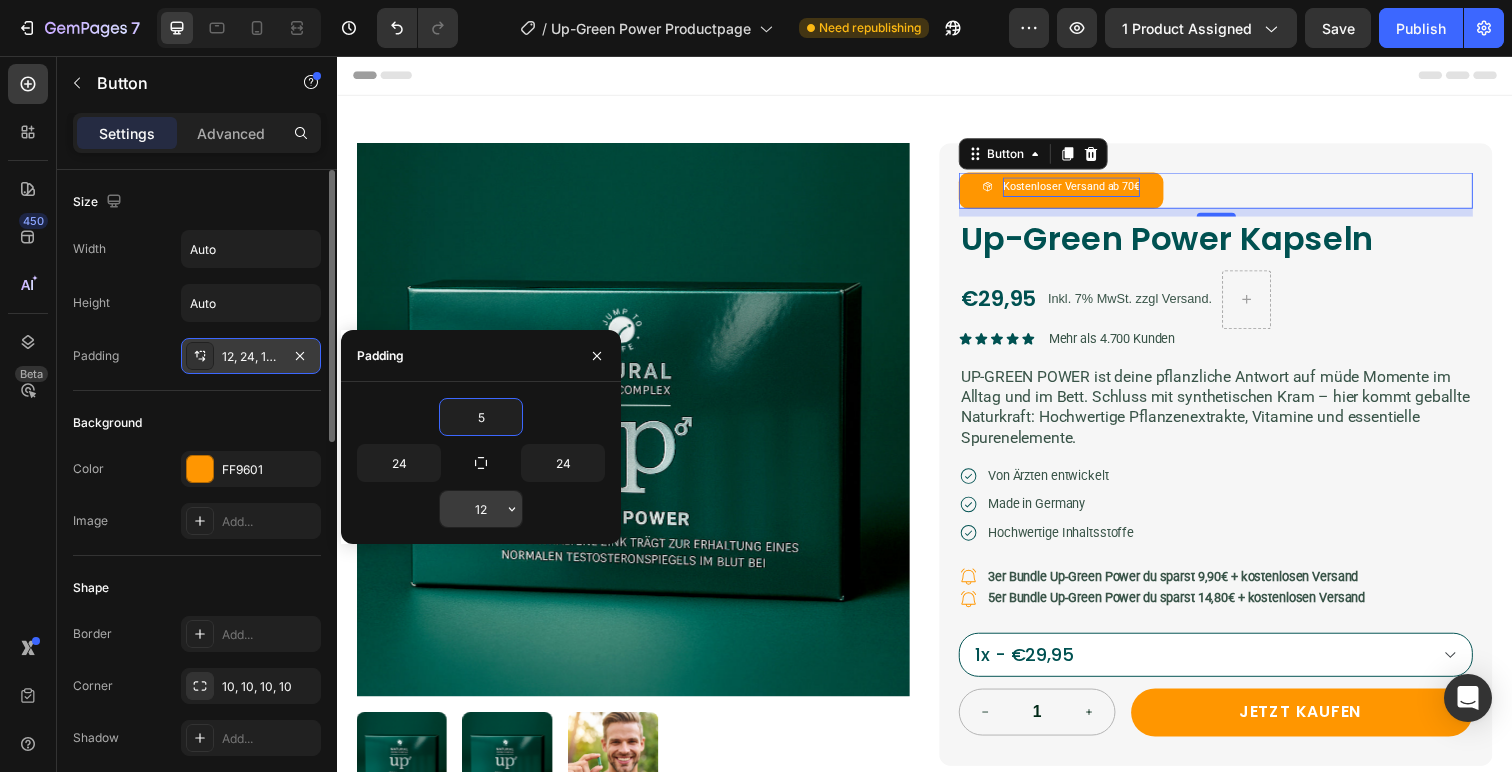 type on "5" 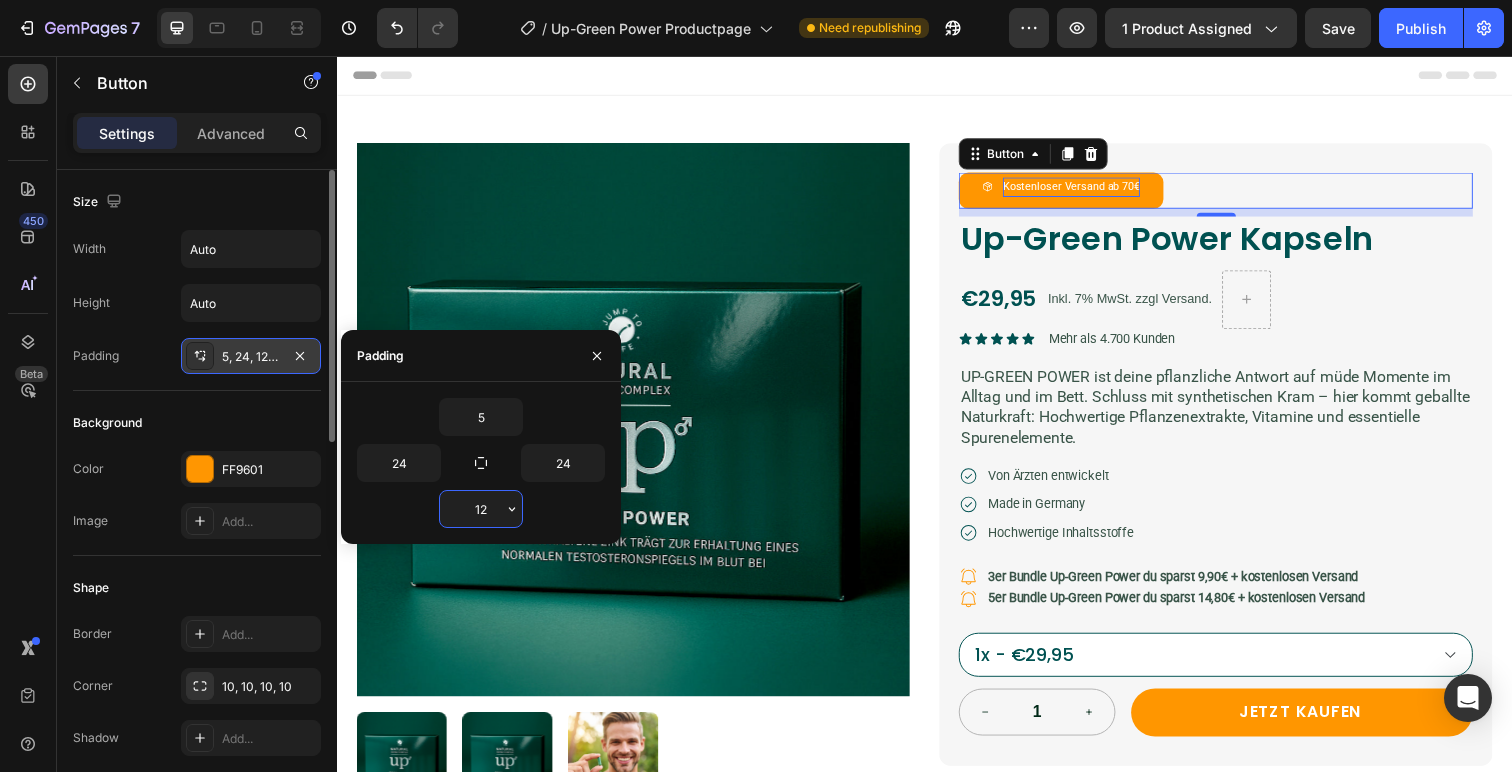click on "12" at bounding box center [481, 509] 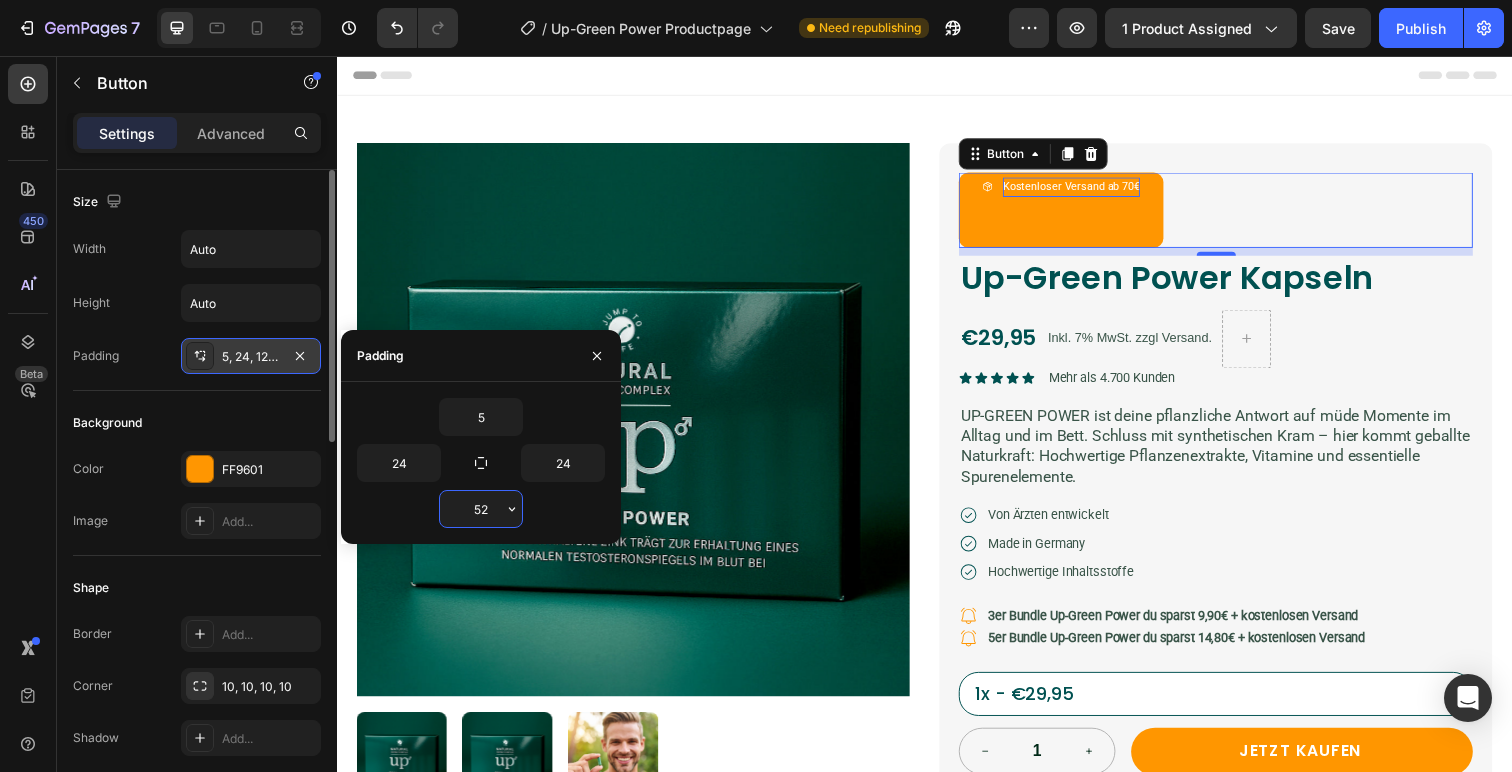 click on "52" at bounding box center (481, 509) 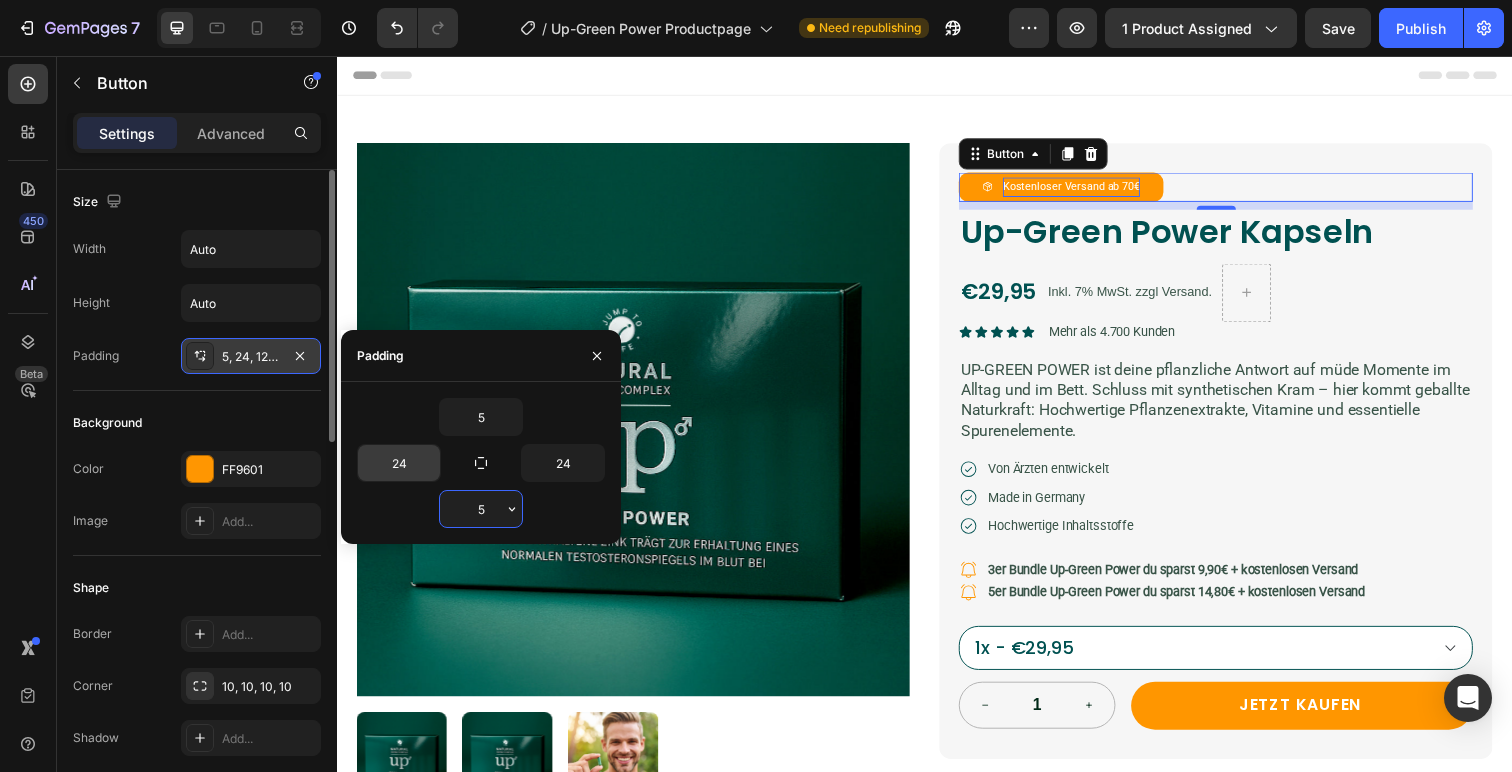 type on "5" 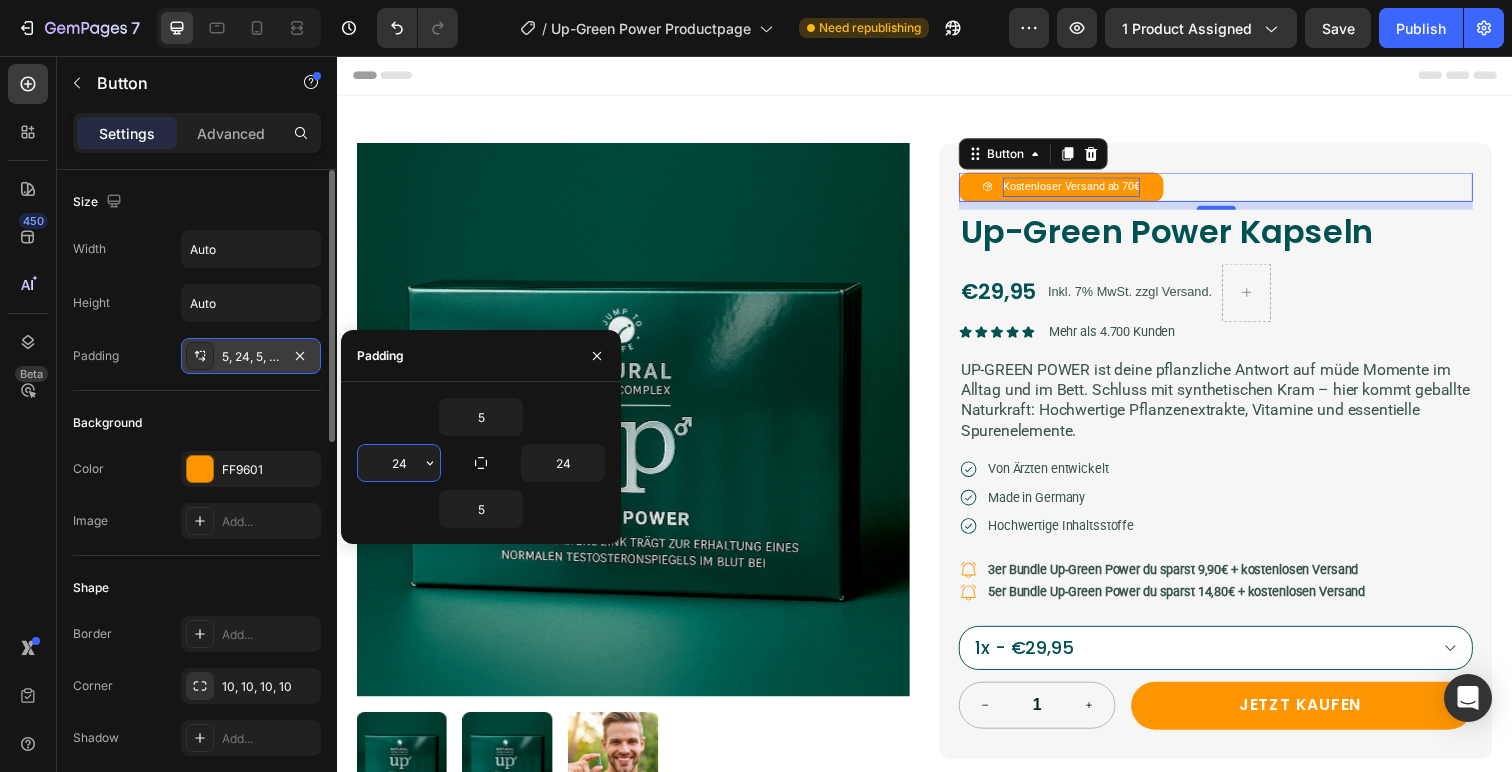 click on "24" at bounding box center (399, 463) 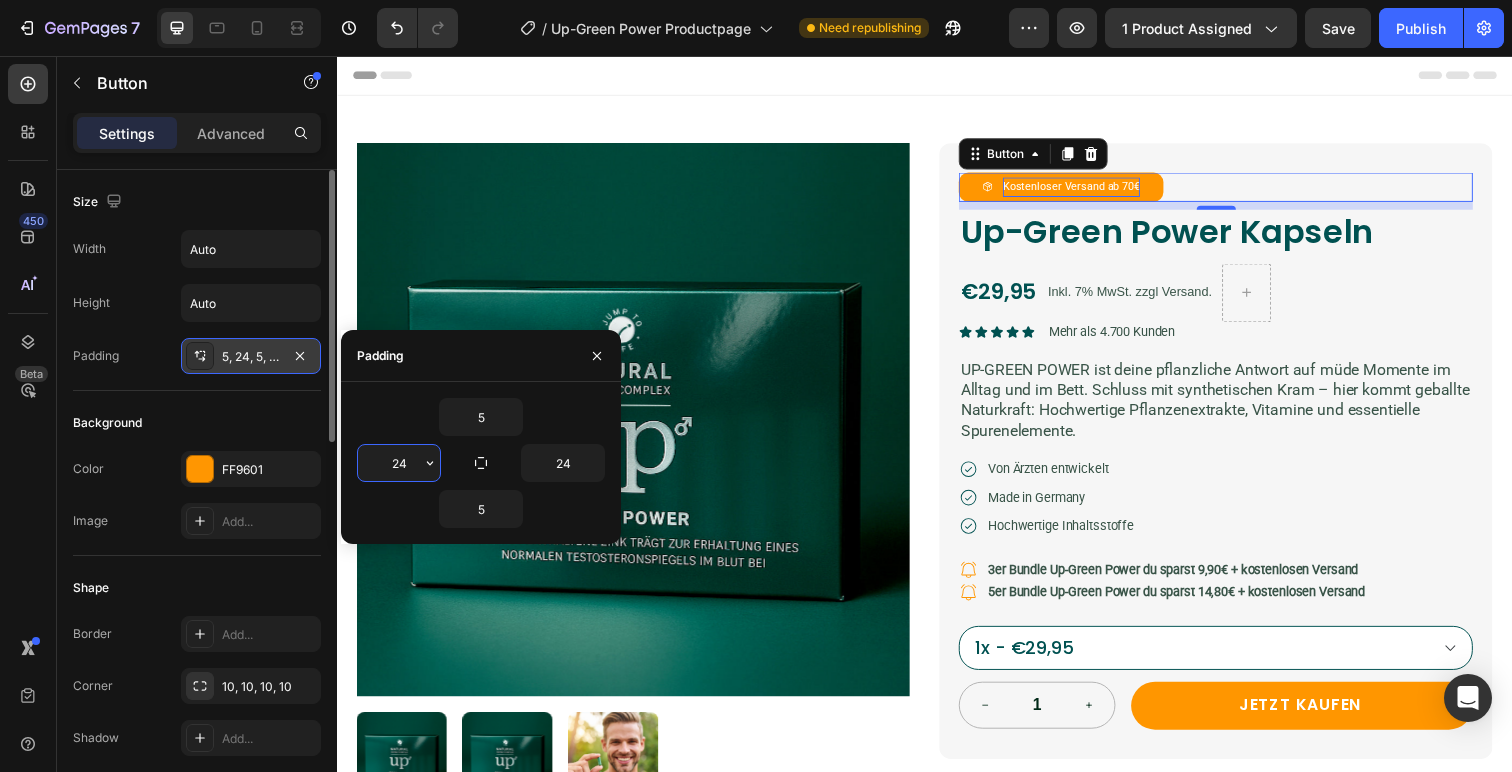 click on "24" at bounding box center [399, 463] 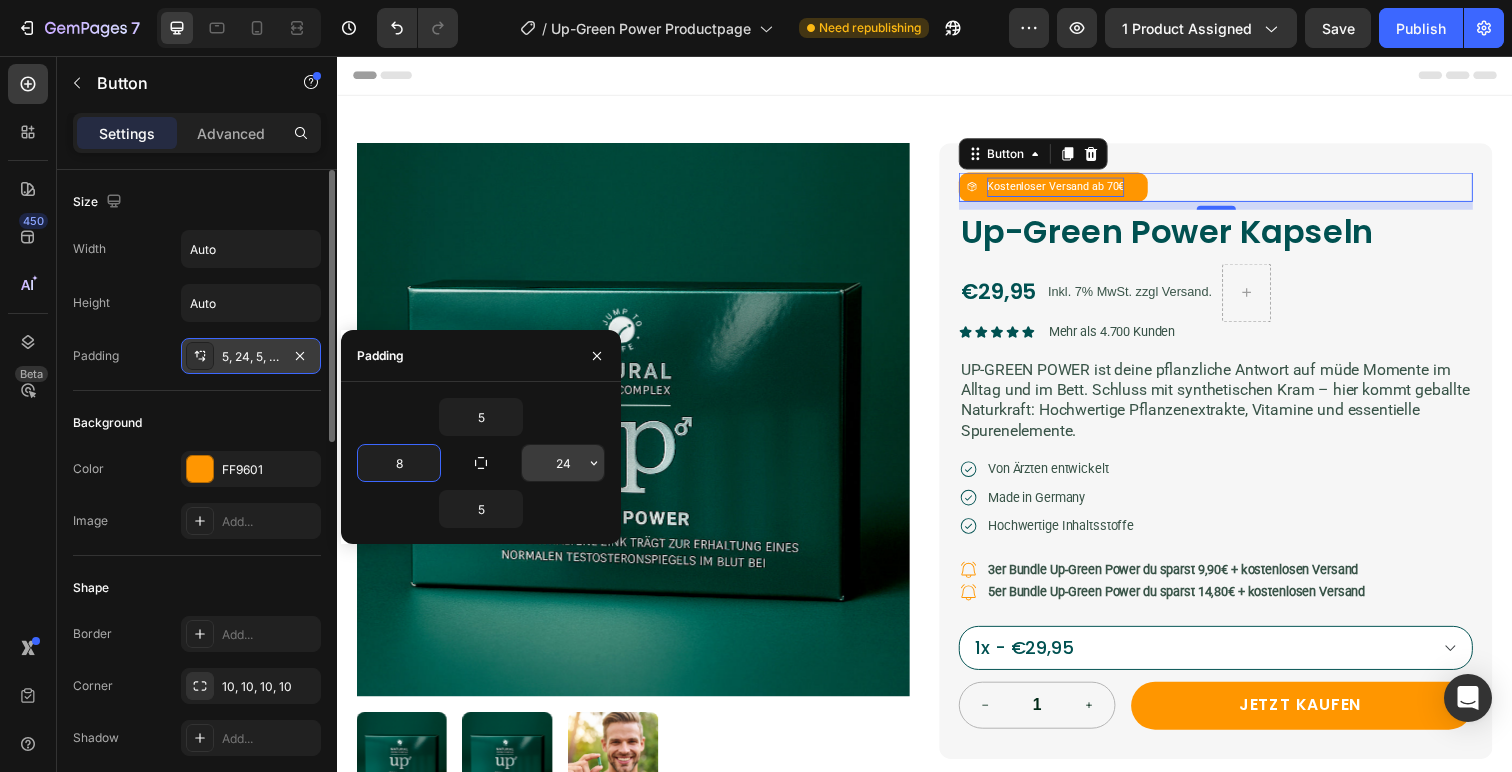 type on "8" 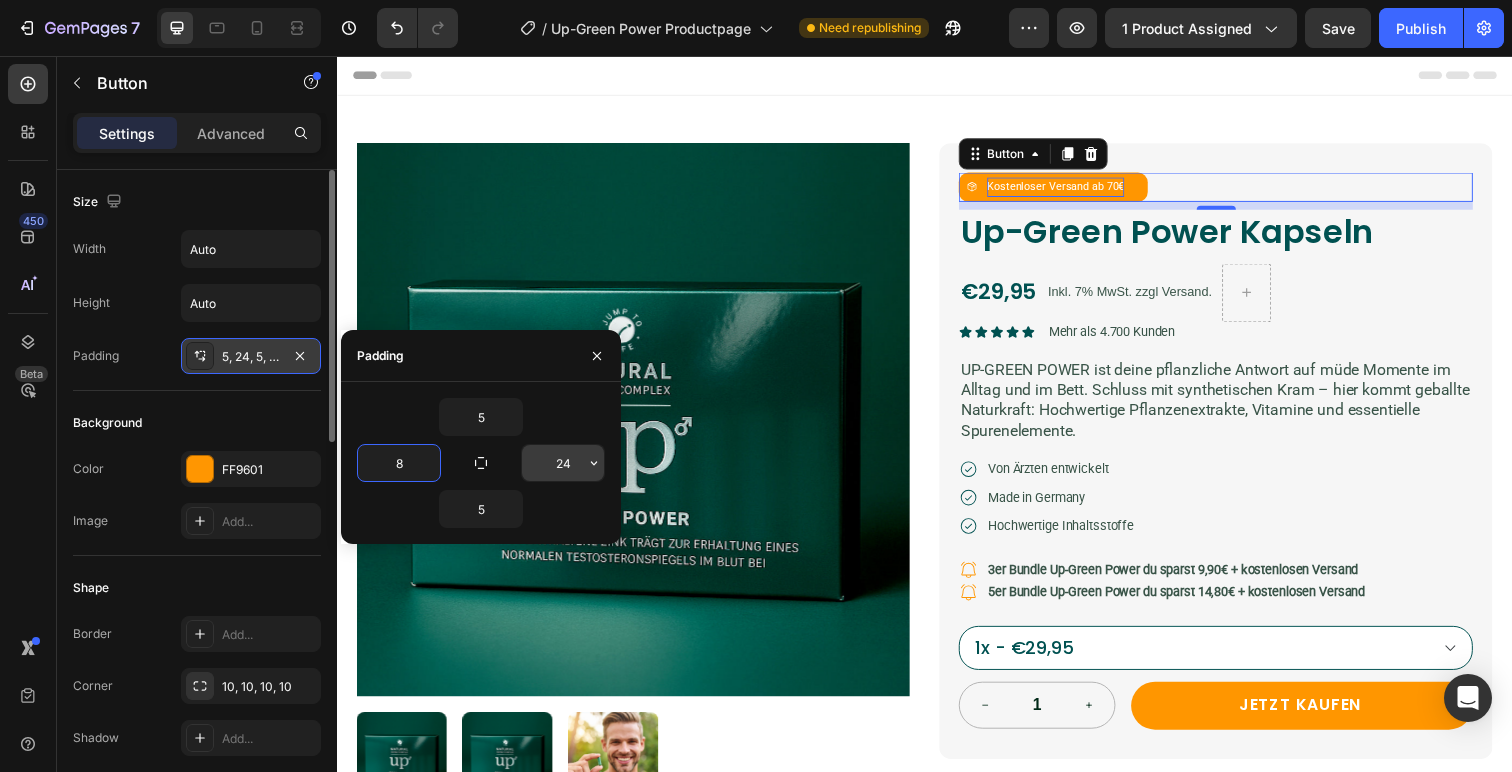 click on "24" at bounding box center (563, 463) 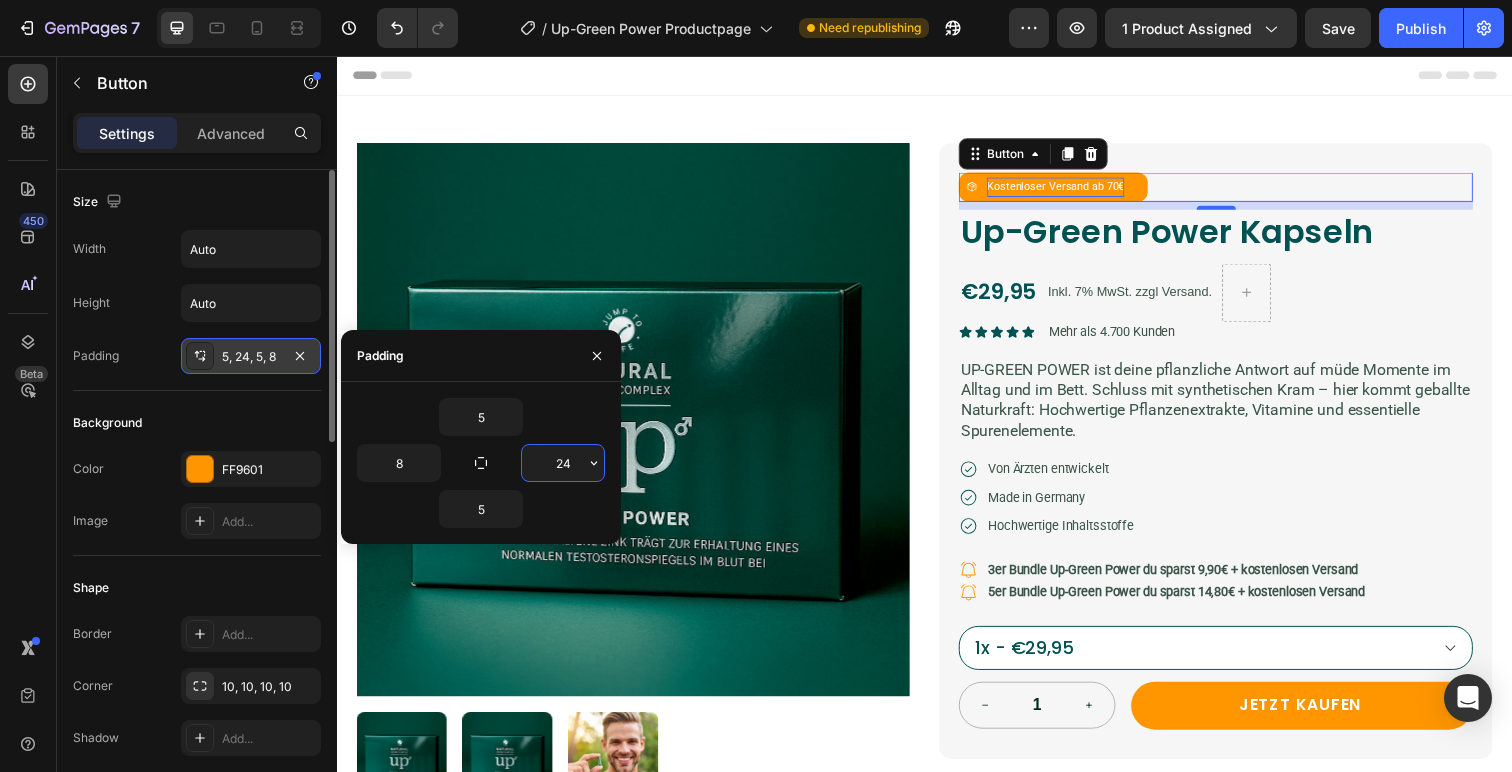 click on "24" at bounding box center [563, 463] 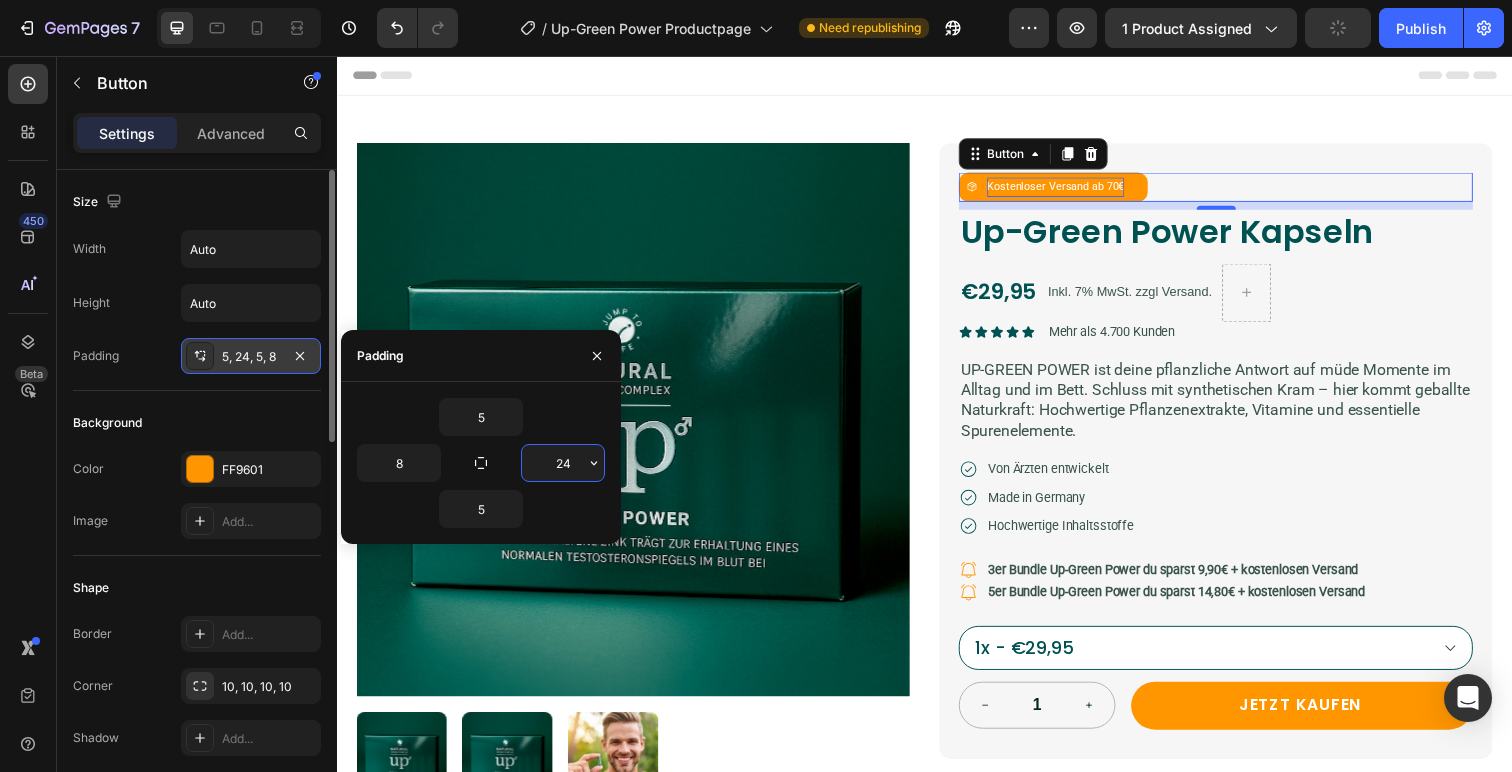 type on "8" 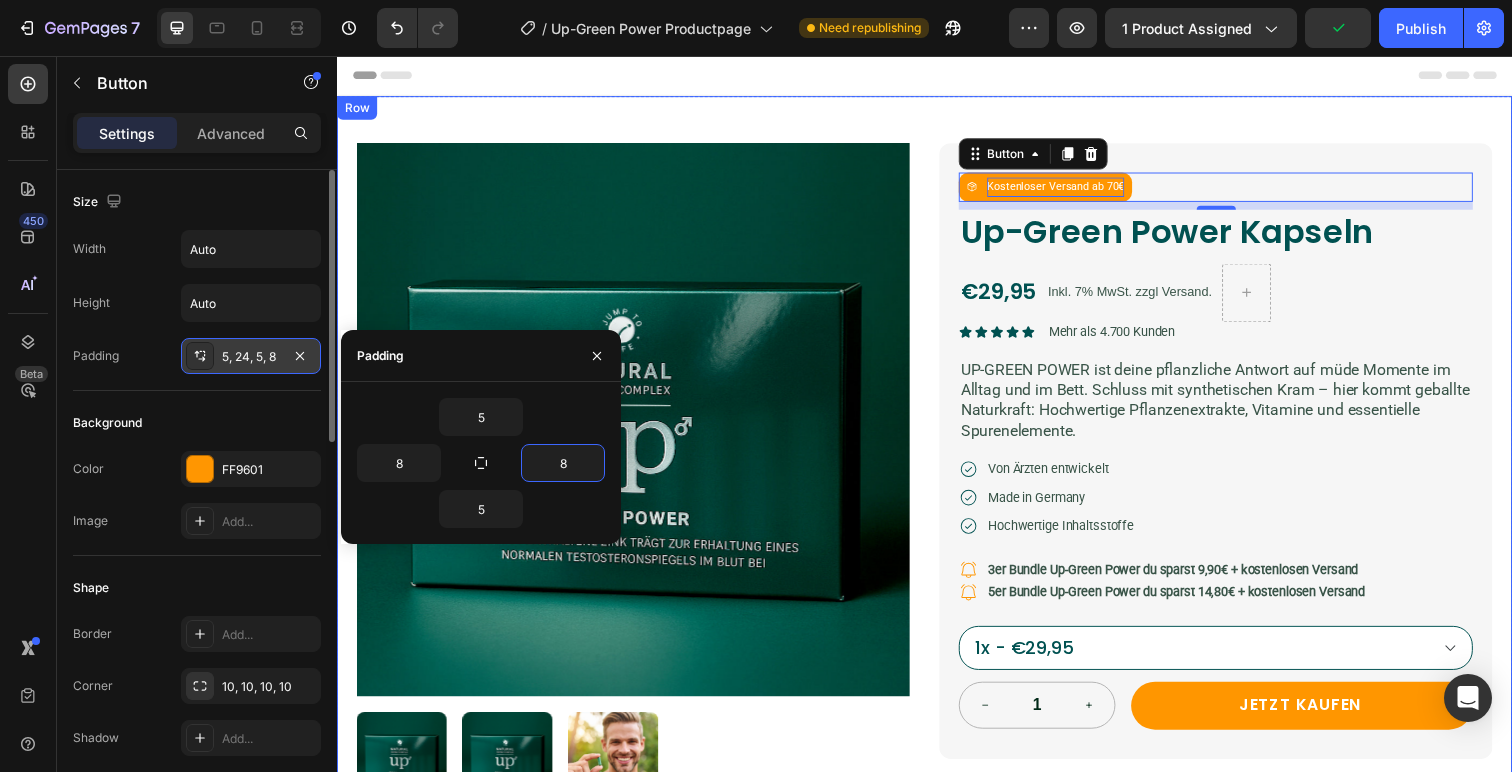 click on "Product Images
Kostenloser Versand ab 70€ Button   8 Up-Green Power Kapseln Product Title €29,95 Product Price Product Price Inkl. 7% MwSt. zzgl Versand. Text Block
Row
Icon
Icon
Icon
Icon
Icon Icon List Mehr als 4.700 Kunden Text Block Row UP-GREEN POWER ist deine pflanzliche Antwort auf müde Momente im Alltag und im Bett. Schluss mit synthetischen Kram – hier kommt geballte Naturkraft: Hochwertige Pflanzenextrakte, Vitamine und essentielle Spurenelemente. Text Block
Icon Von Ärzten entwickelt Text Block Row
Icon Made in Germany Text Block Row
Icon Hochwertige Inhaltsstoffe Text Block Row
Icon 3er Bundle Up-Green Power du sparst 9,90€ + kostenlosen Versand Text Block Row
Icon 5er Bundle Up-Green Power du sparst 14,80€ + kostenlosen Versand Text Block Row   1x - €29,95  3x - €79,95  5x - €134,95  1" at bounding box center (937, 585) 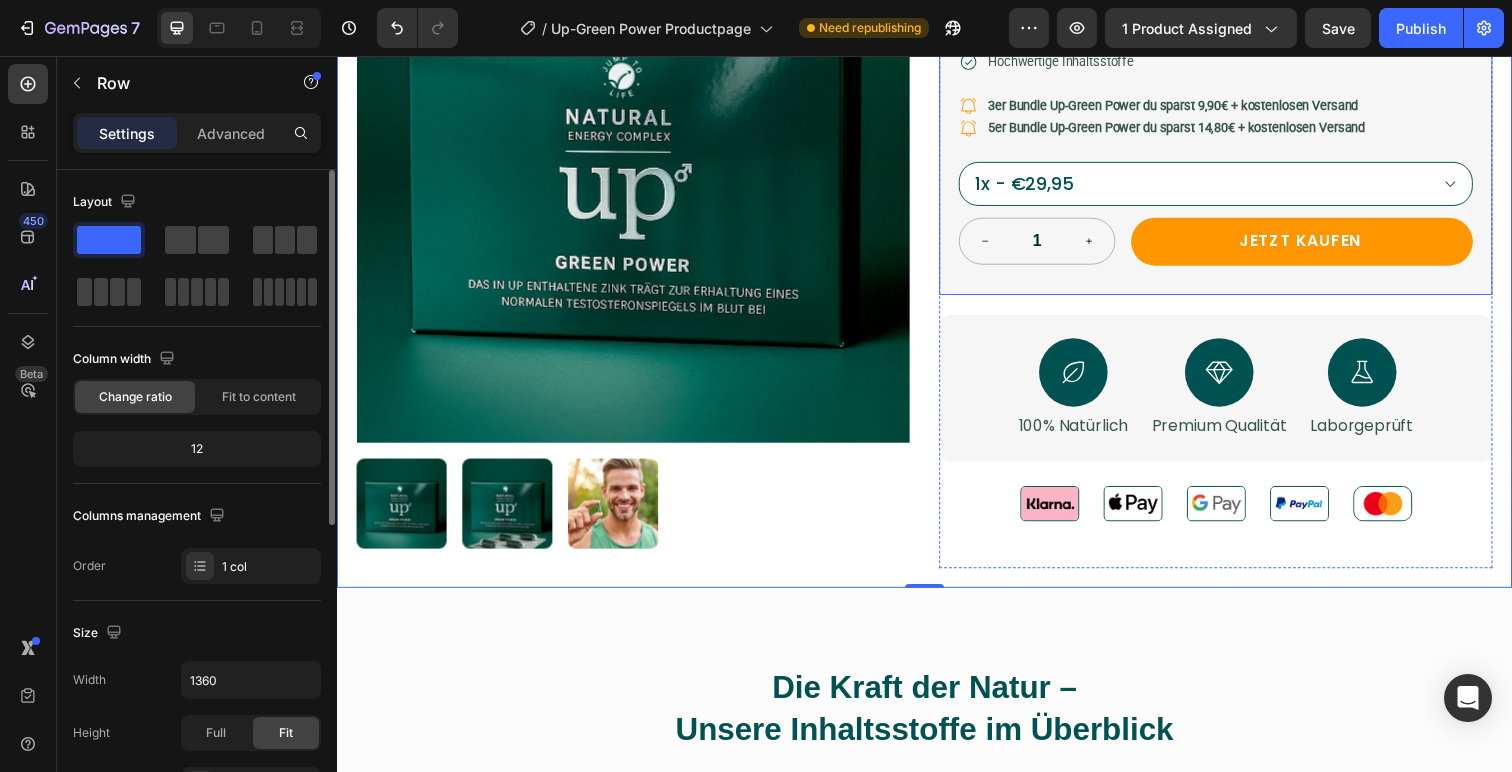 scroll, scrollTop: 0, scrollLeft: 0, axis: both 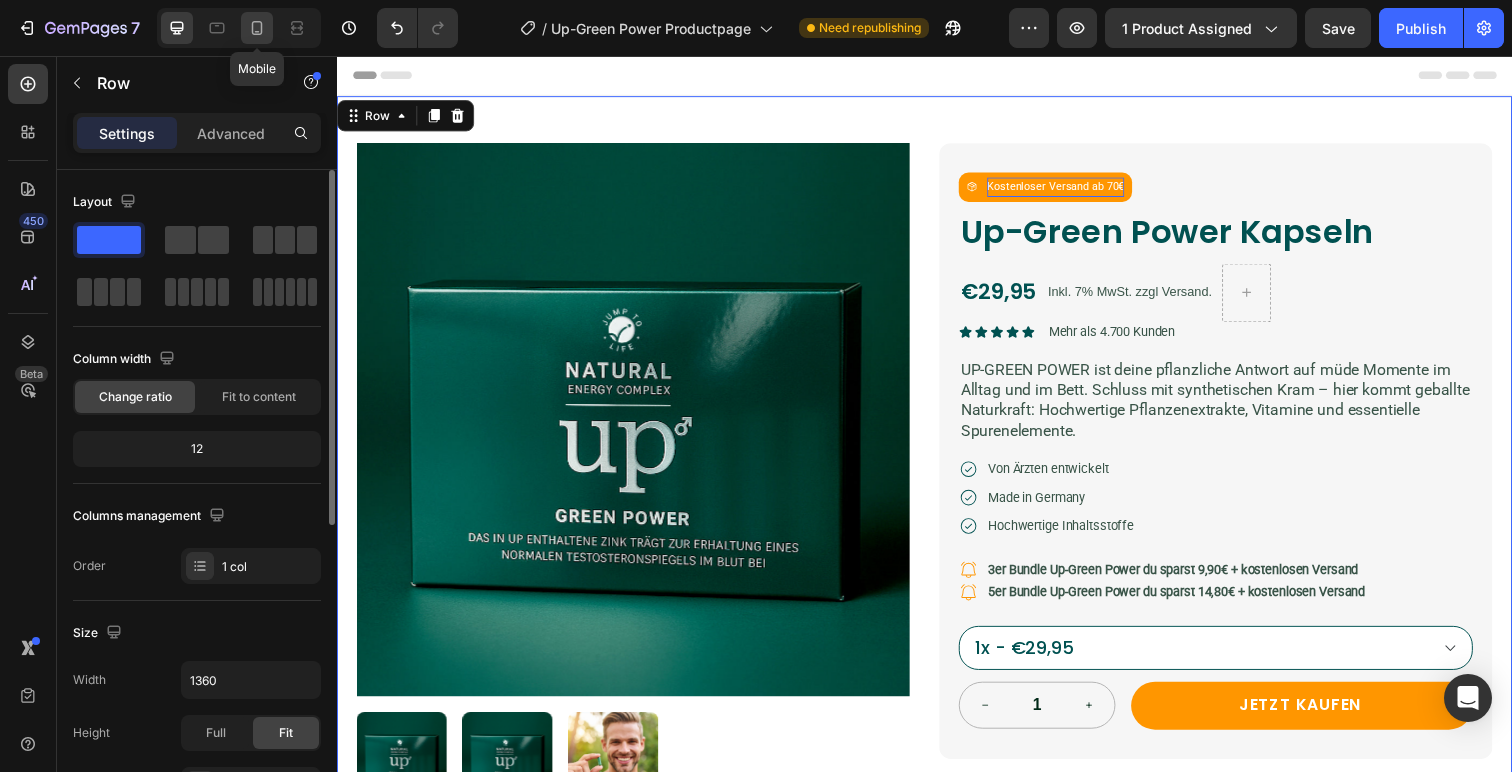 click 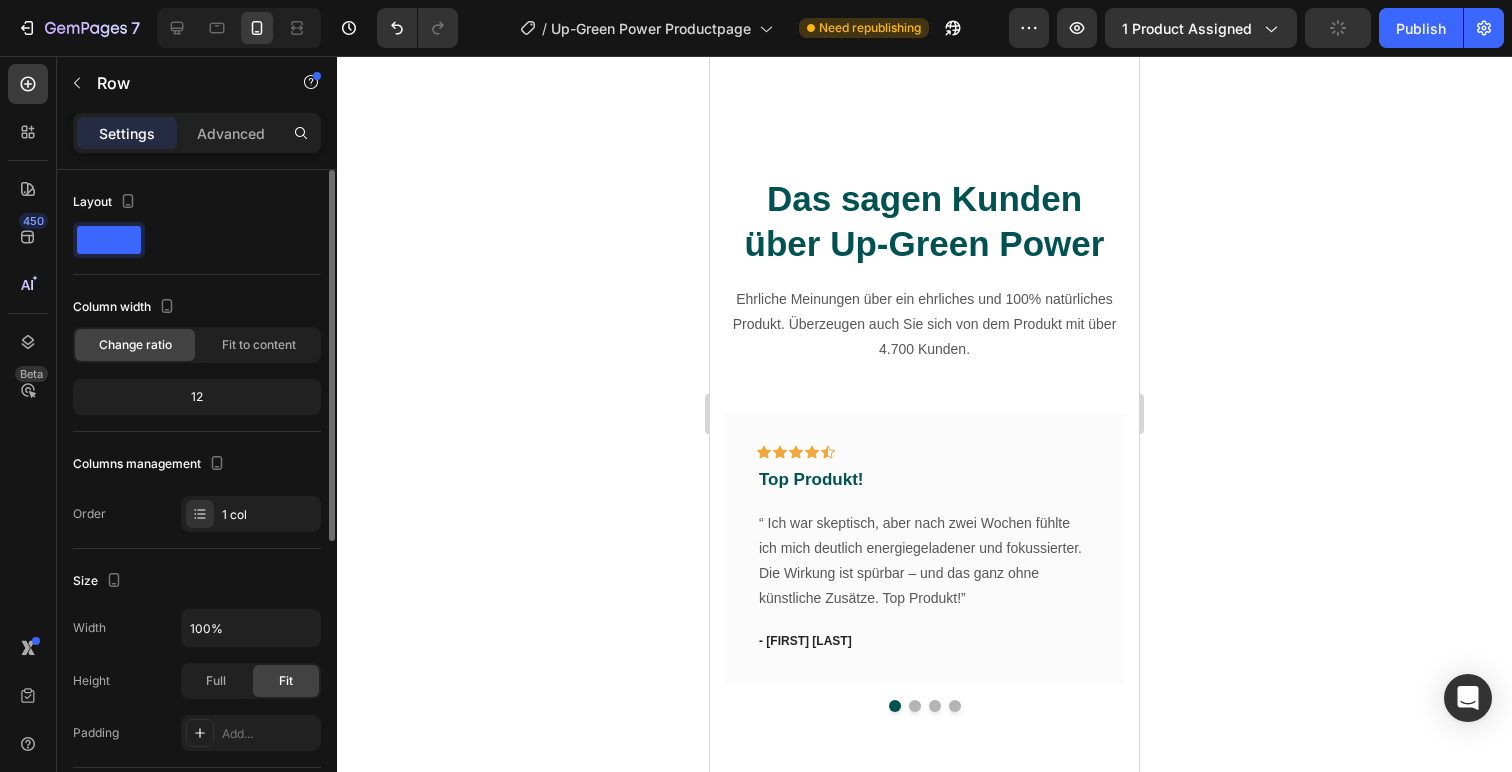 scroll, scrollTop: 1390, scrollLeft: 0, axis: vertical 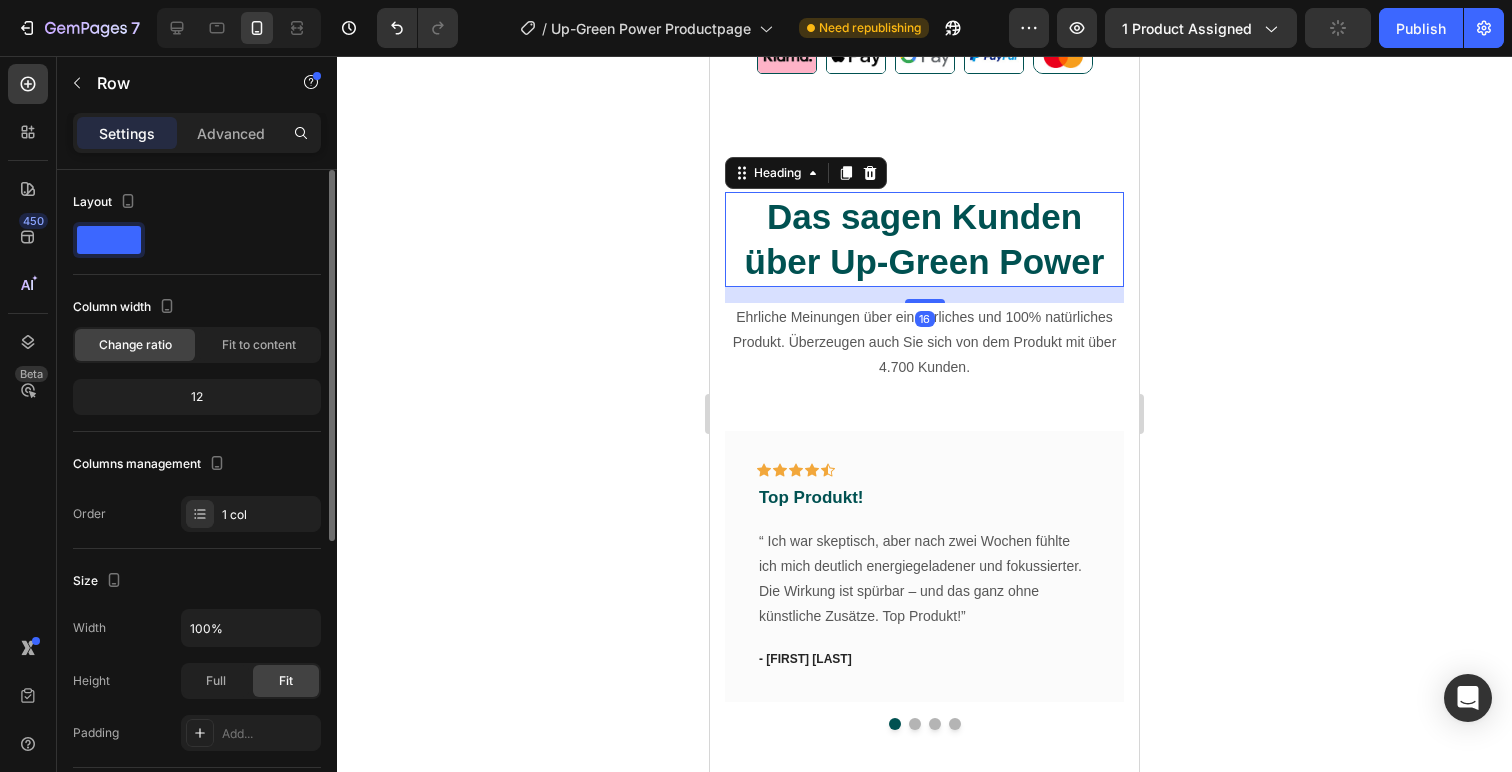 click on "Das sagen Kunden  über Up-Green Power" at bounding box center (924, 239) 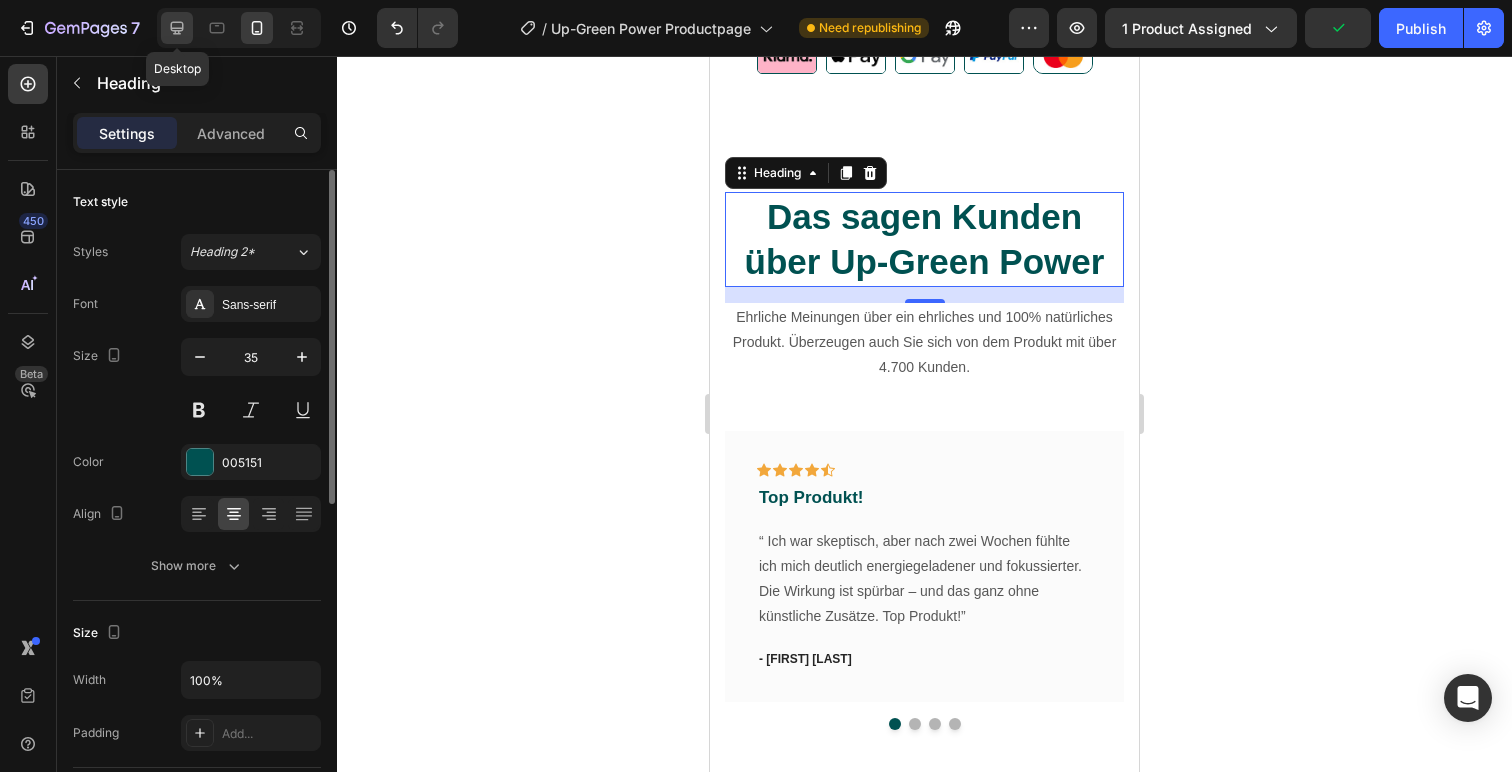 click 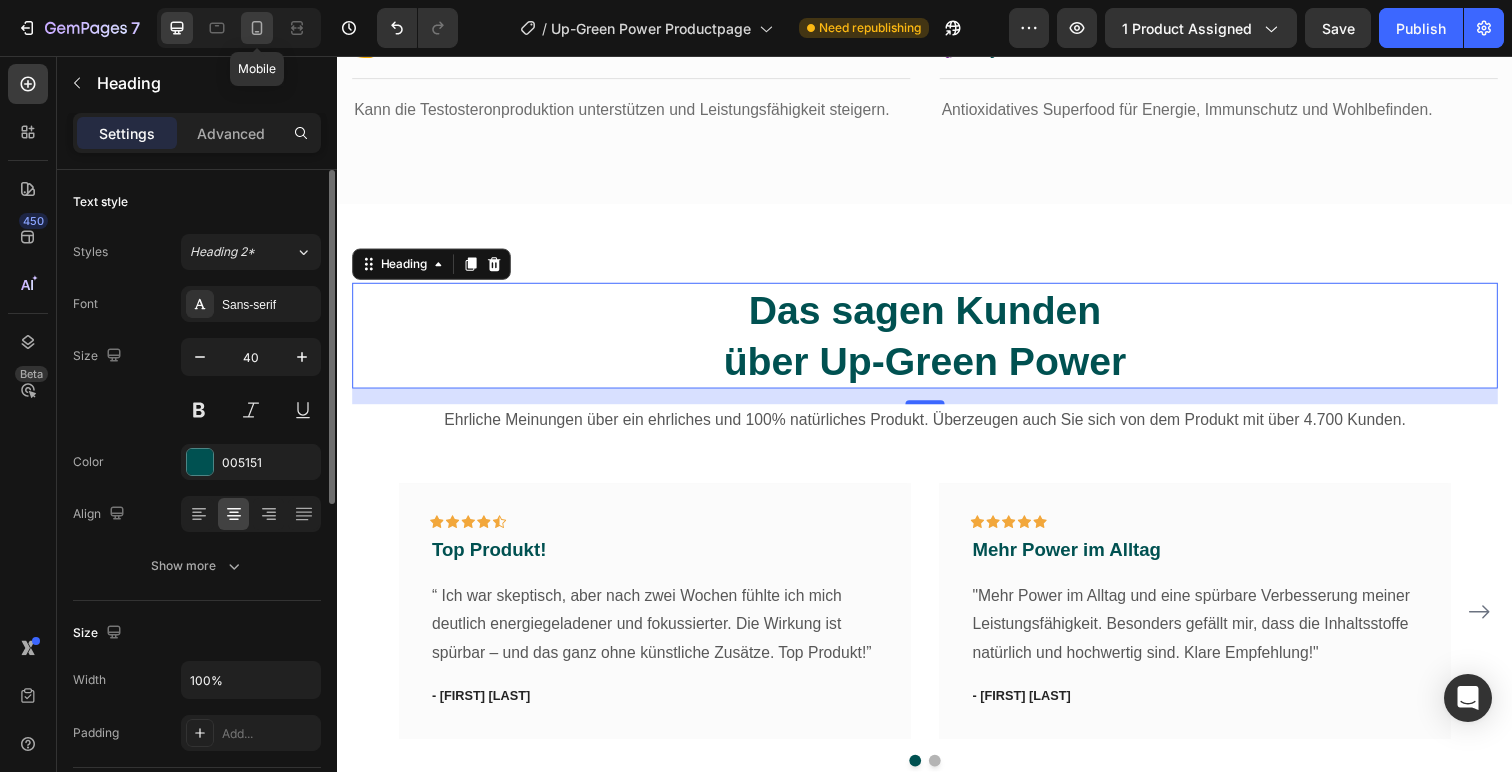 click 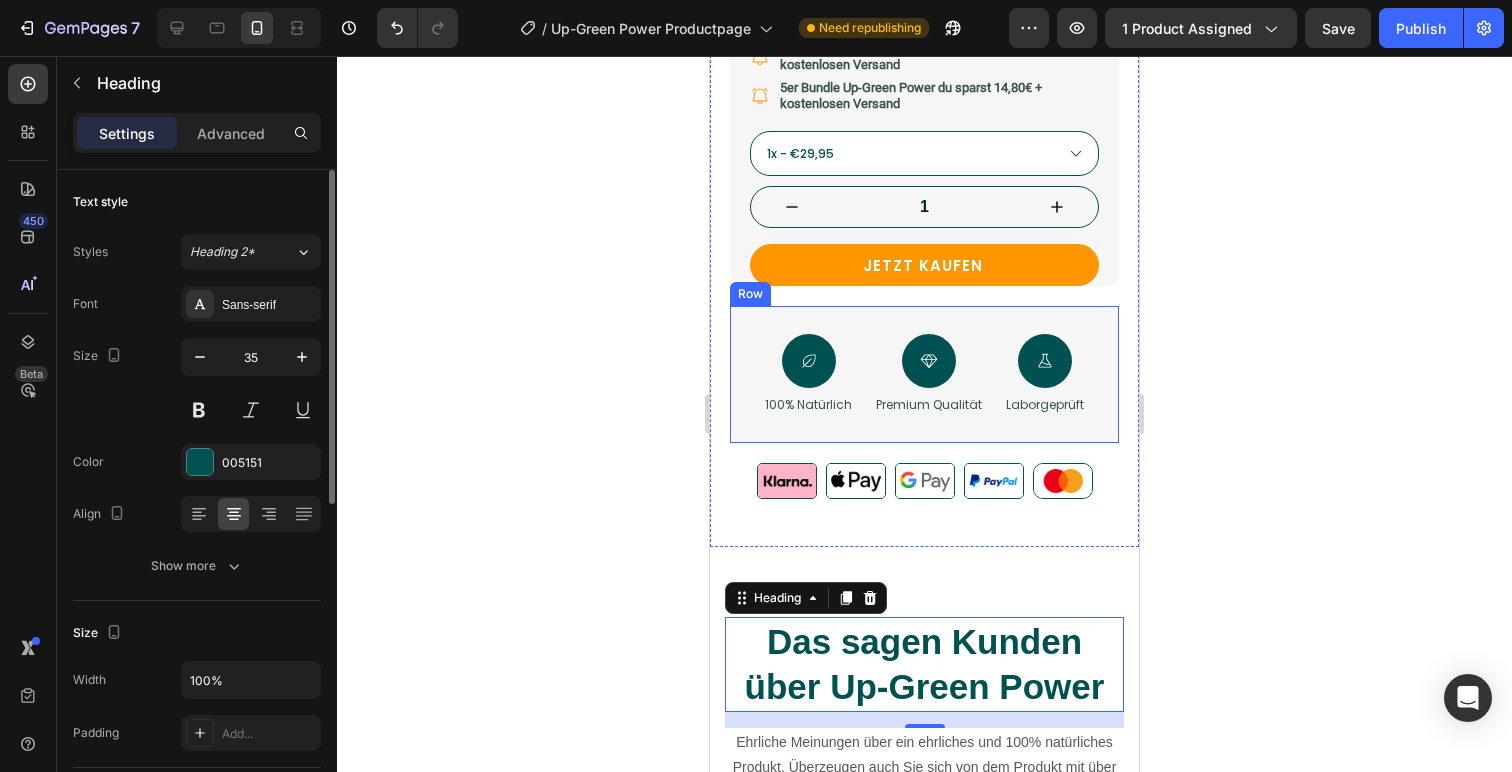 scroll, scrollTop: 1053, scrollLeft: 0, axis: vertical 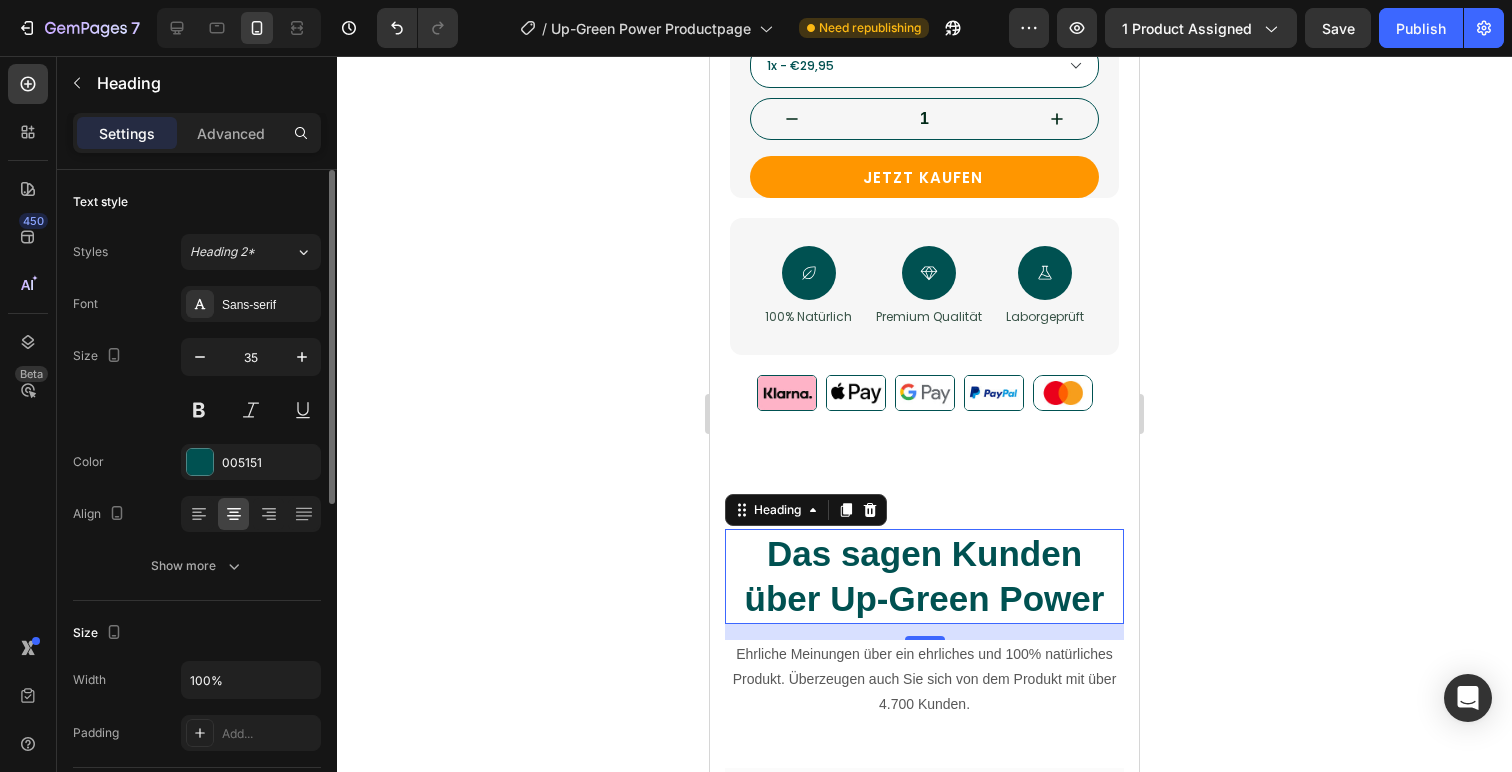 click on "Das sagen Kunden  über Up-Green Power" at bounding box center [924, 576] 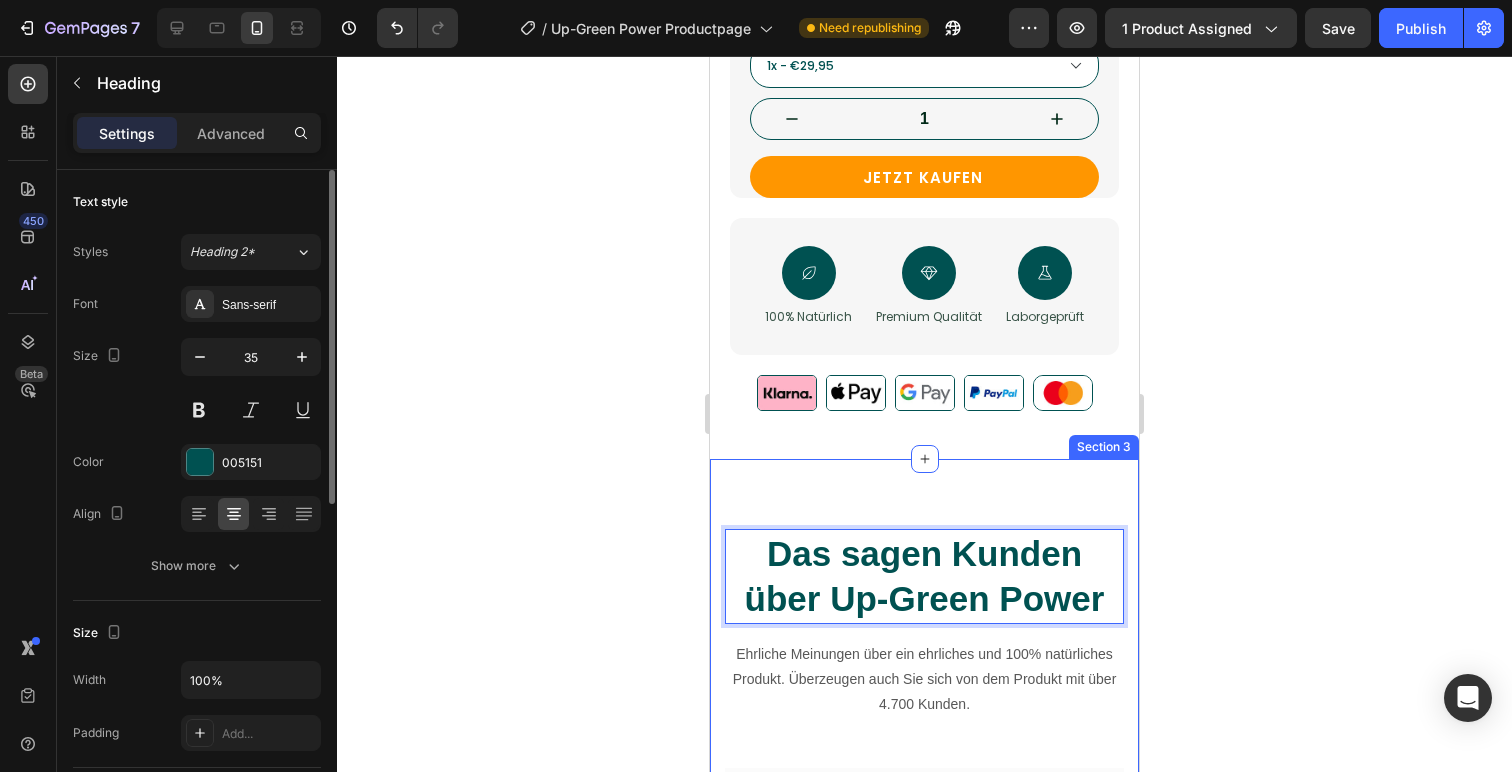 click on "Das sagen Kunden  über Up-Green Power Heading   16 Ehrliche Meinungen über ein ehrliches und 100% natürliches Produkt. Überzeugen auch Sie sich von dem Produkt mit über 4.700 Kunden. Text block
Icon
Icon
Icon
Icon
Icon Row Top Produkt! Text block “ Ich war skeptisch, aber nach zwei Wochen fühlte ich mich deutlich energiegeladener und fokussierter. Die Wirkung ist spürbar – und das ganz ohne künstliche Zusätze. Top Produkt!” Text block - Markus F. Text block Row
Icon
Icon
Icon
Icon
Icon Row Mehr Power im Alltag Text block "Mehr Power im Alltag und eine spürbare Verbesserung meiner Leistungsfähigkeit. Besonders gefällt mir, dass die Inhaltsstoffe natürlich und hochwertig sind. Klare Empfehlung!" Text block - Julian H. Text block Row
Icon
Icon
Icon
Icon" at bounding box center (924, 798) 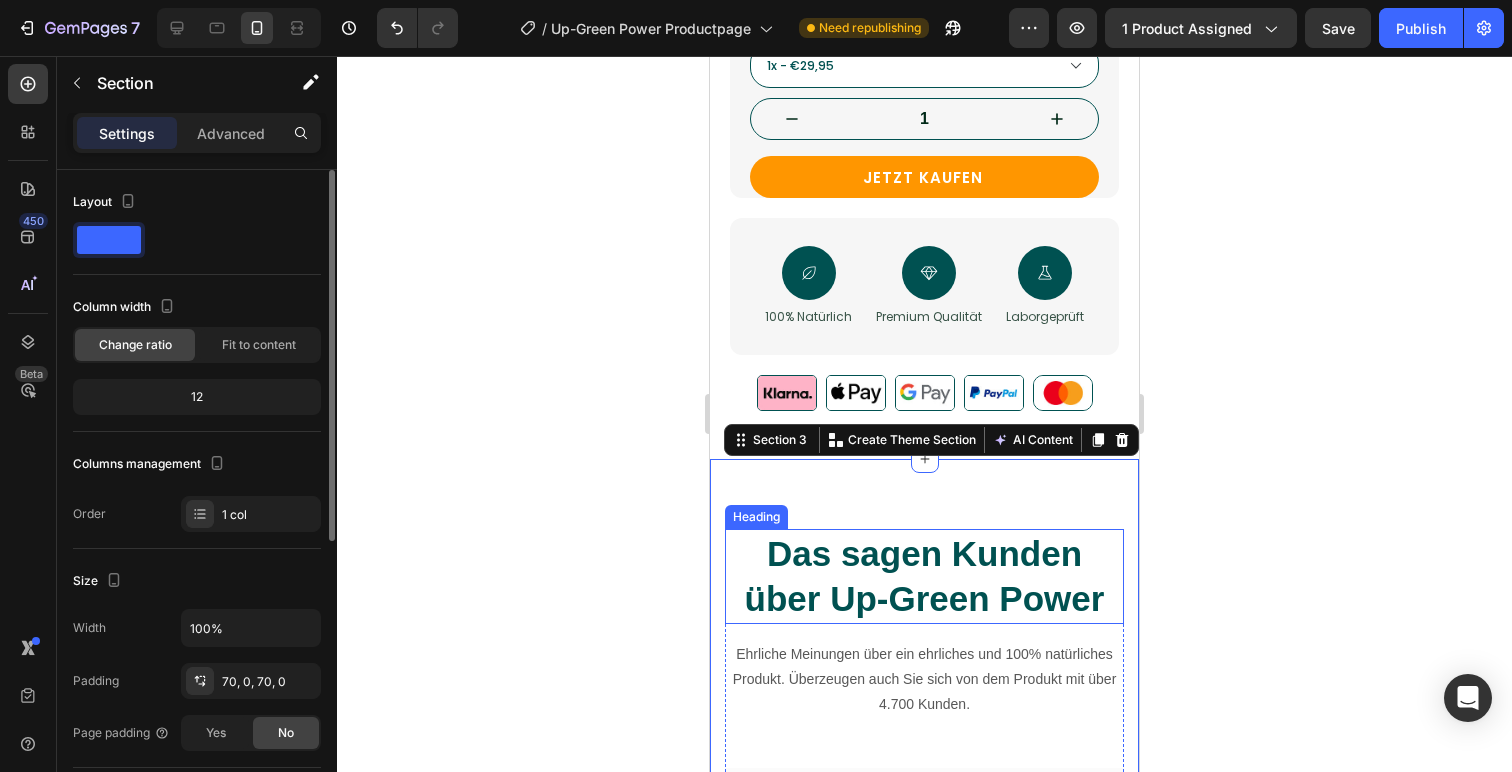 click on "Das sagen Kunden  über Up-Green Power" at bounding box center [924, 576] 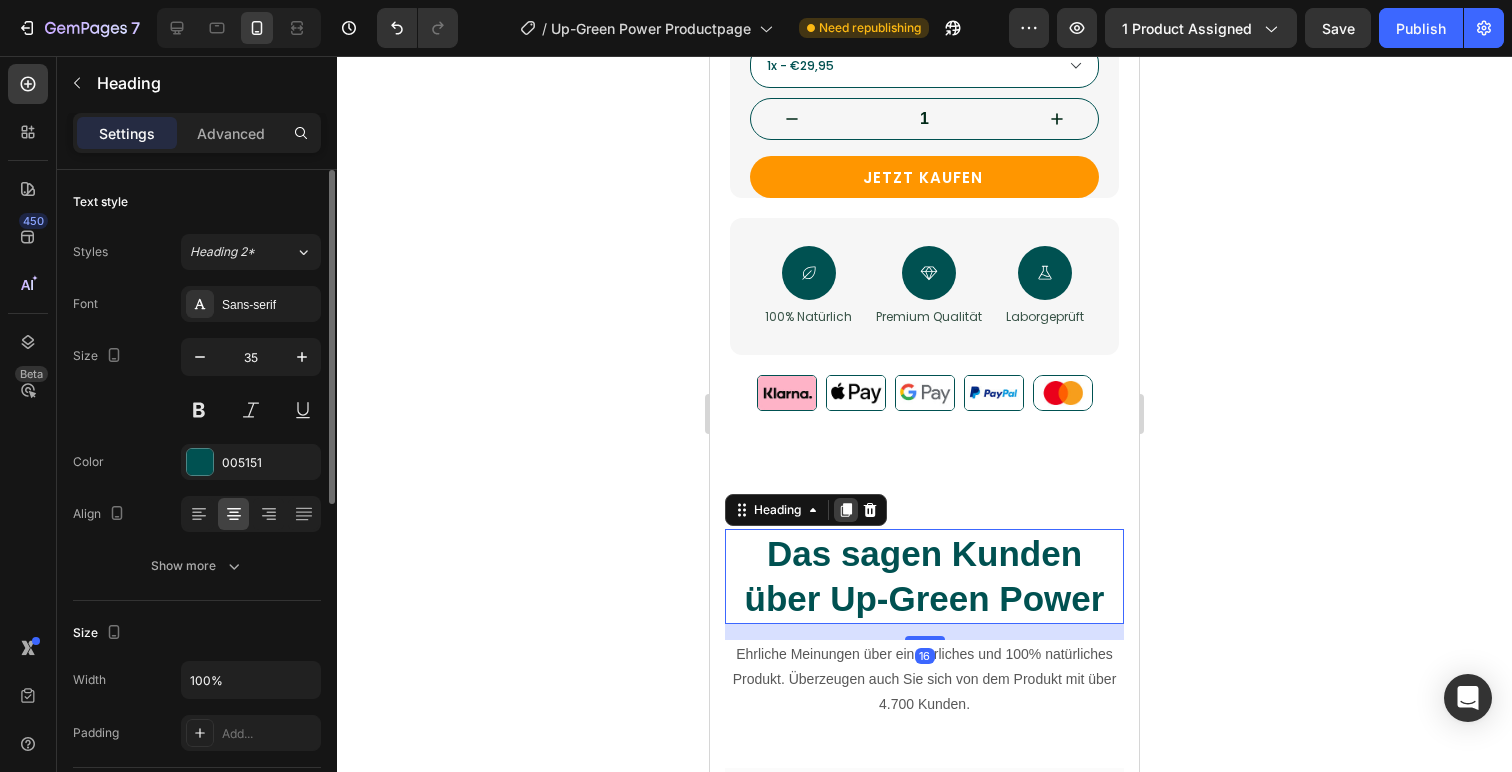 click at bounding box center [846, 510] 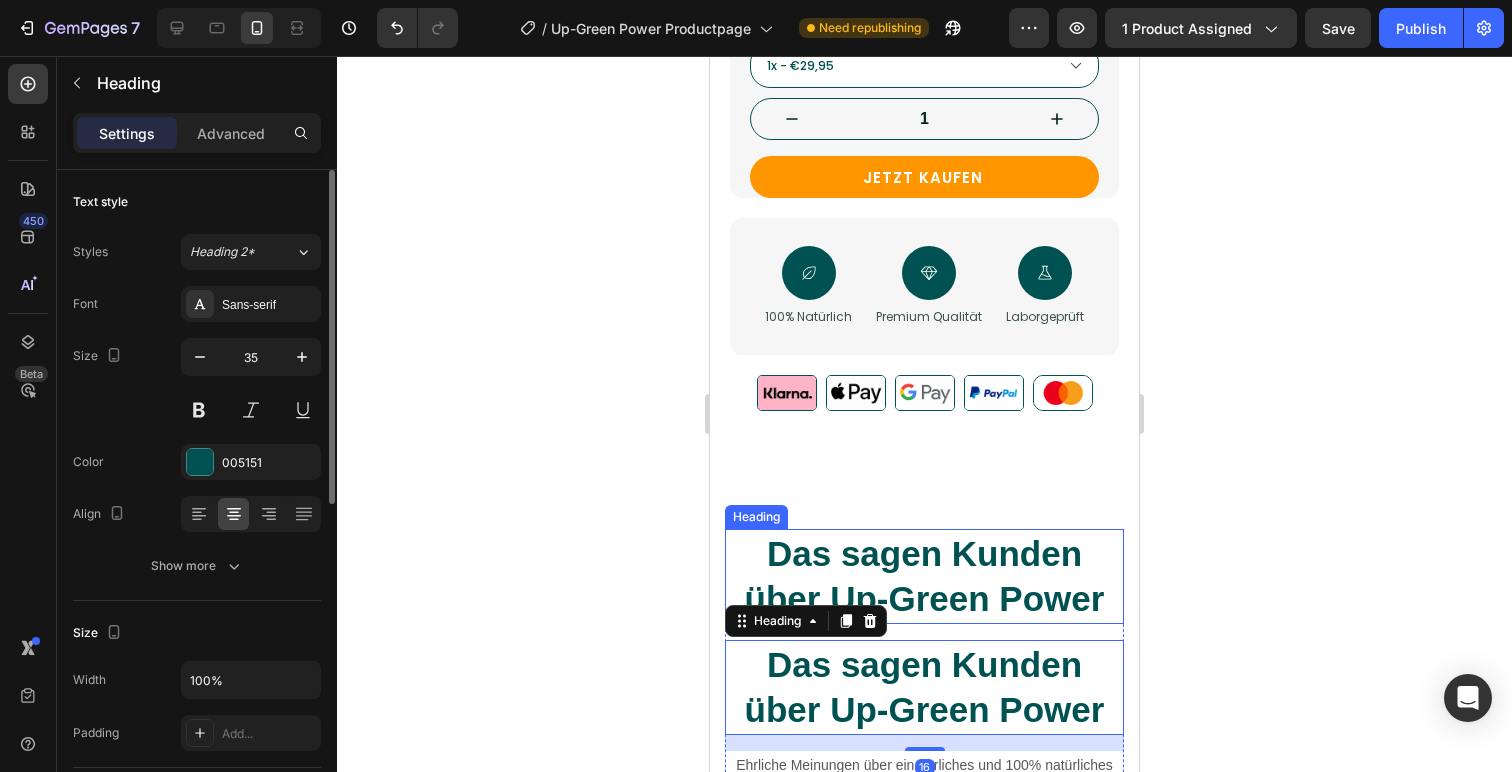 click on "Das sagen Kunden  über Up-Green Power" at bounding box center [924, 576] 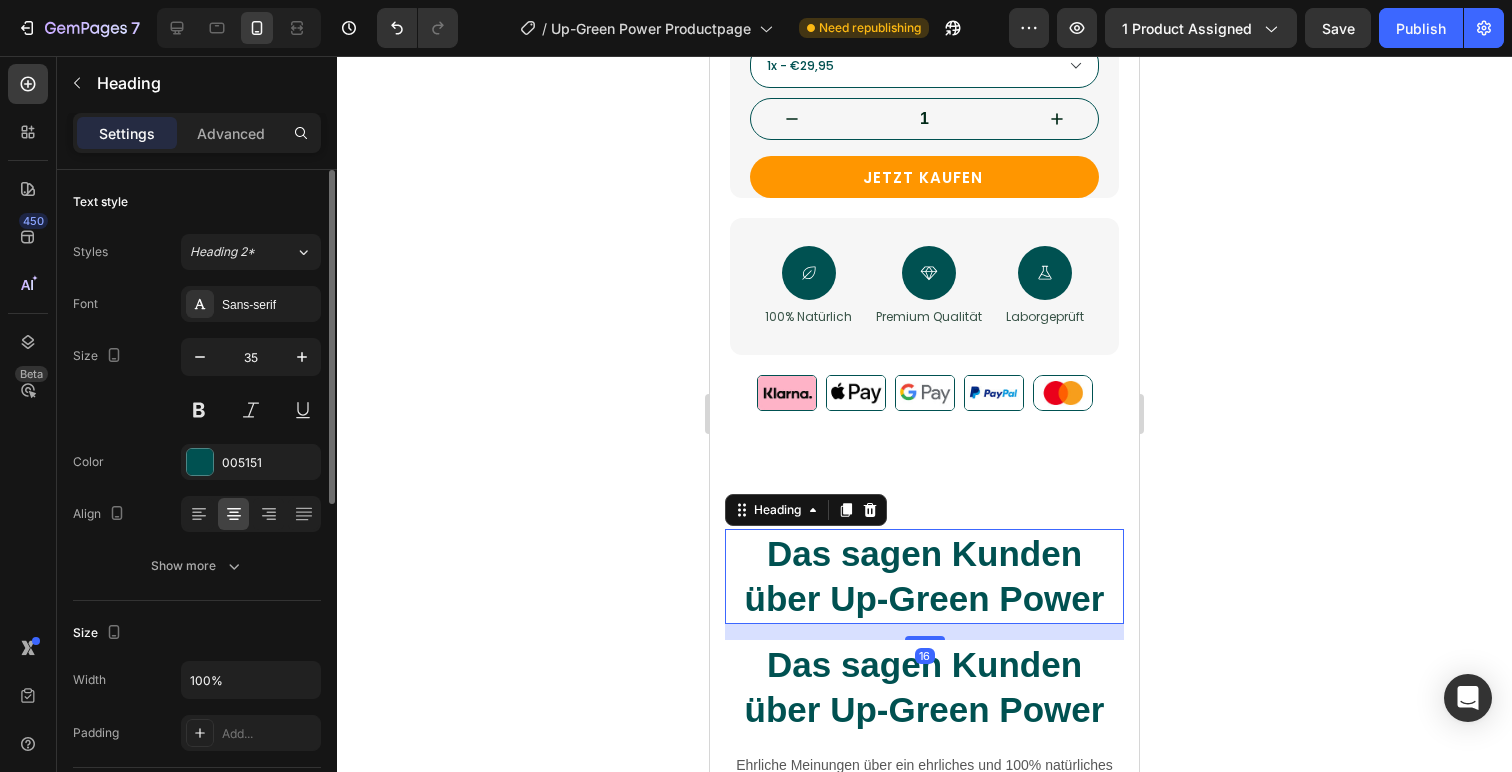 click on "Settings Advanced" at bounding box center [197, 133] 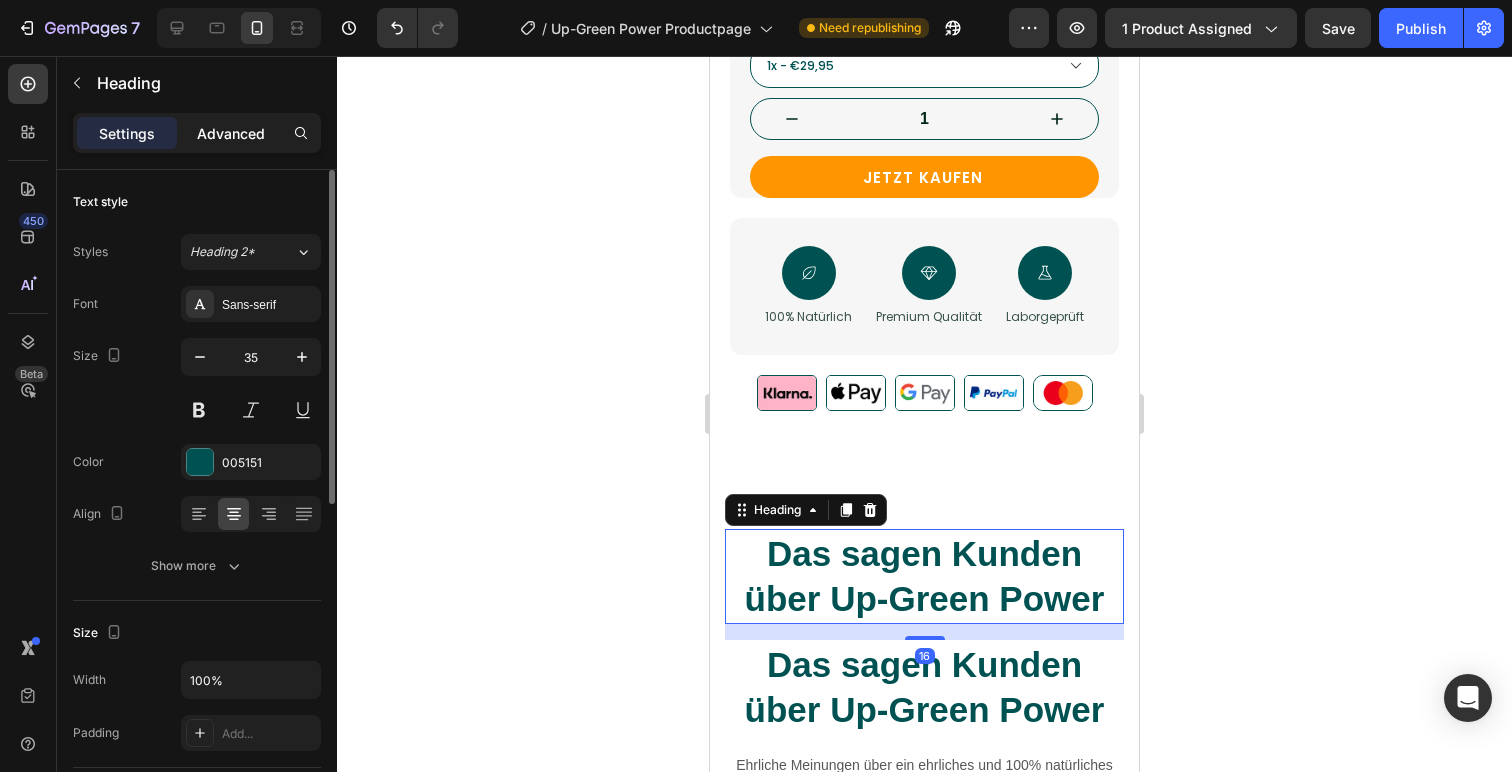 click on "Advanced" at bounding box center (231, 133) 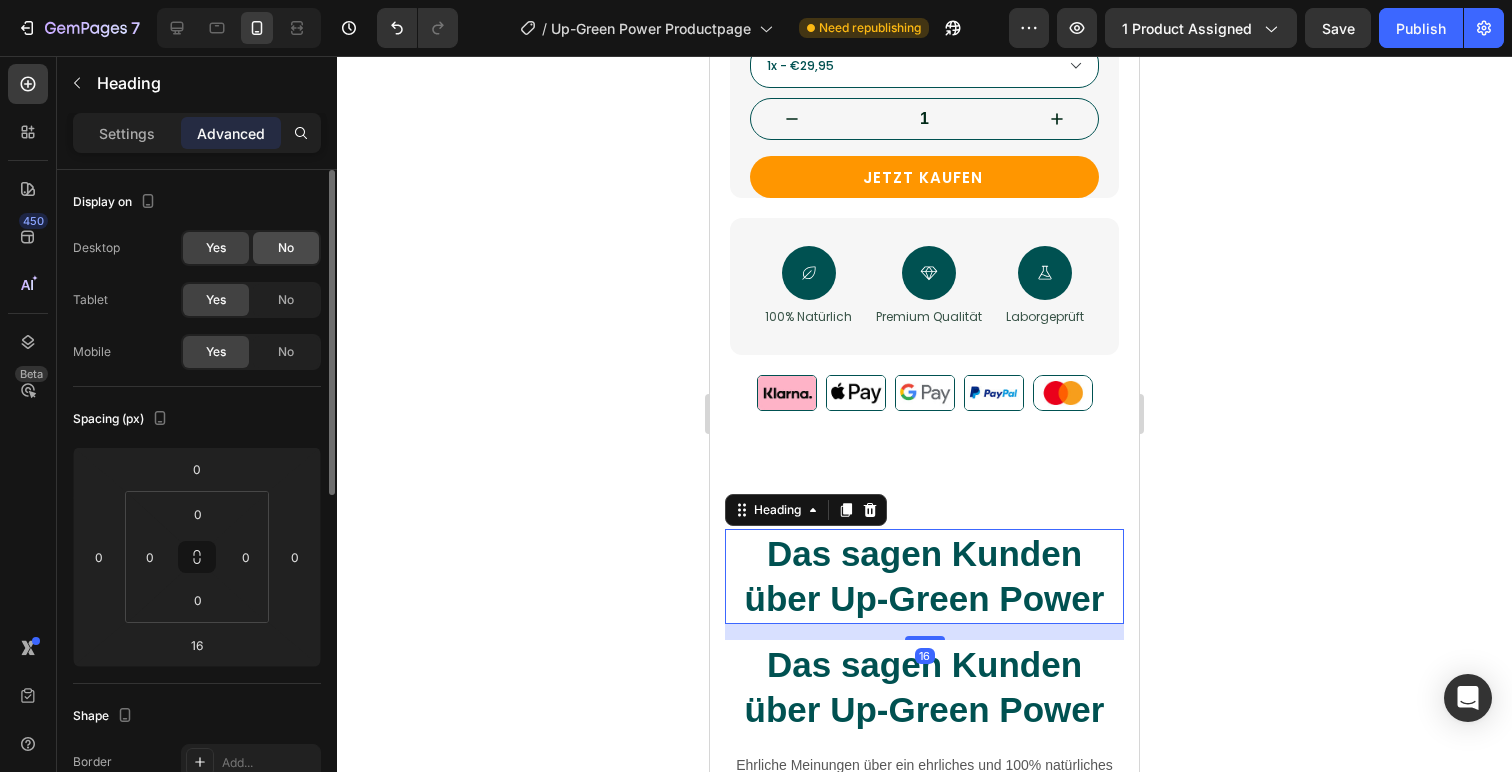 click on "No" 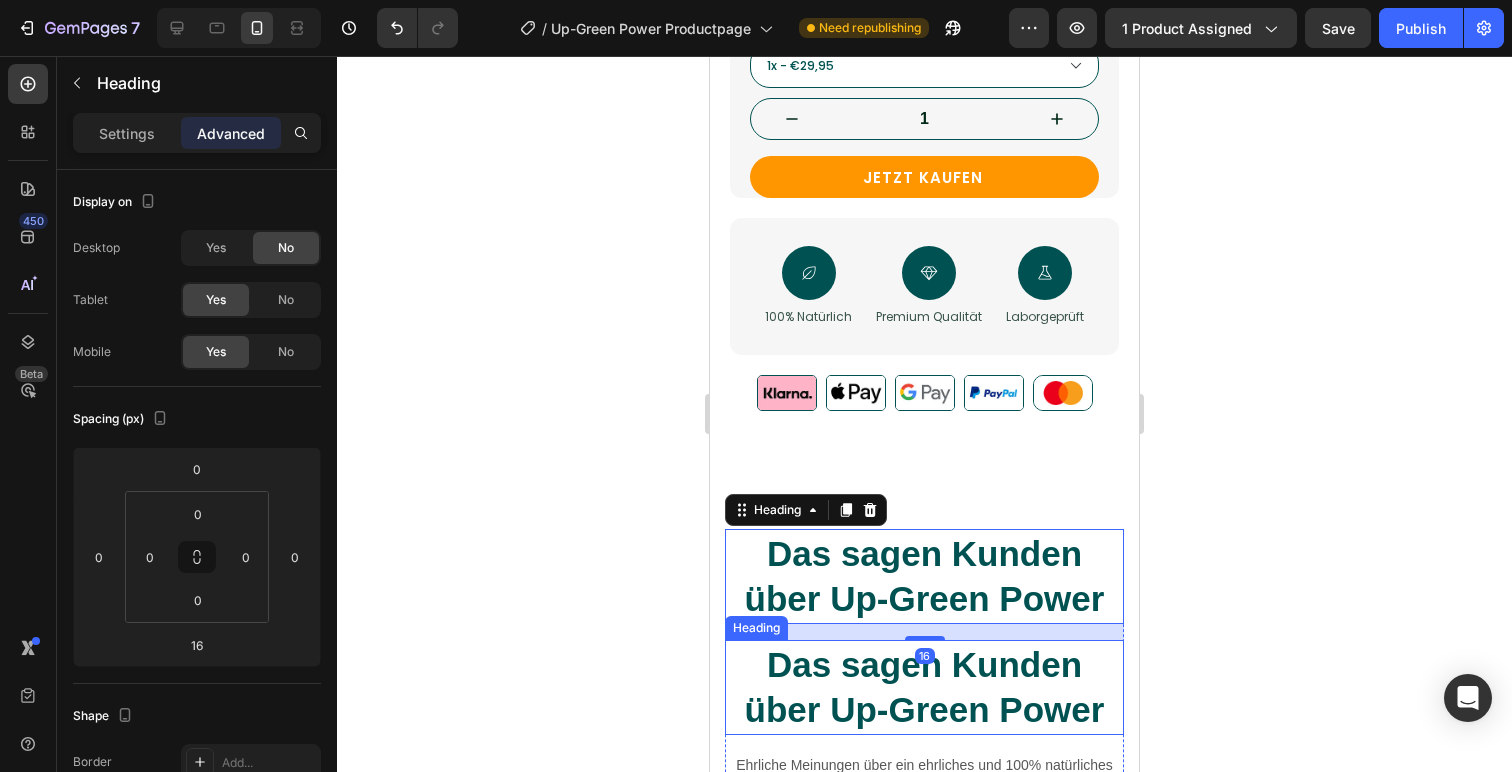 click on "Das sagen Kunden  über Up-Green Power" at bounding box center [924, 687] 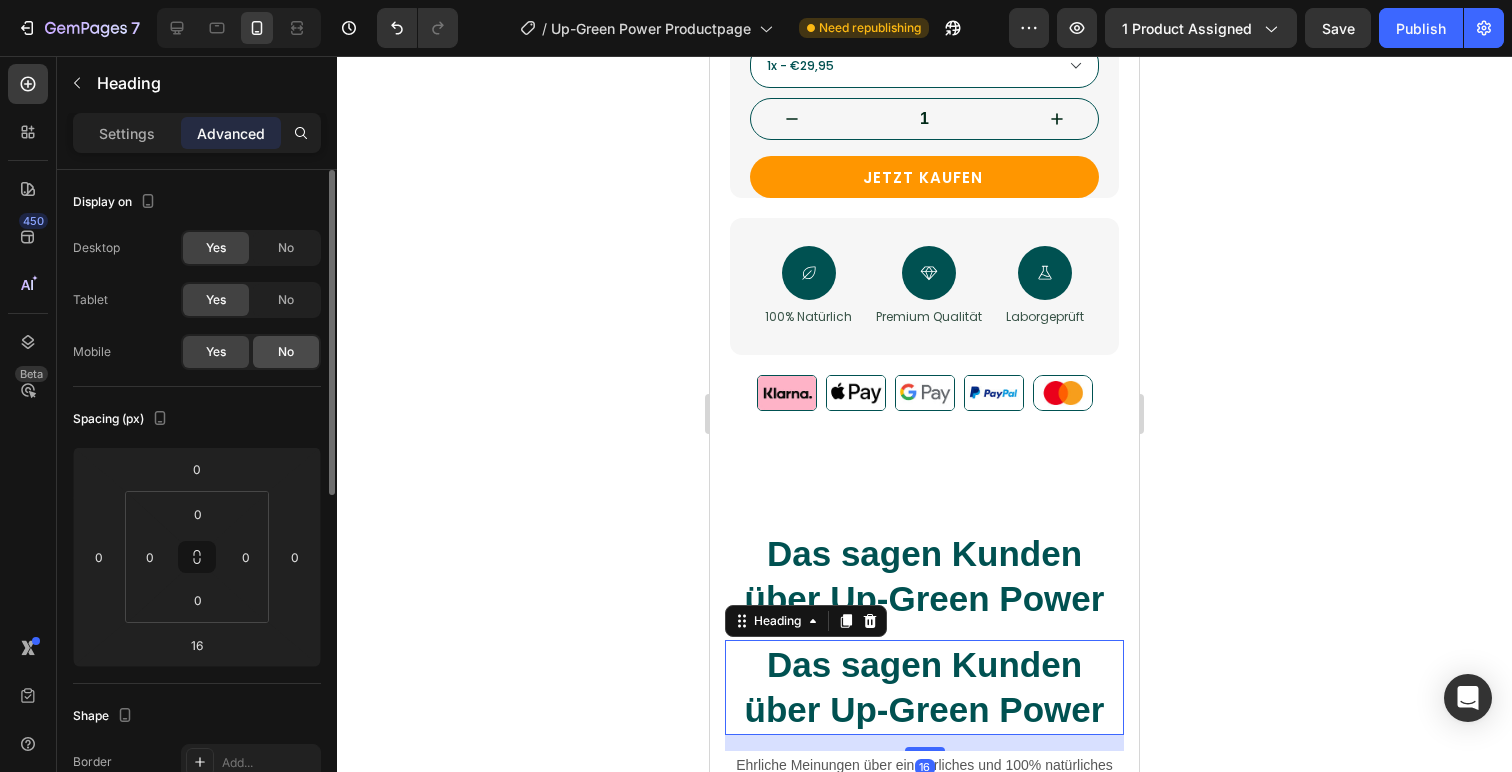 click on "No" 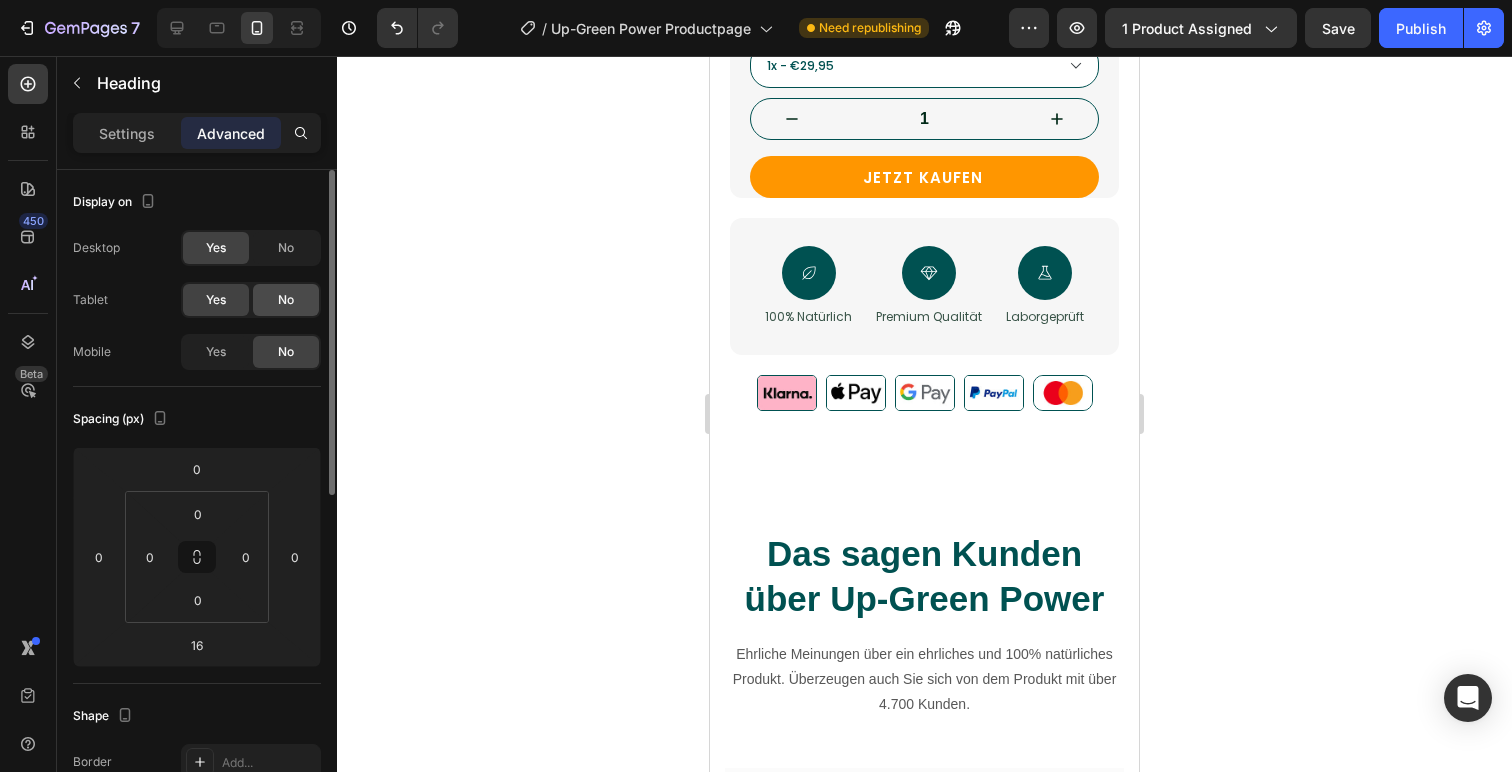 click on "No" 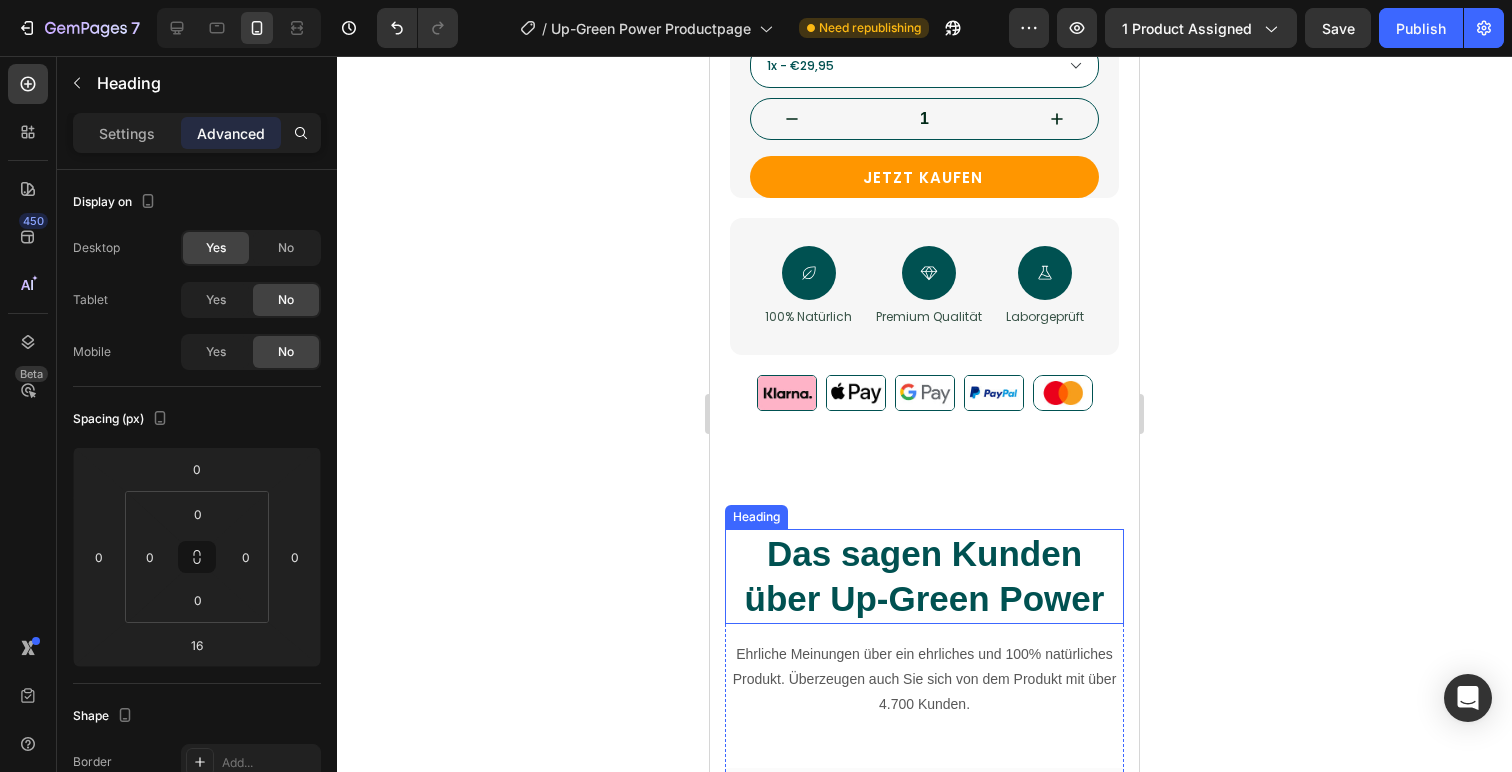 click on "Das sagen Kunden  über Up-Green Power" at bounding box center (924, 576) 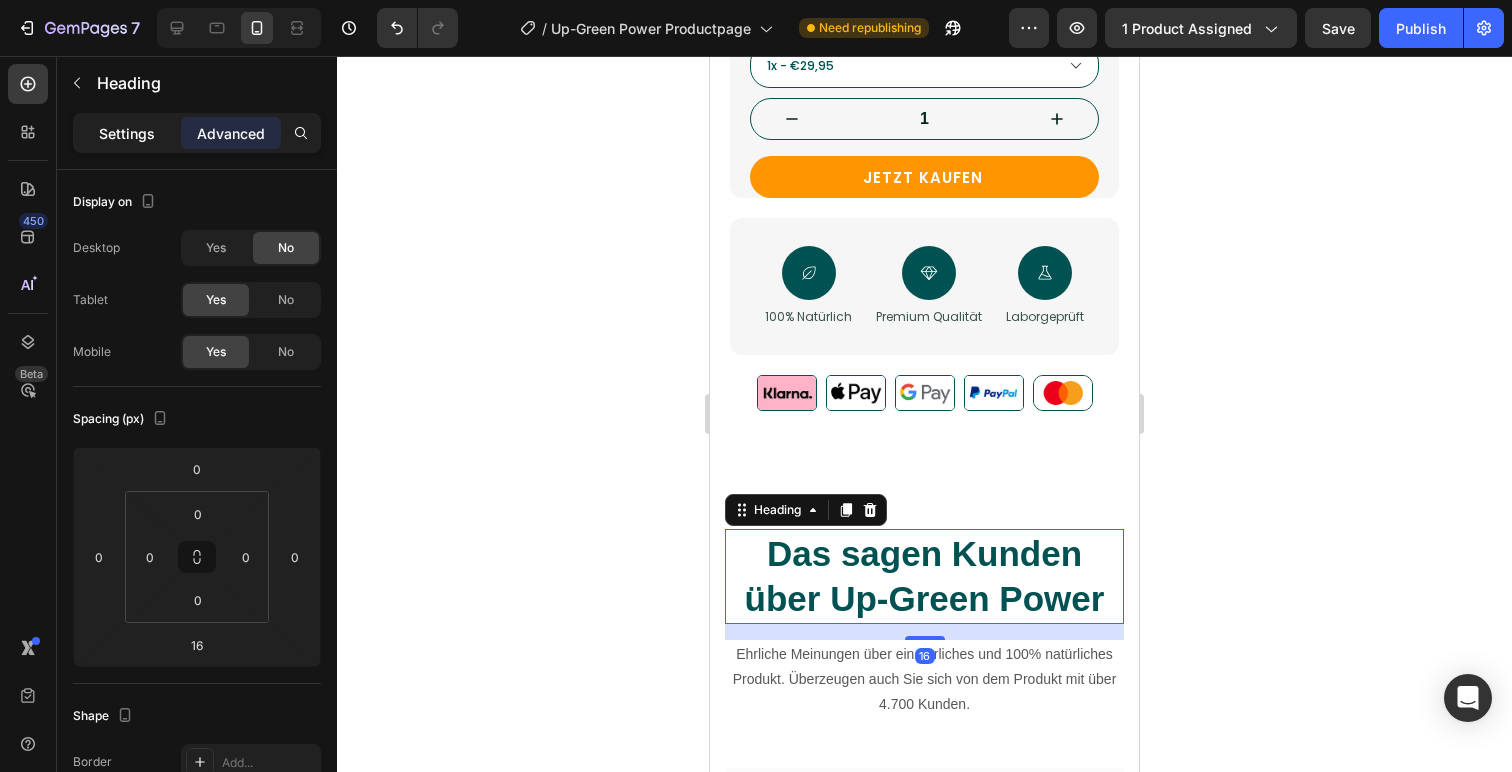 click on "Settings" at bounding box center (127, 133) 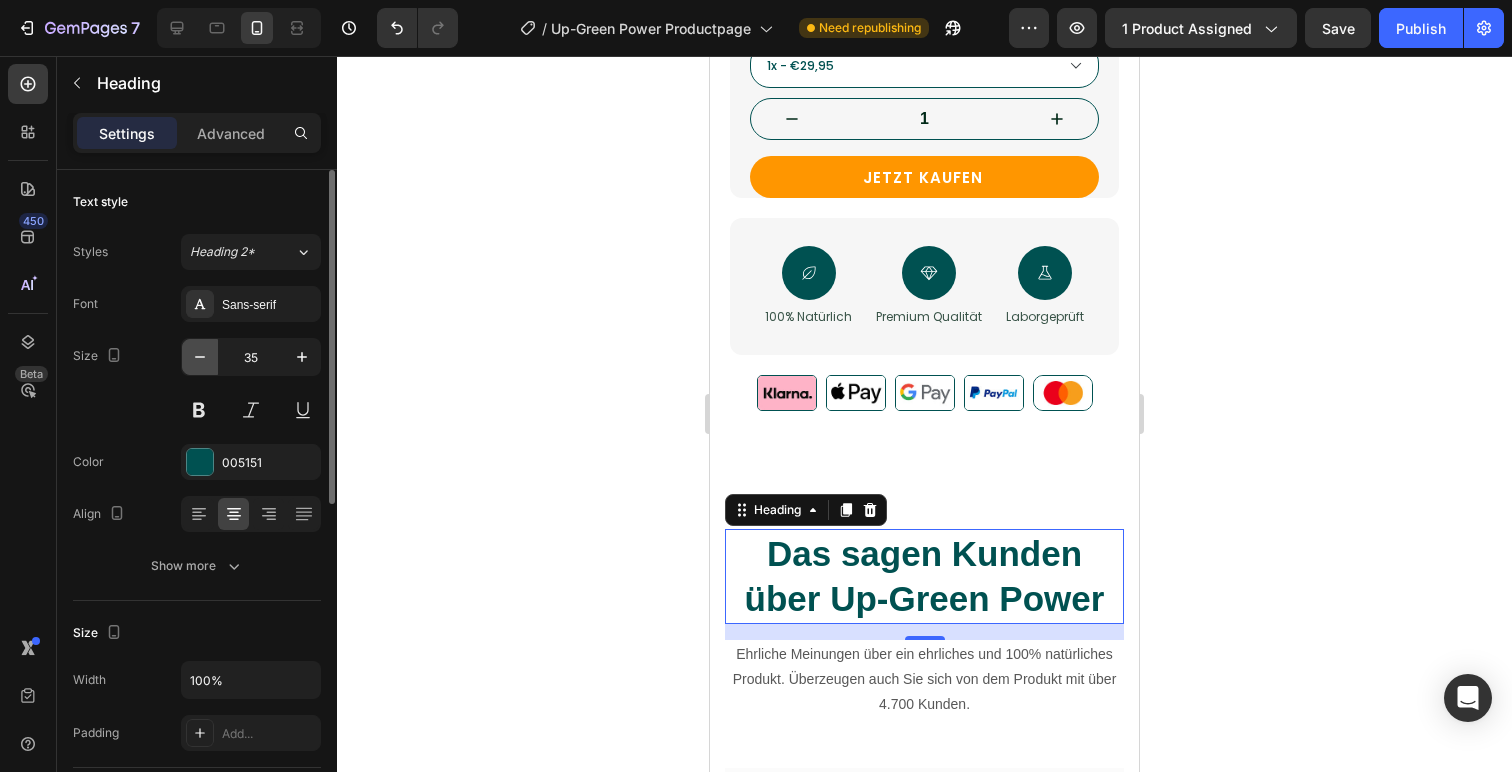click 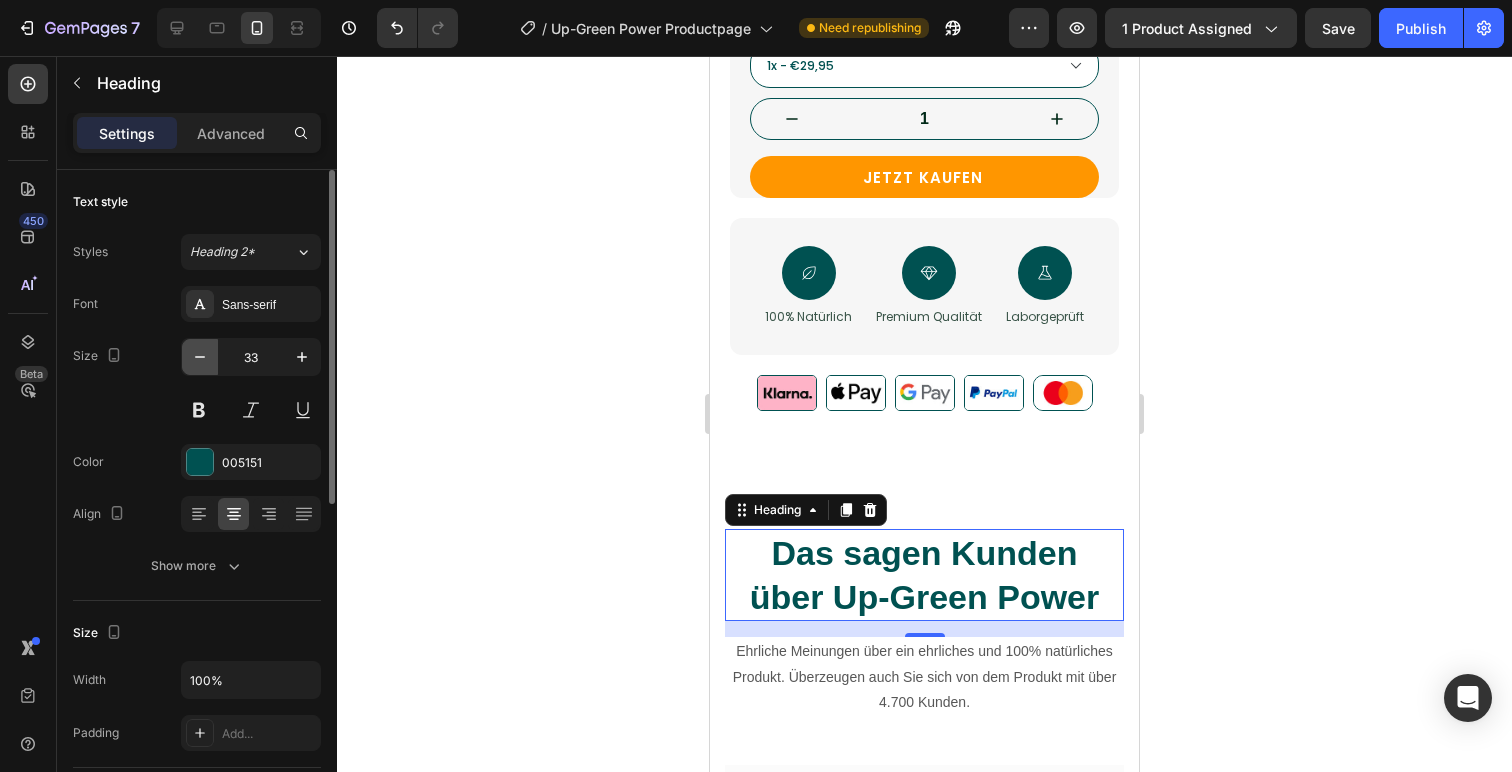 click 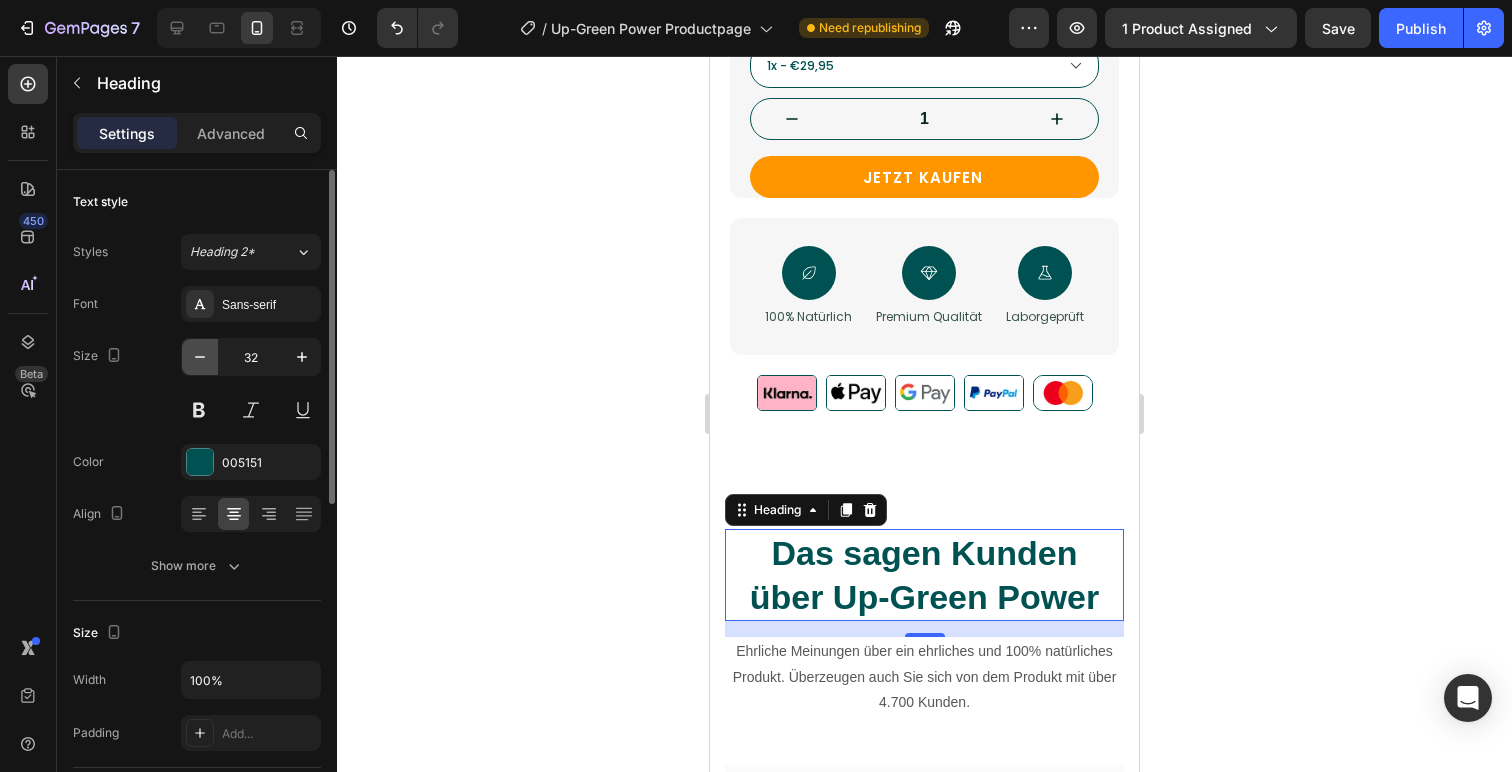 click 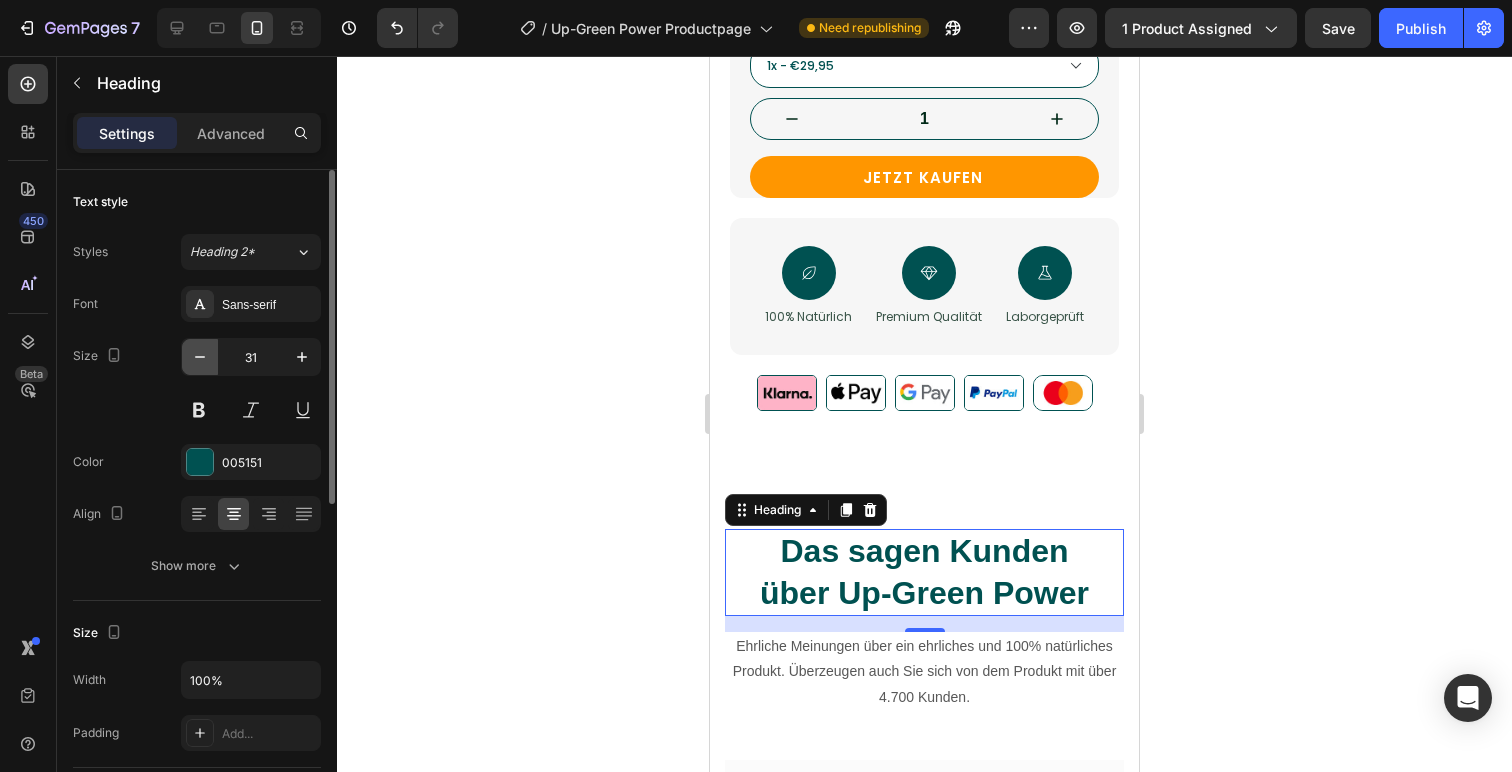 click 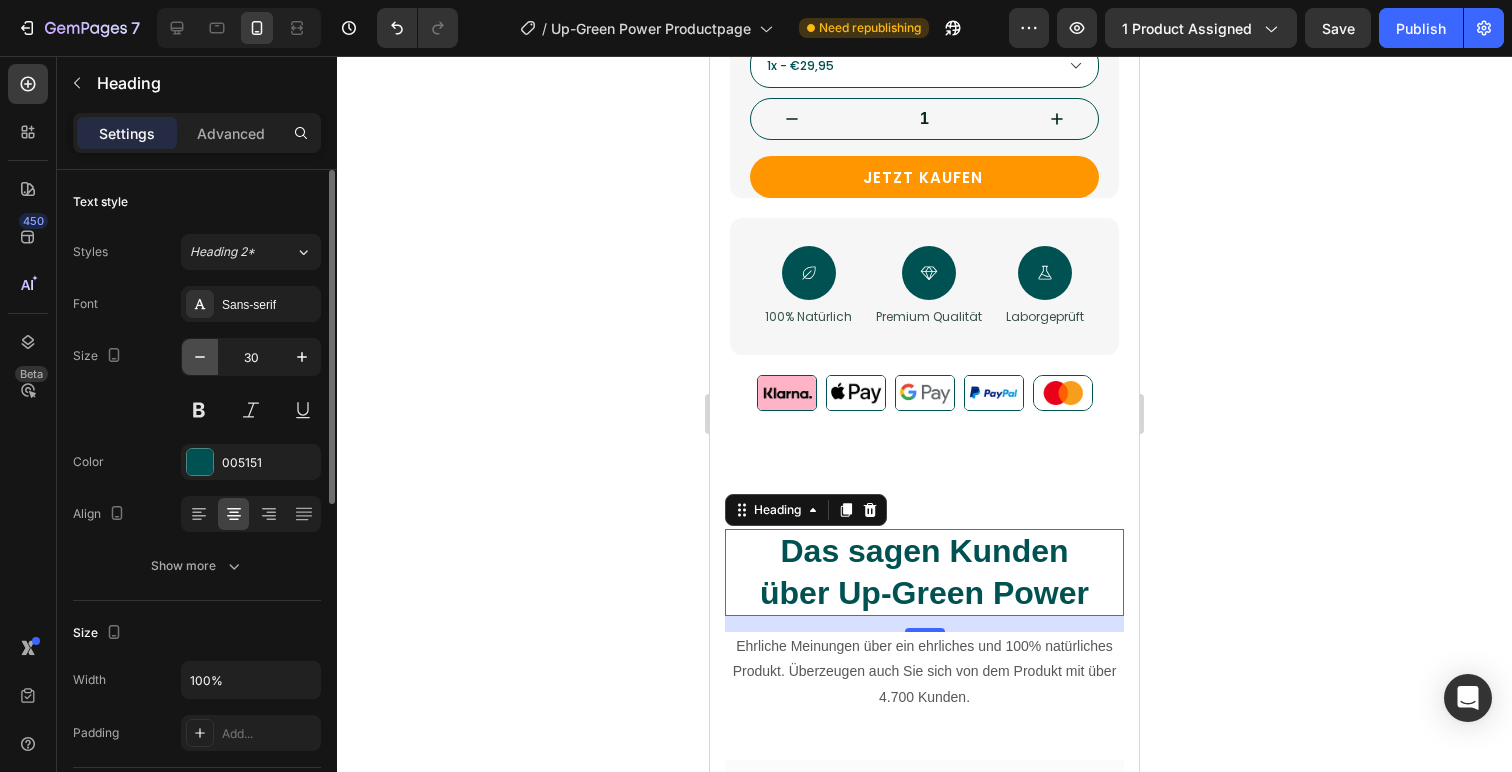 click 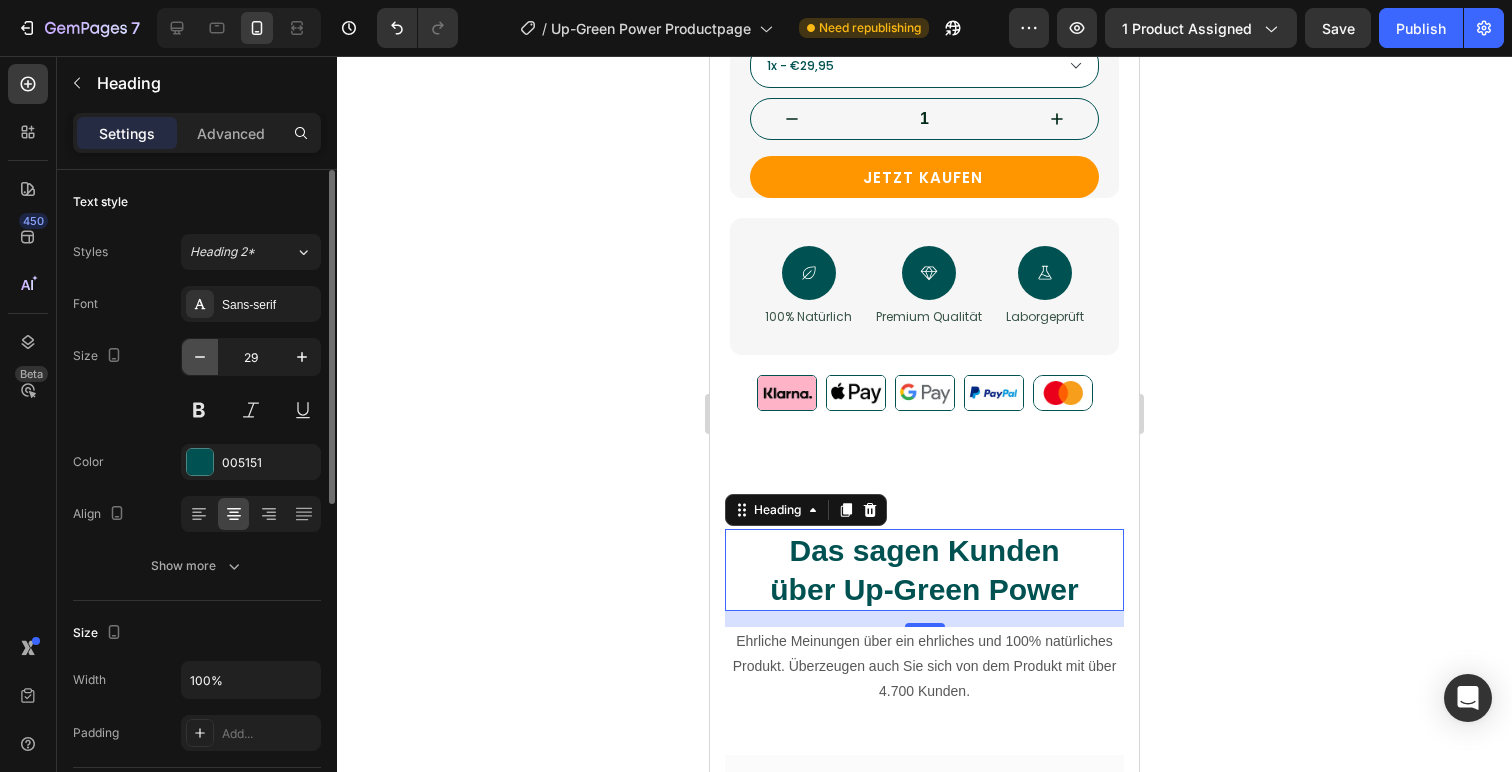click 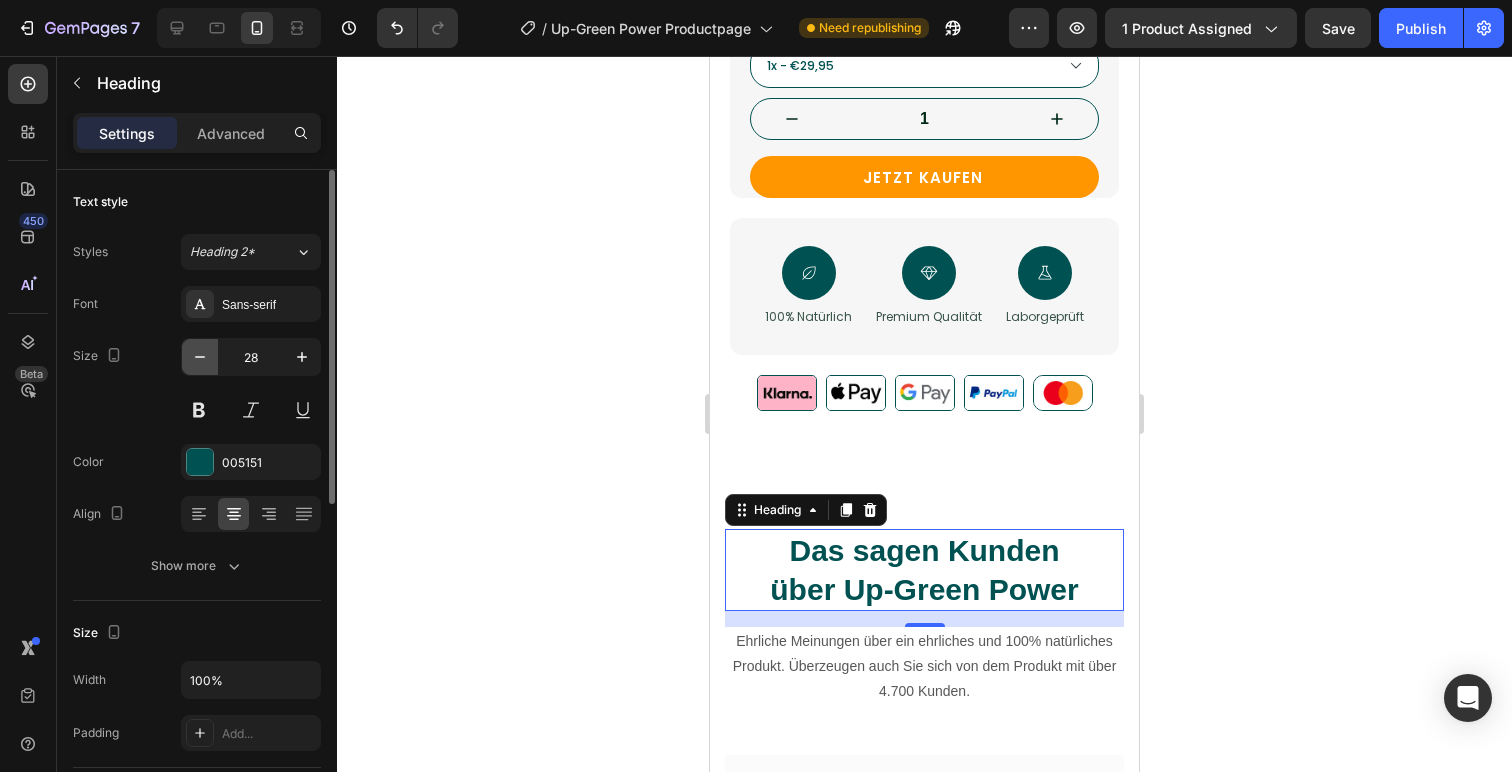 click 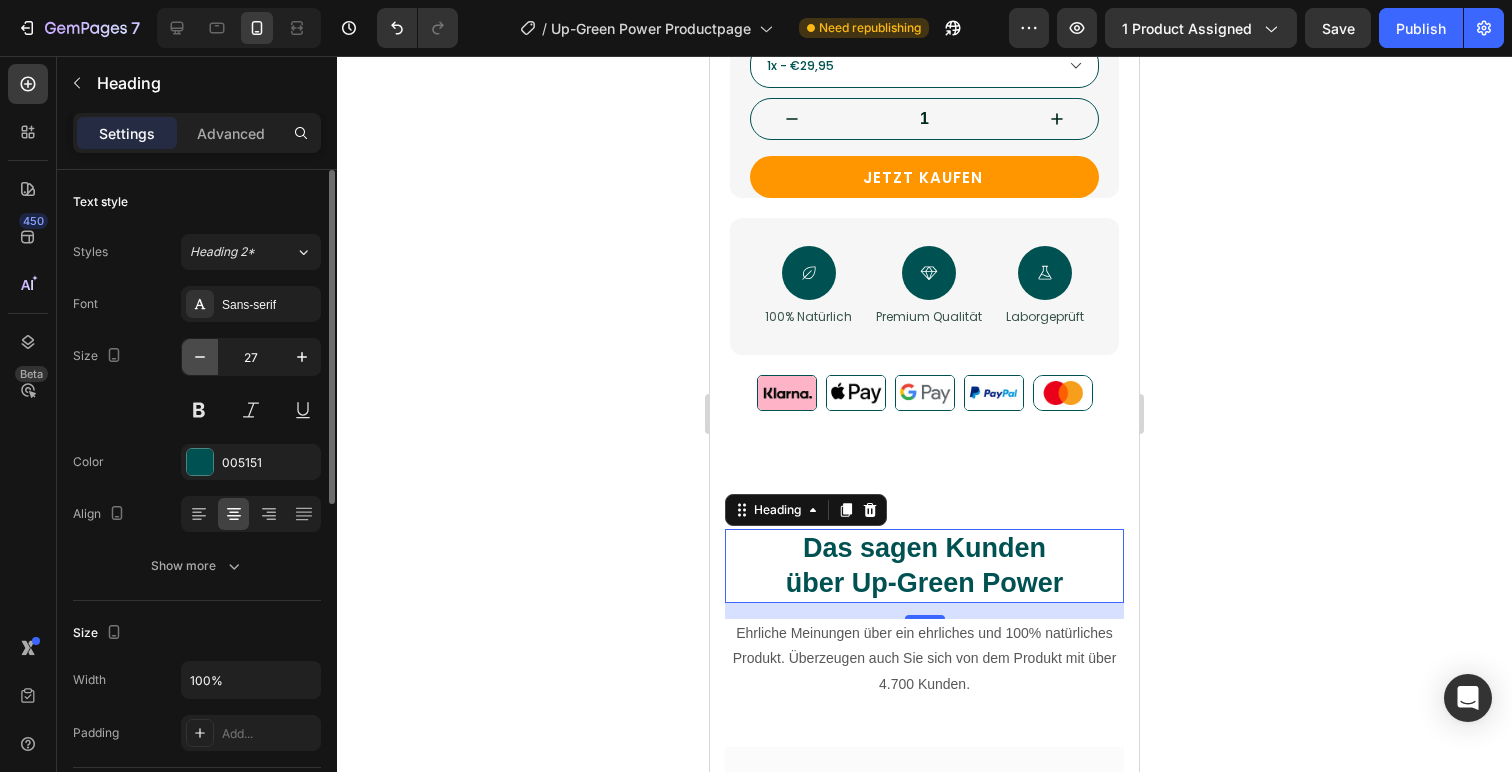 click 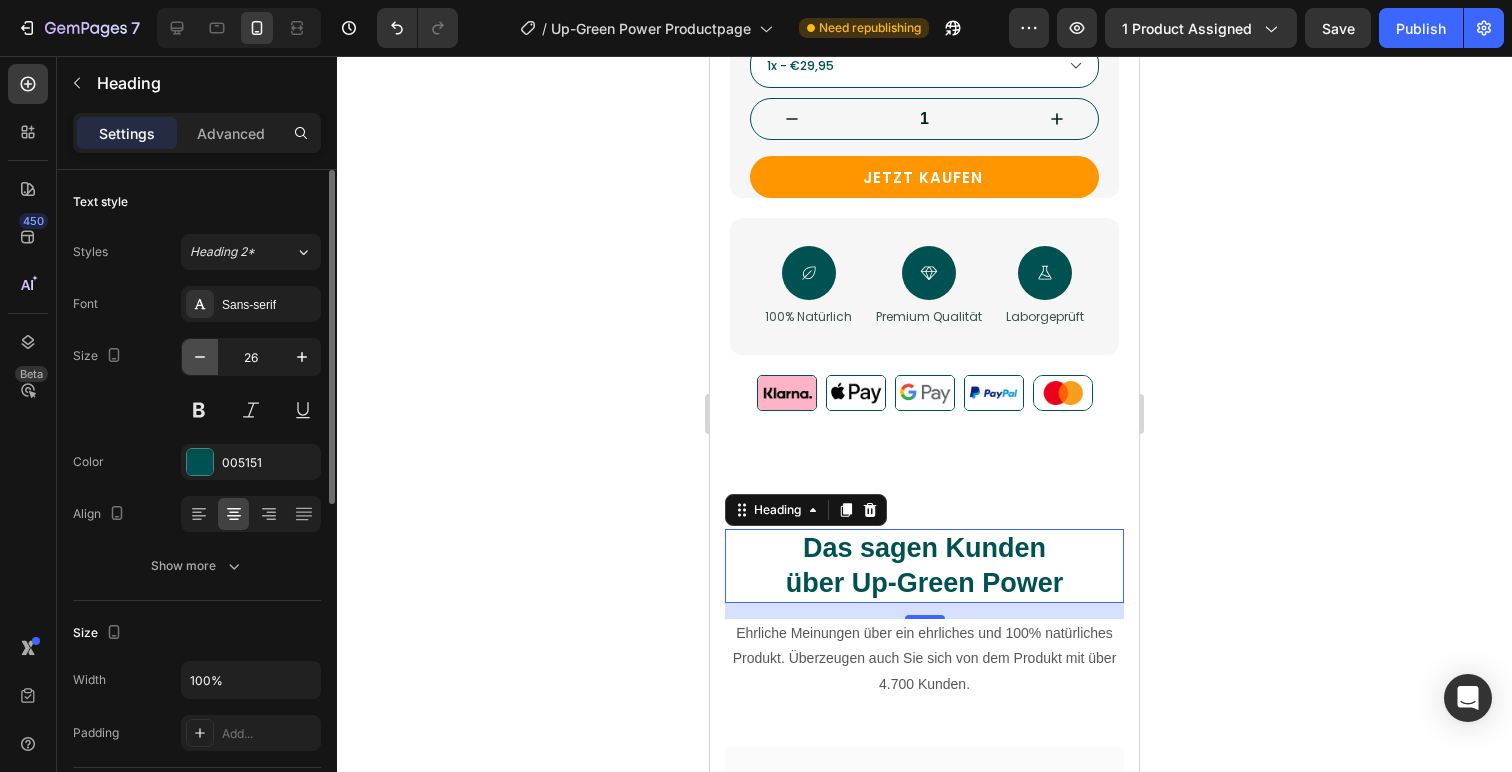 click 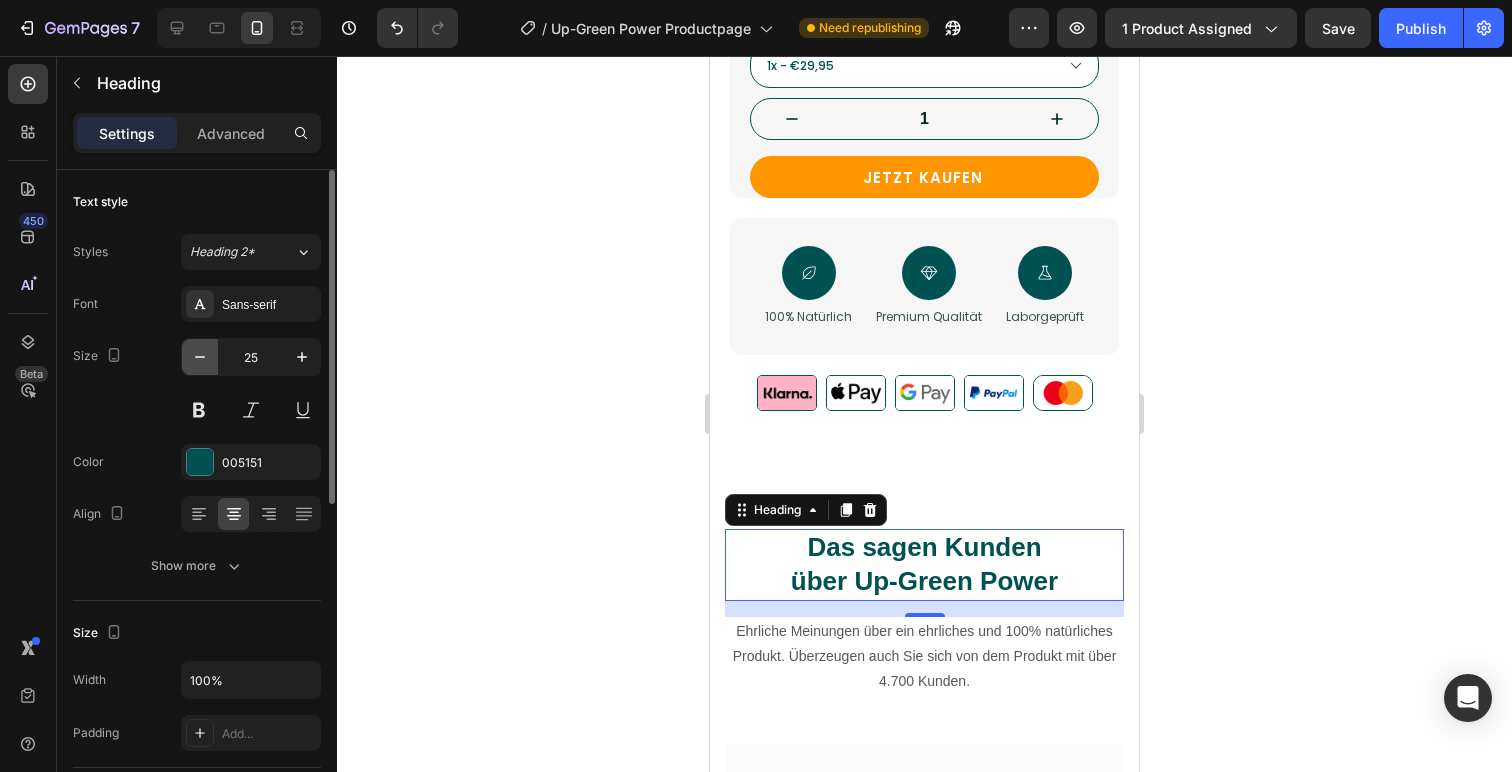 click 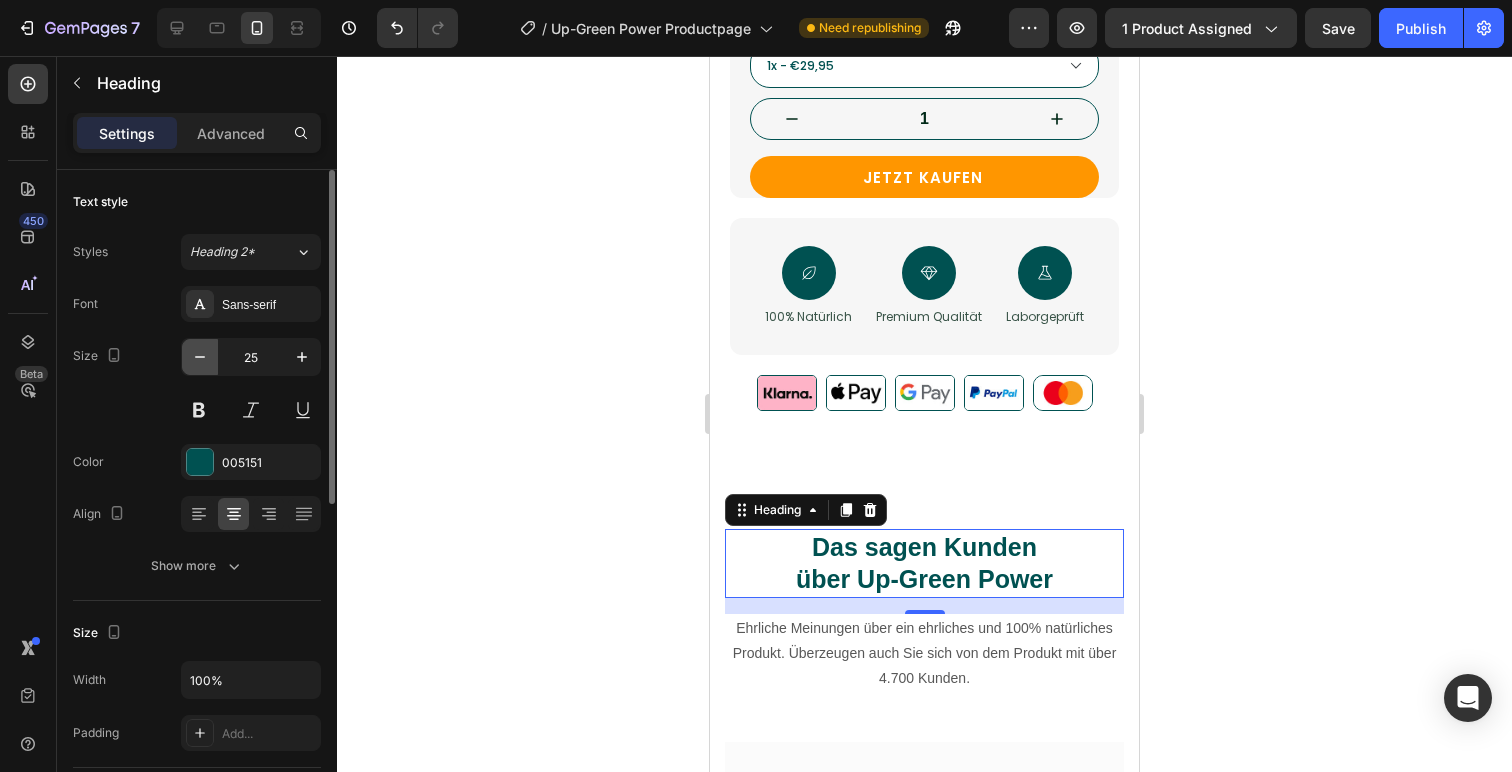 type on "24" 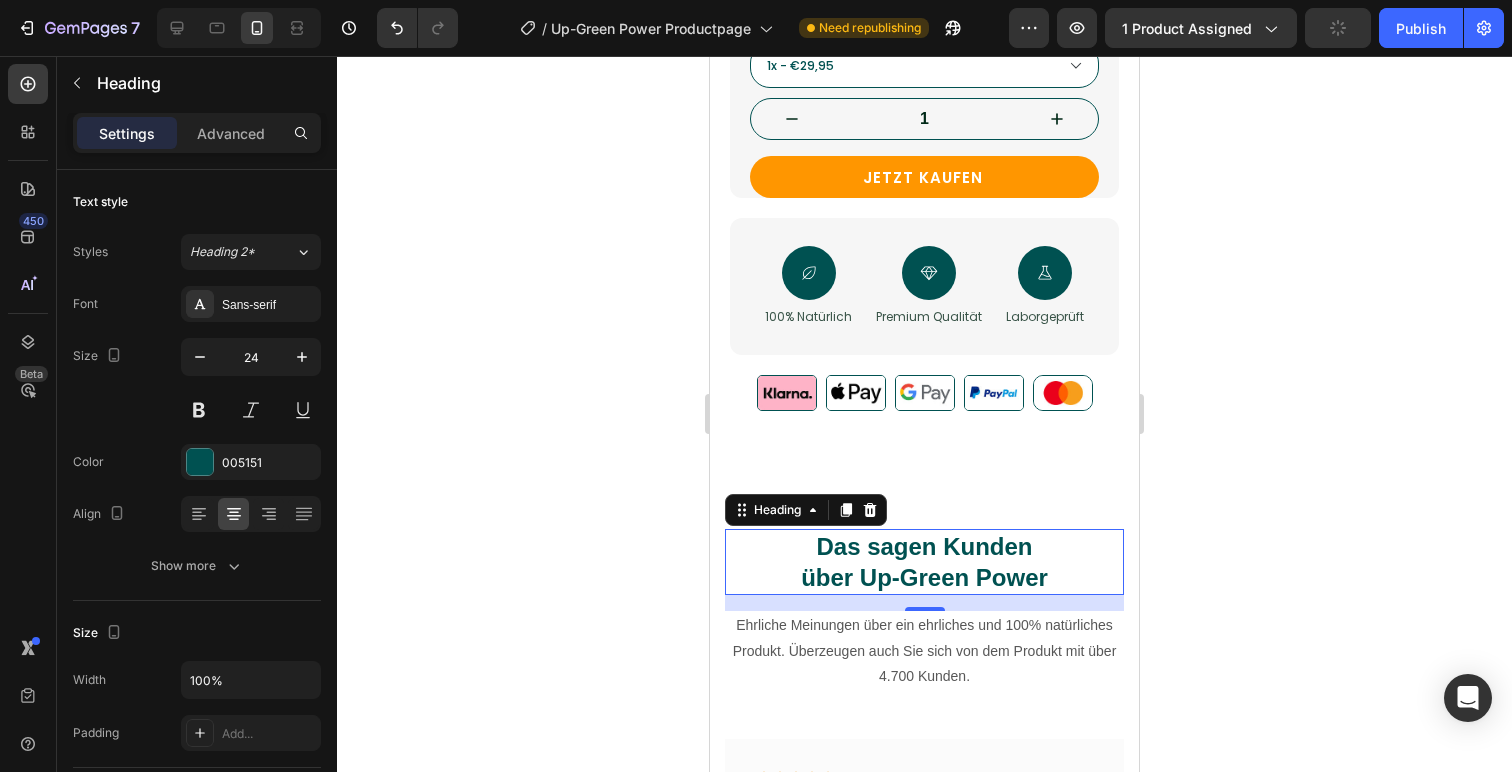 click 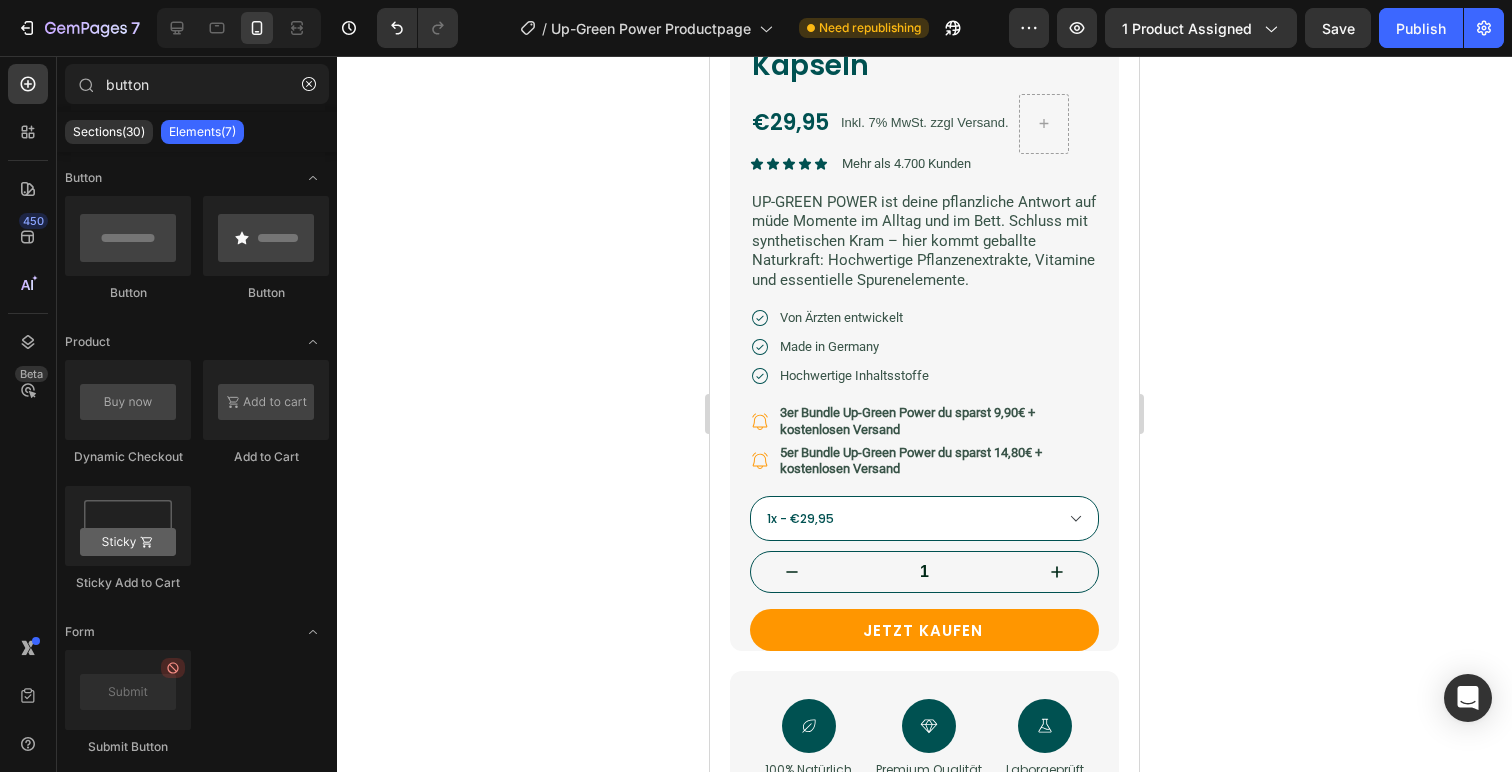 scroll, scrollTop: 628, scrollLeft: 0, axis: vertical 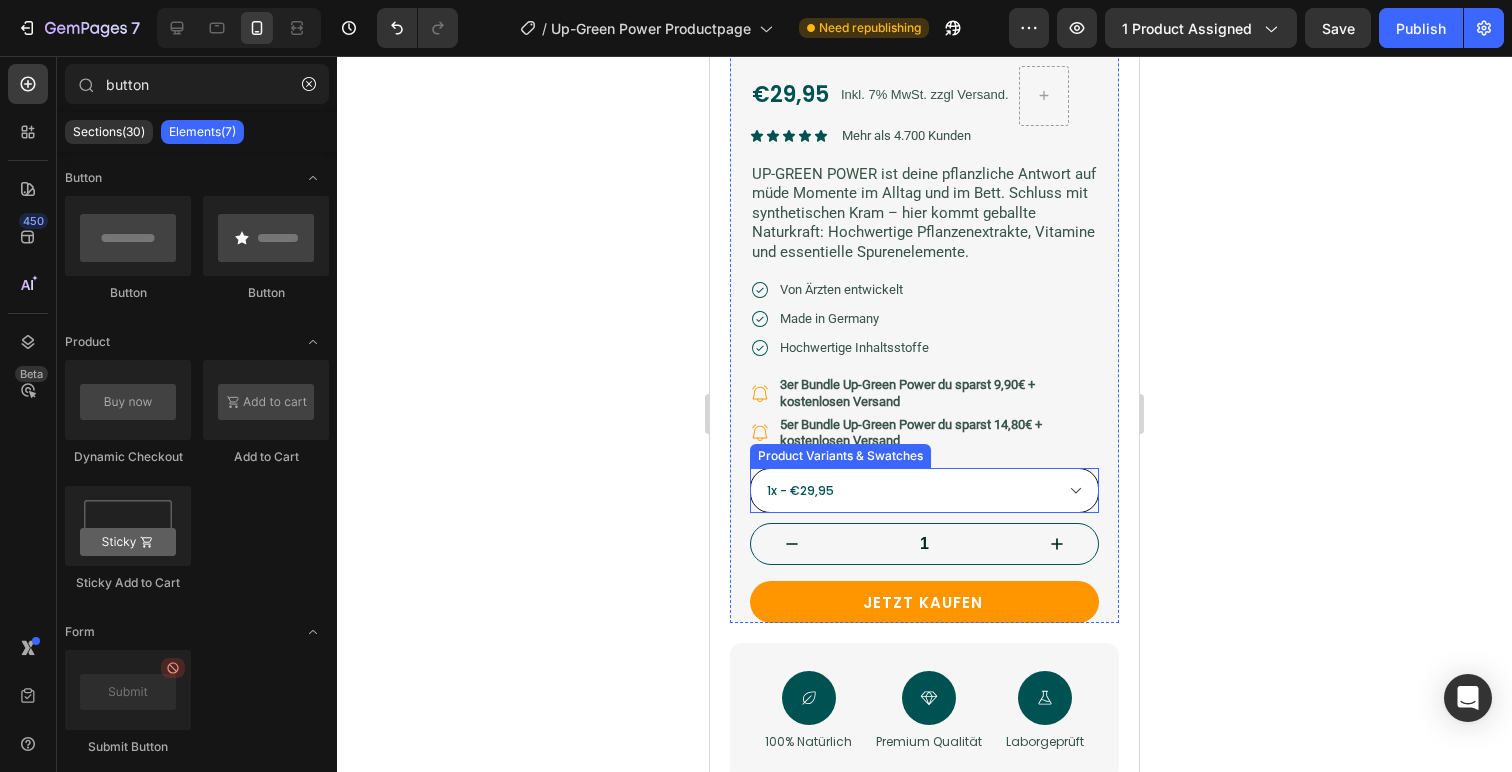 click on "1x - €29,95  3x - €79,95  5x - €134,95" at bounding box center (924, 490) 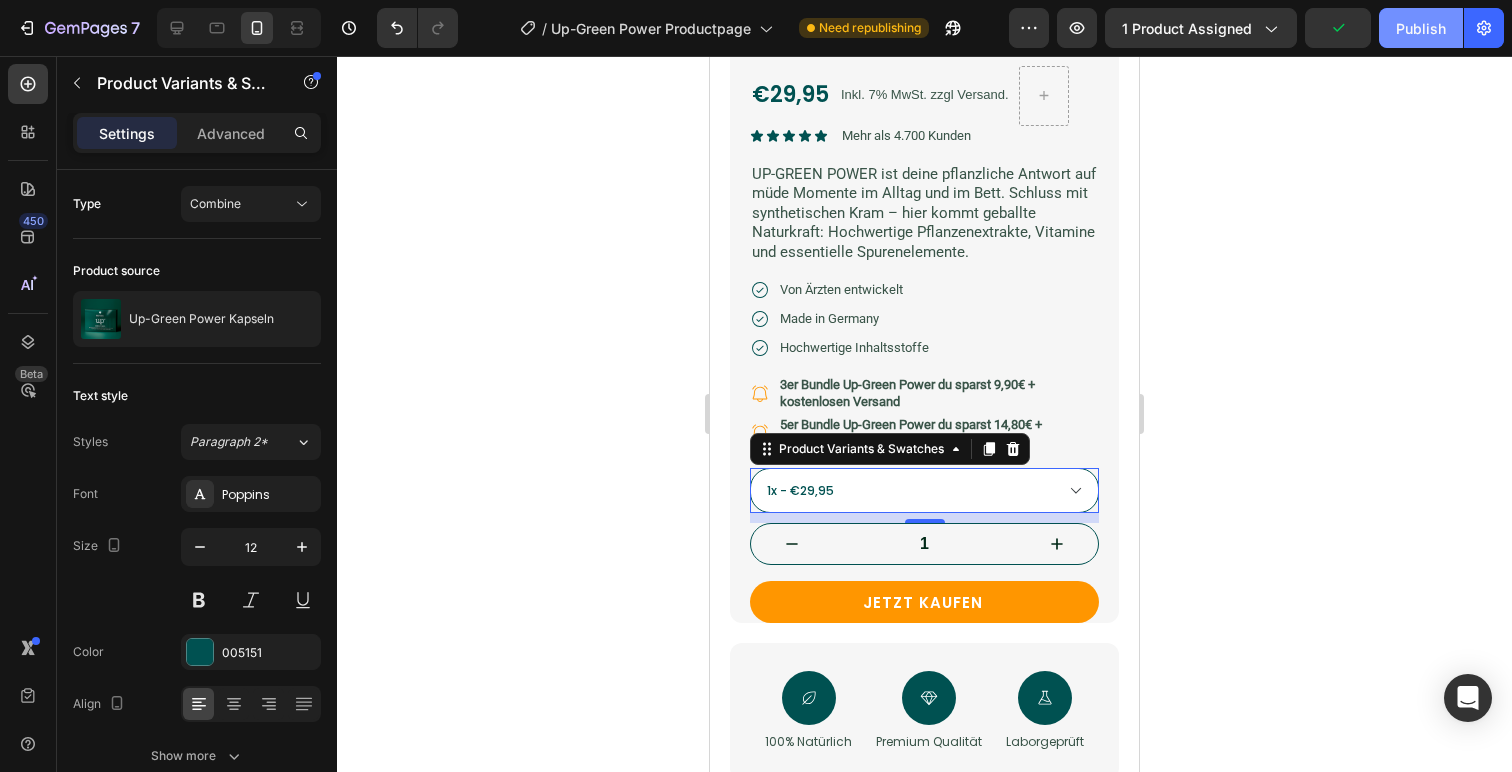click on "Publish" at bounding box center [1421, 28] 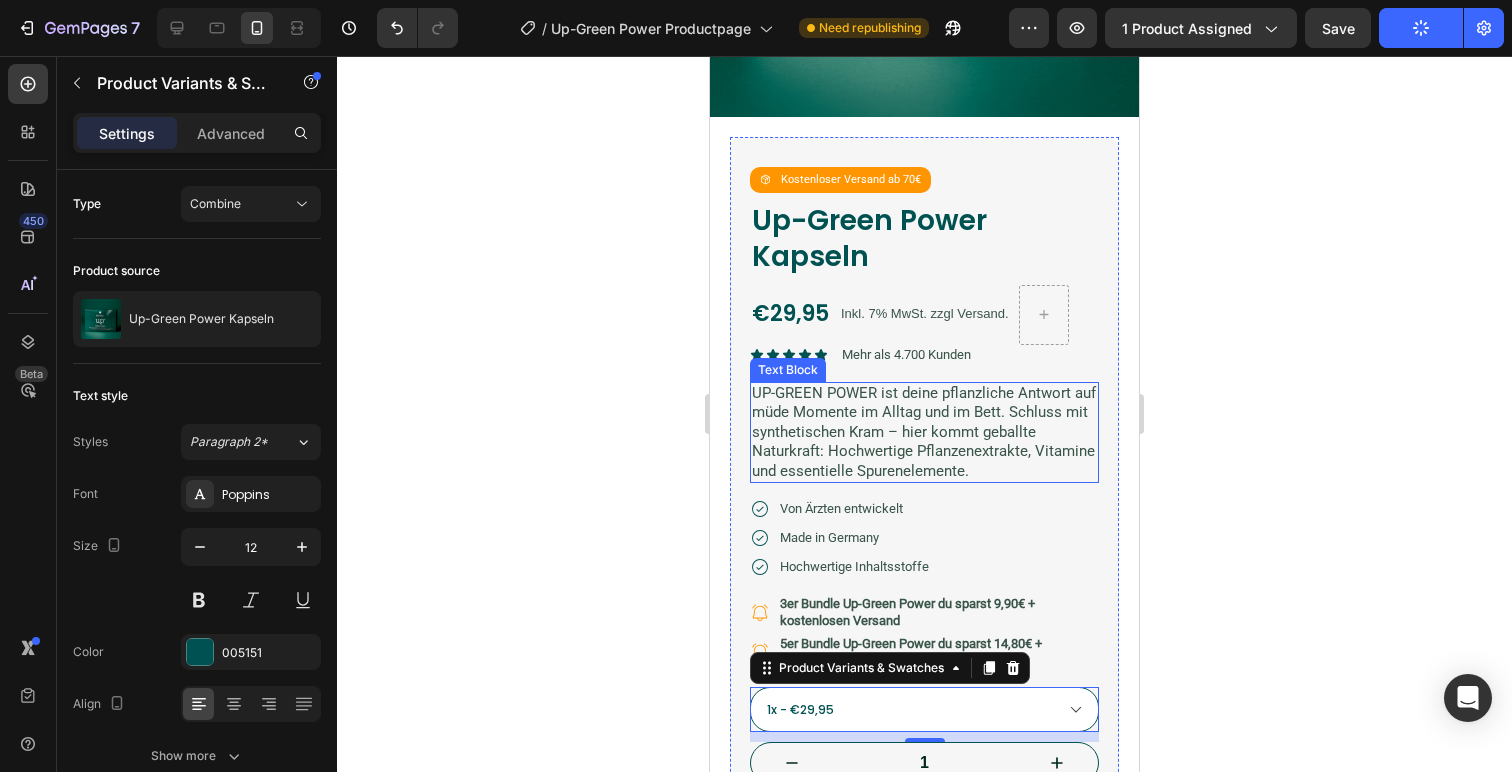 scroll, scrollTop: 448, scrollLeft: 0, axis: vertical 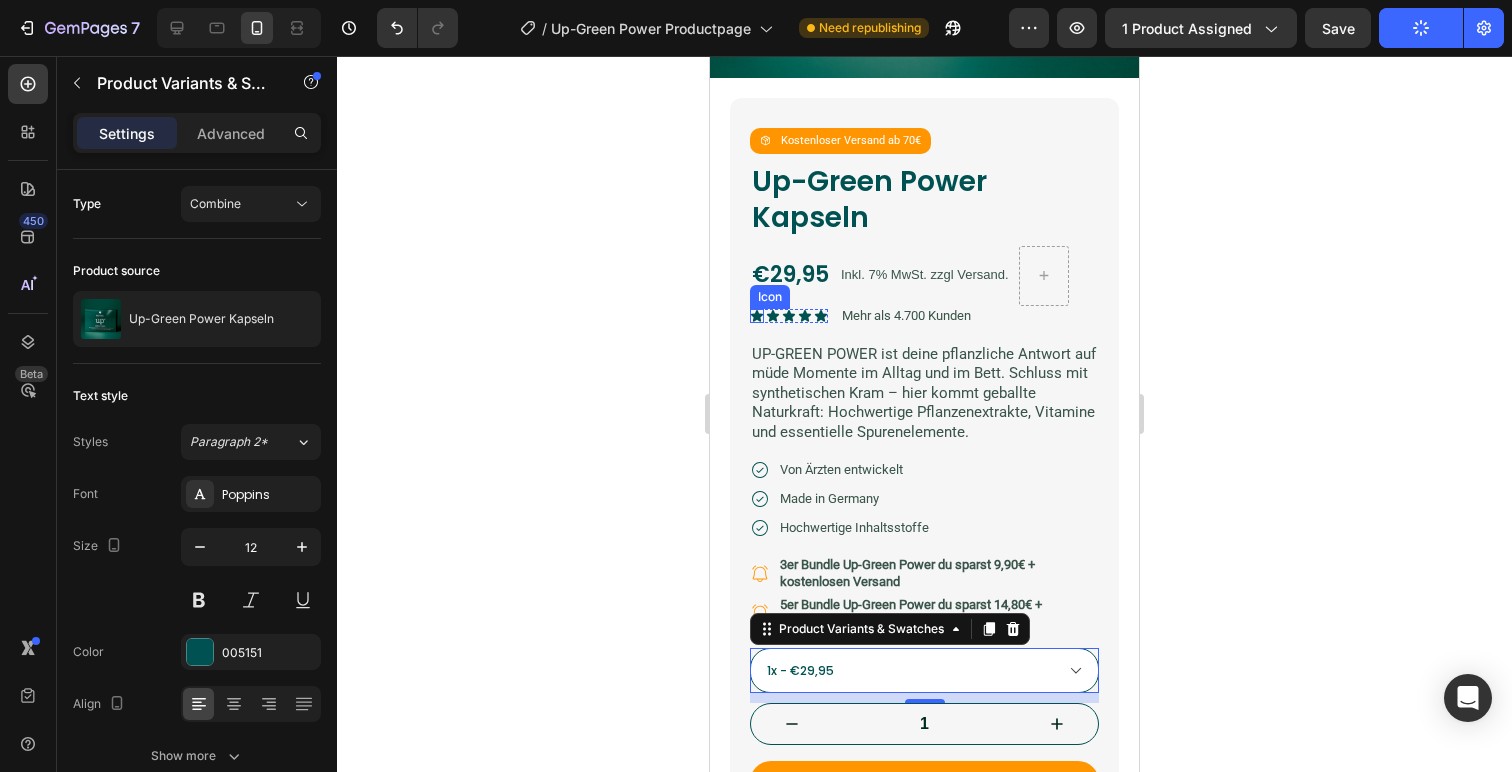 click 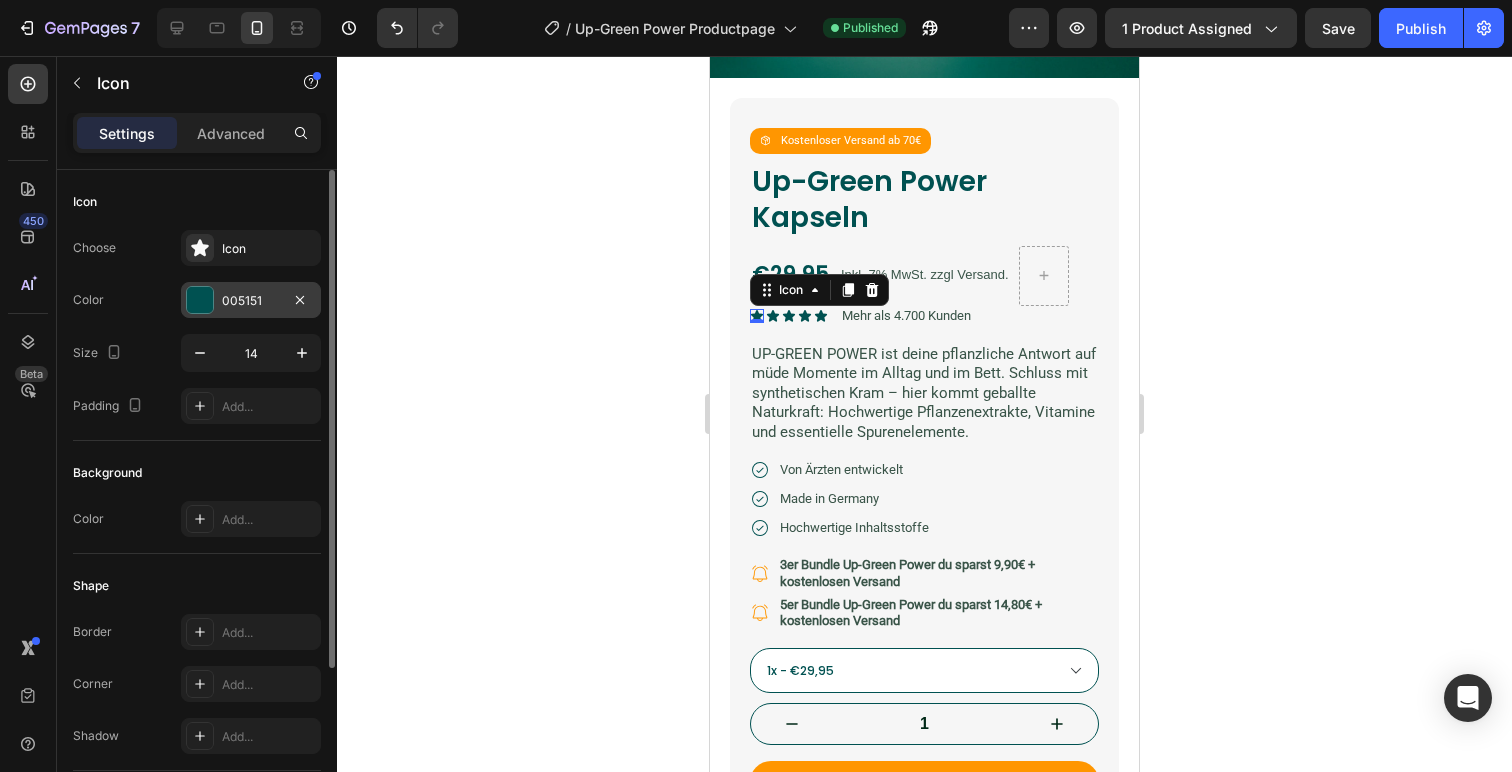 click at bounding box center (200, 300) 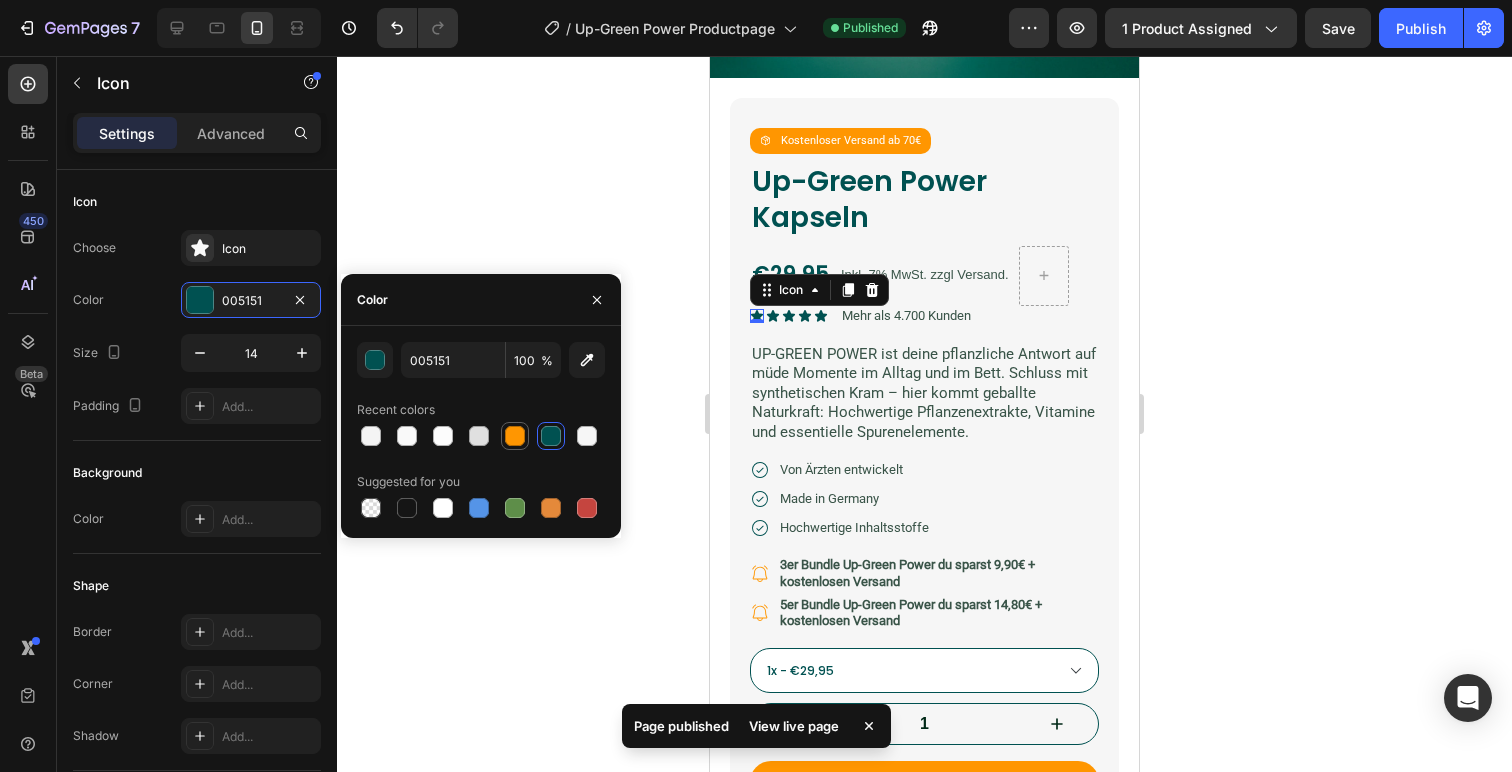 click at bounding box center [515, 436] 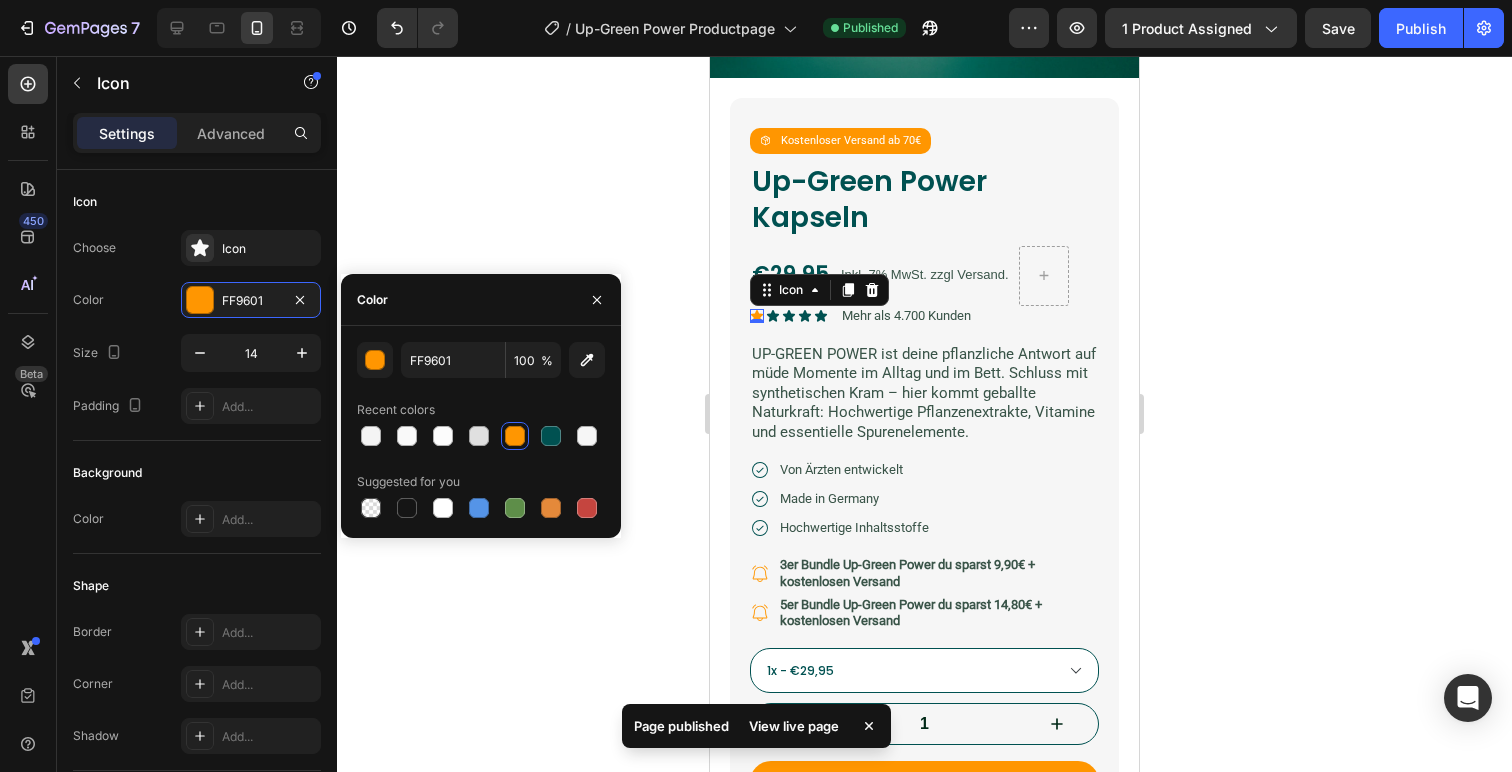 click 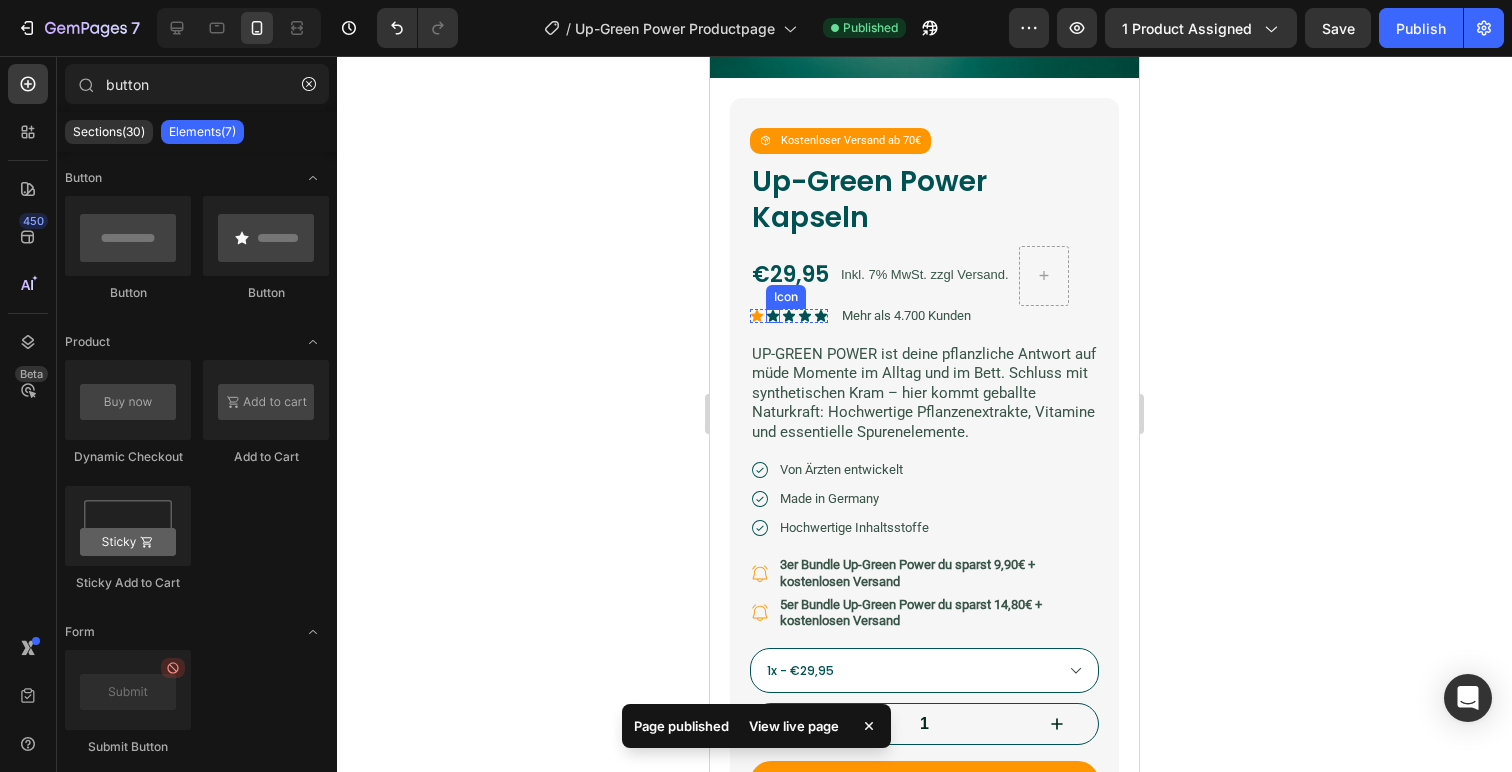 click on "Icon" at bounding box center (773, 316) 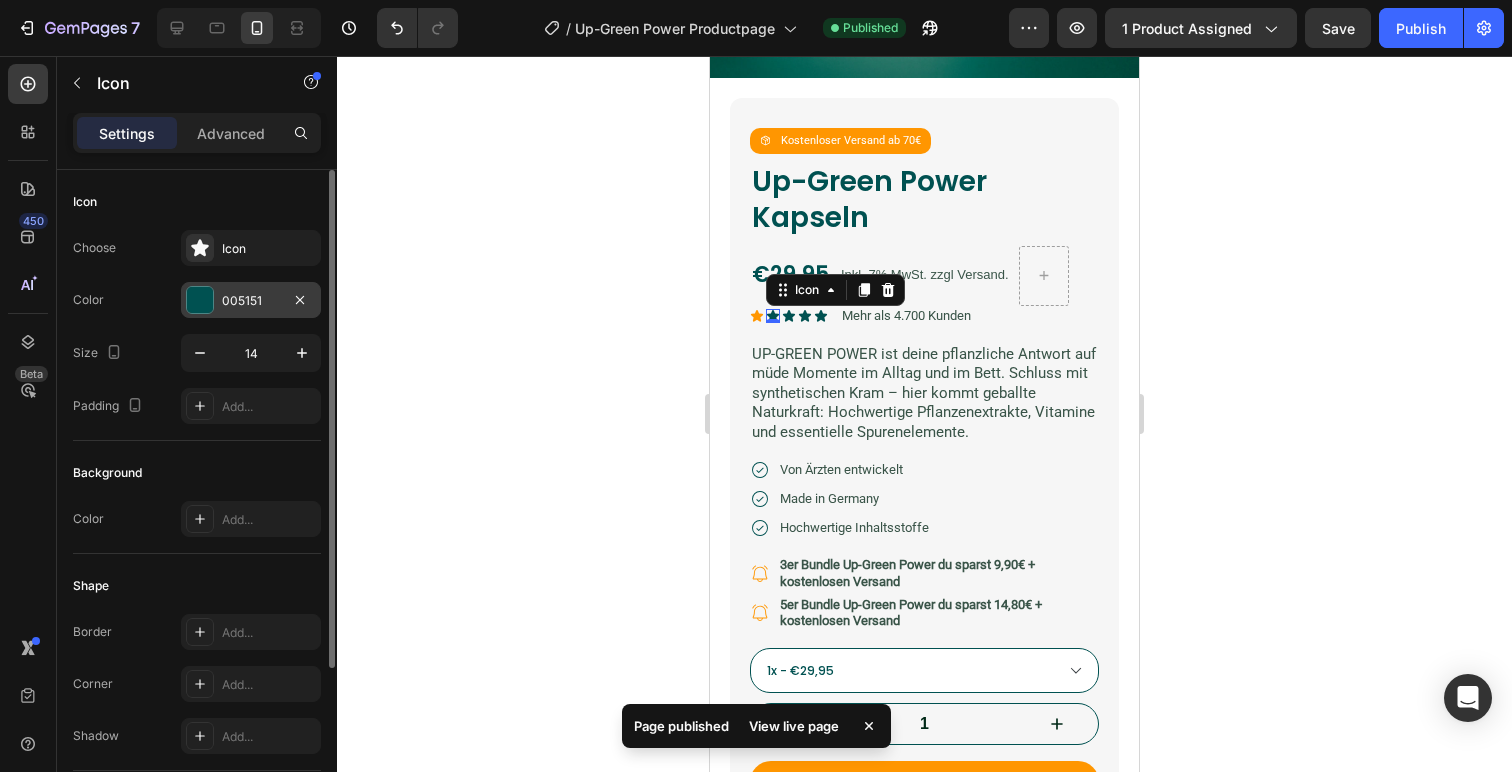 click at bounding box center [200, 300] 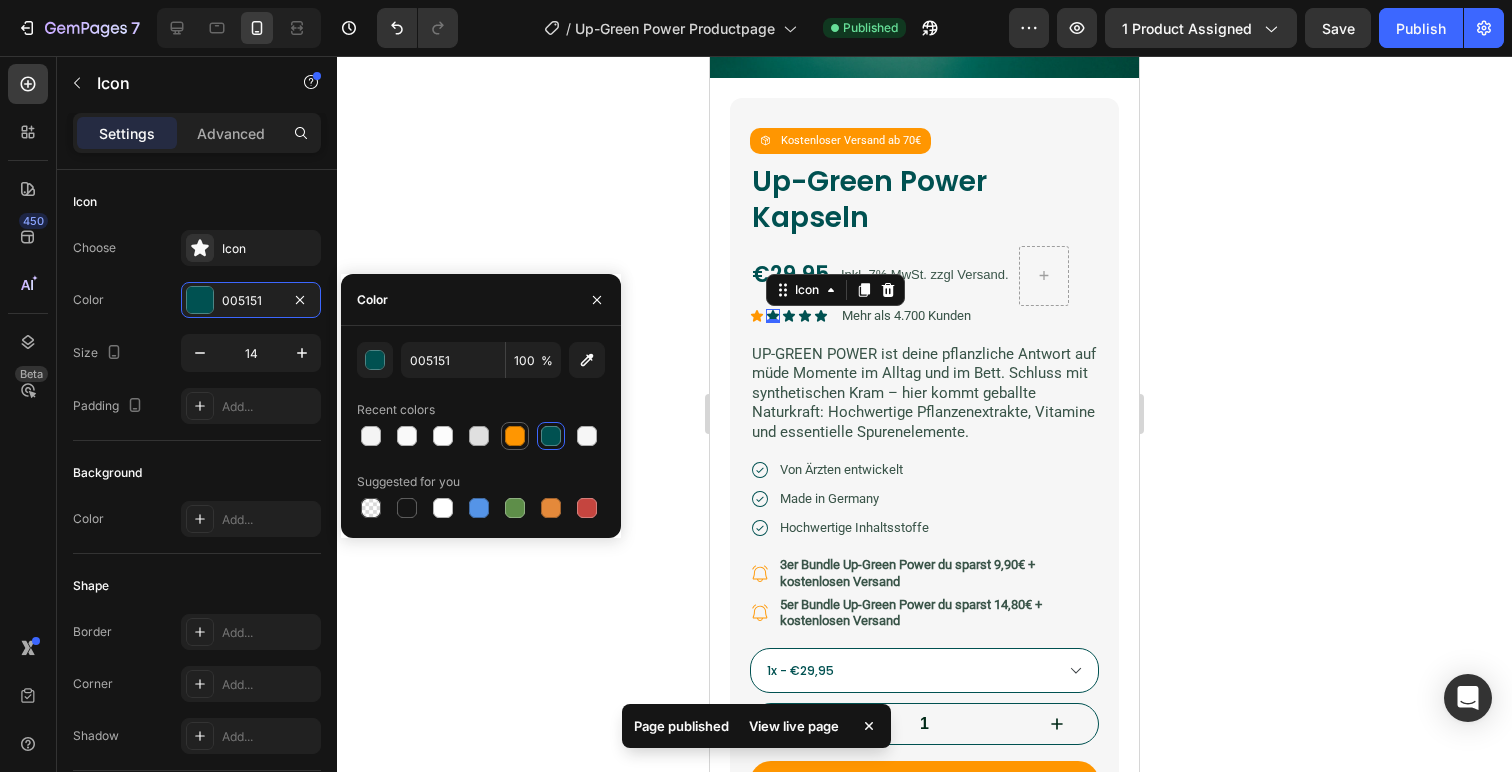 click at bounding box center [515, 436] 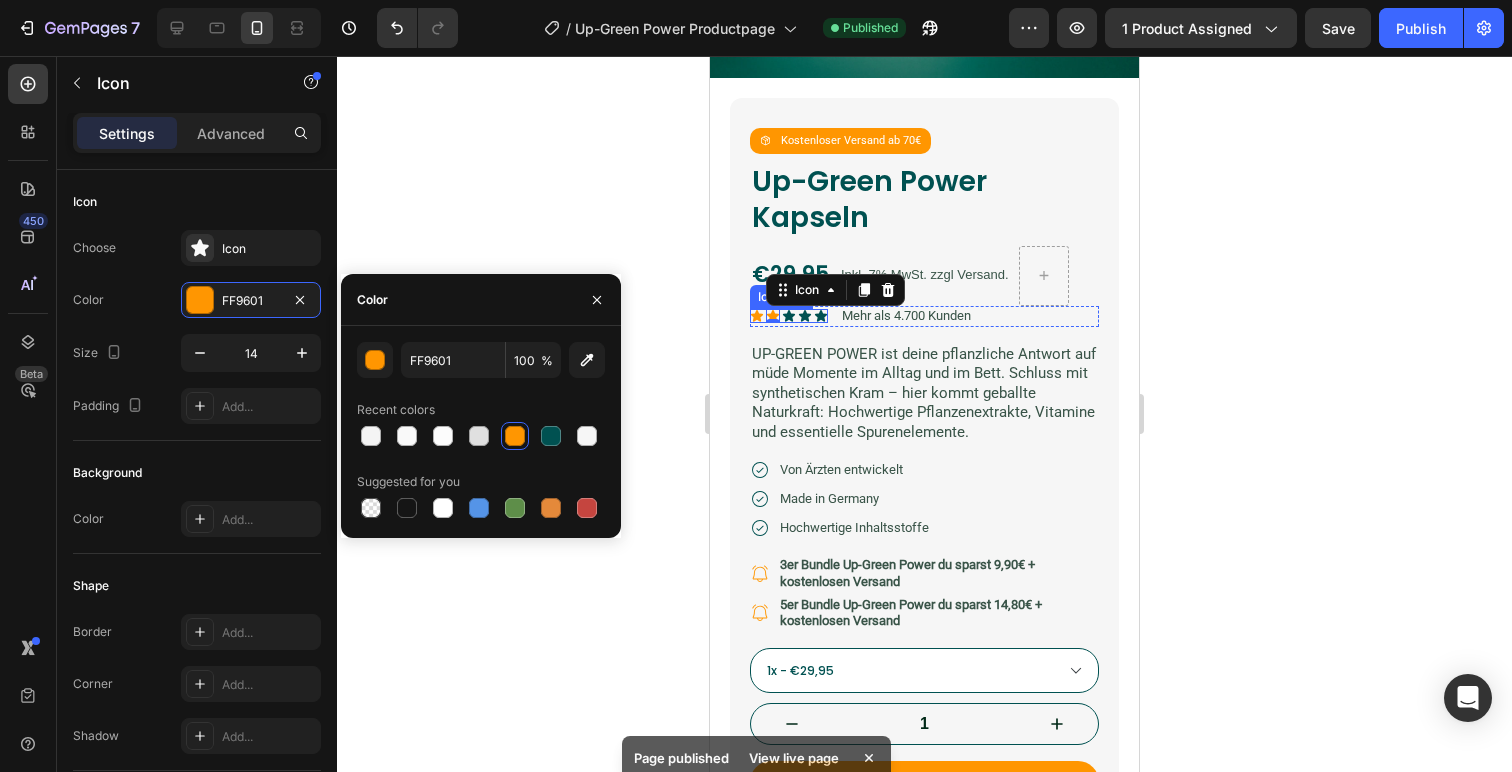 click on "Icon
Icon   0
Icon
Icon
Icon Icon List" at bounding box center [789, 316] 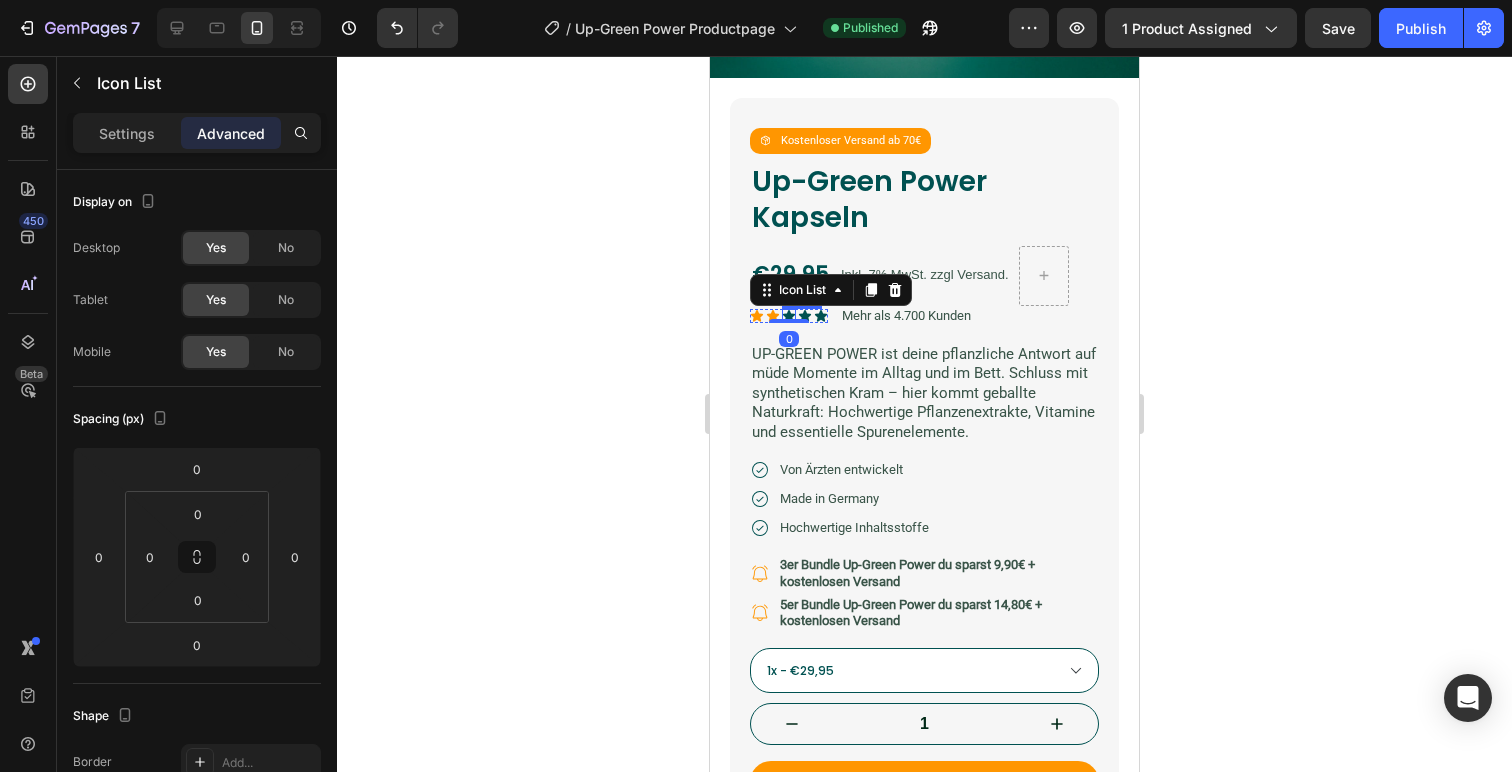 click 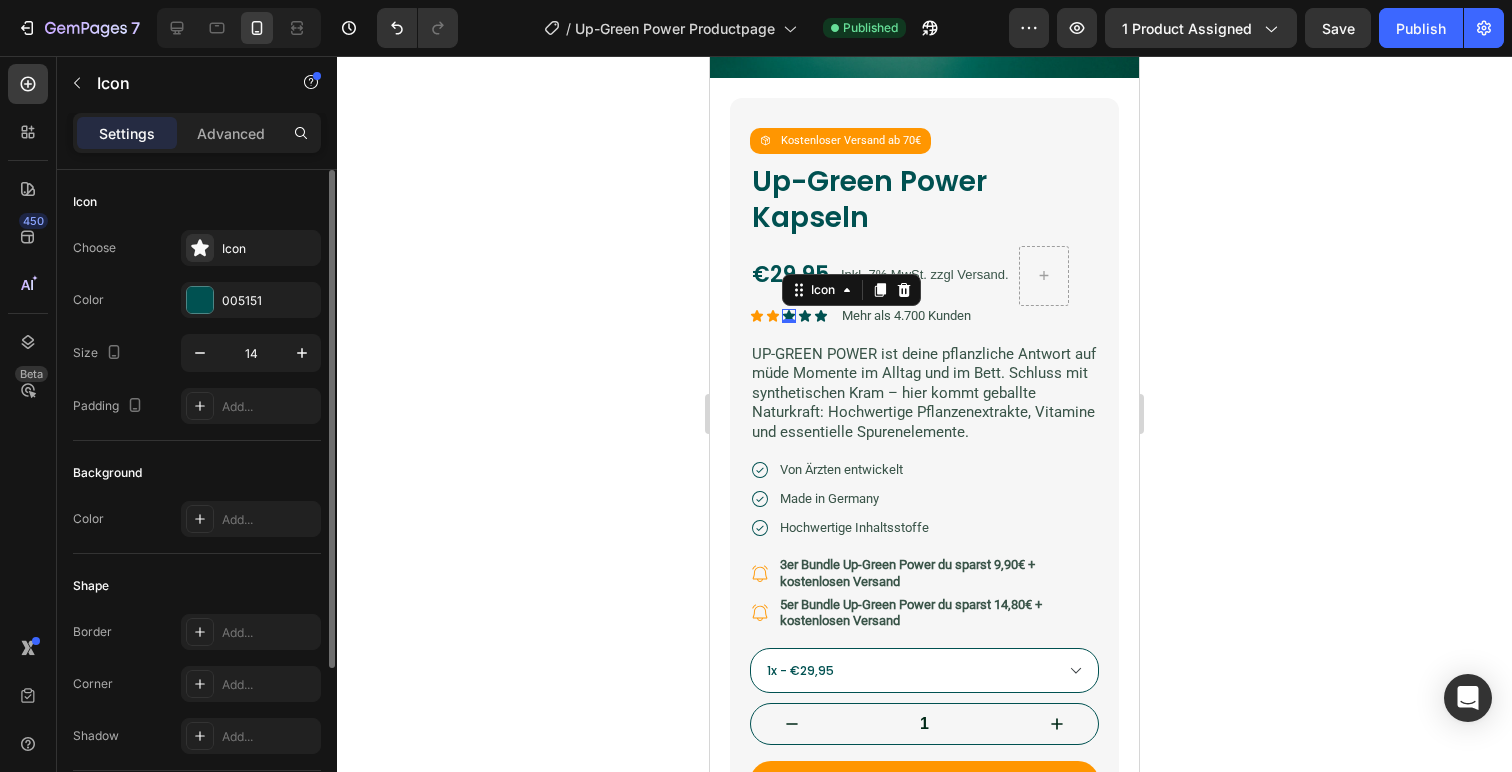click on "Color 005151" at bounding box center (197, 300) 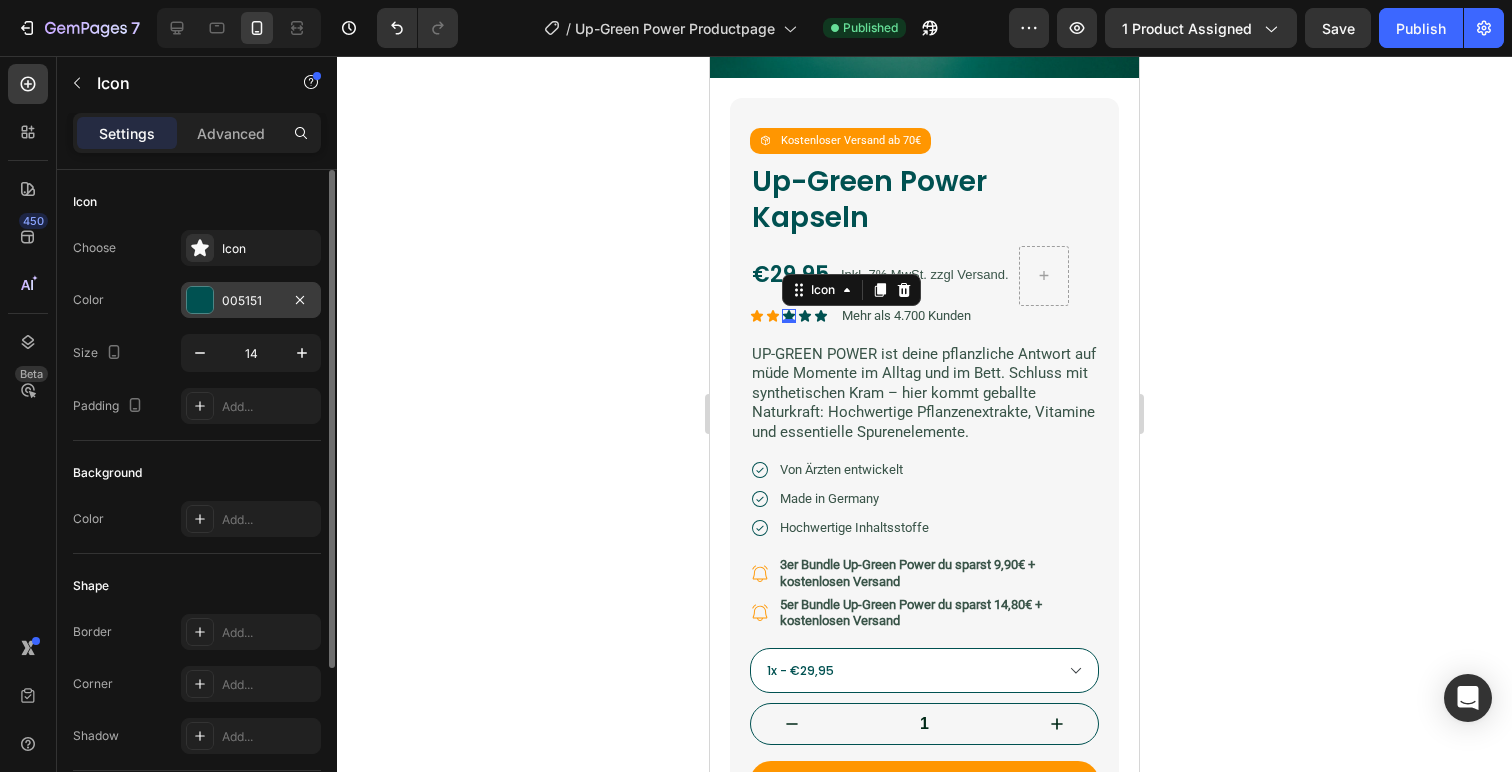 click at bounding box center (200, 300) 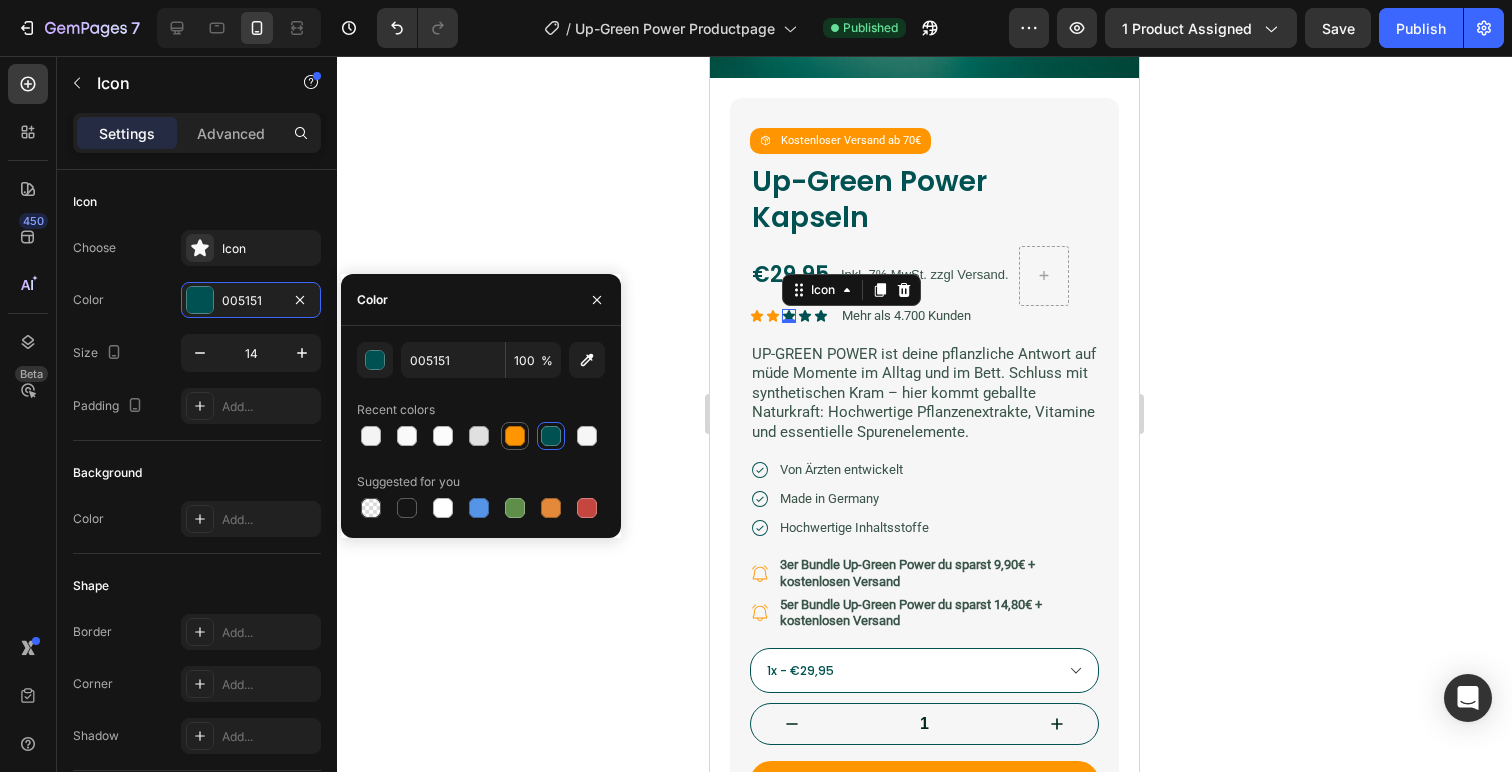 click at bounding box center (515, 436) 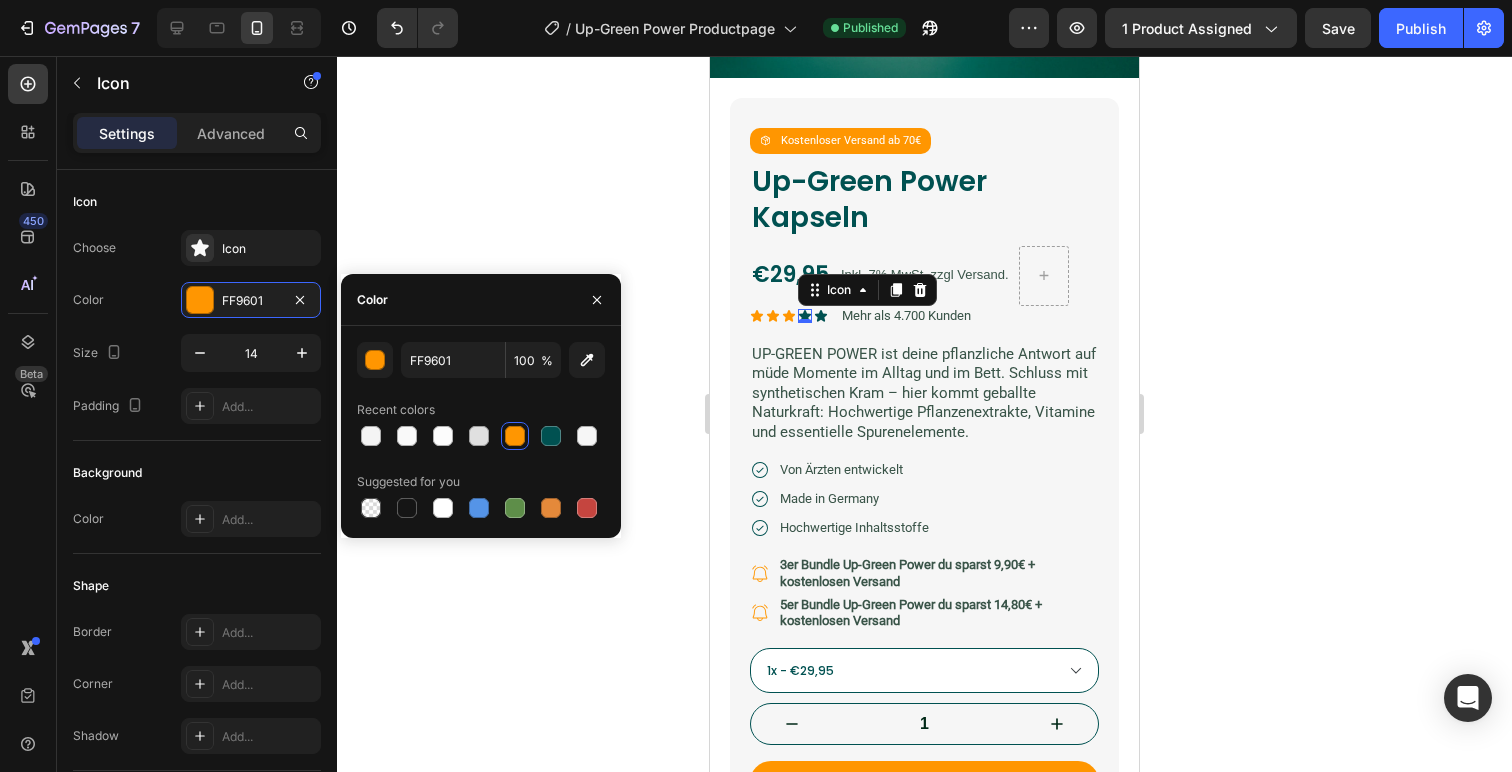 click on "Icon   0" at bounding box center (805, 316) 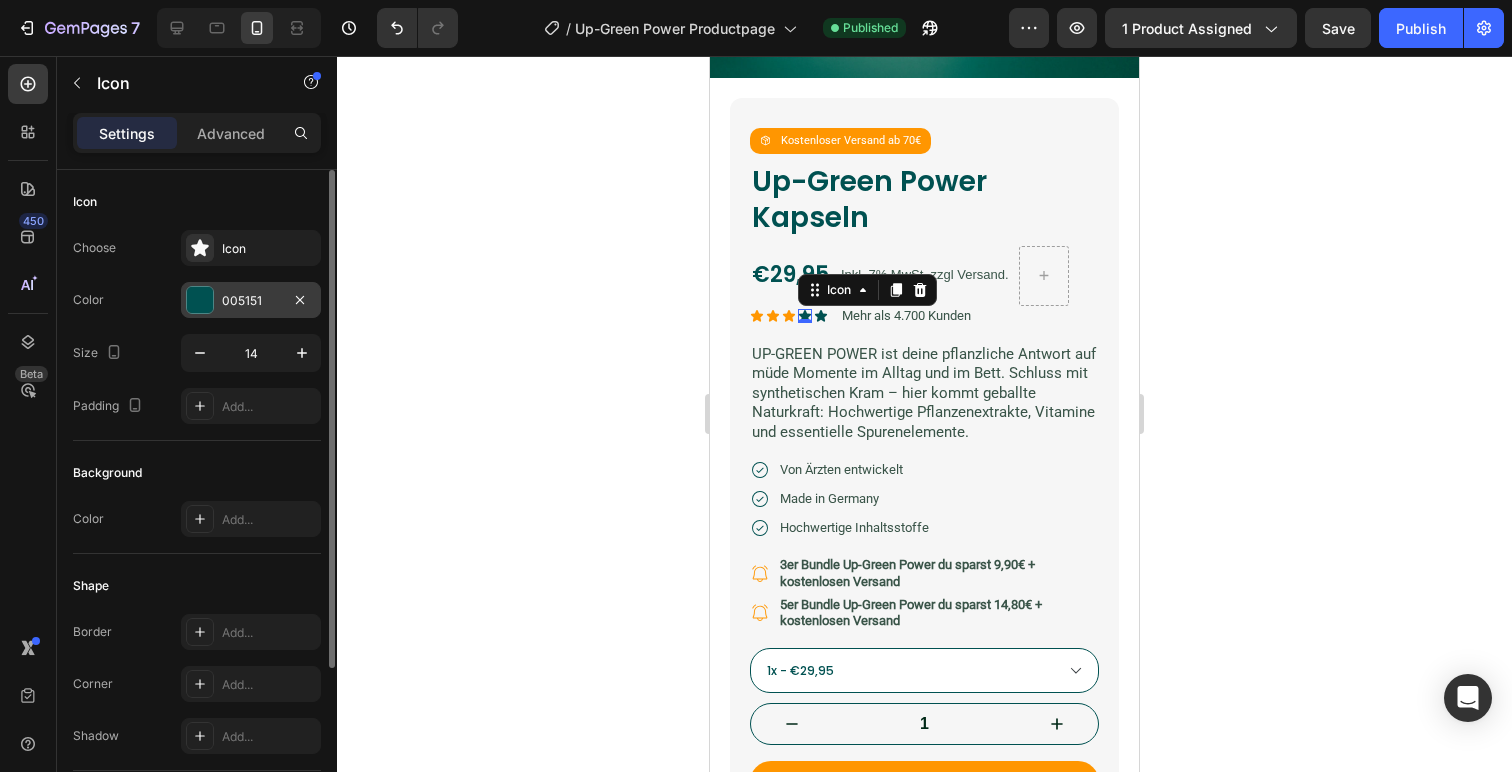 click at bounding box center (200, 300) 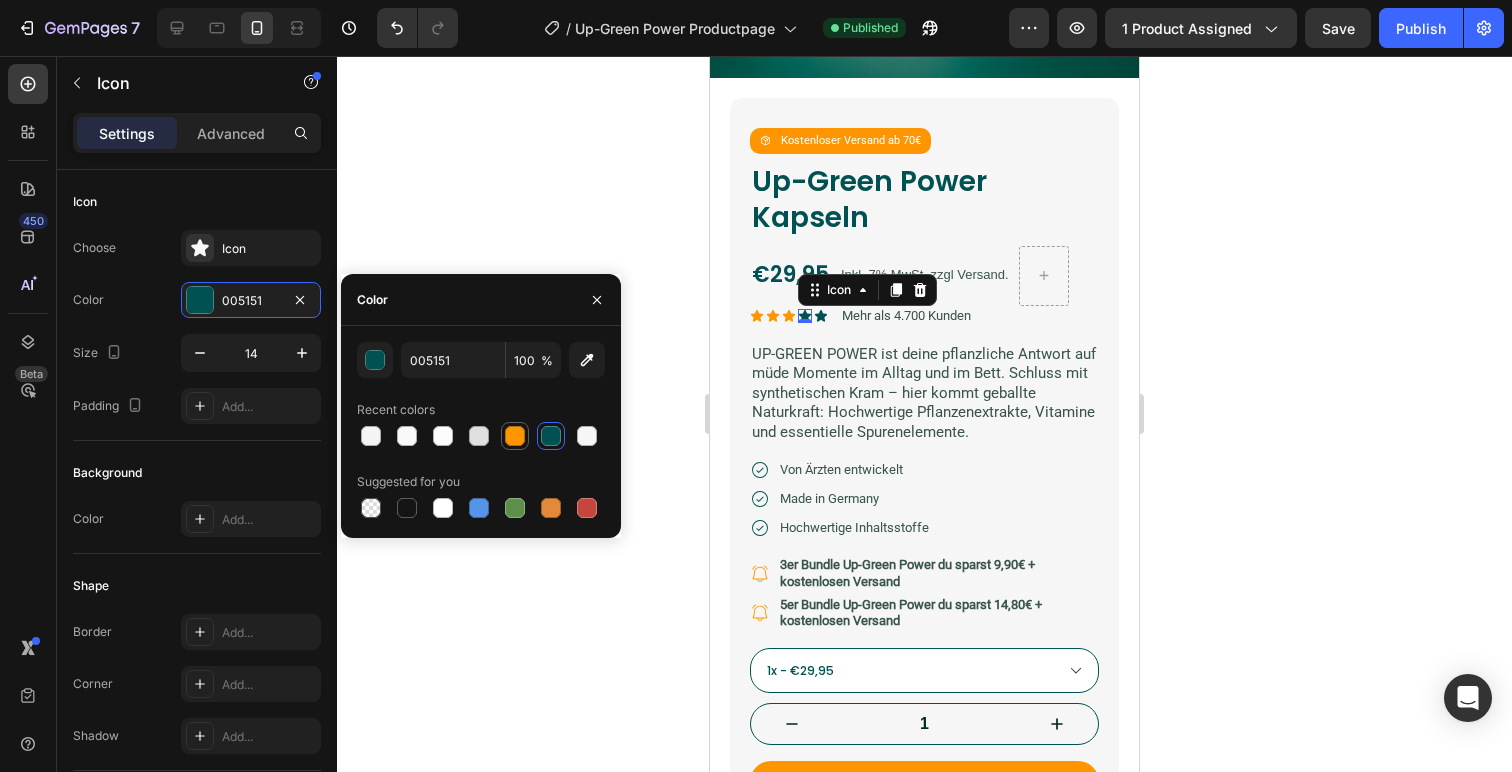click at bounding box center (515, 436) 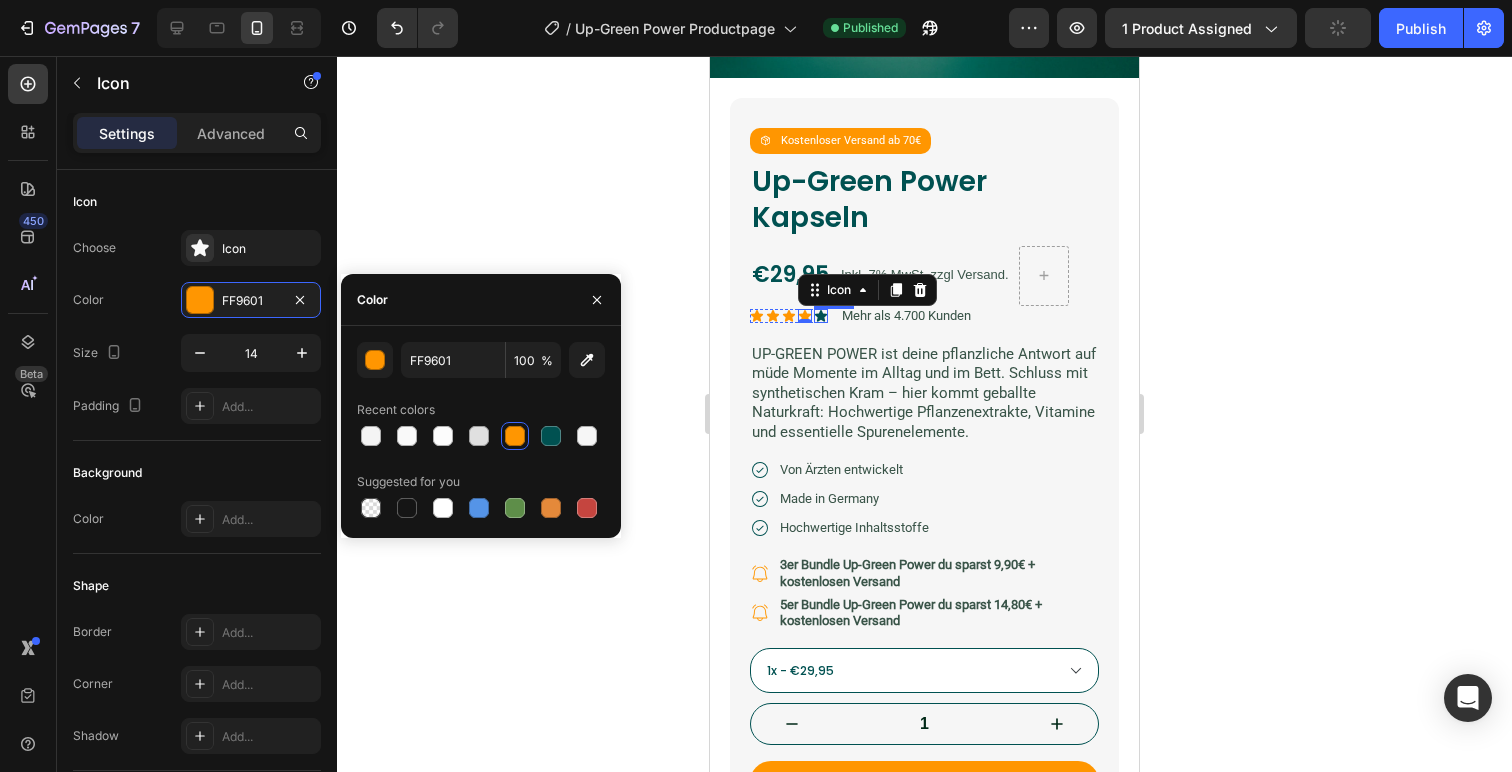 click on "Icon" at bounding box center (821, 316) 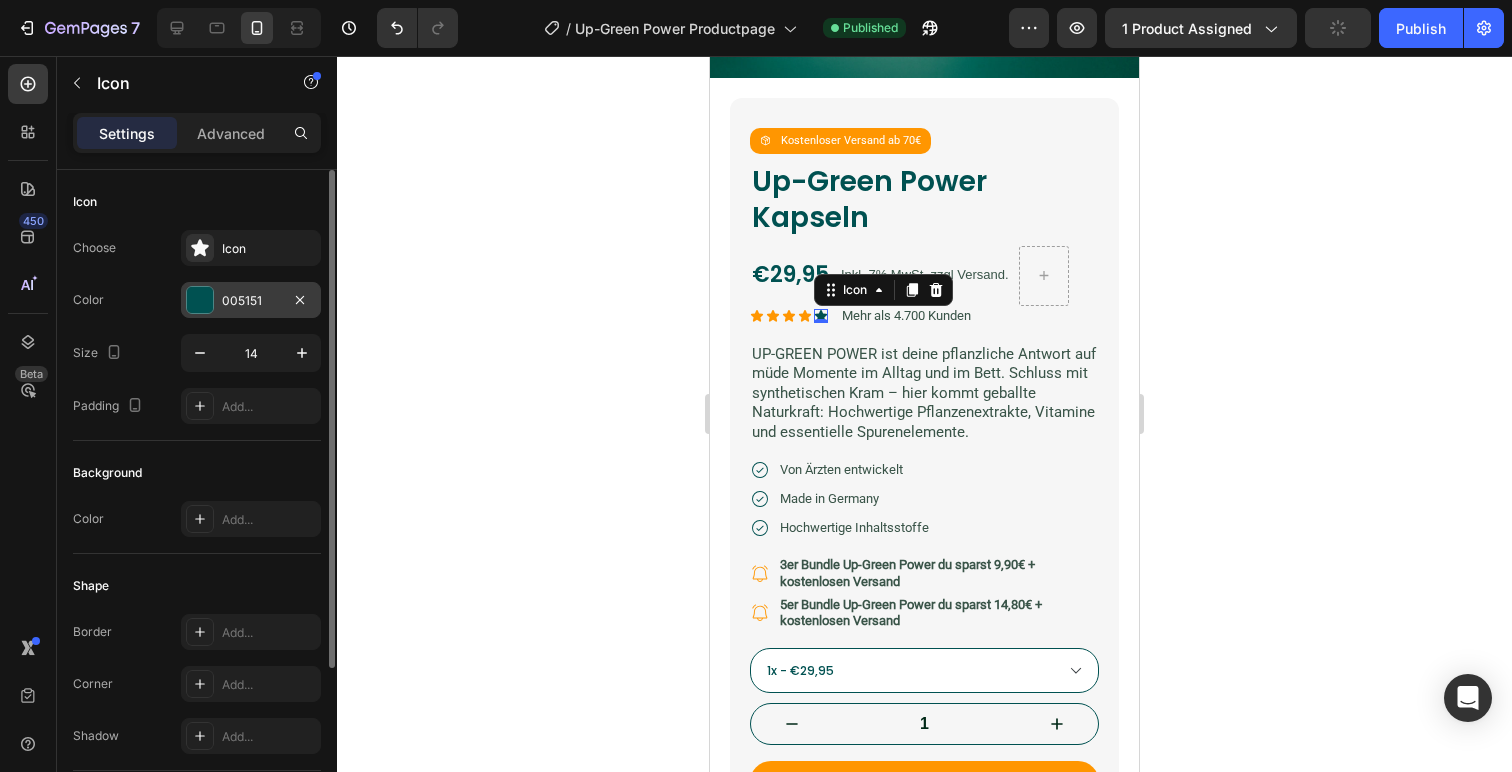 click on "005151" at bounding box center [251, 300] 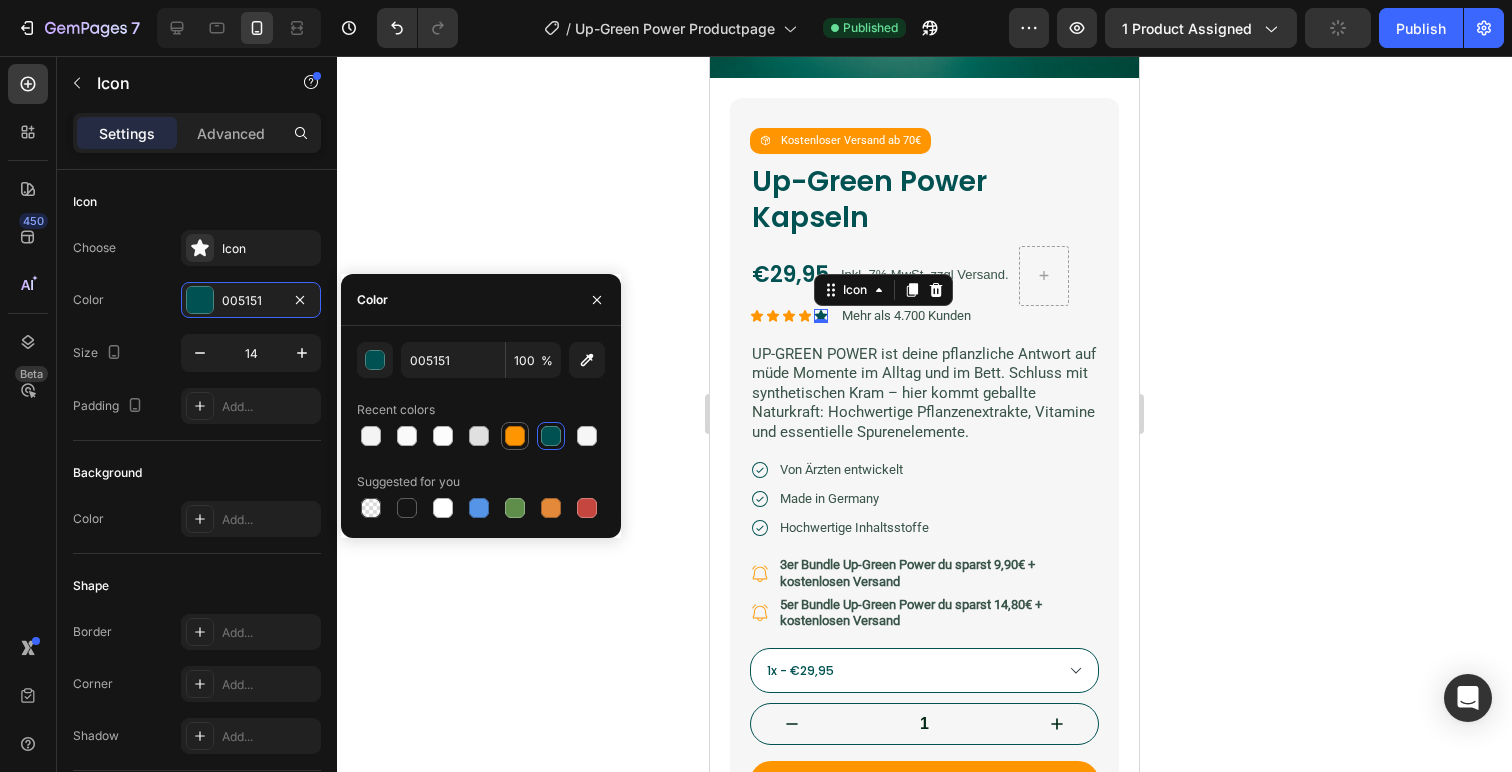 click at bounding box center [515, 436] 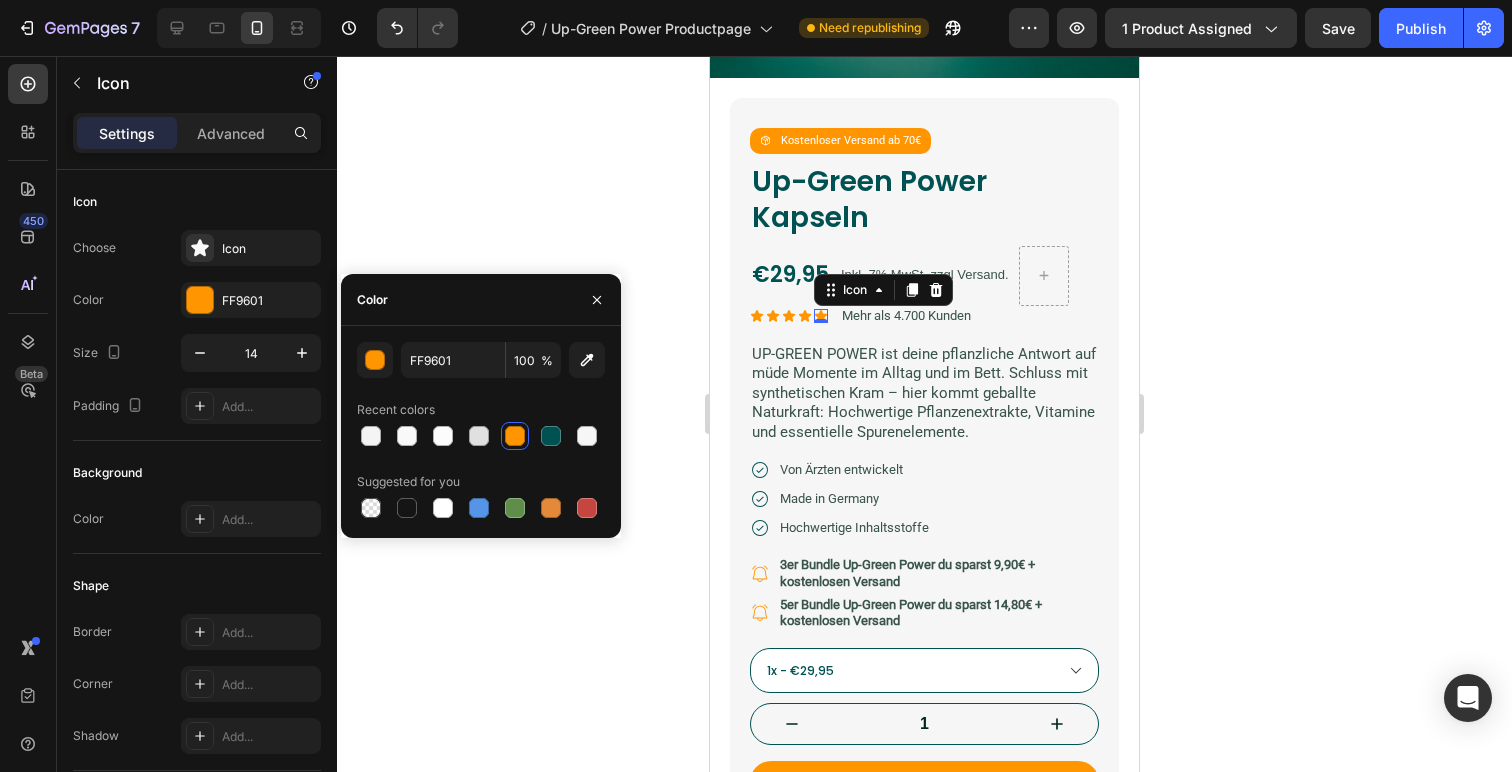 click 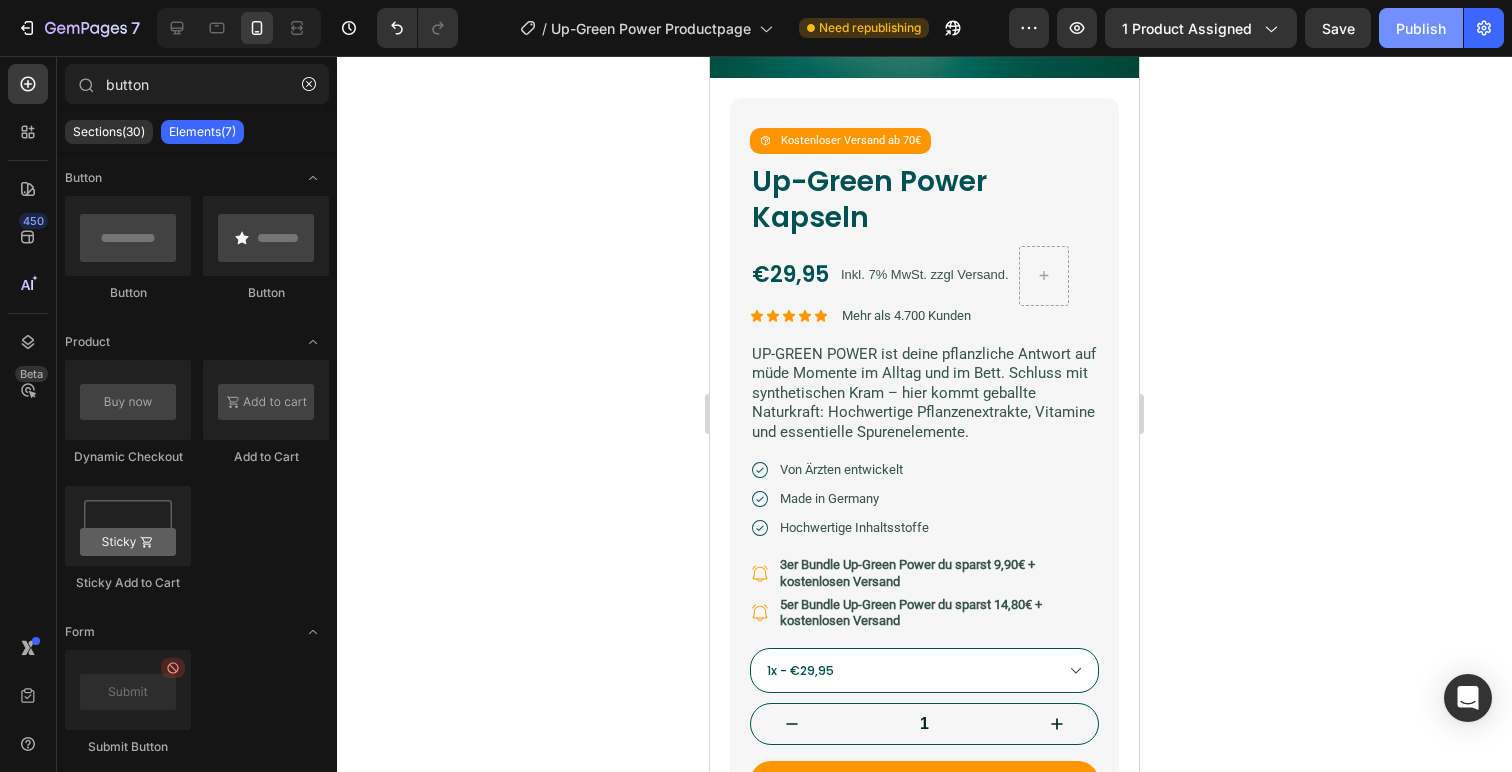 click on "Publish" 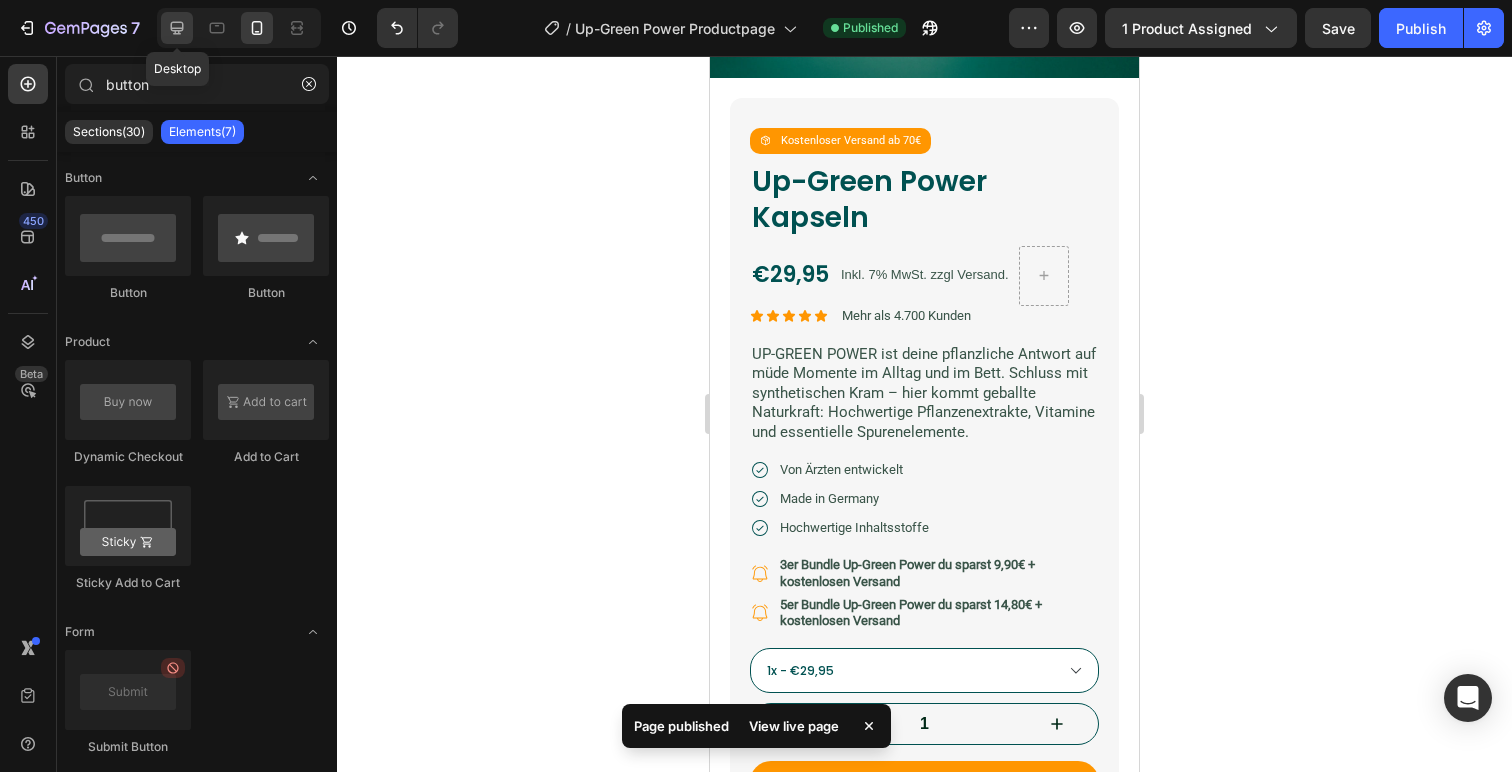 click 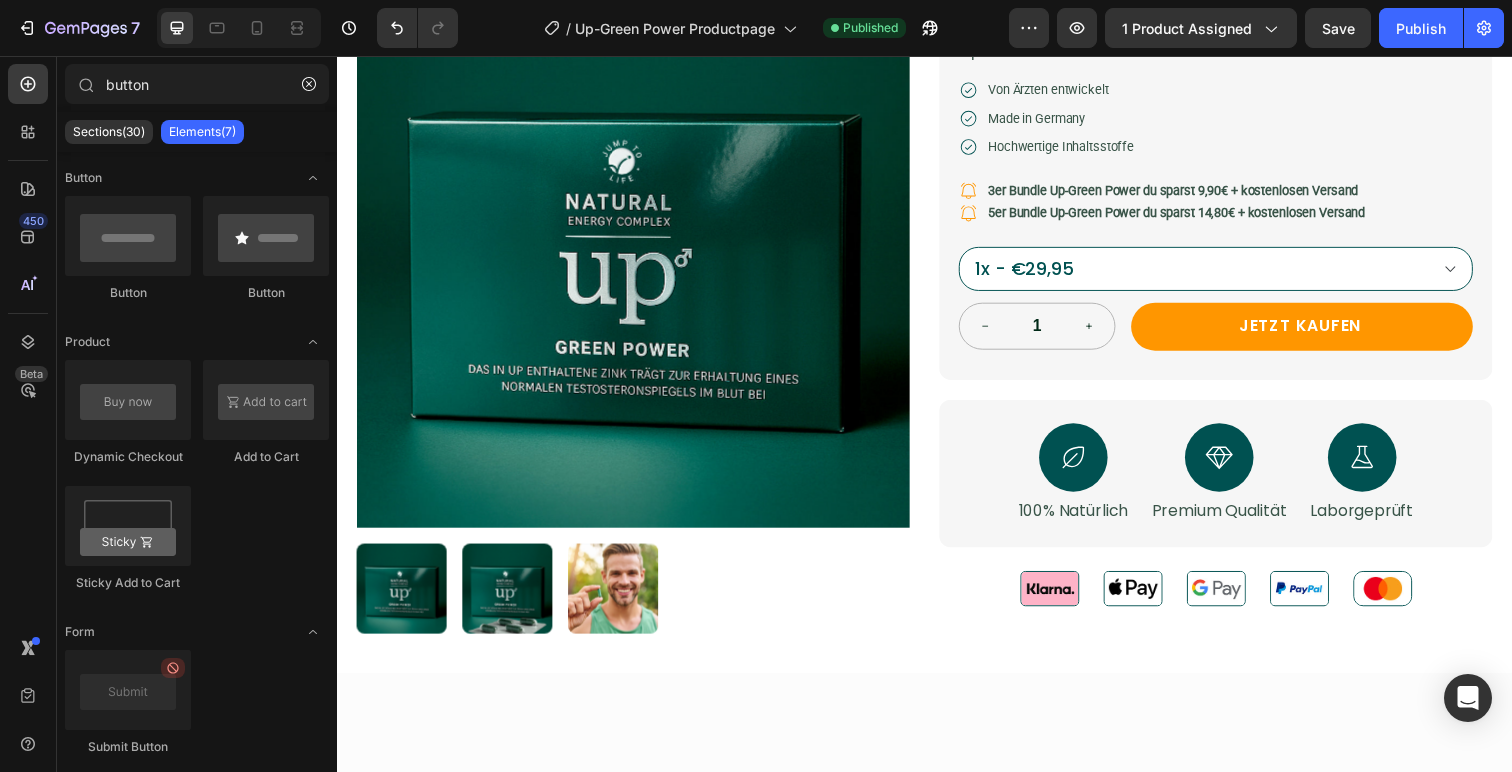 scroll, scrollTop: 0, scrollLeft: 0, axis: both 